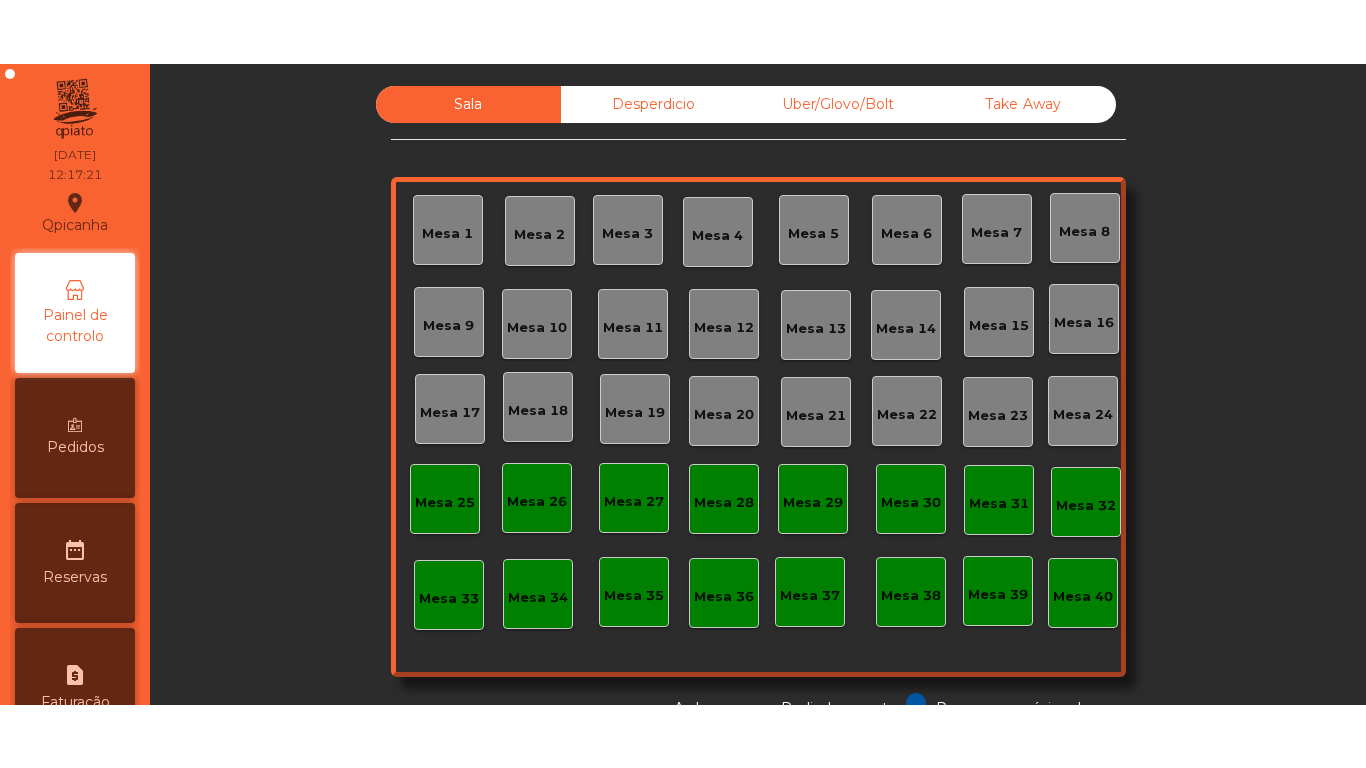 scroll, scrollTop: 0, scrollLeft: 0, axis: both 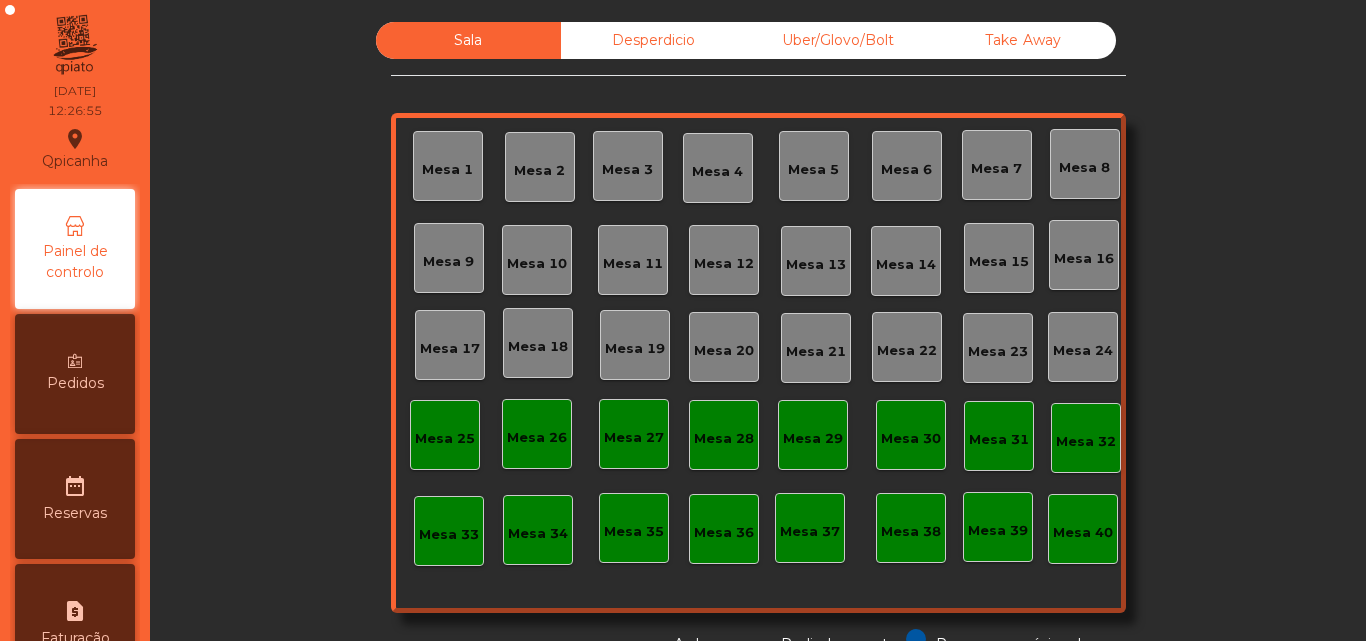 click on "Mesa 9" 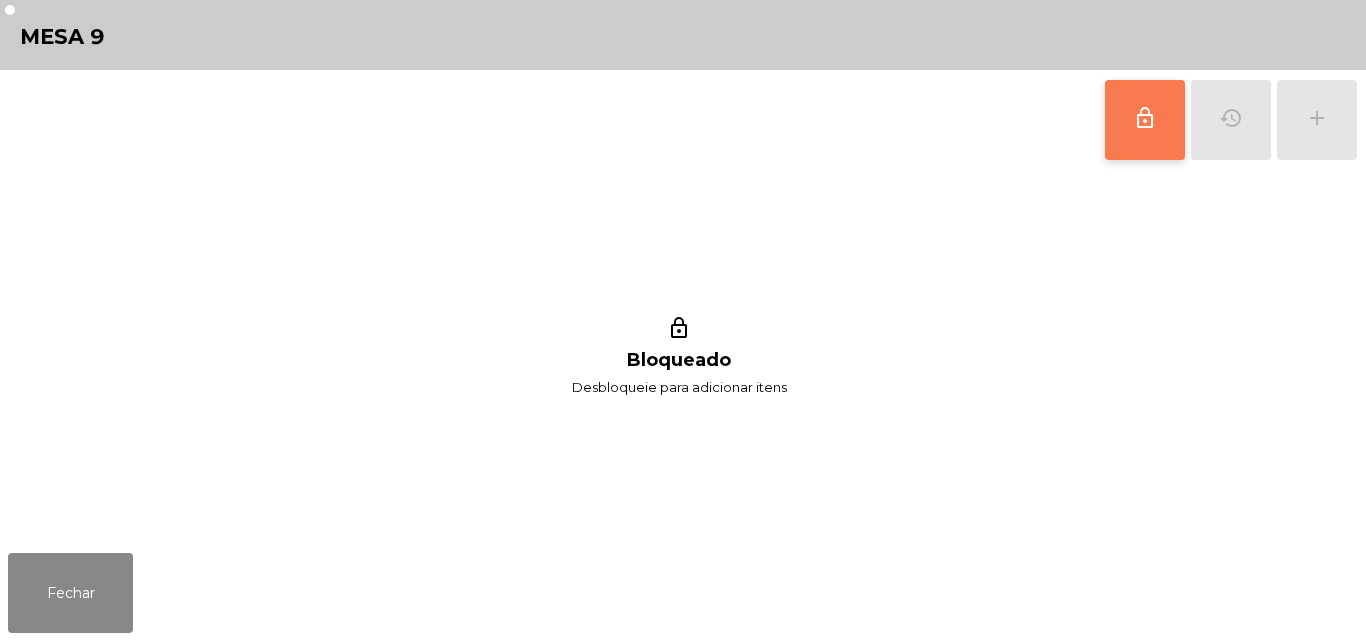 click on "lock_outline" 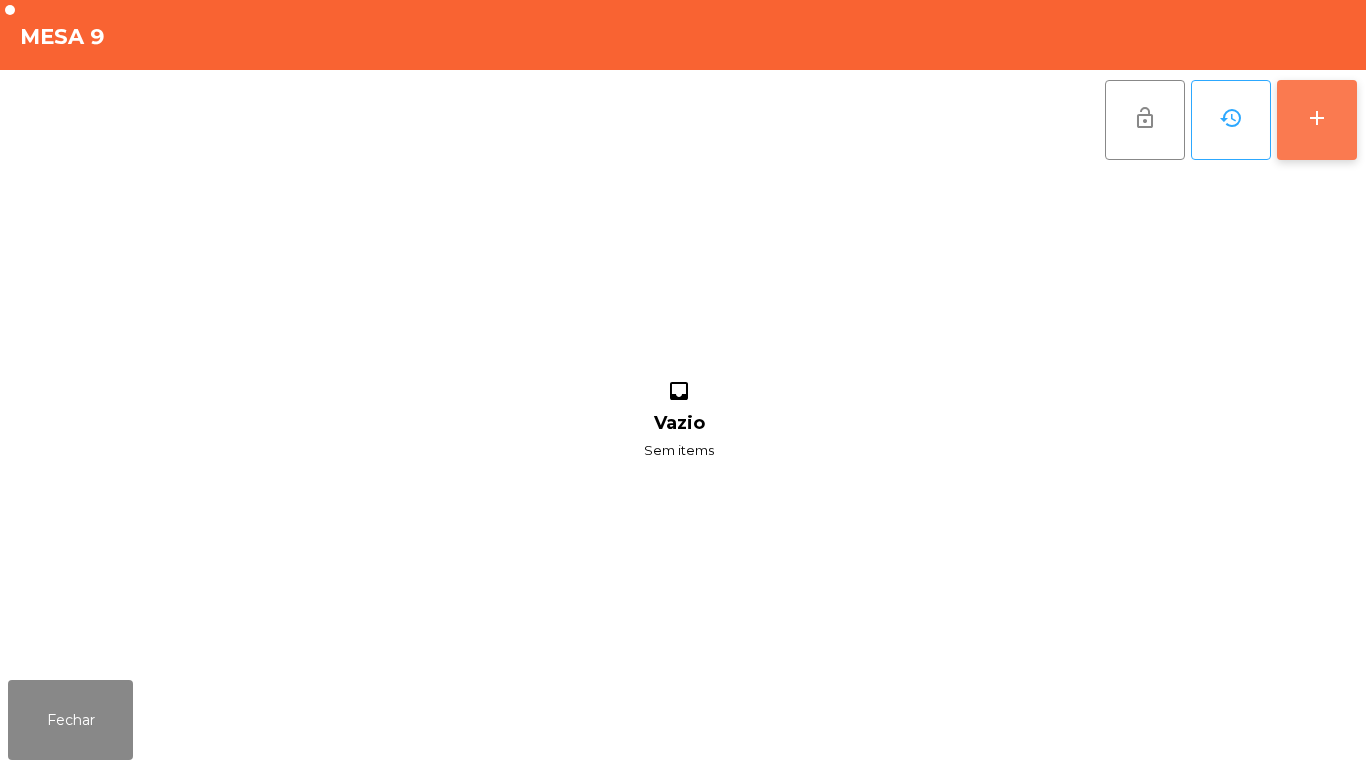 click on "add" 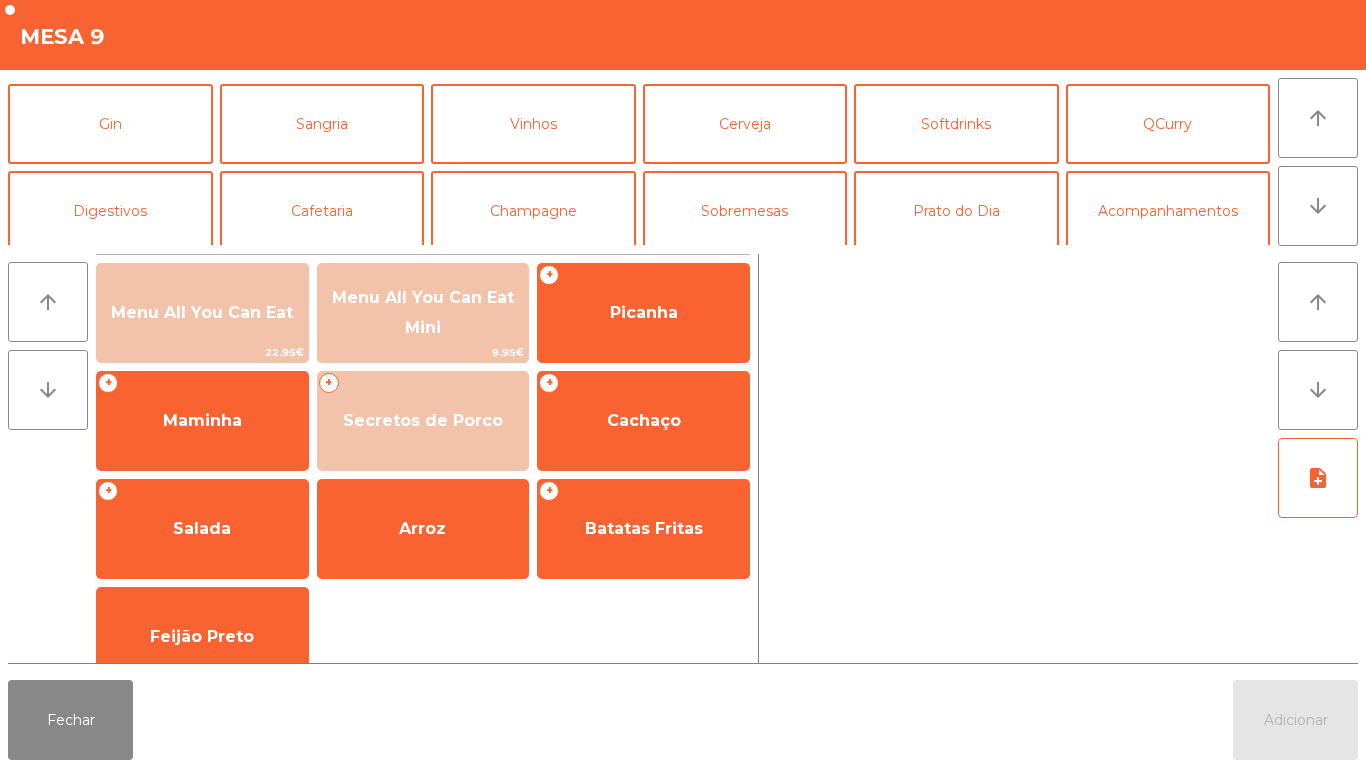 scroll, scrollTop: 110, scrollLeft: 0, axis: vertical 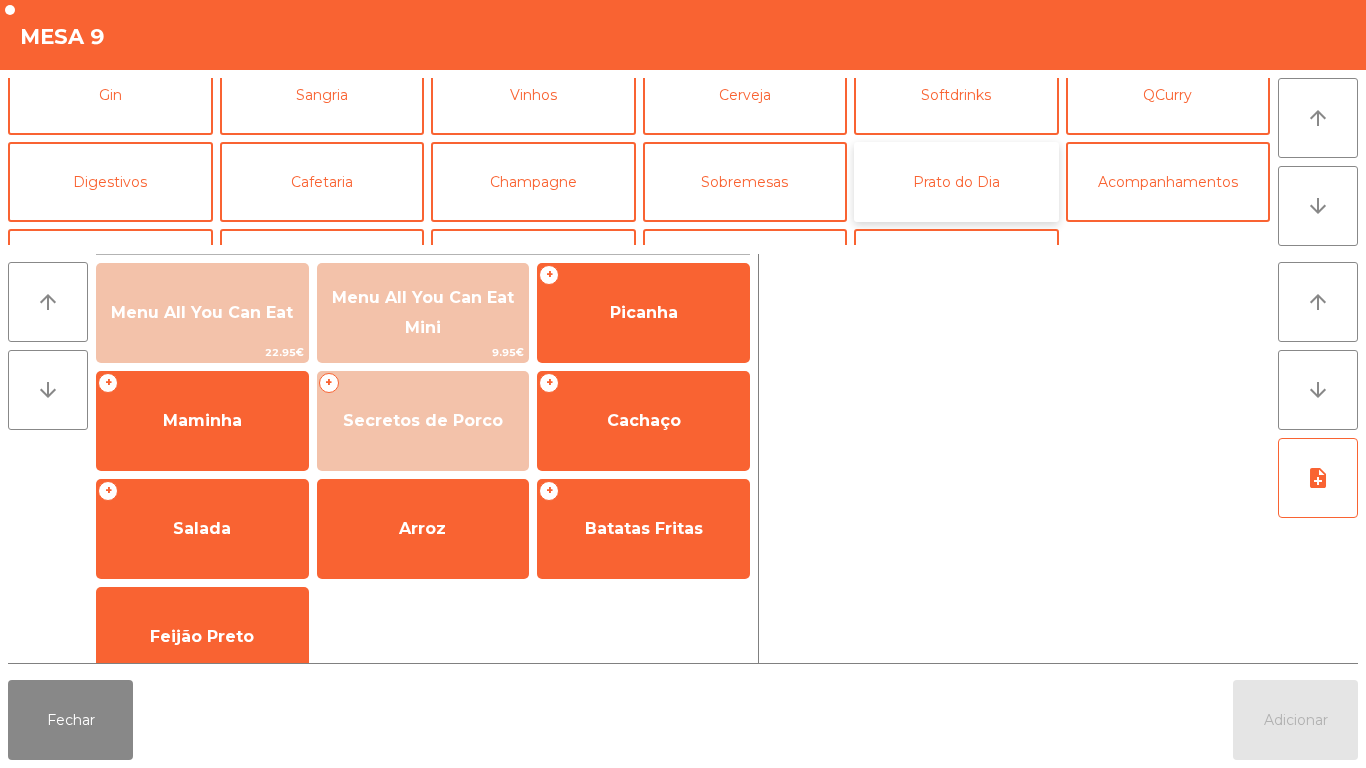 click on "Prato do Dia" 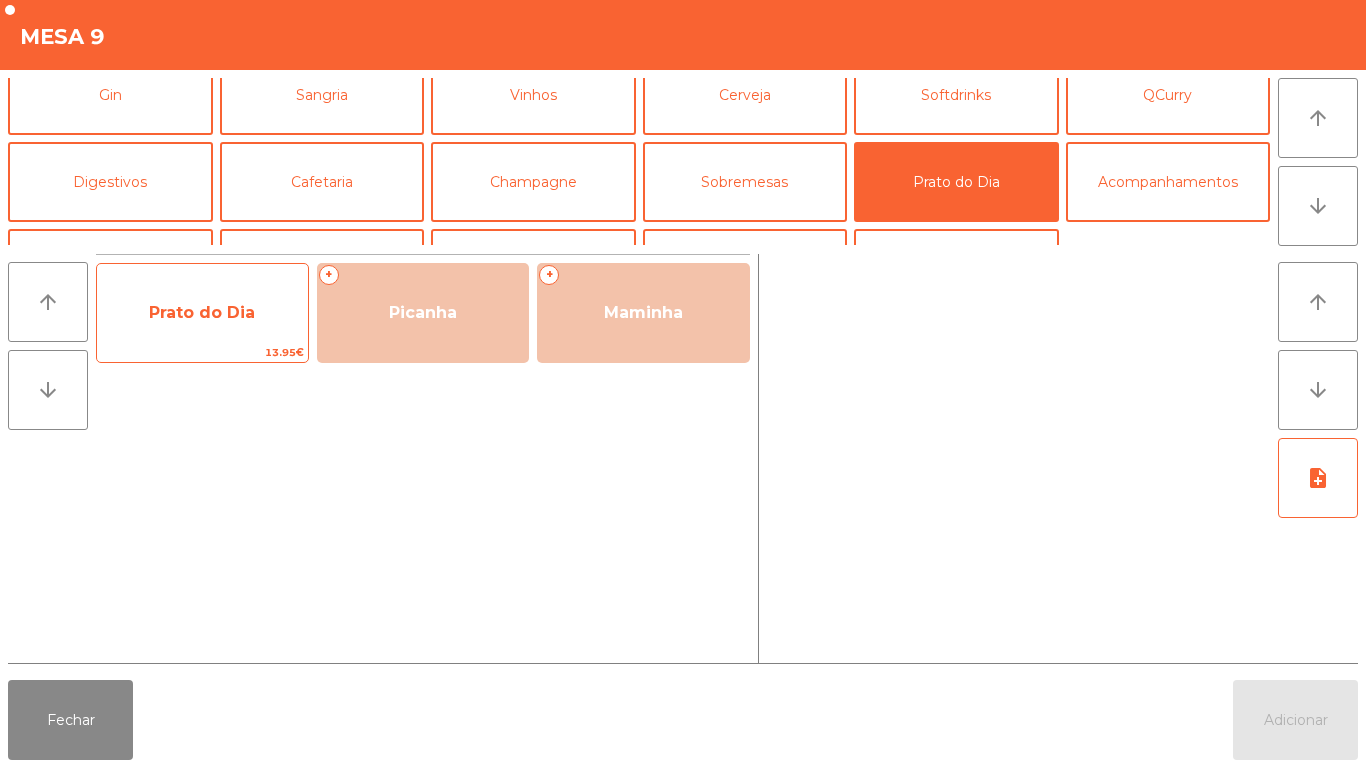 click on "Prato do Dia" 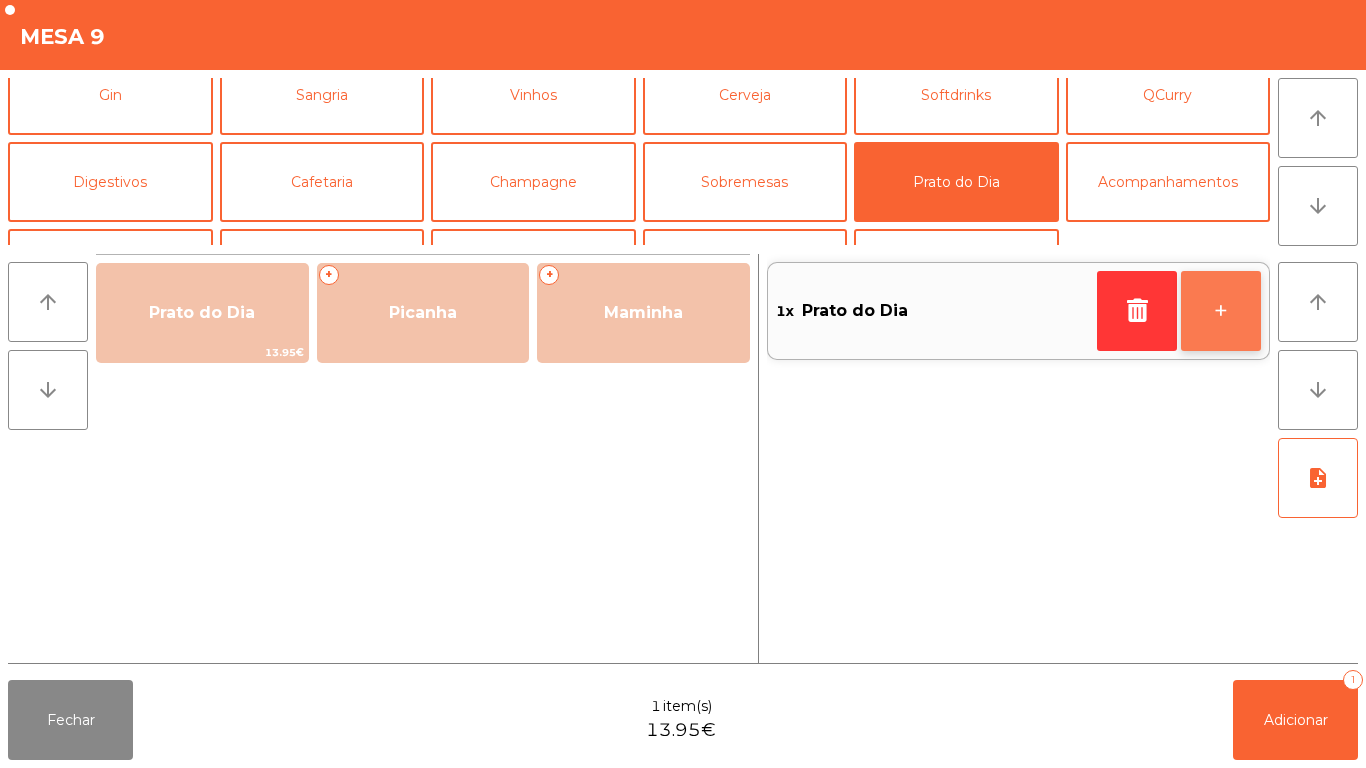 click on "+" 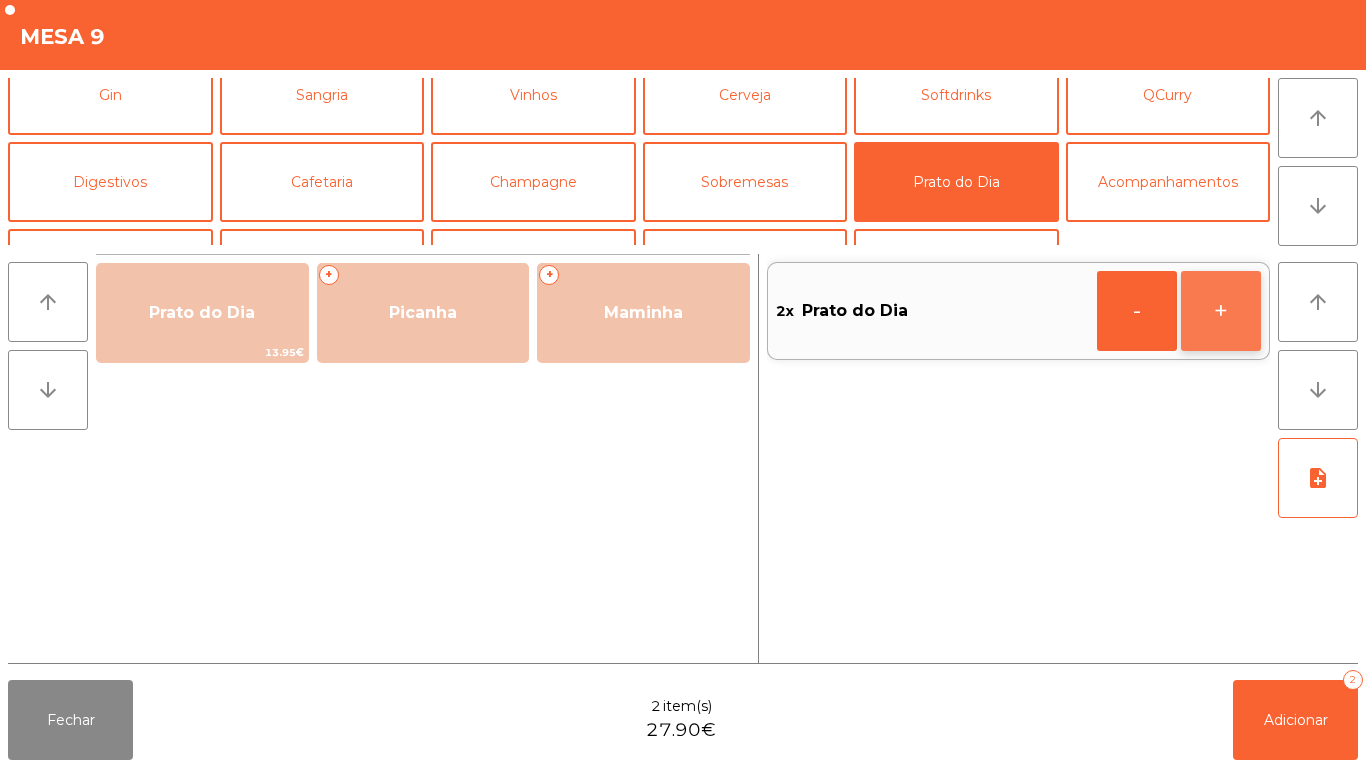 click on "+" 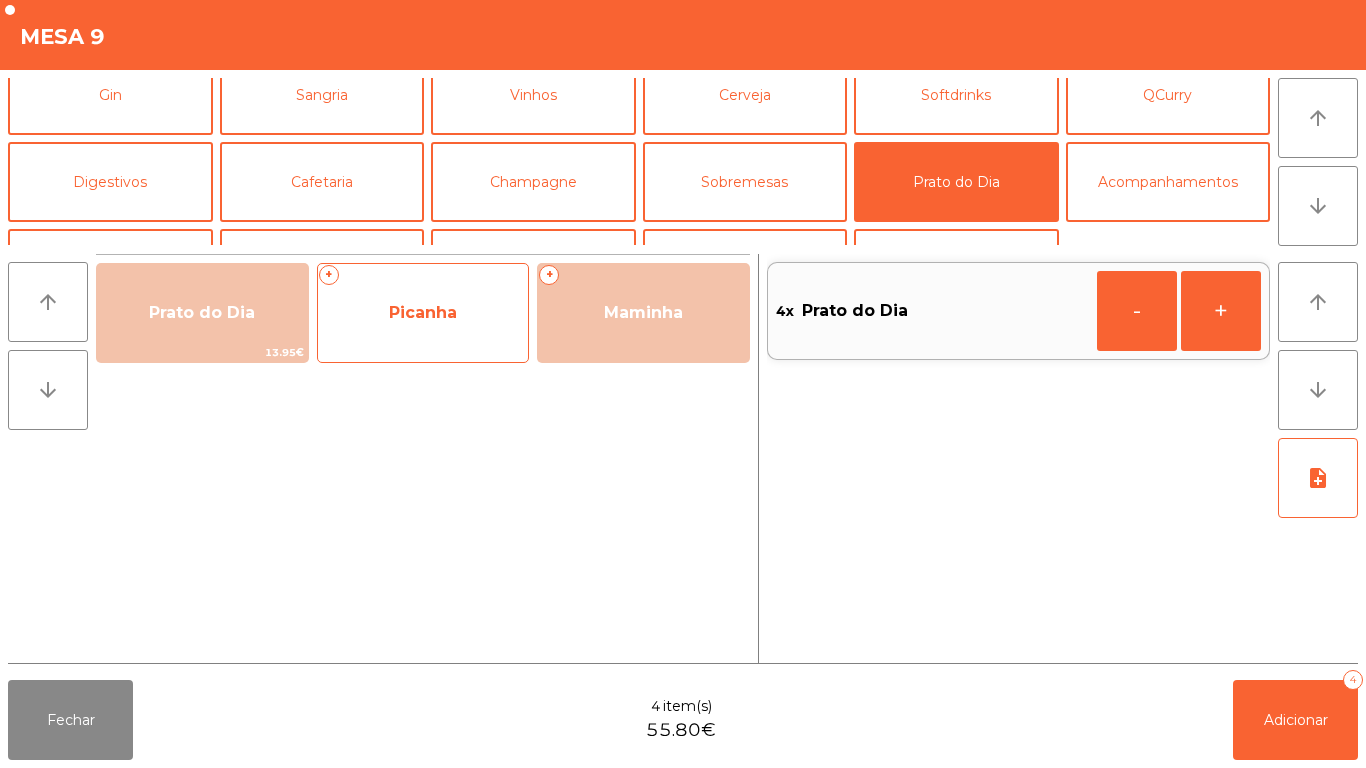 click on "Picanha" 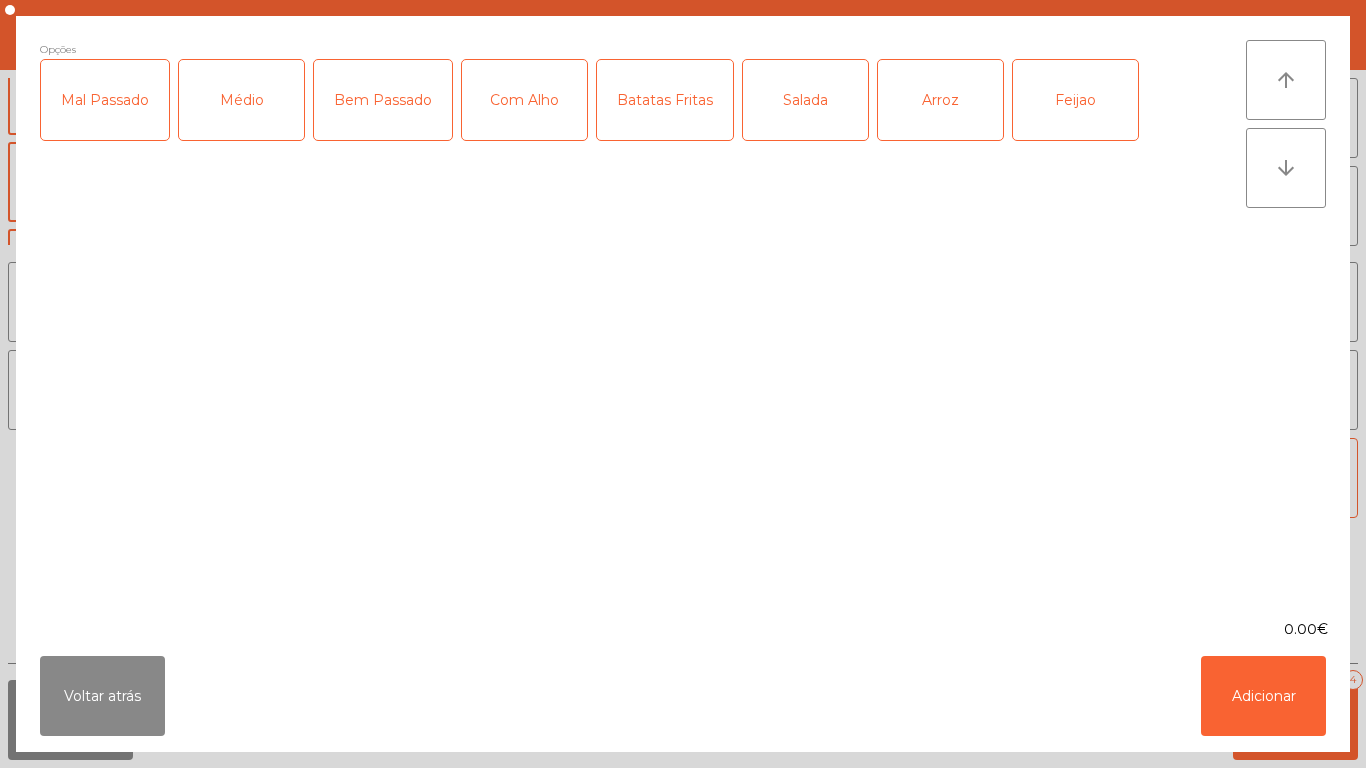 click on "Médio" 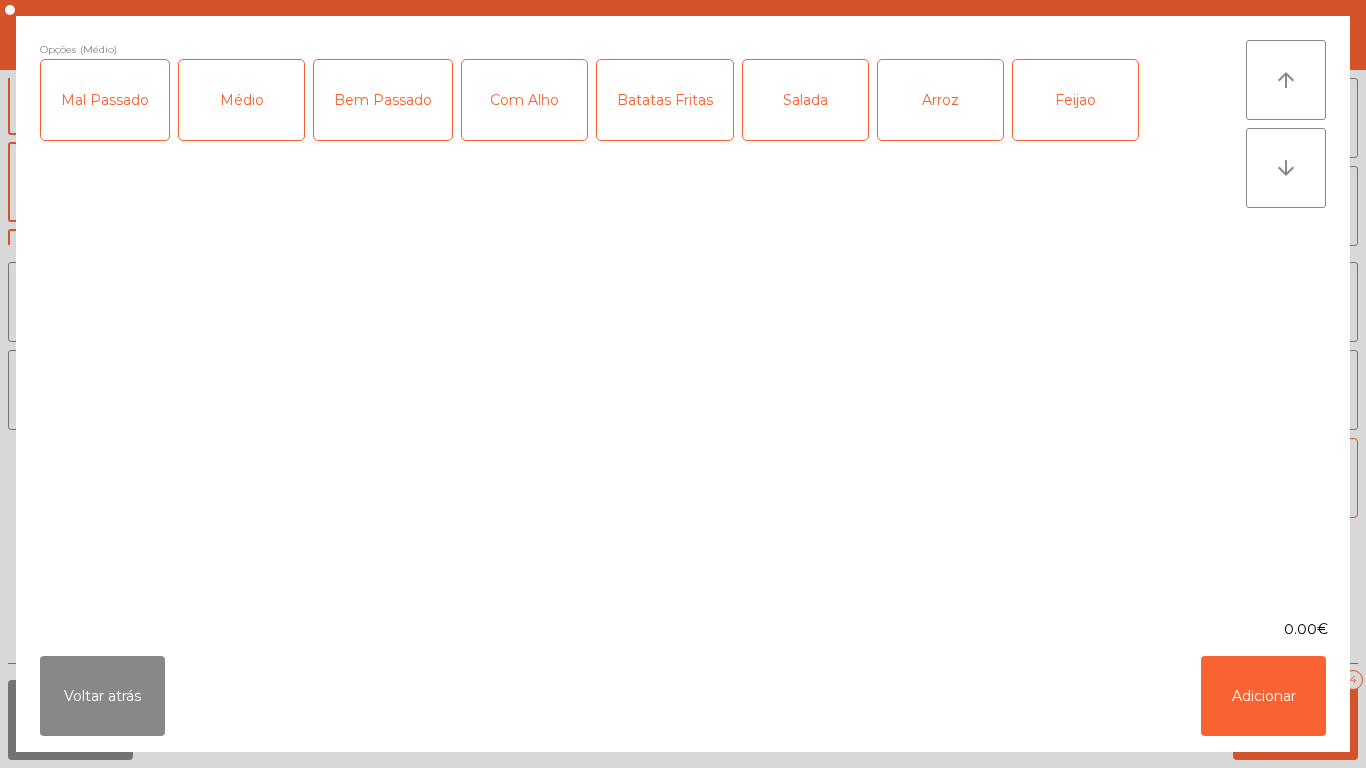 click on "Com Alho" 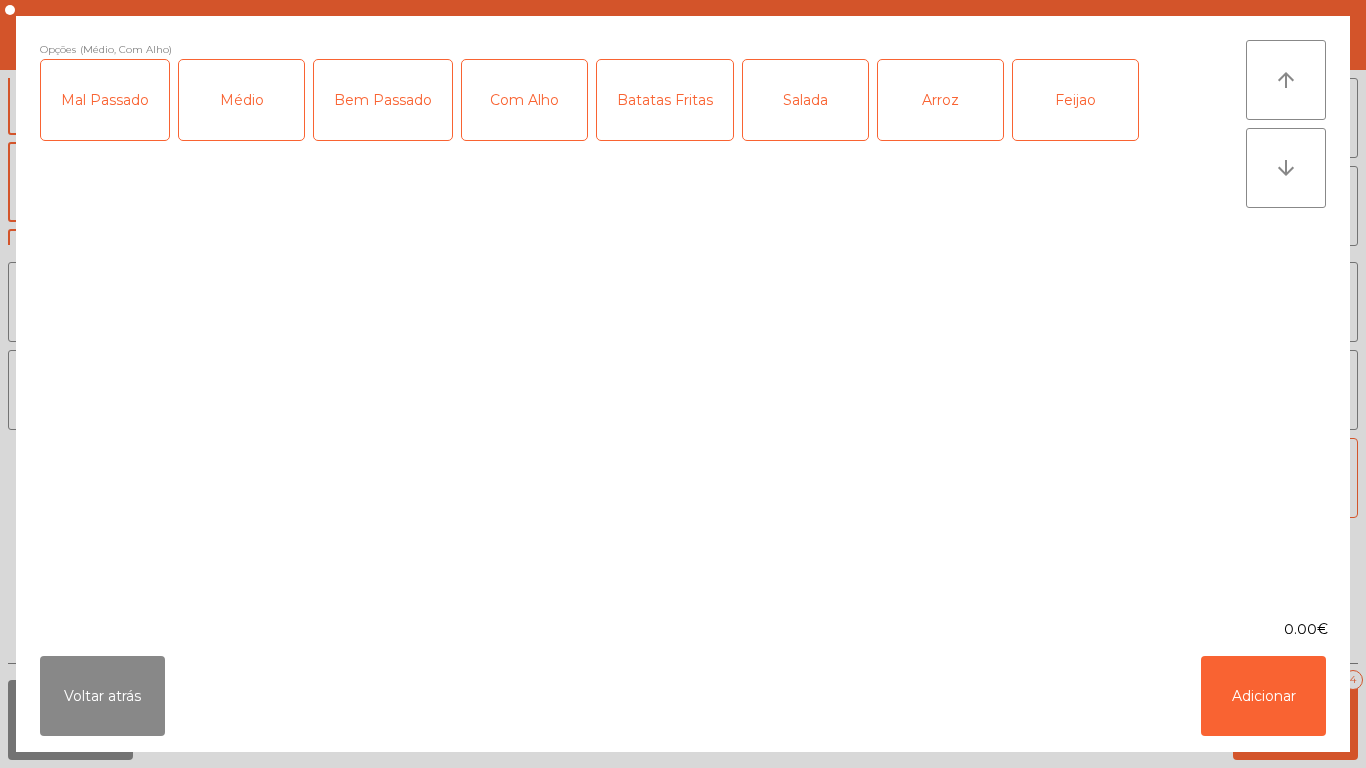 click on "Batatas Fritas" 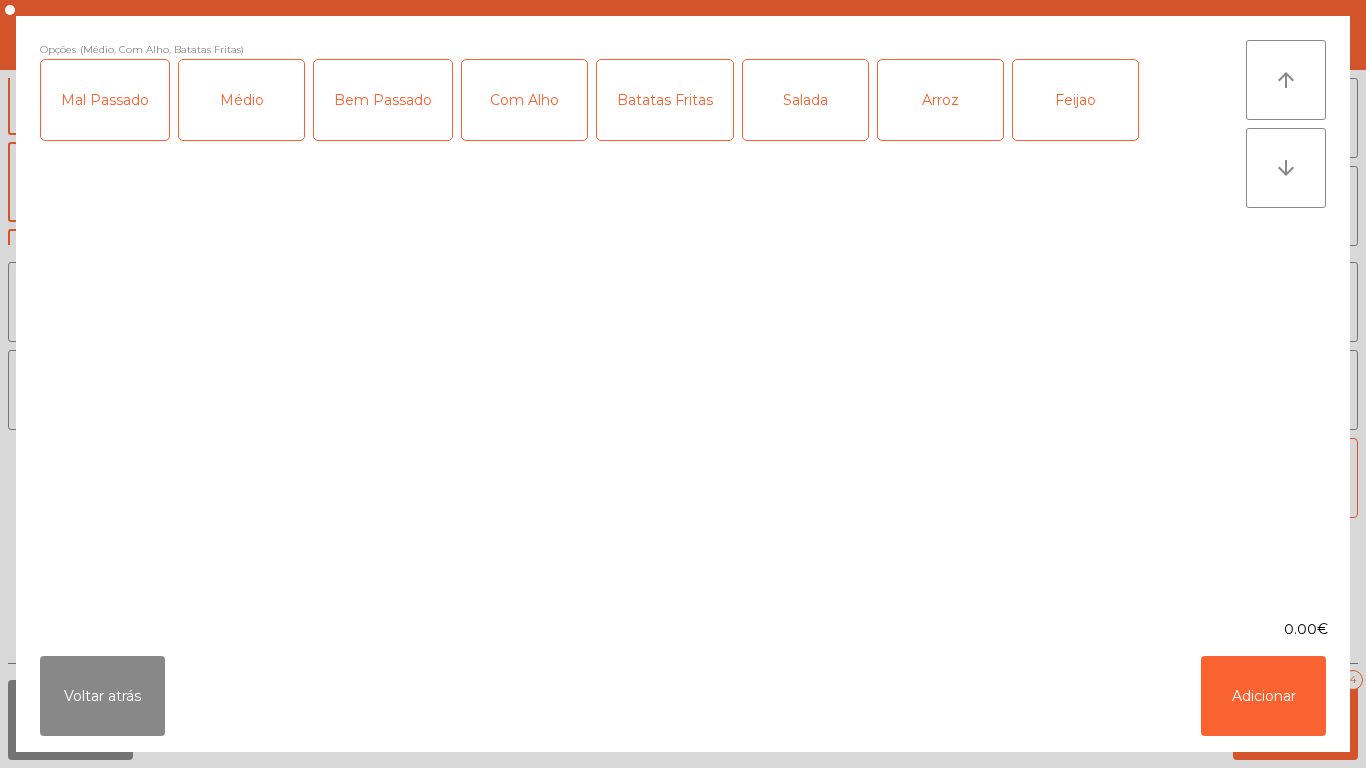 click on "Arroz" 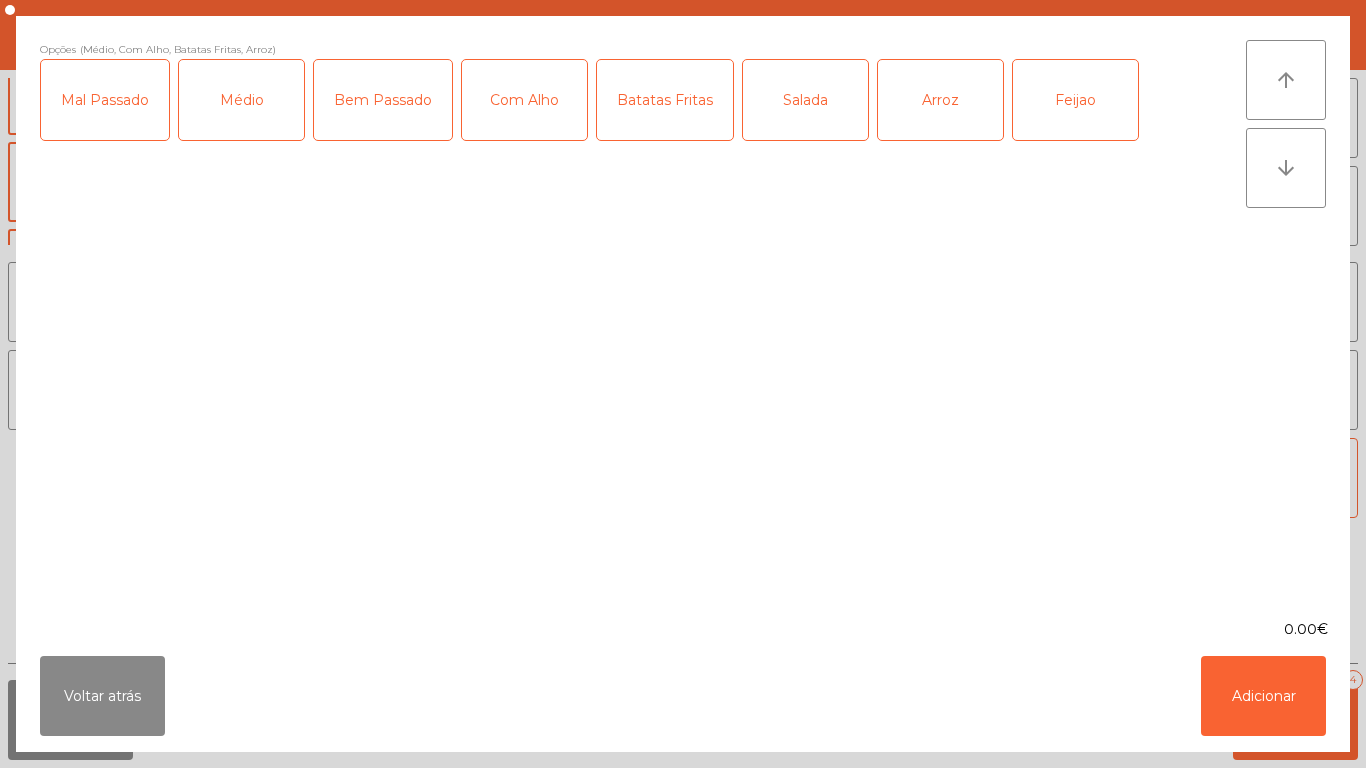 click on "Feijao" 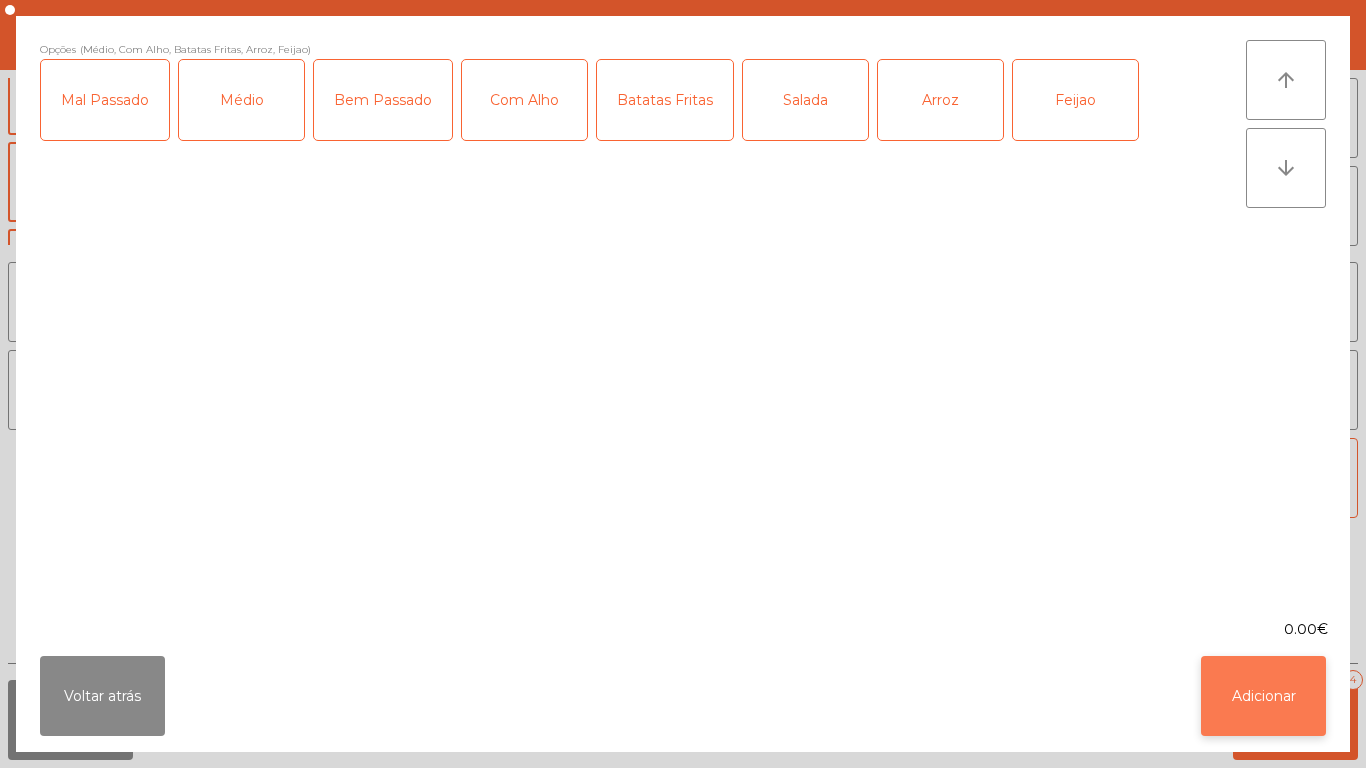 click on "Adicionar" 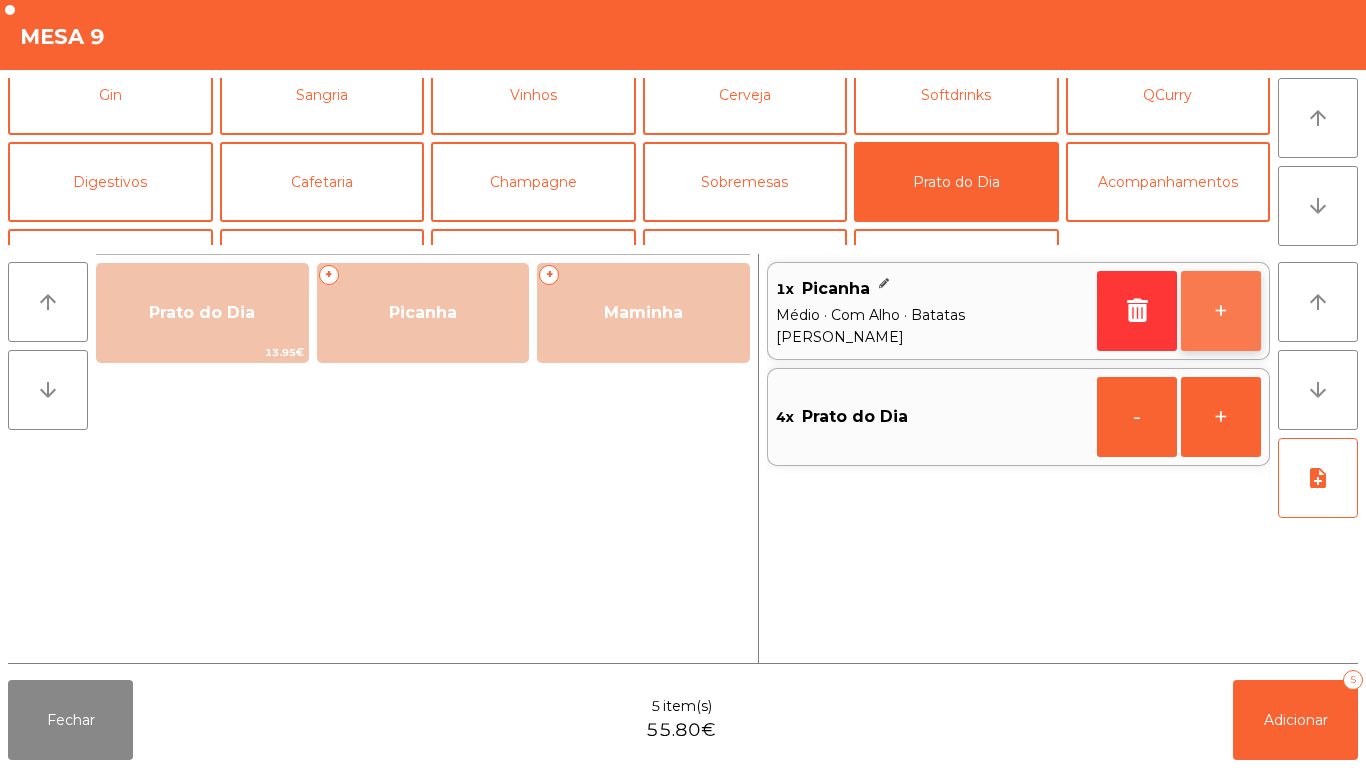 click on "+" 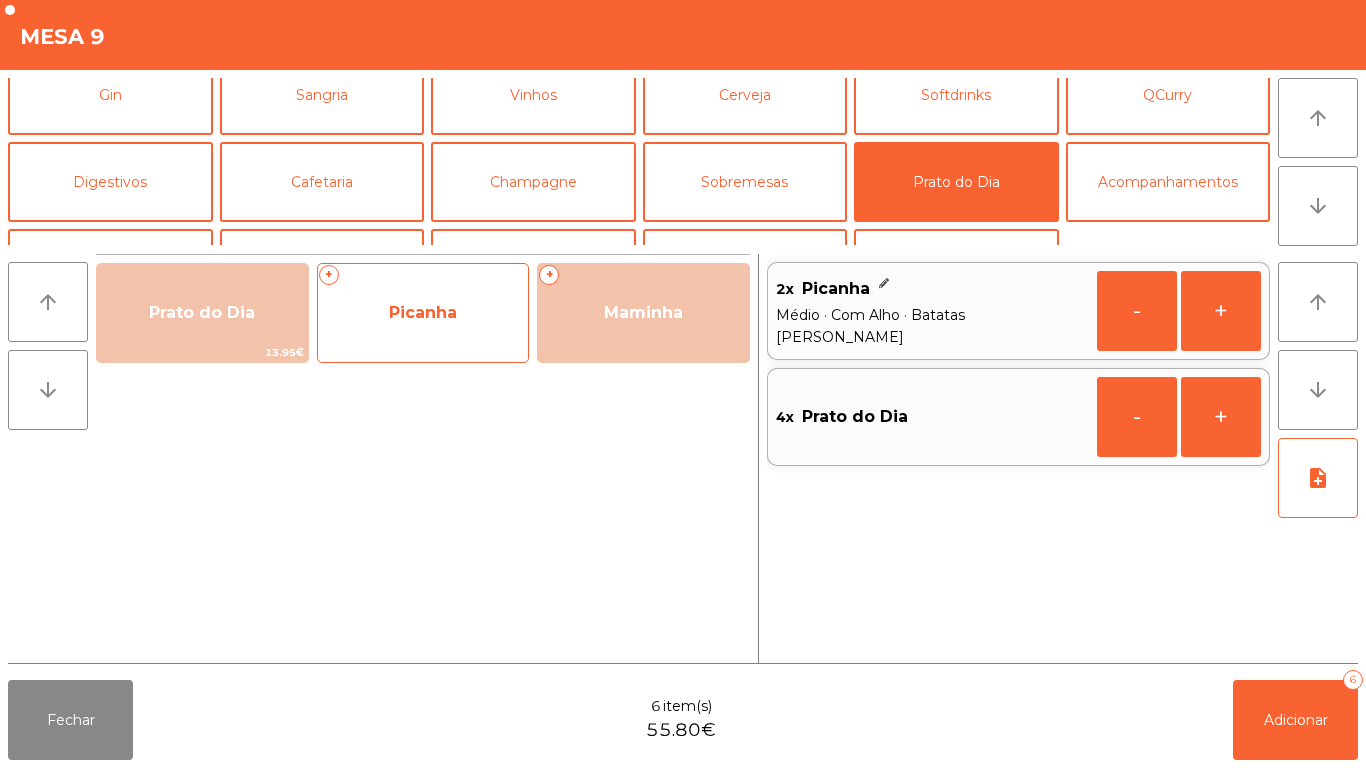 click on "Picanha" 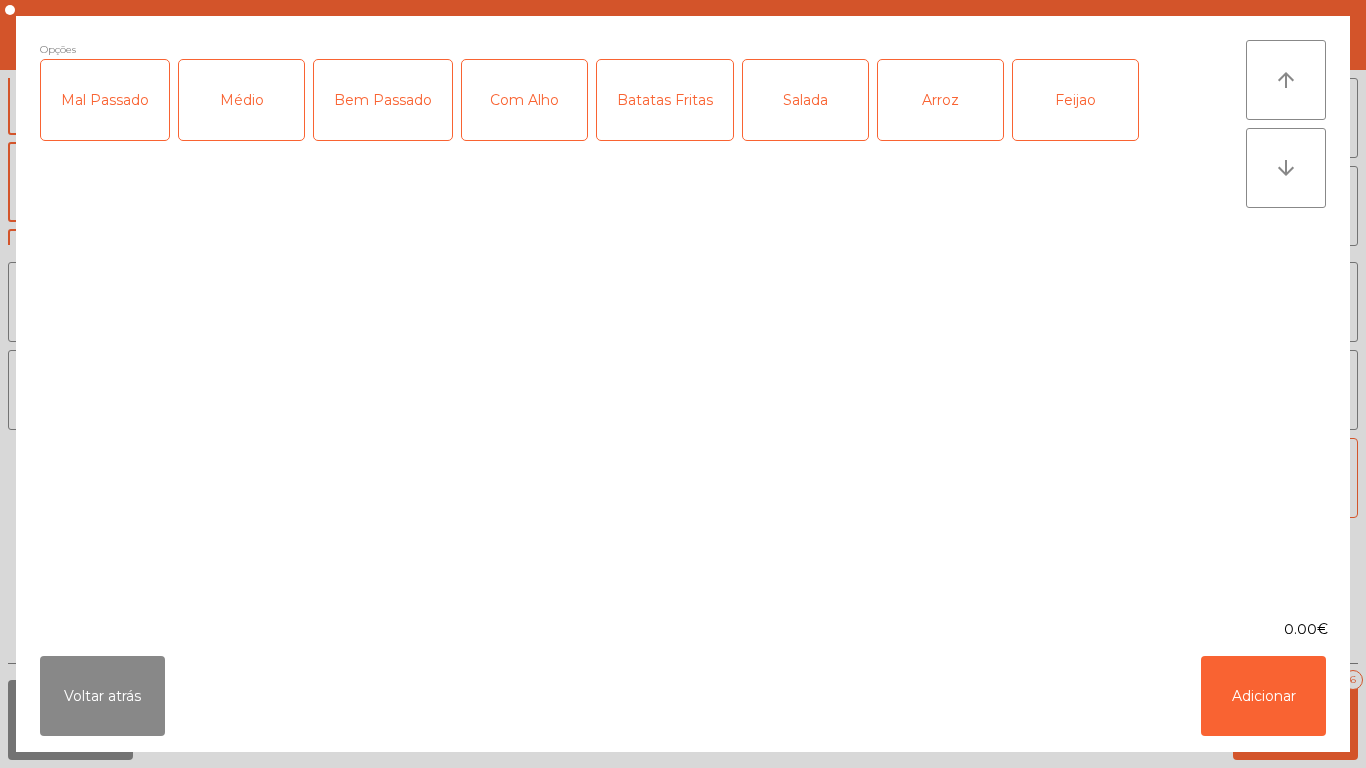 click on "Médio" 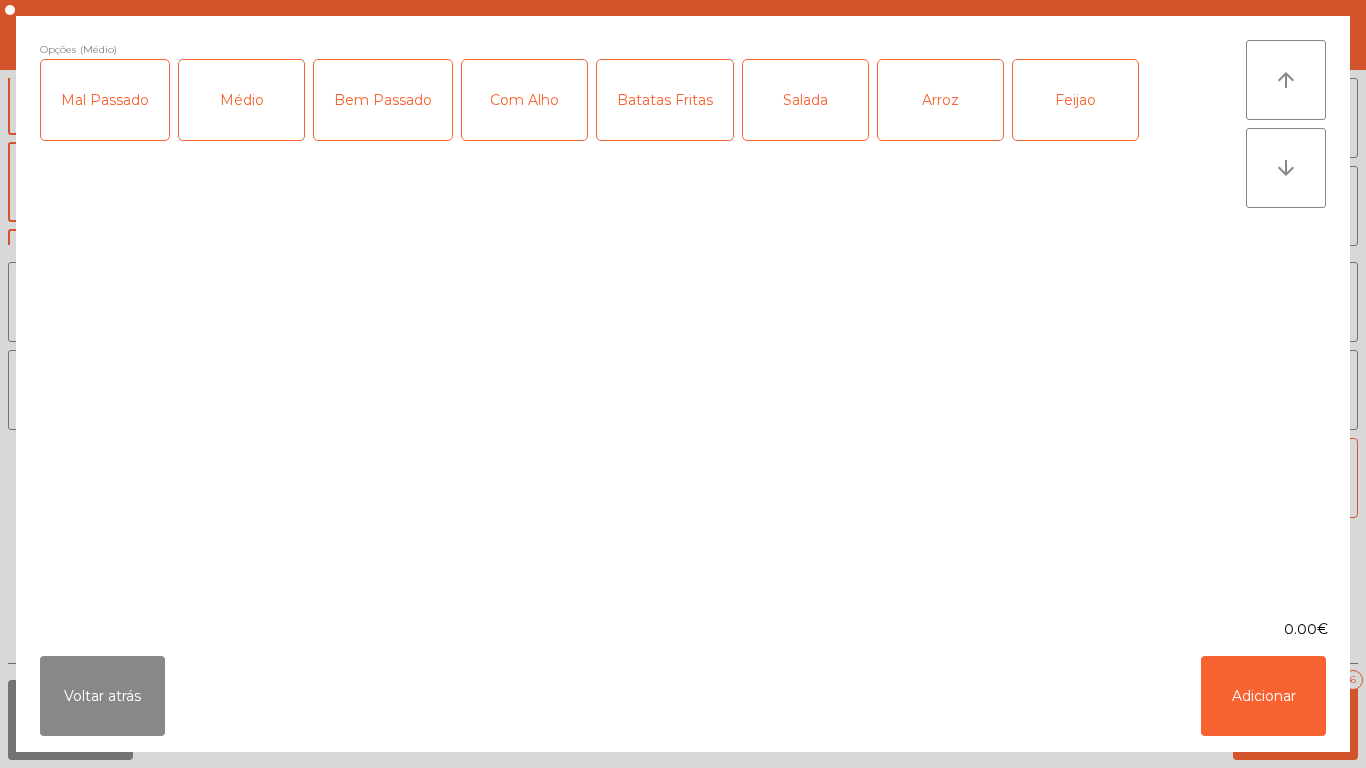 click on "Arroz" 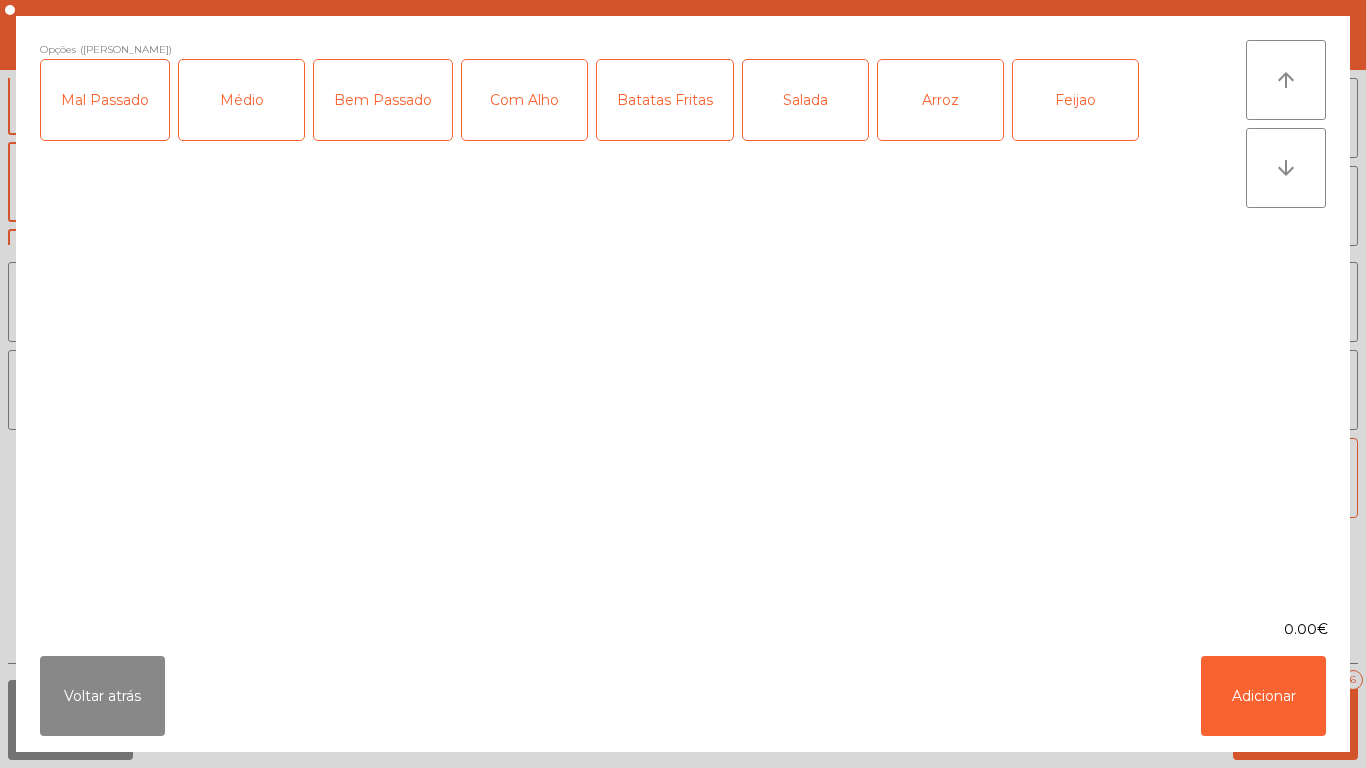 click on "Batatas Fritas" 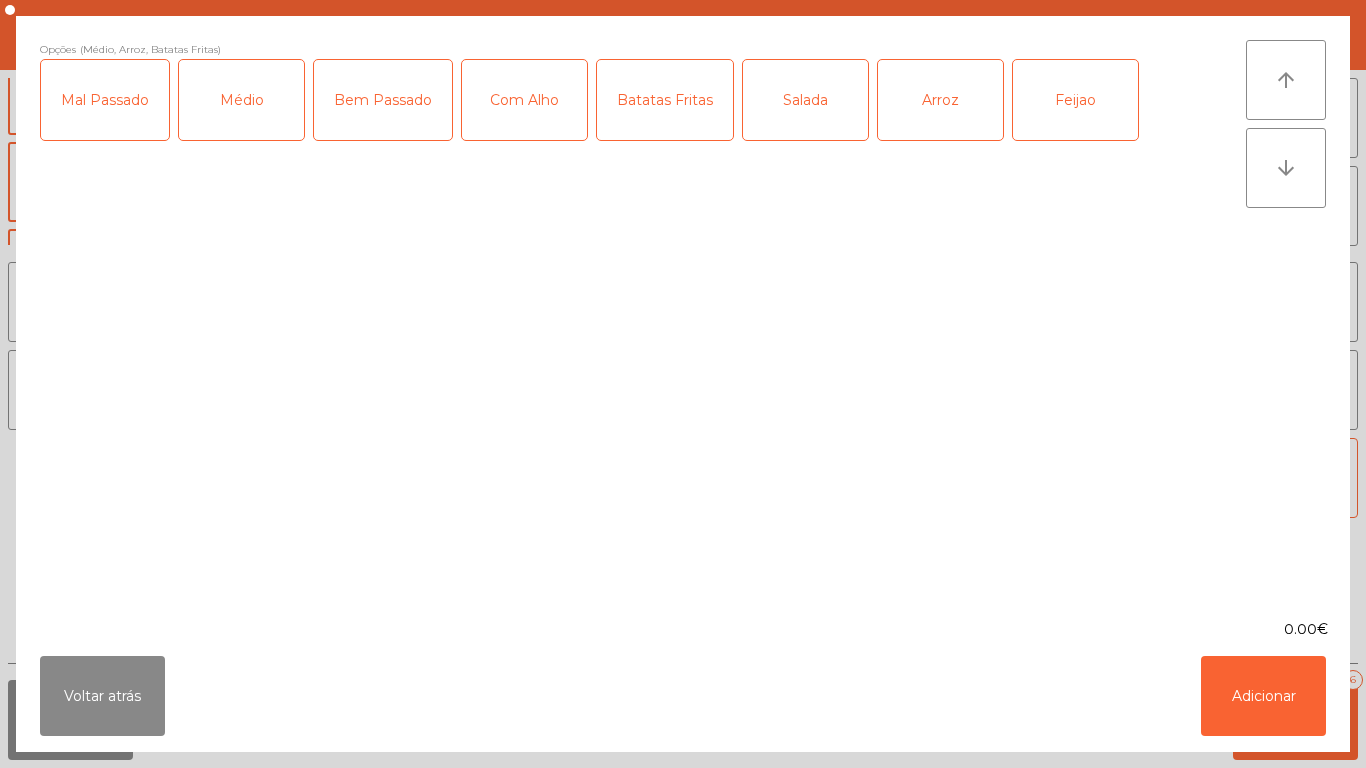 click on "Feijao" 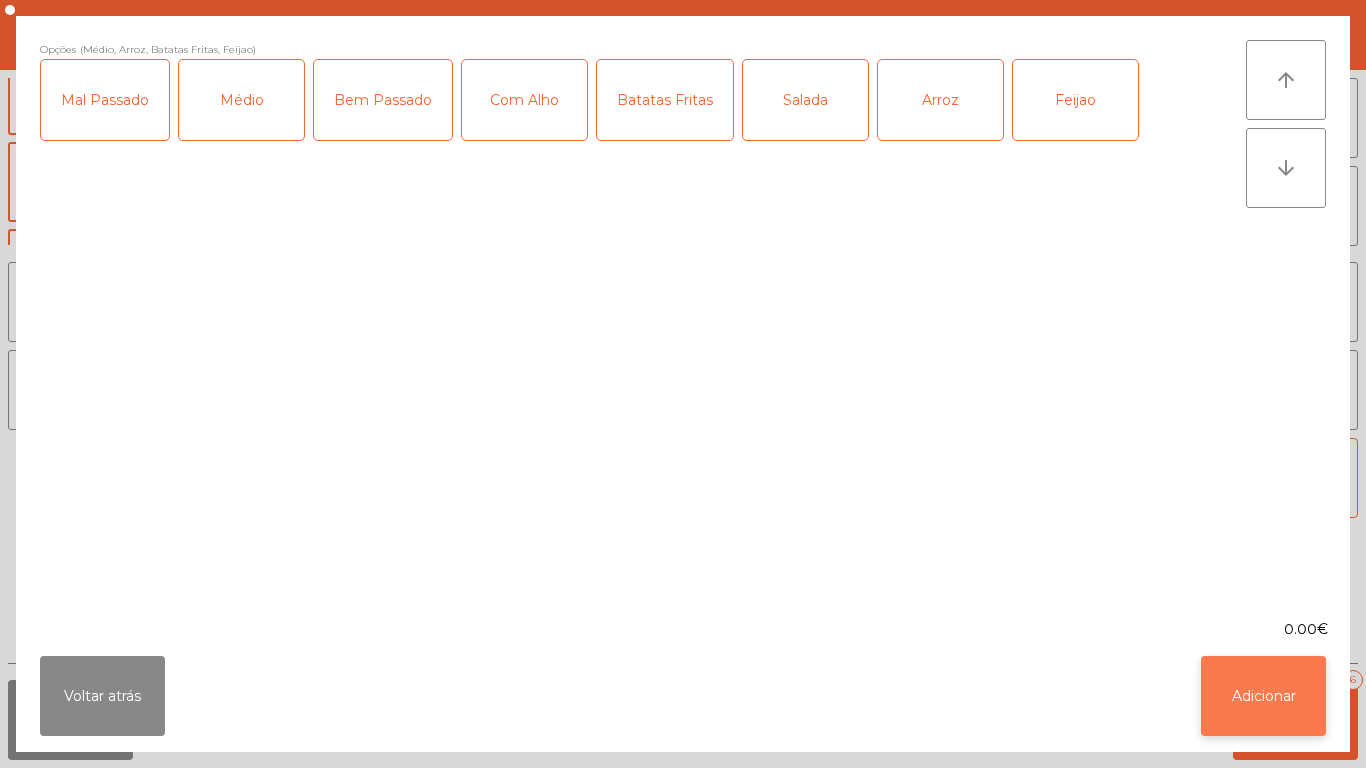 click on "Adicionar" 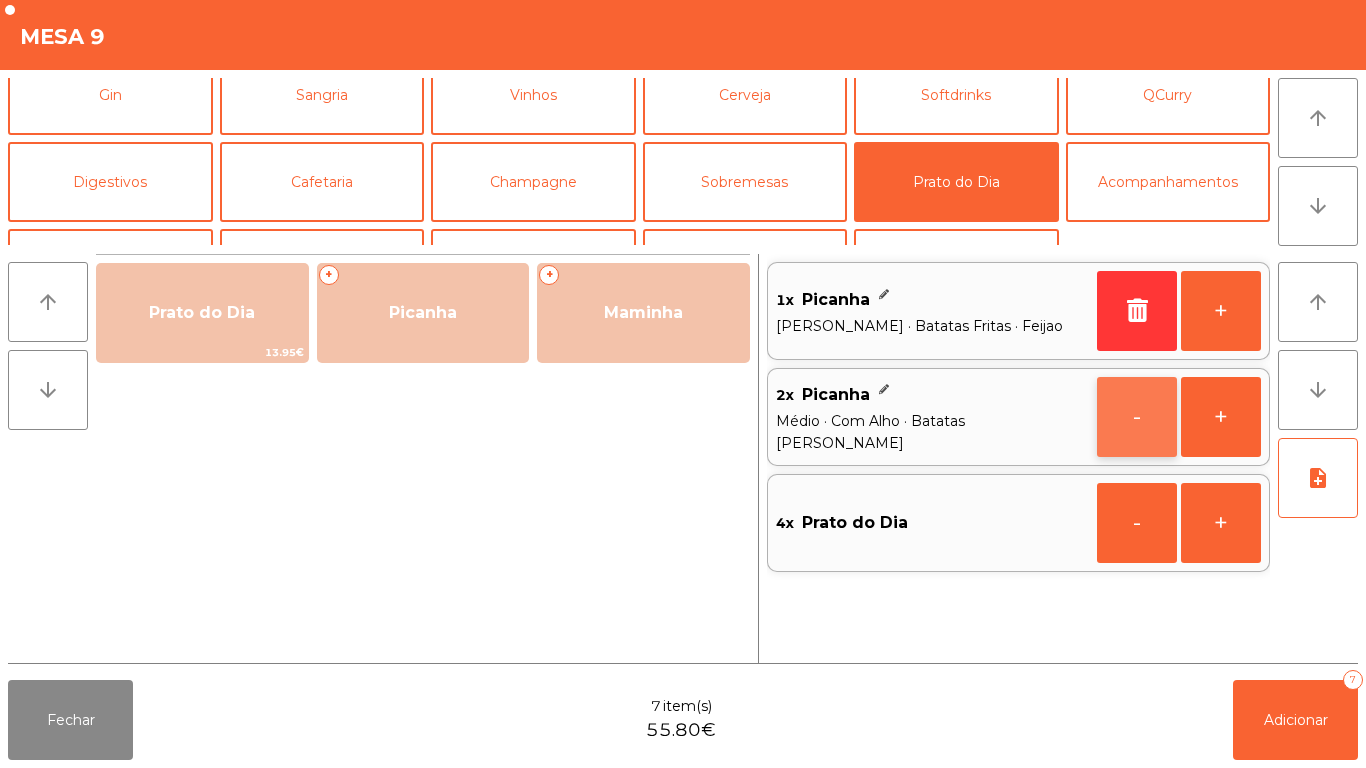 click on "-" 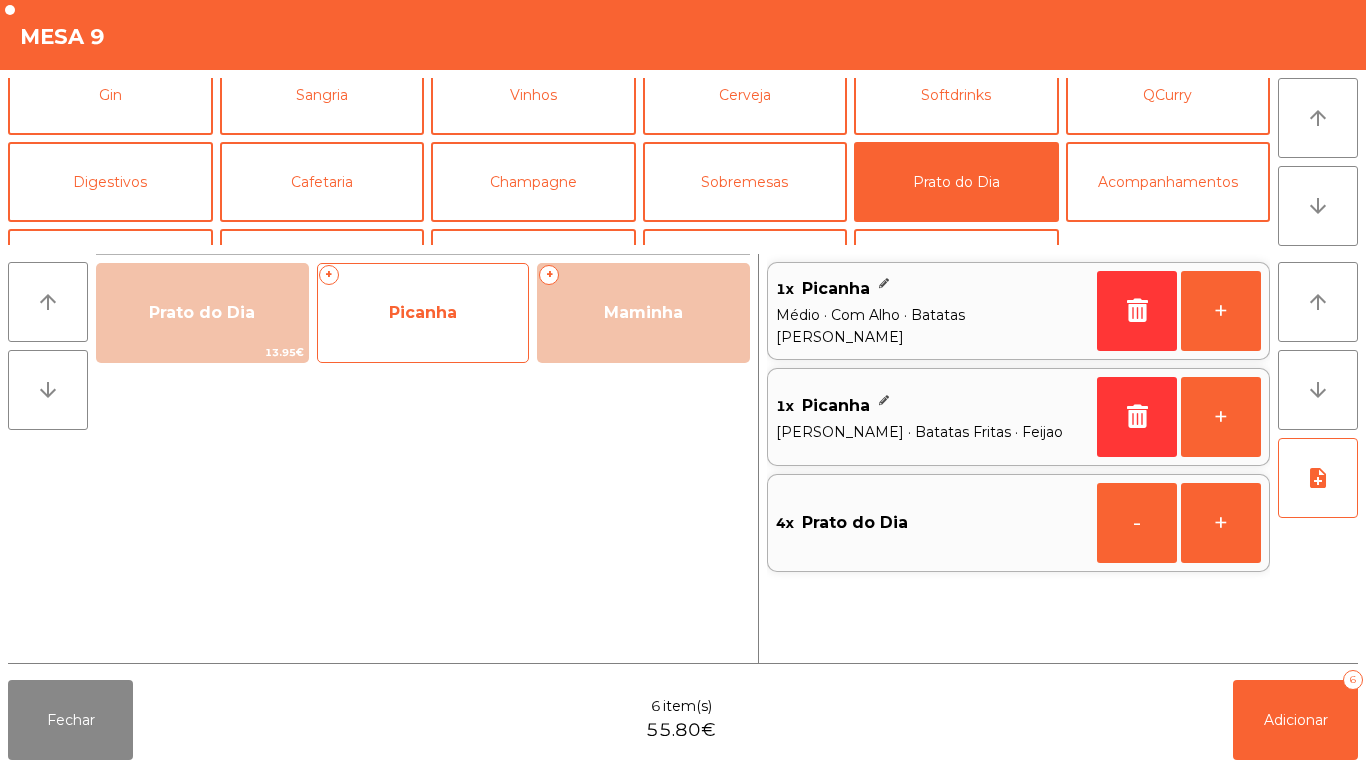 click on "Picanha" 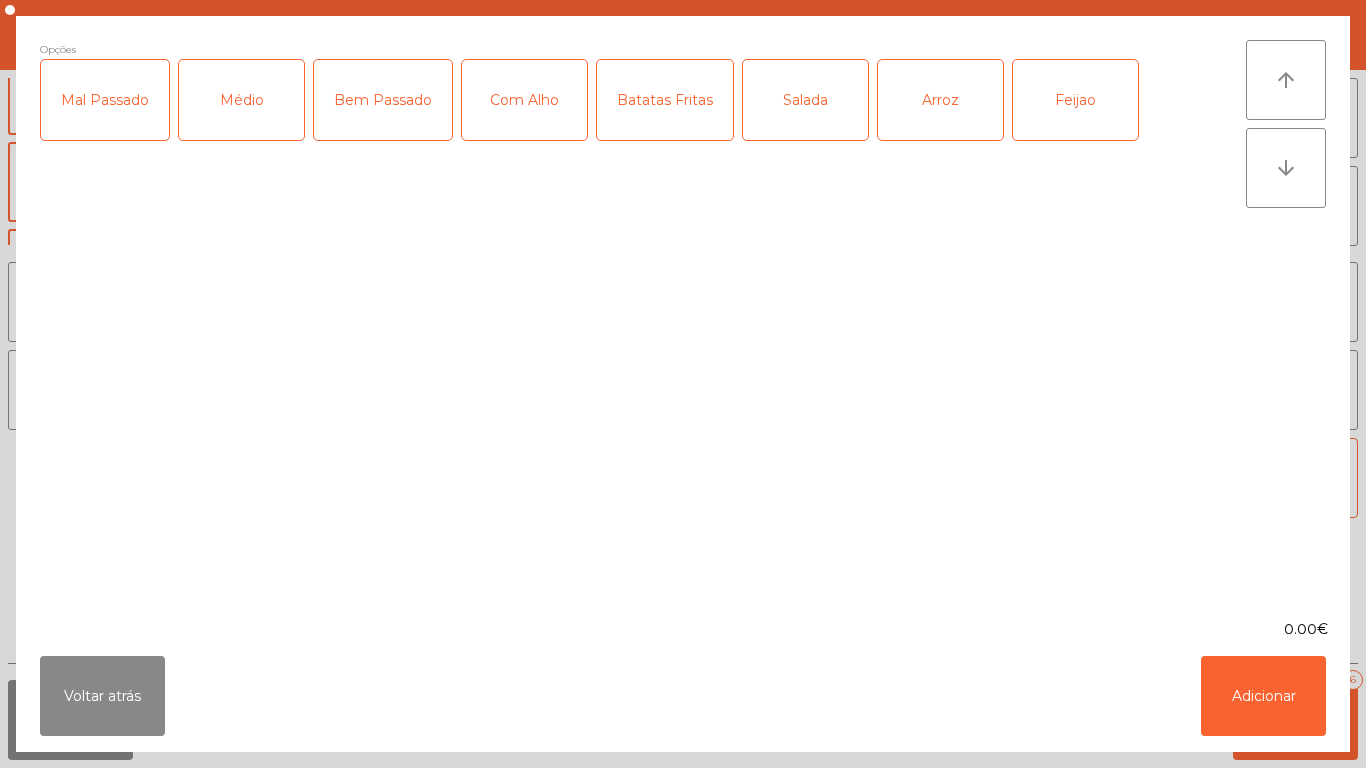 click on "Médio" 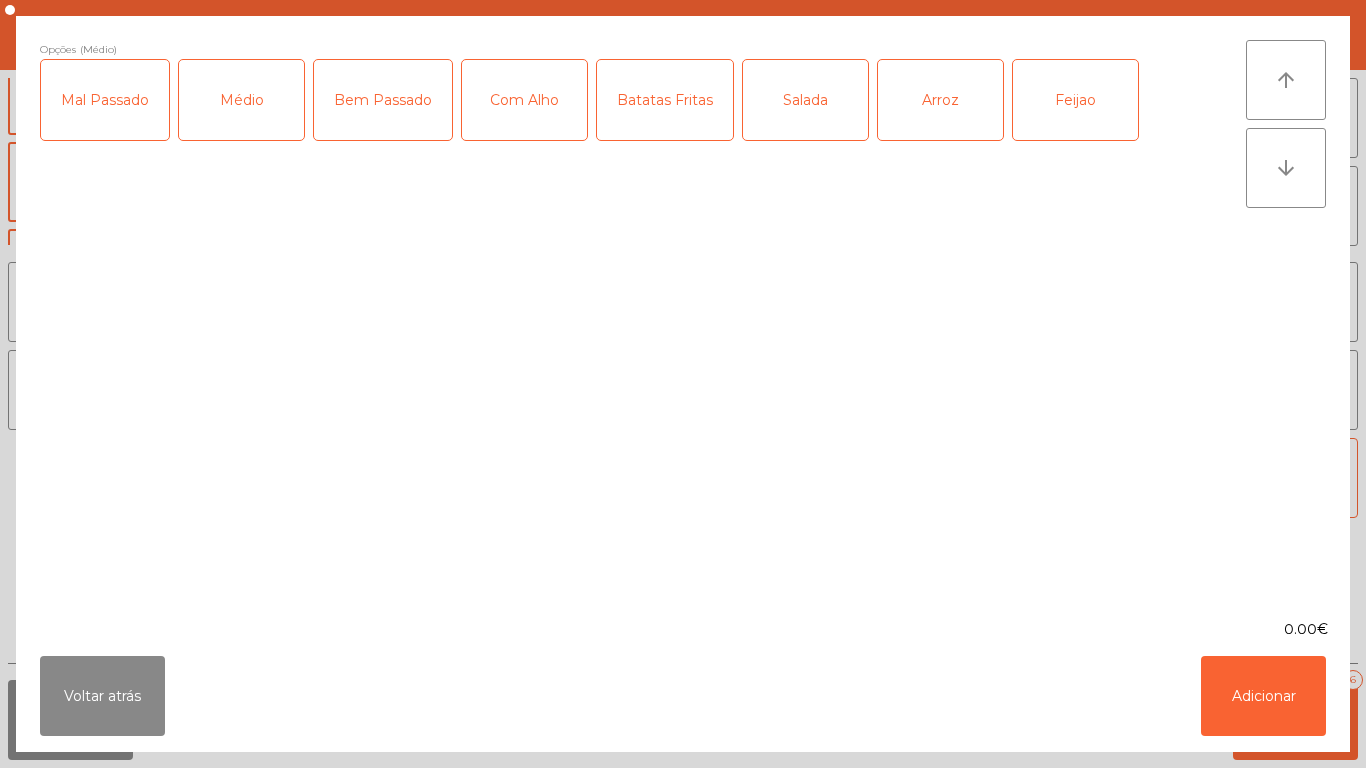 click on "Batatas Fritas" 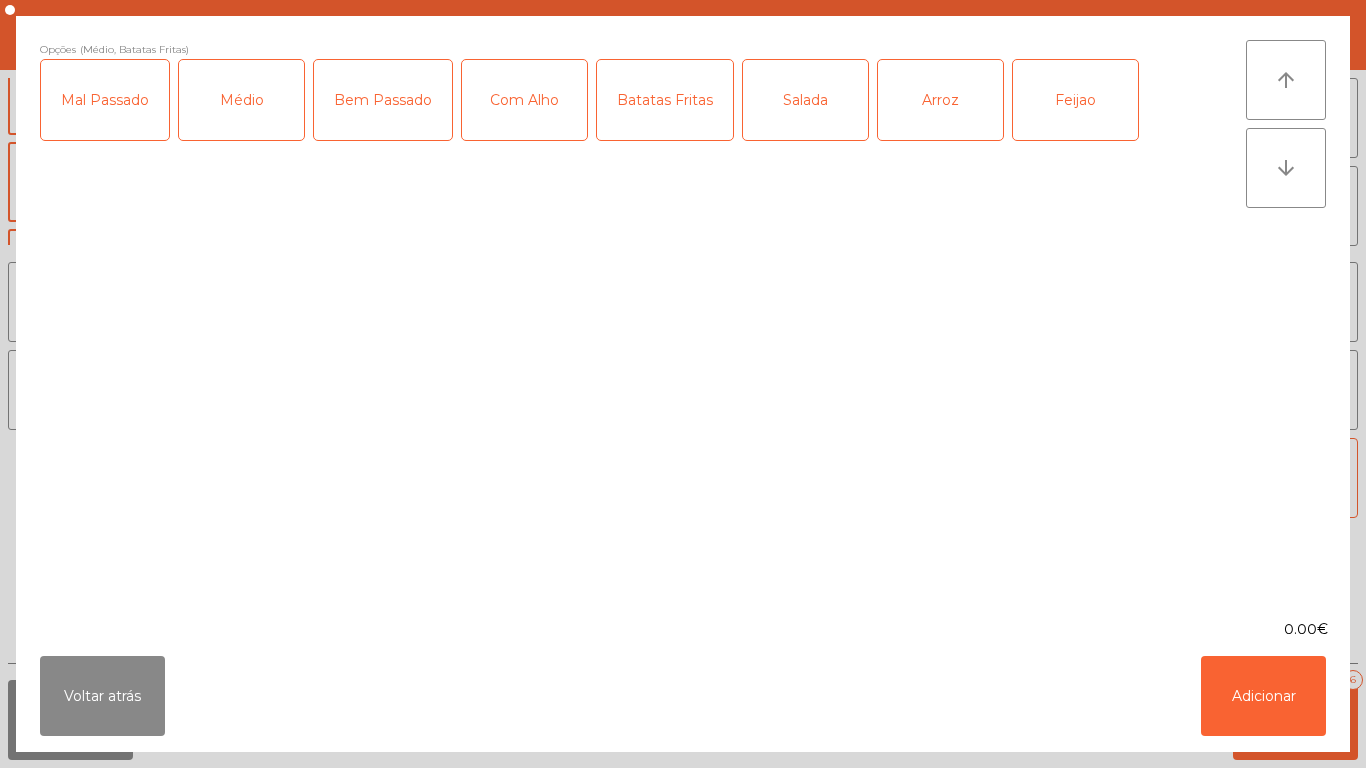click on "Arroz" 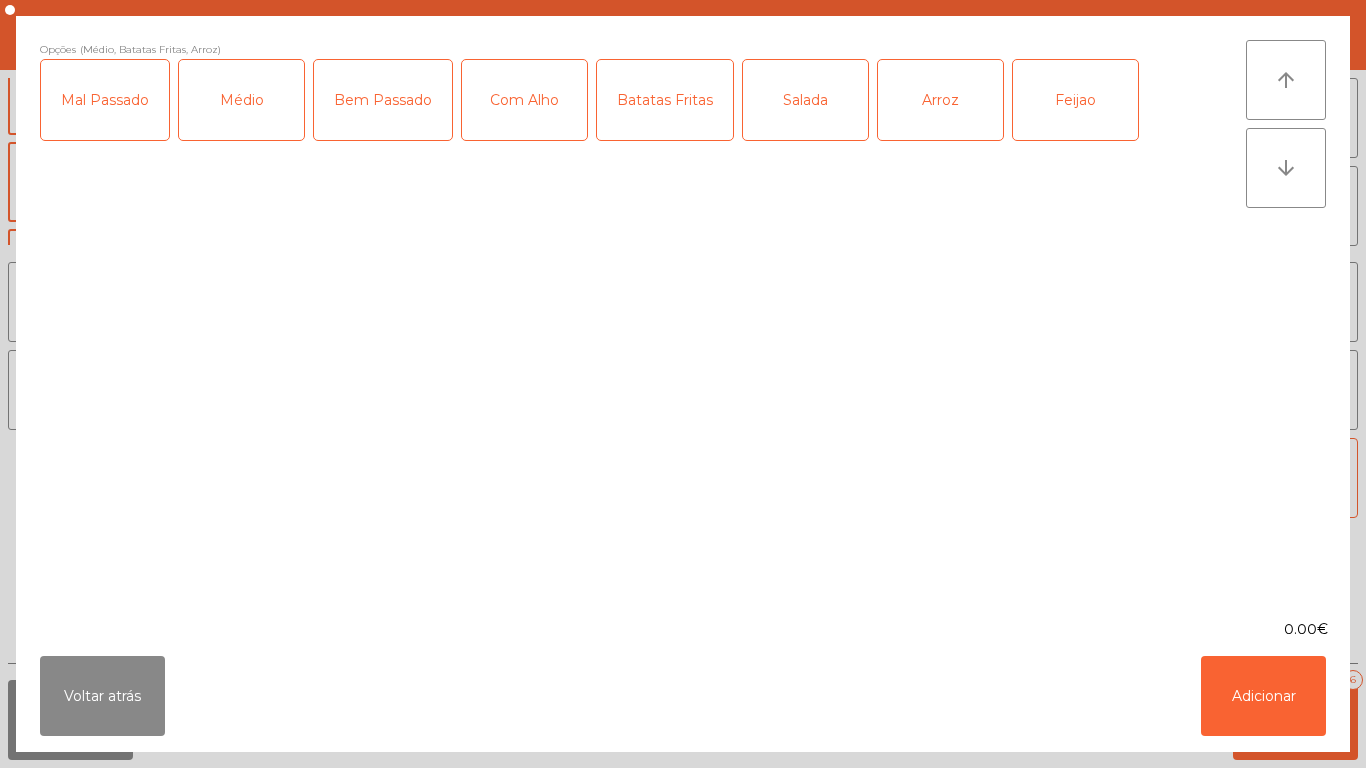 click on "Feijao" 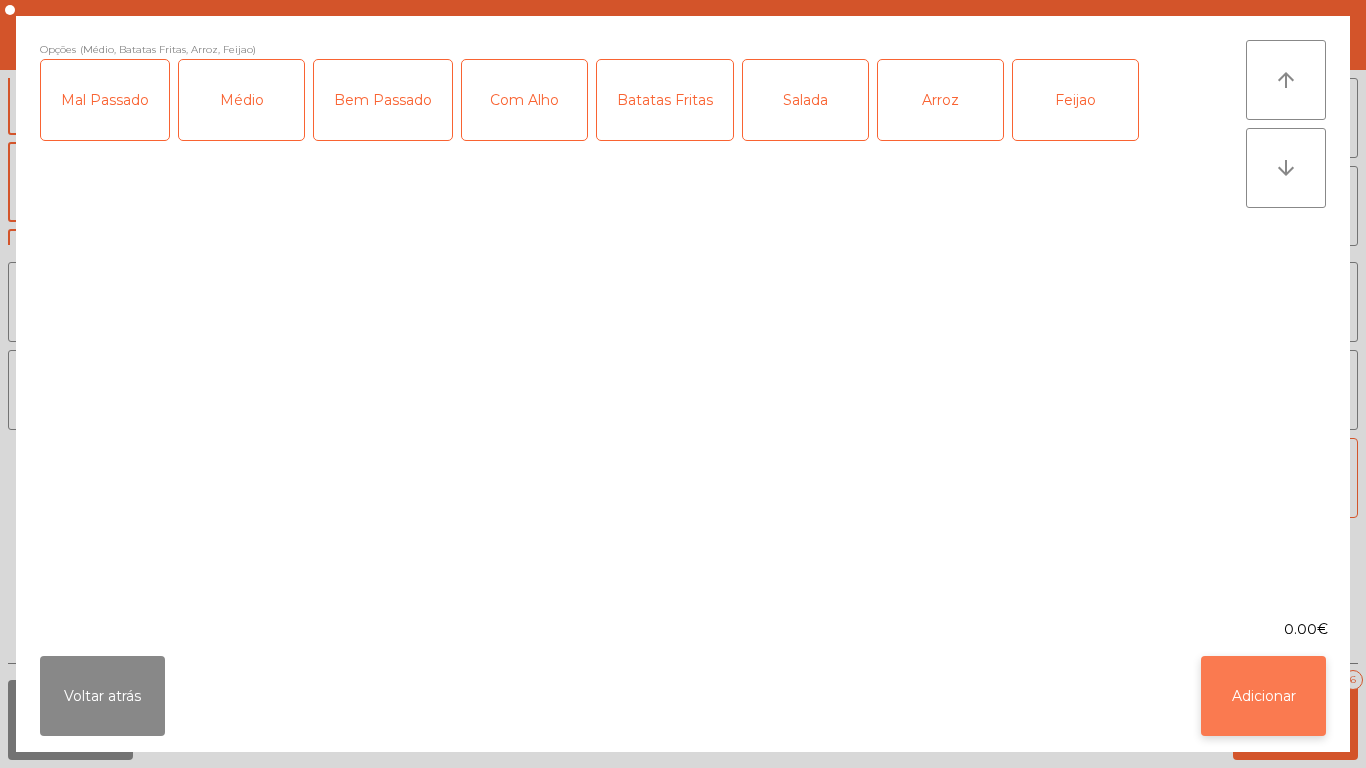 click on "Adicionar" 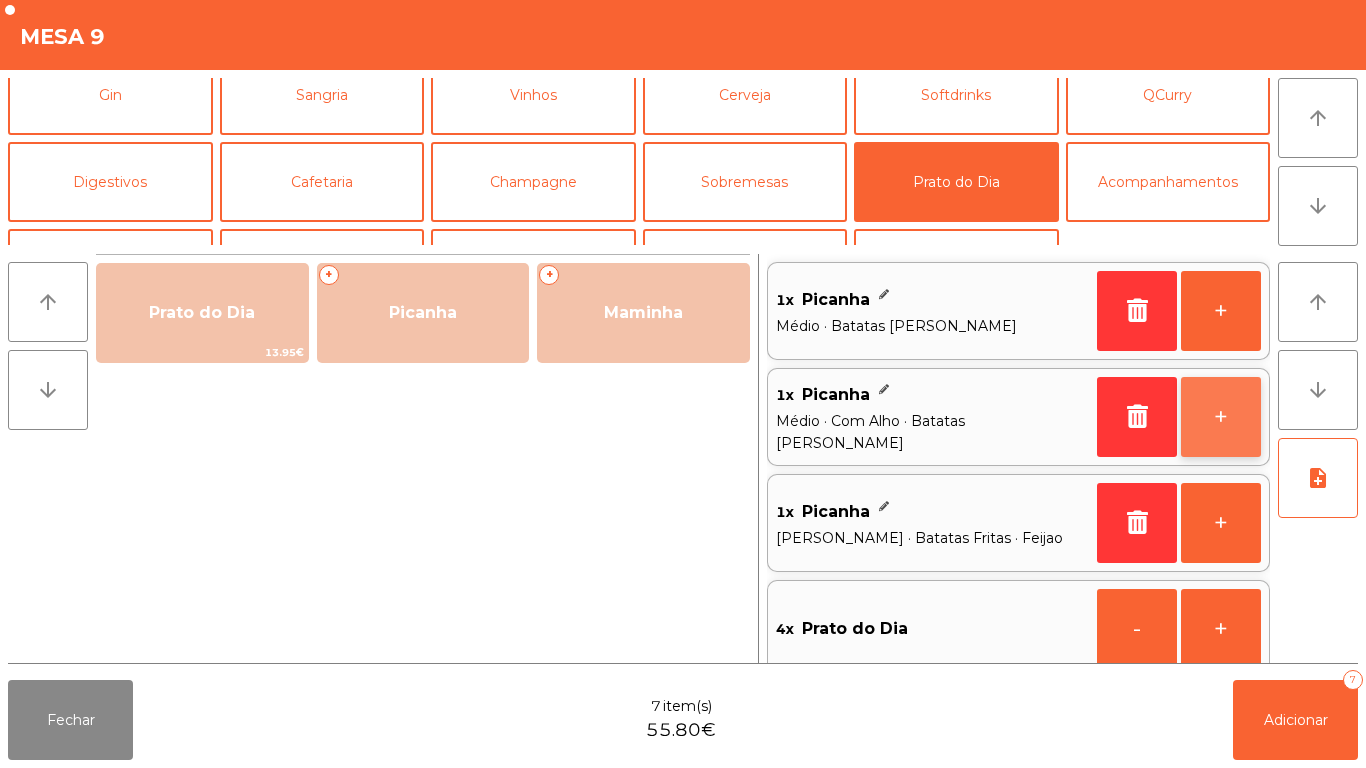 click on "+" 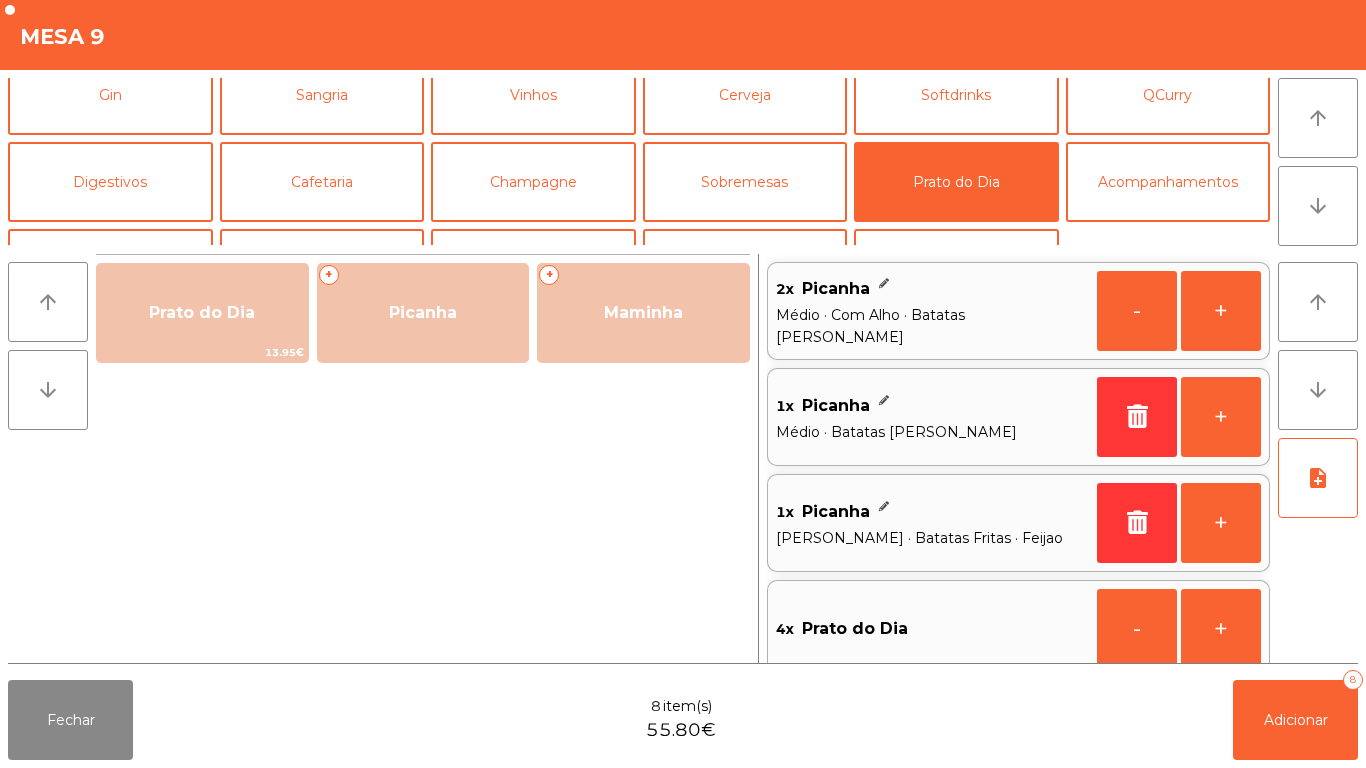 scroll, scrollTop: 8, scrollLeft: 0, axis: vertical 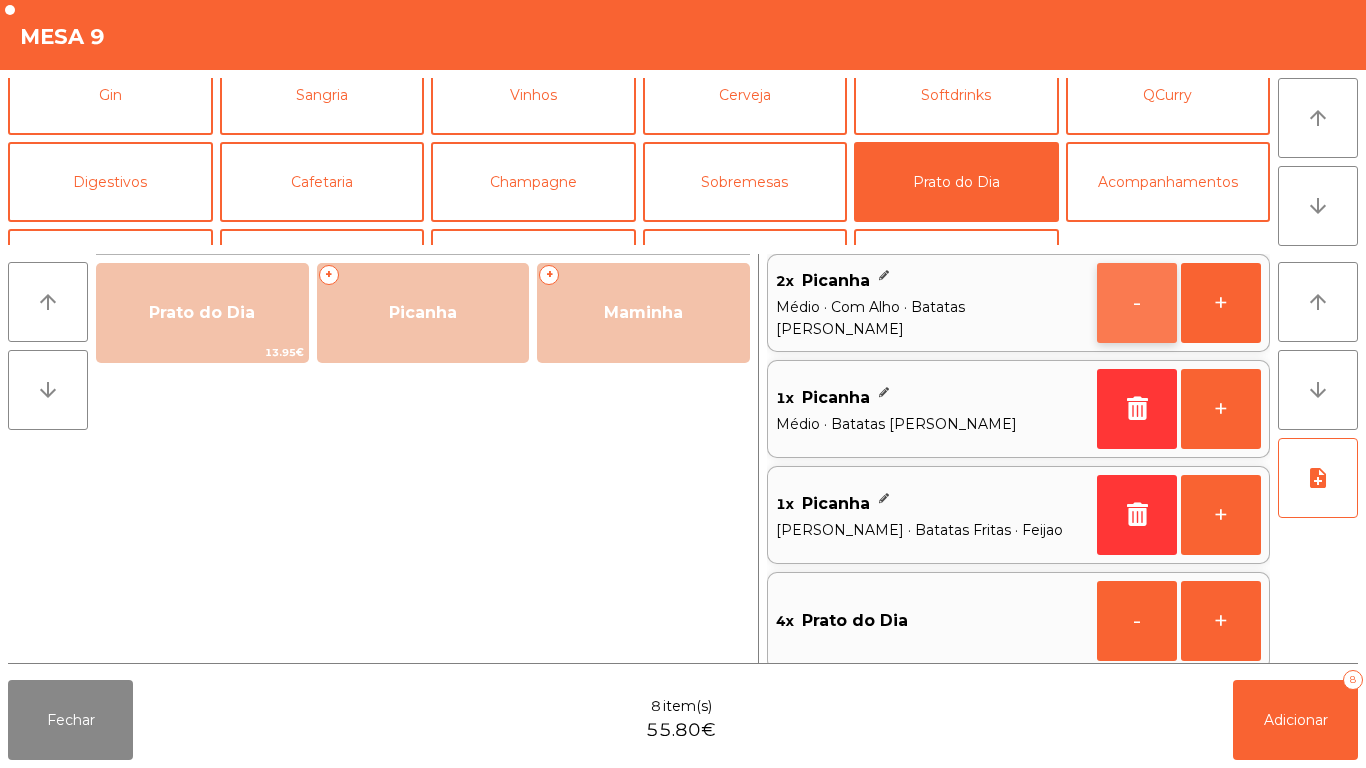click on "-" 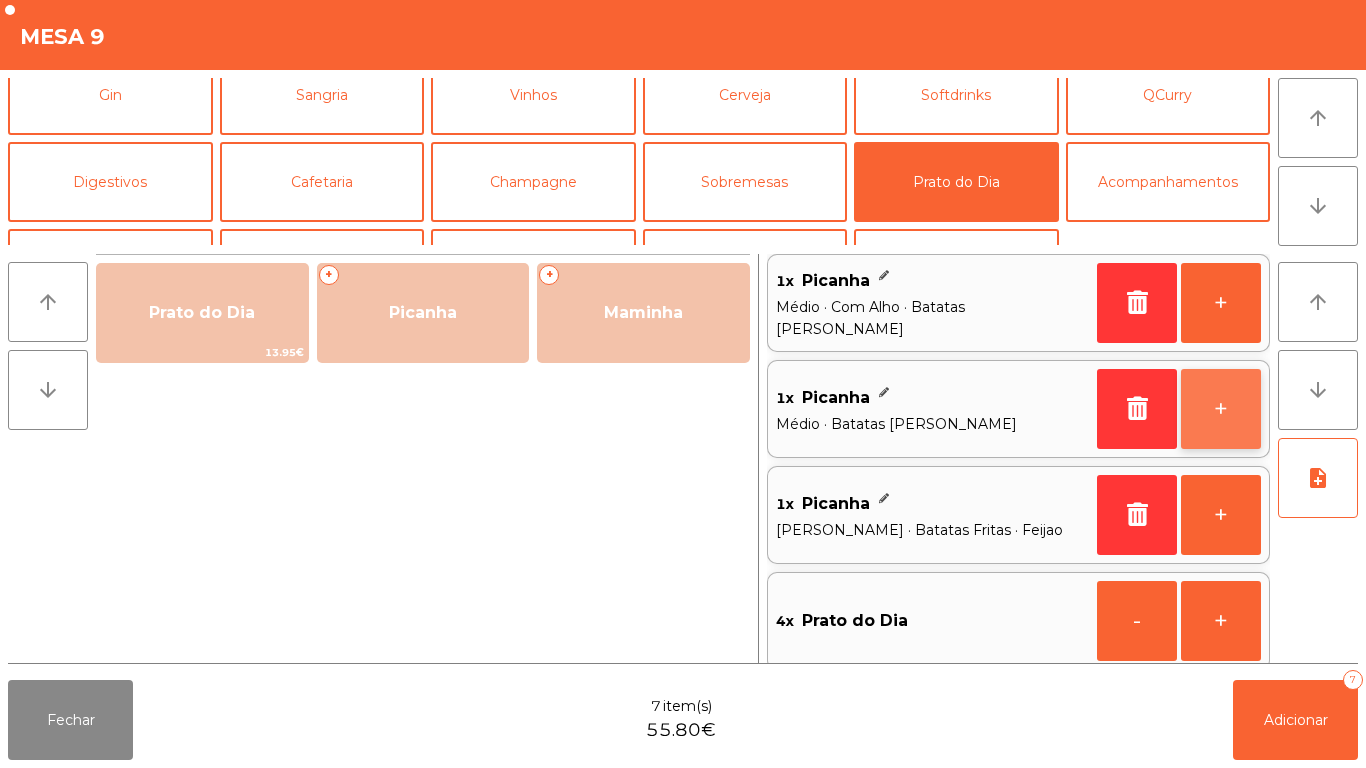 click on "+" 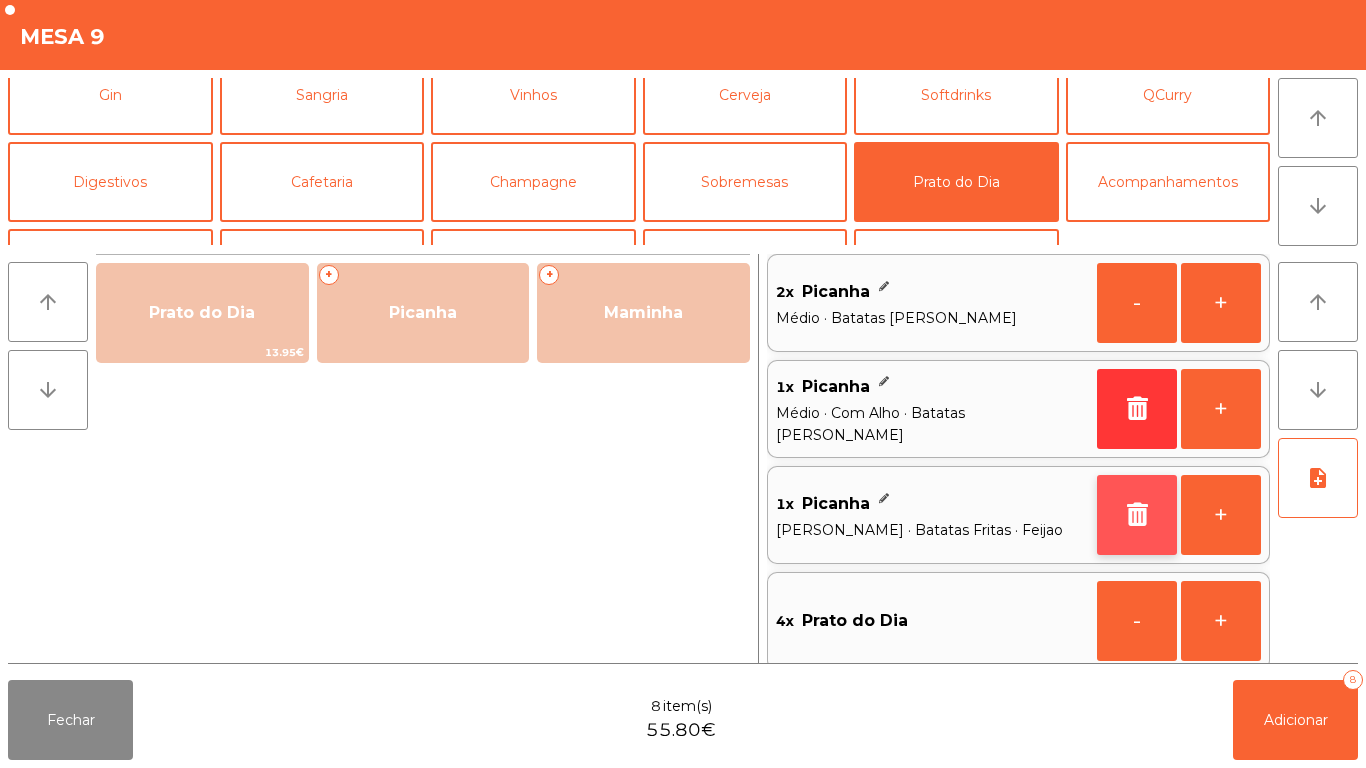 click 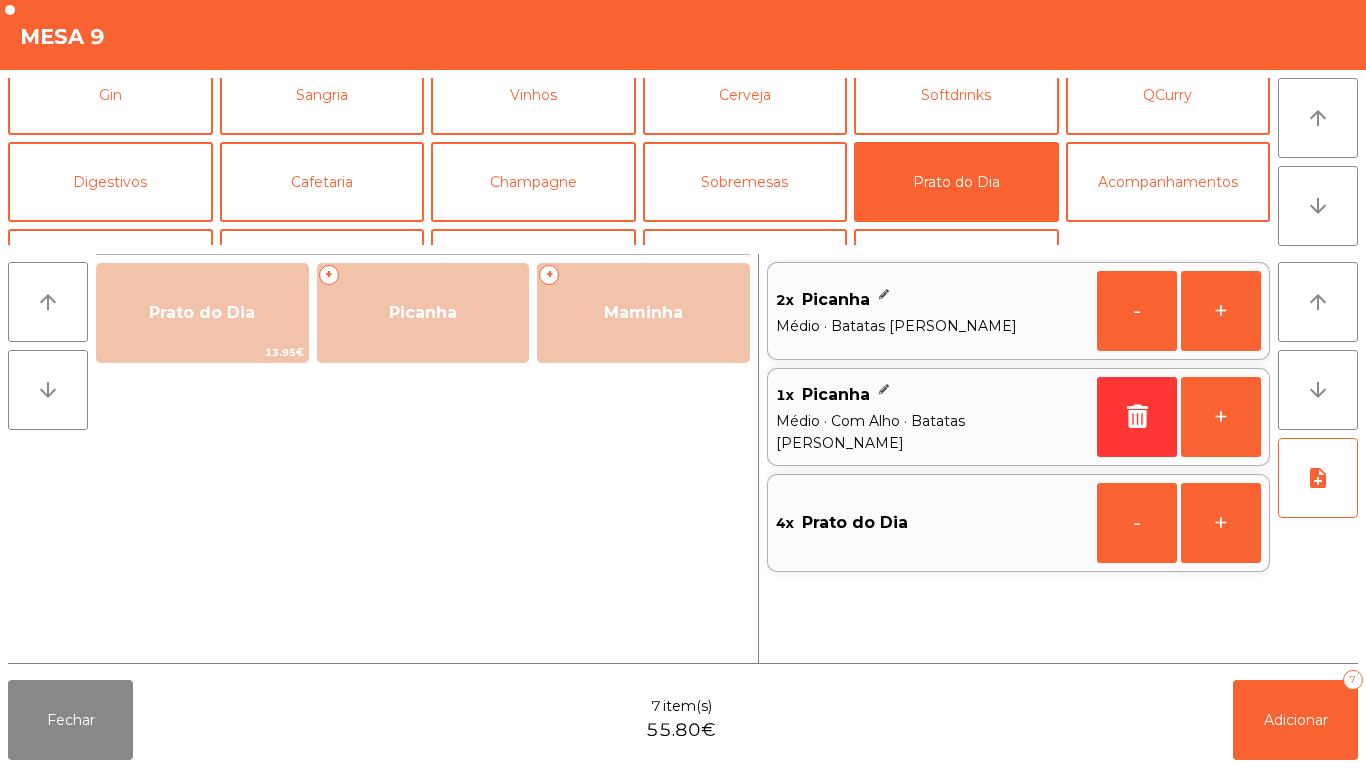 scroll, scrollTop: 0, scrollLeft: 0, axis: both 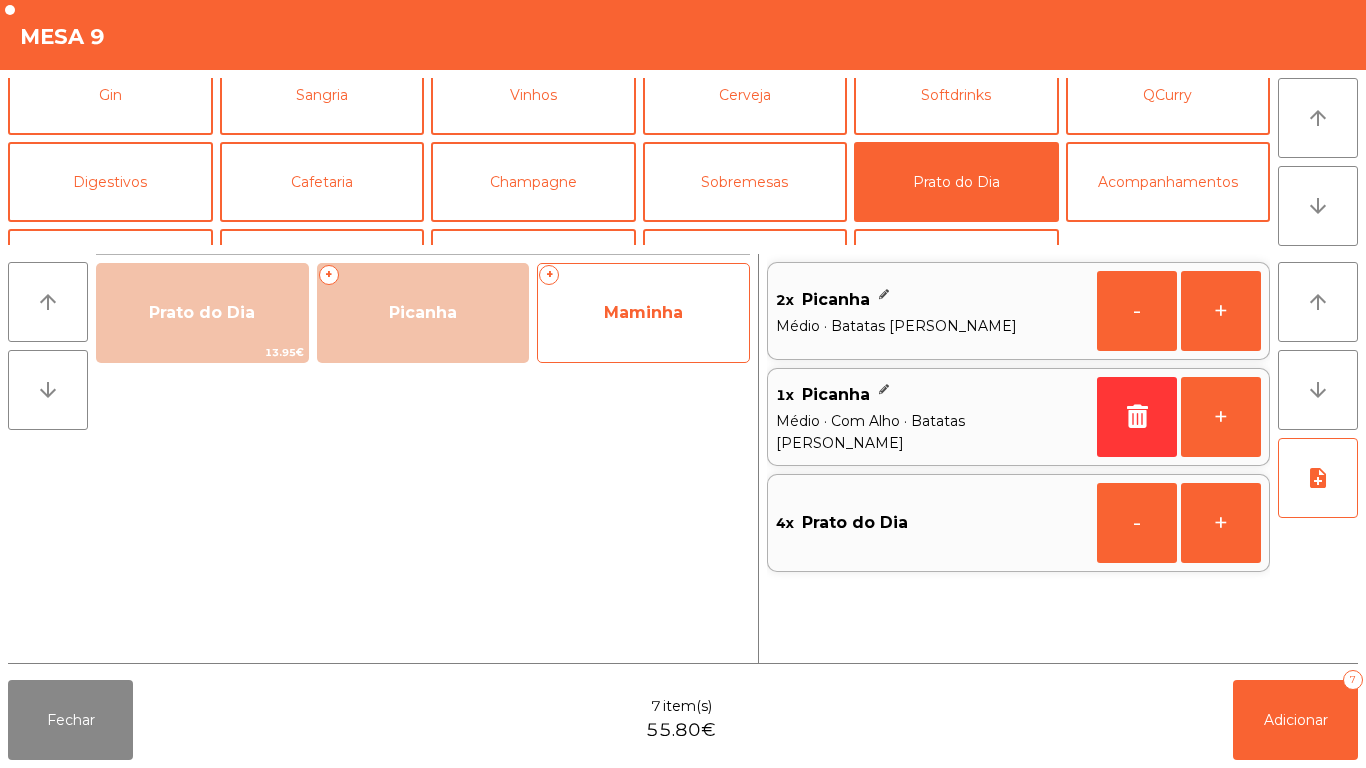 click on "Maminha" 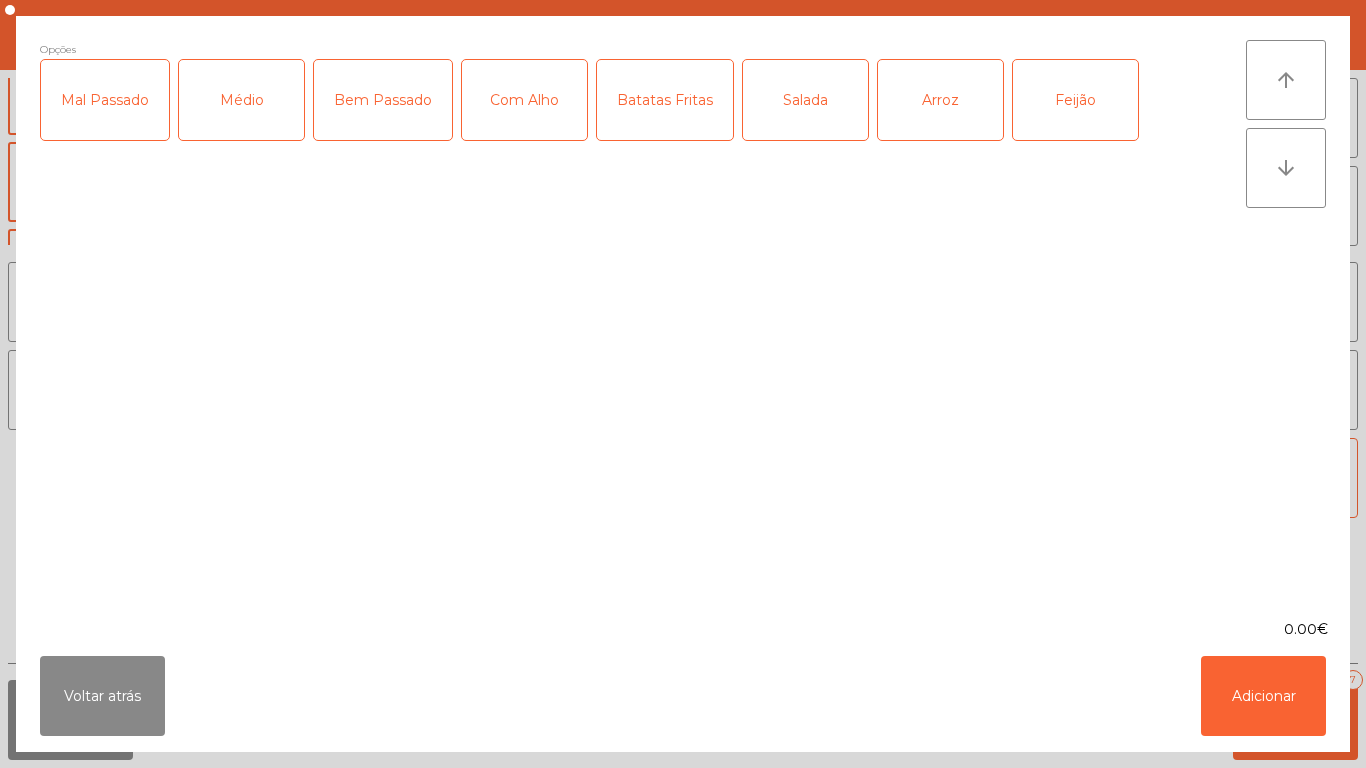 click on "Médio" 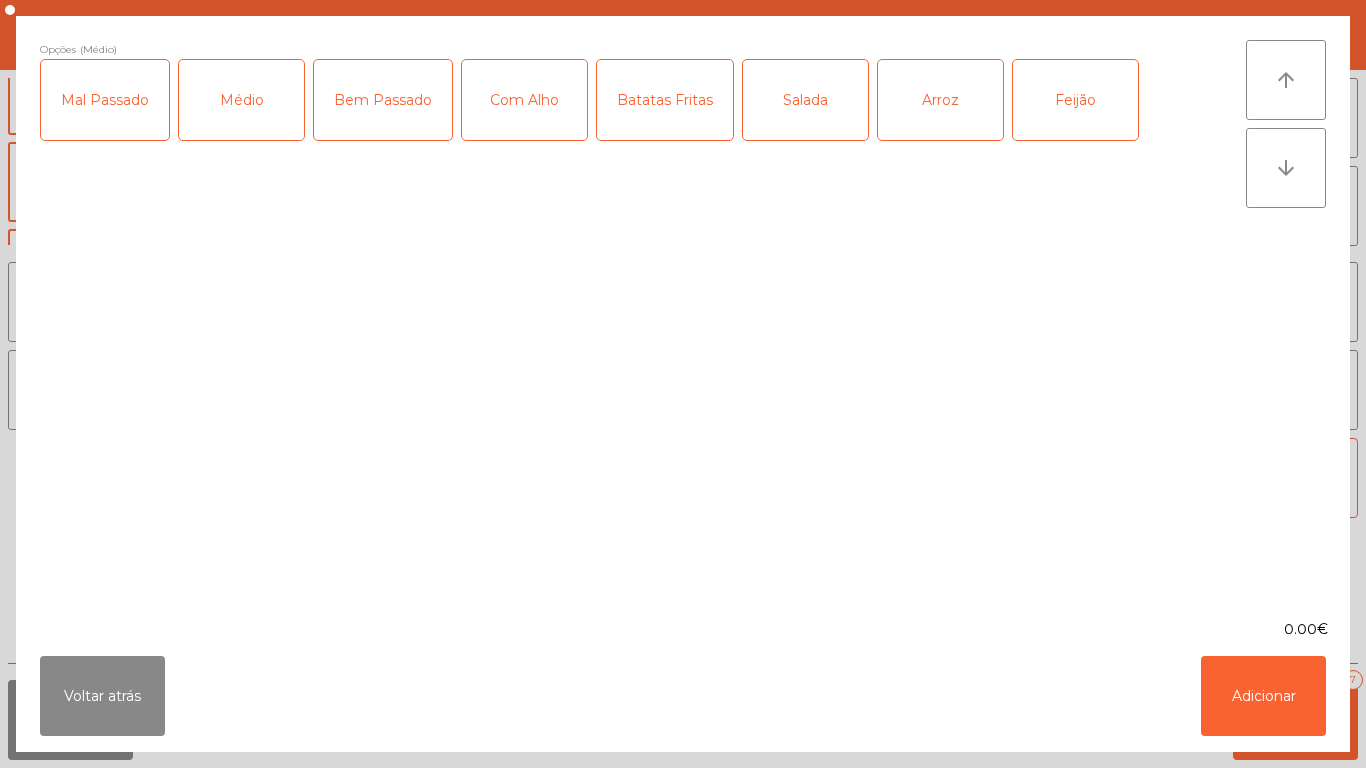 click on "Com Alho" 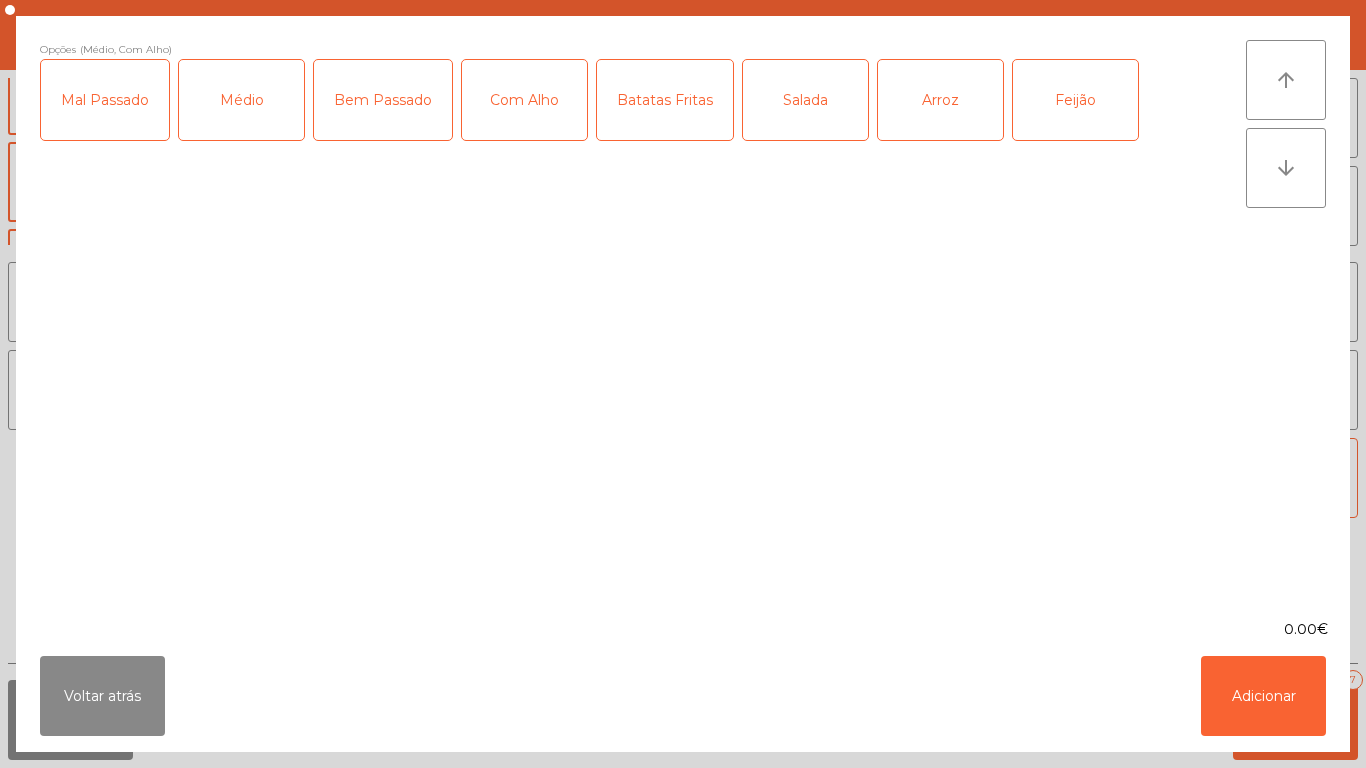 click on "Salada" 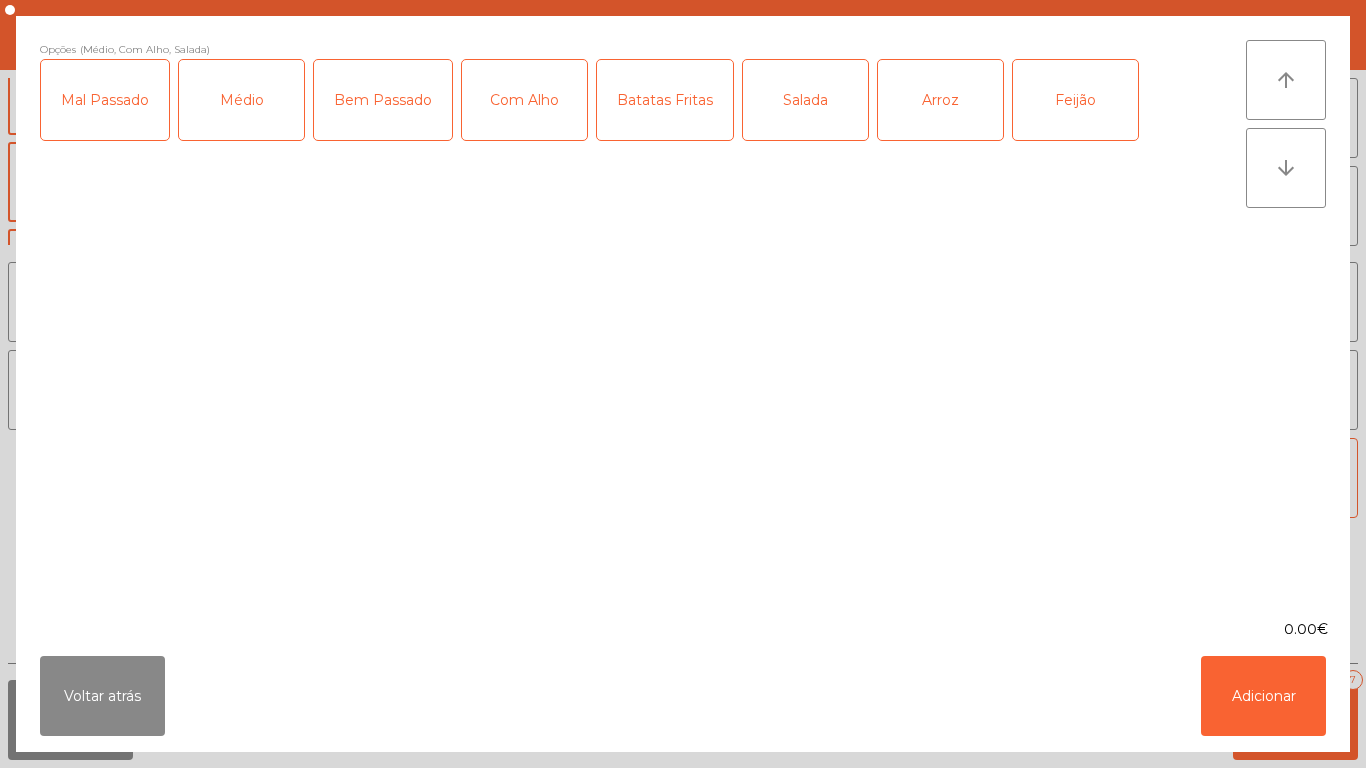 click on "Salada" 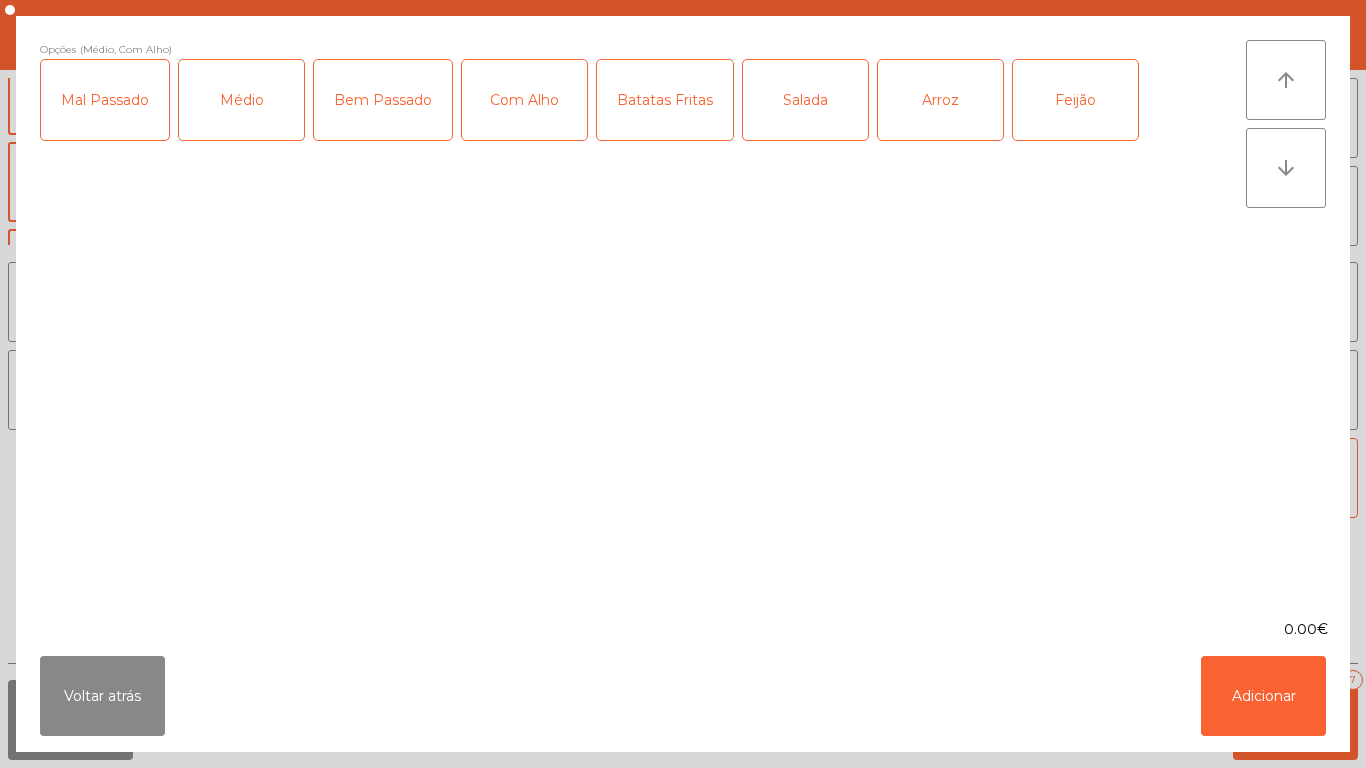 click on "Batatas Fritas" 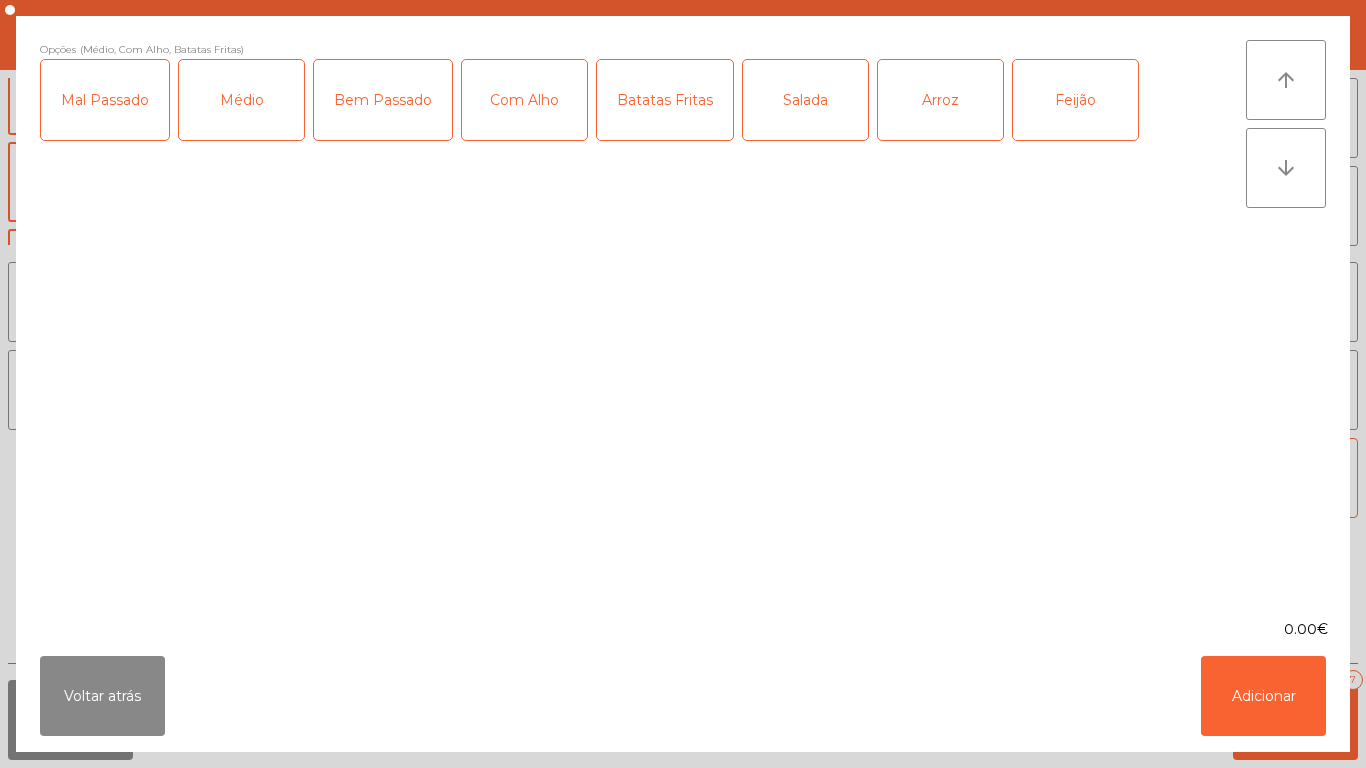 click on "Arroz" 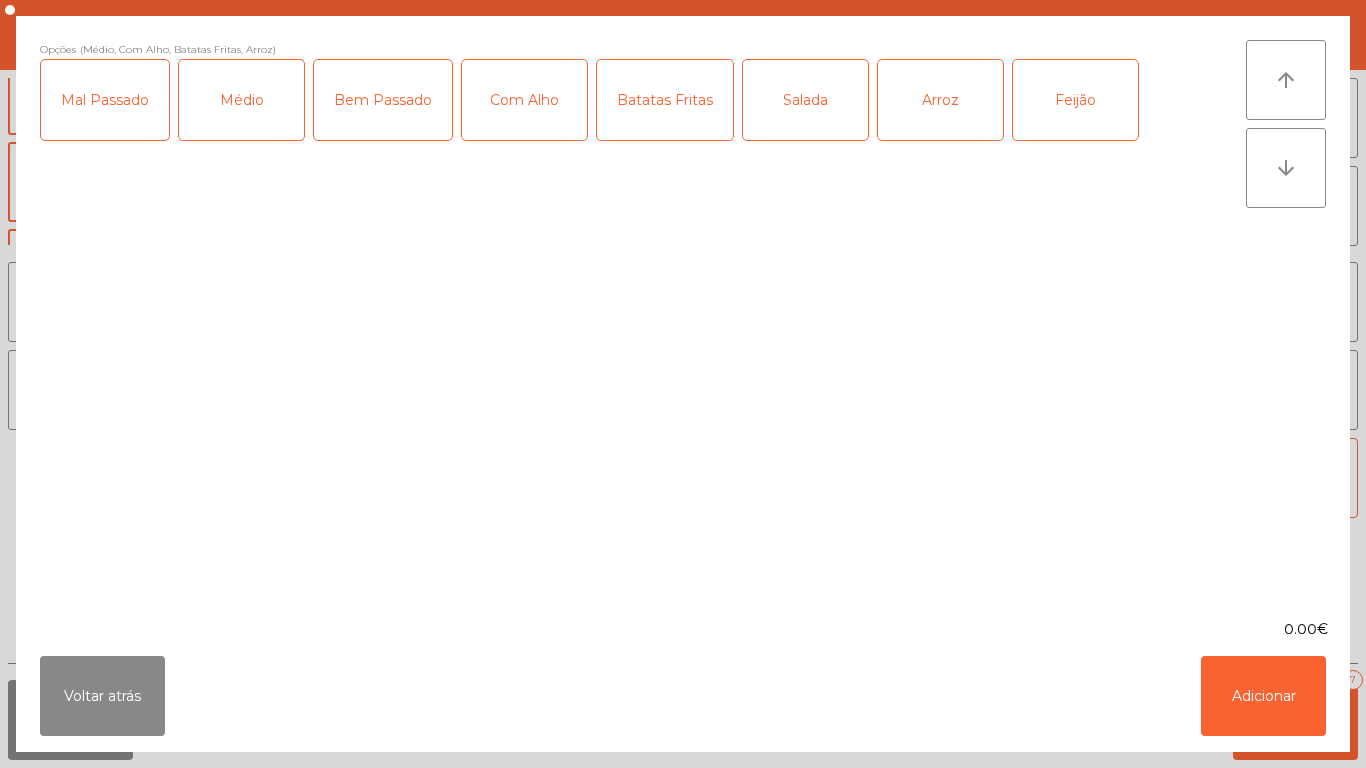 click on "Feijão" 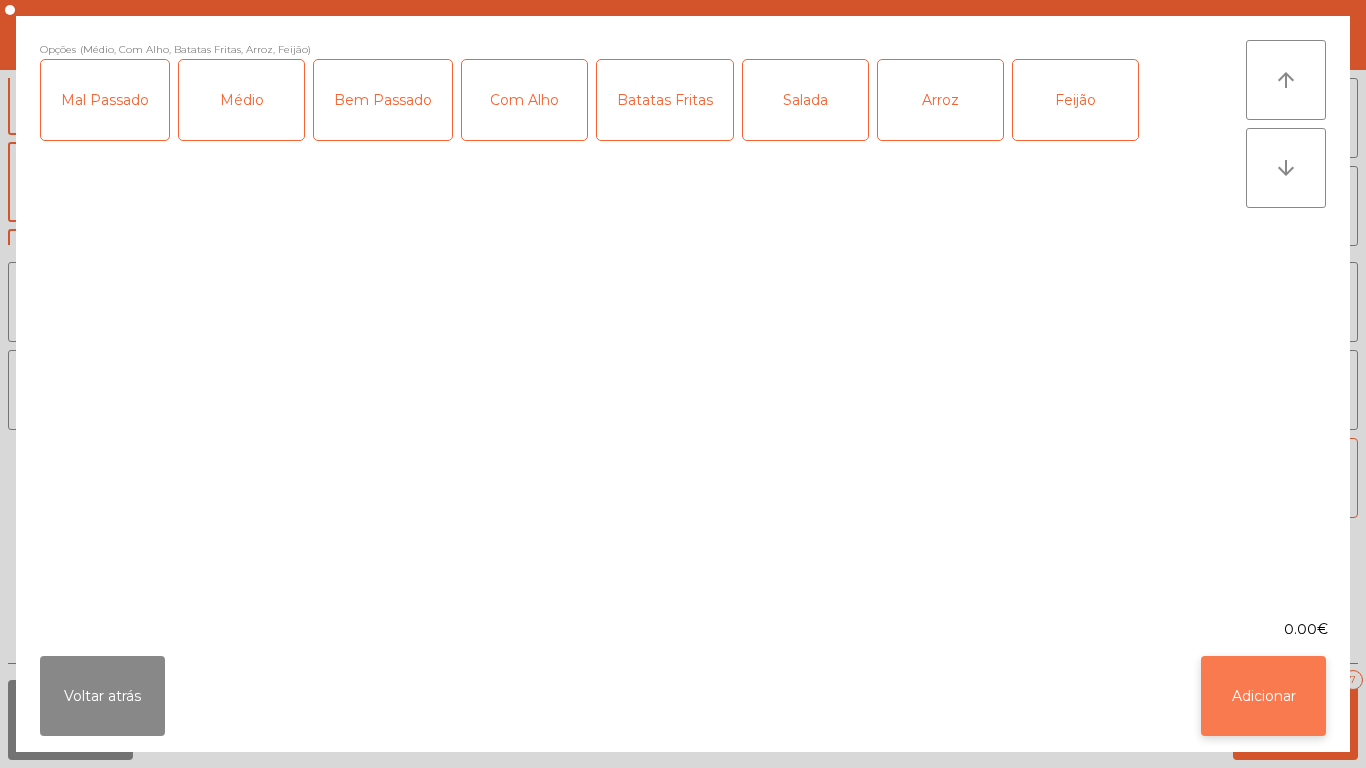 click on "Adicionar" 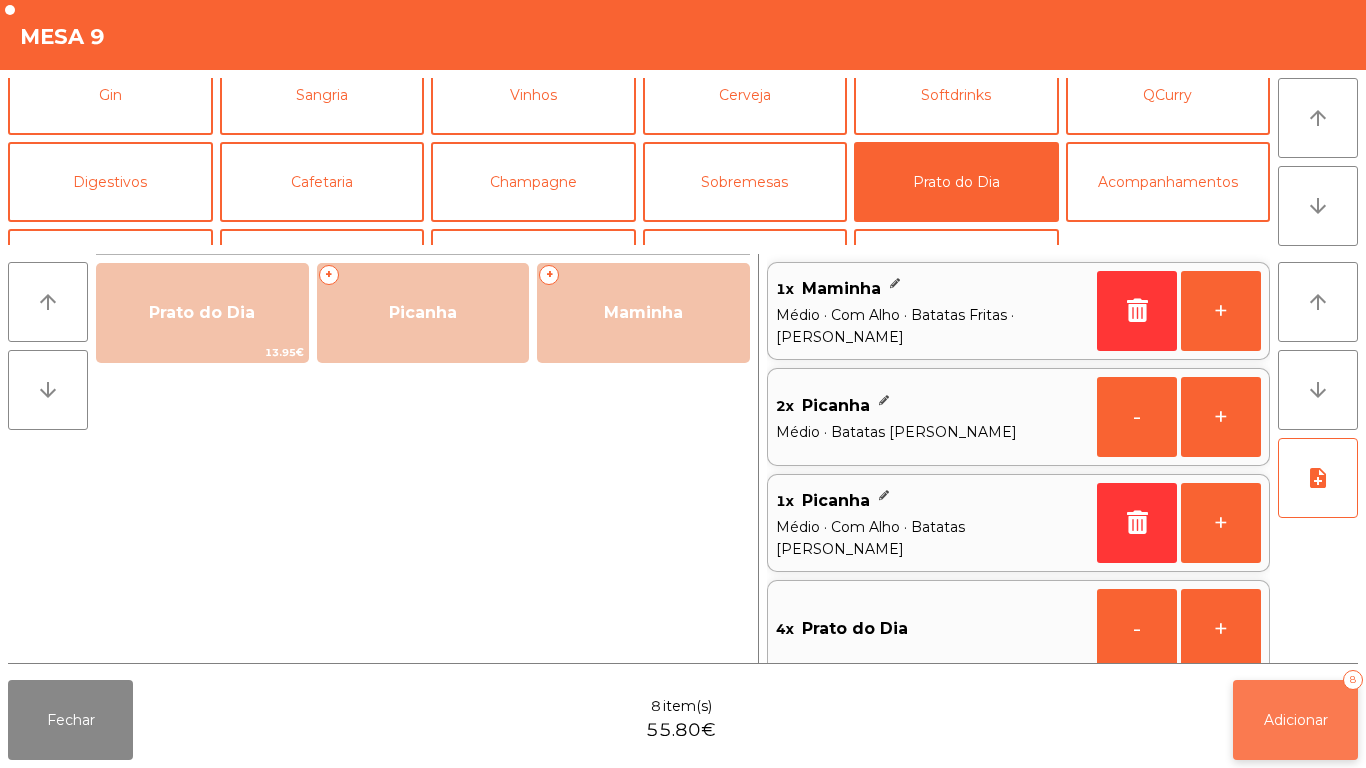 click on "Adicionar" 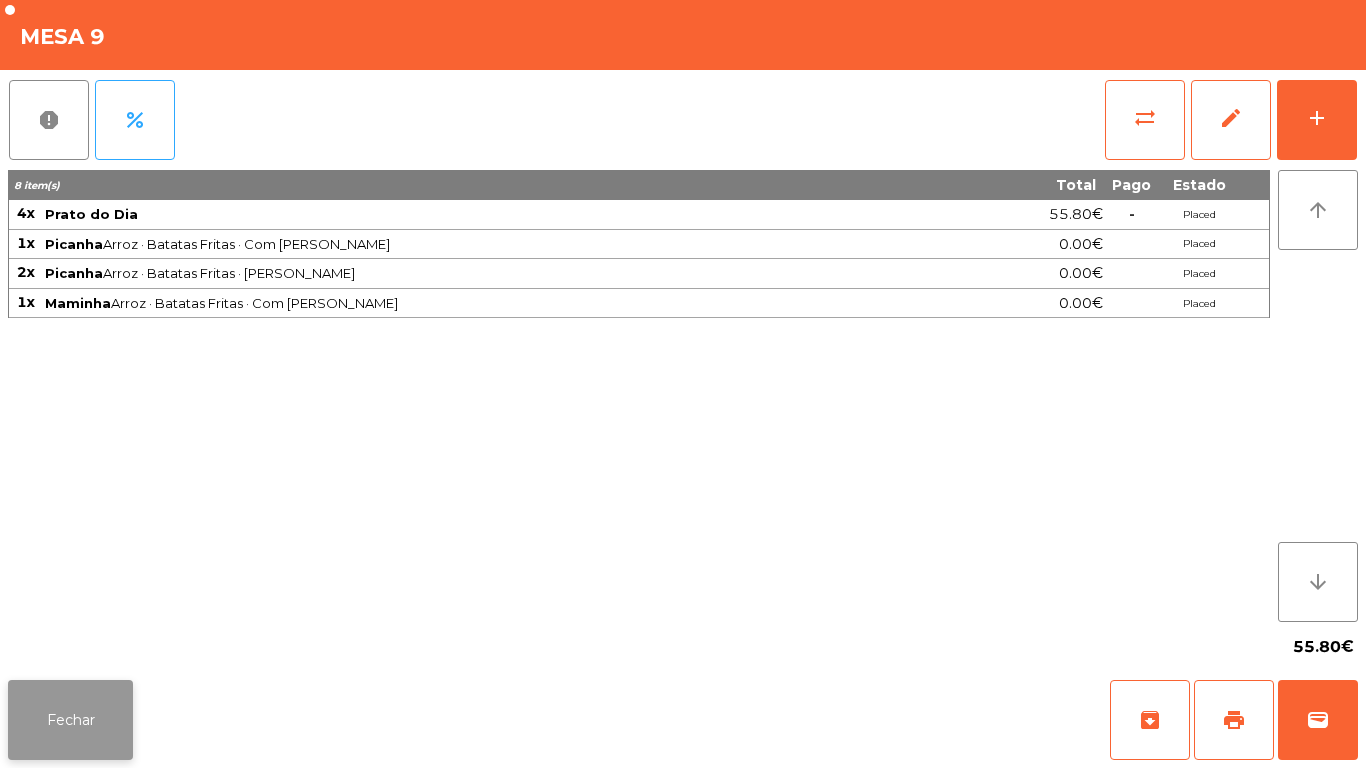 click on "Fechar" 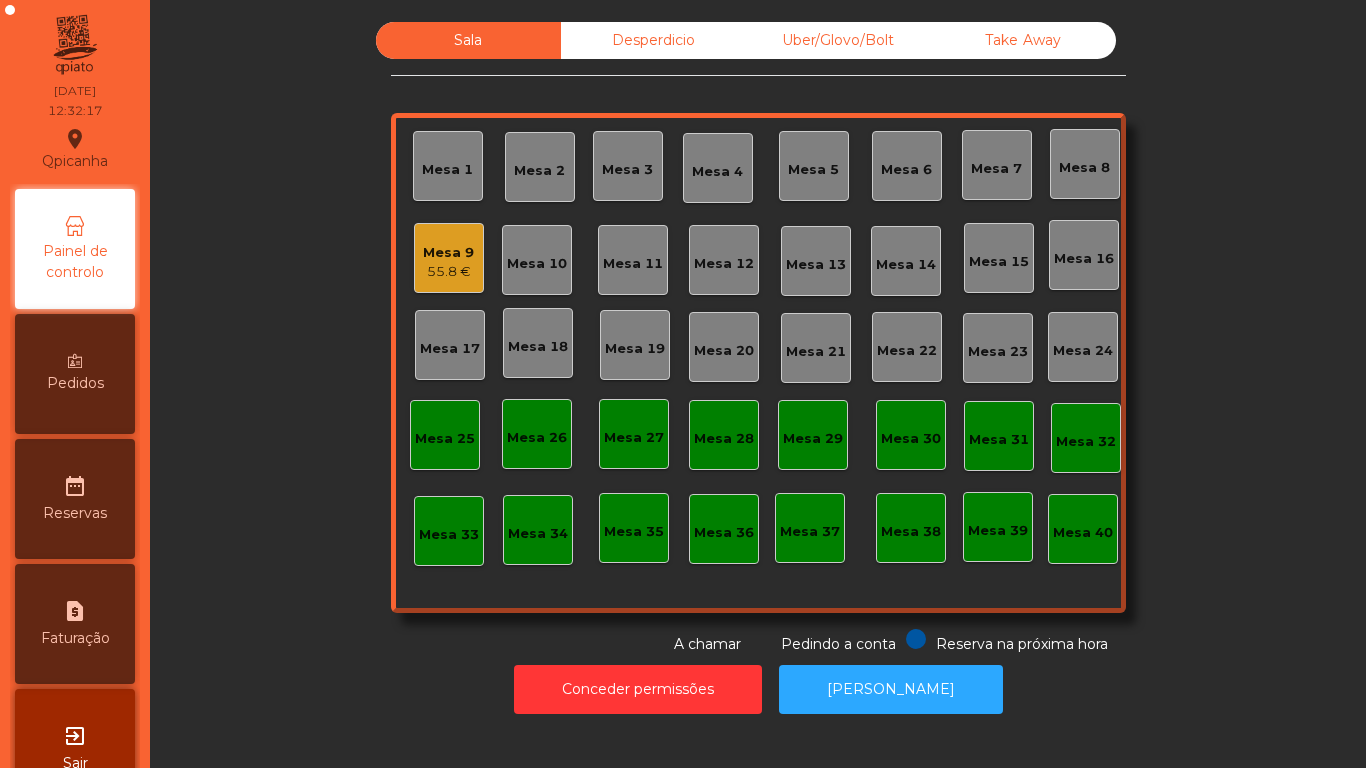 click on "Mesa 16" 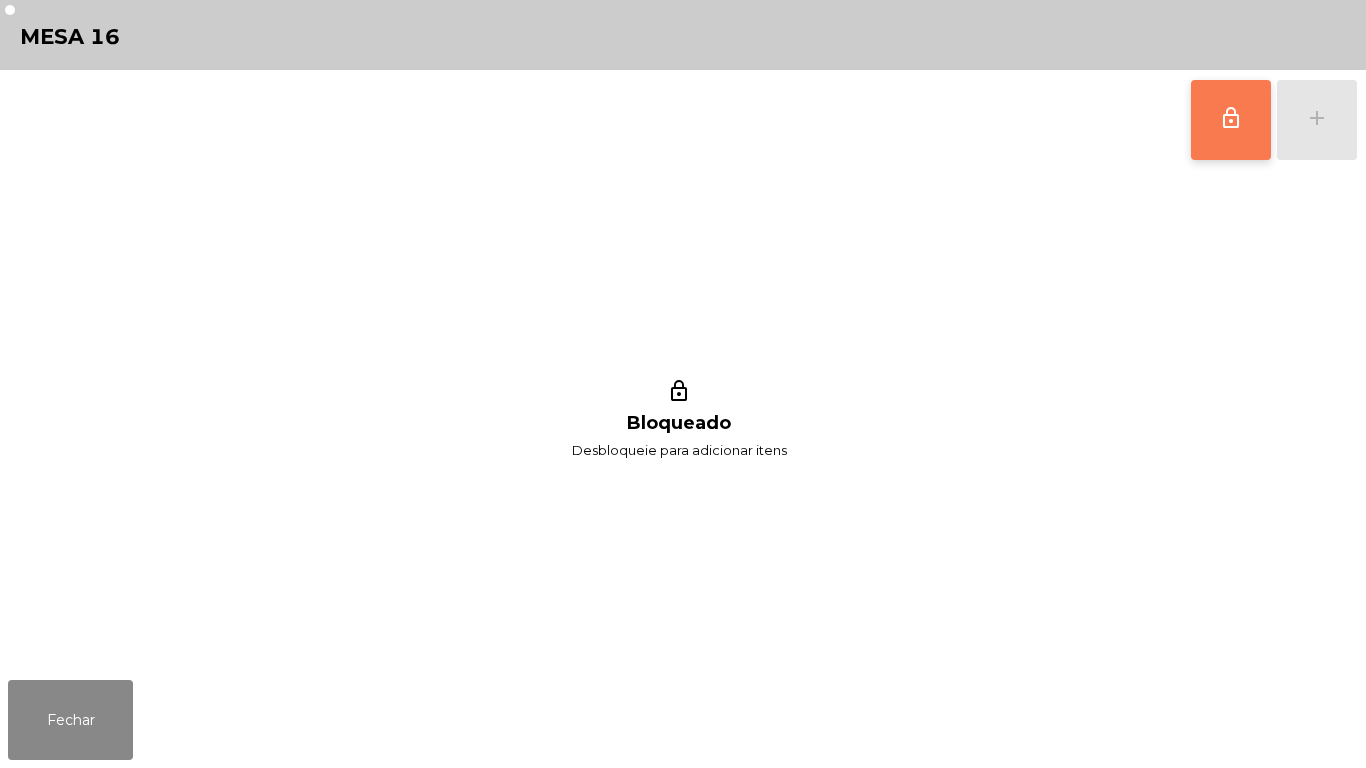 click on "lock_outline" 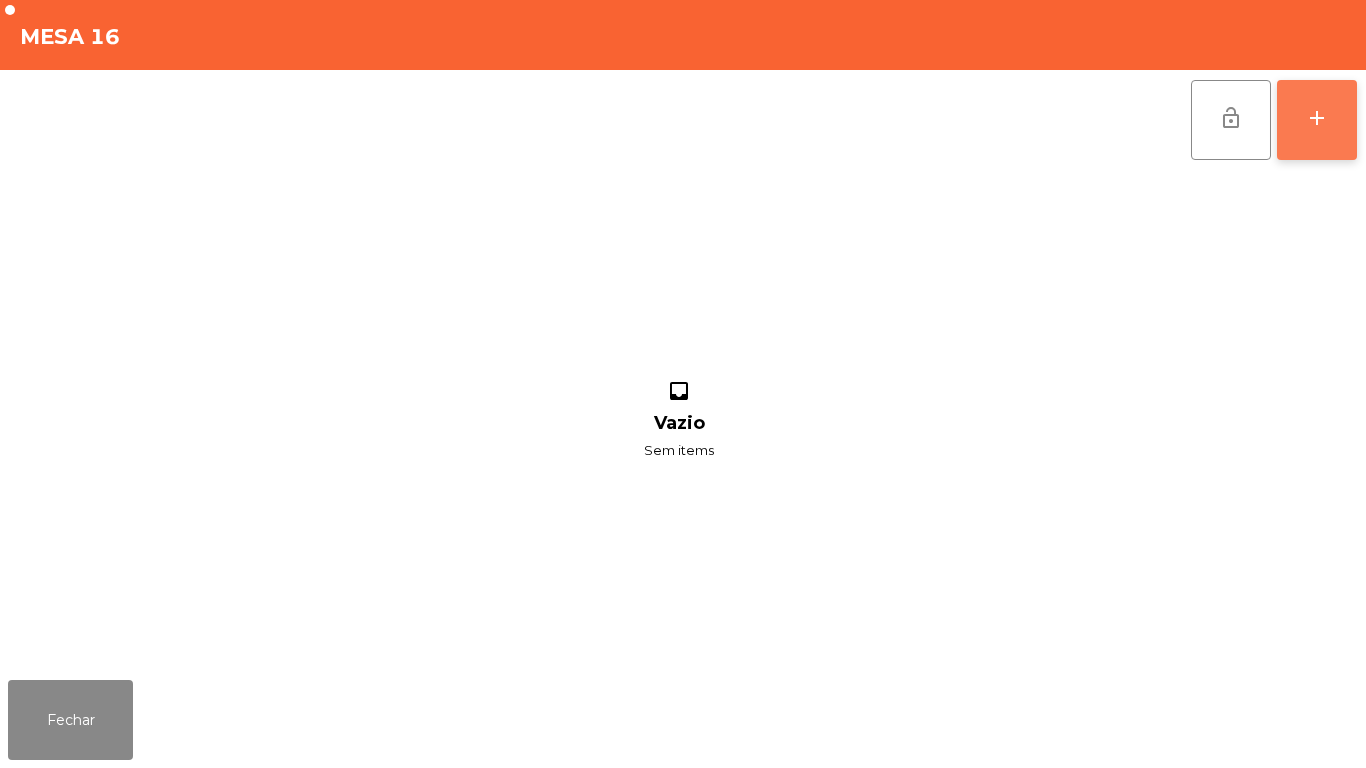 click on "add" 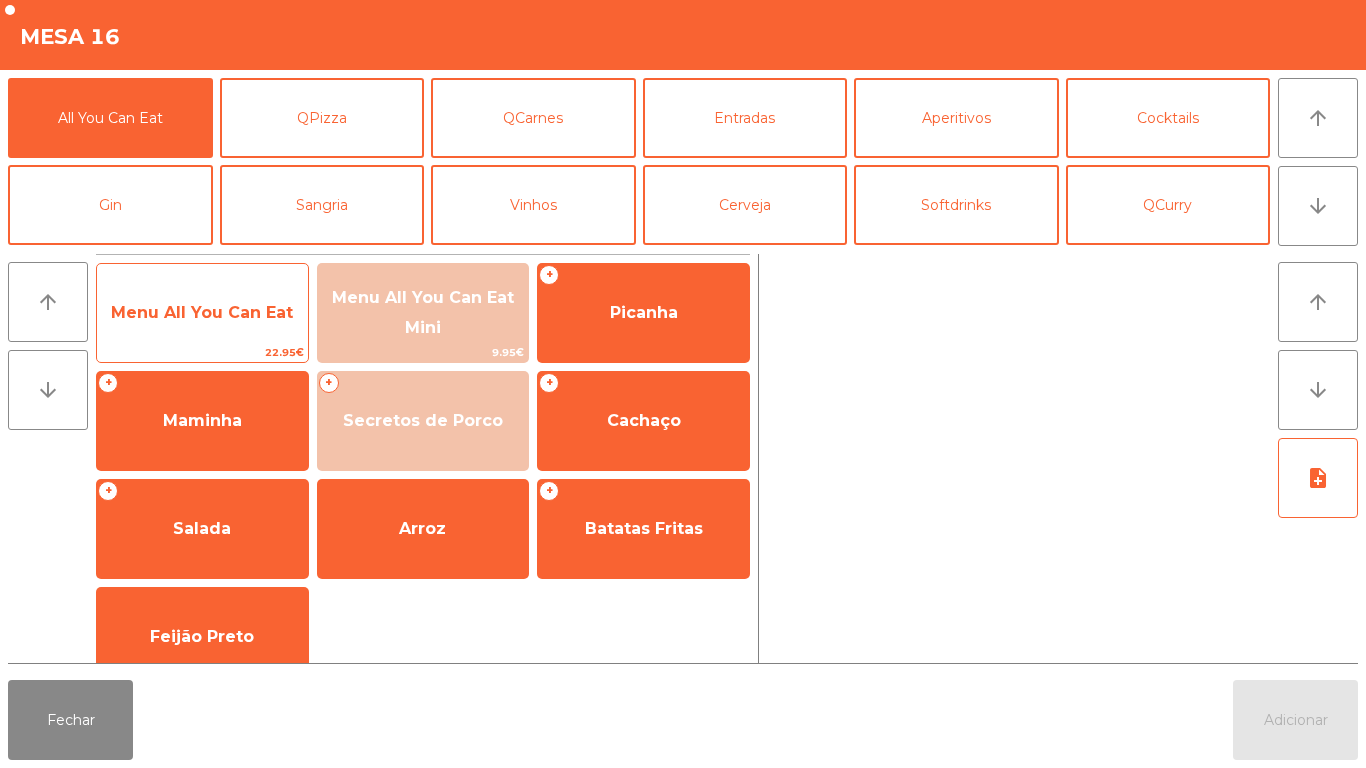 click on "Menu All You Can Eat" 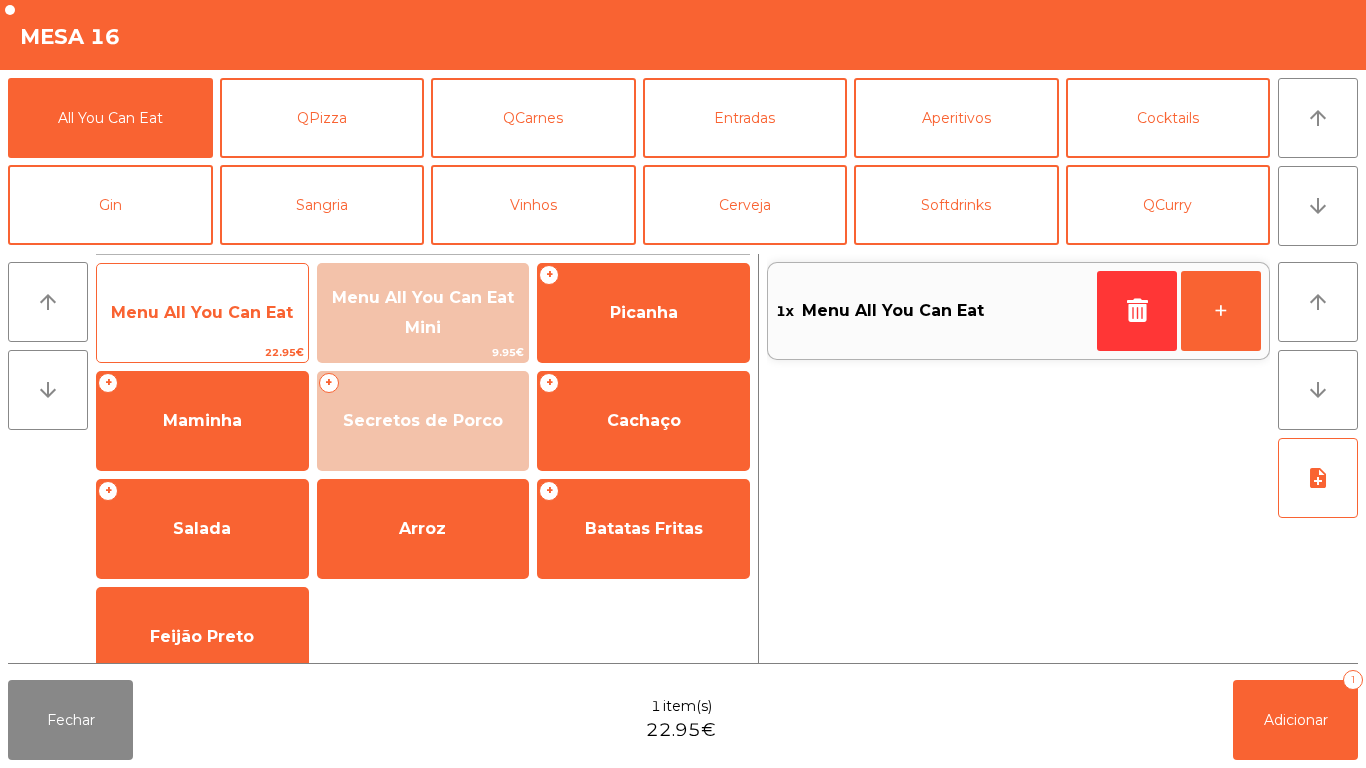 click on "Menu All You Can Eat" 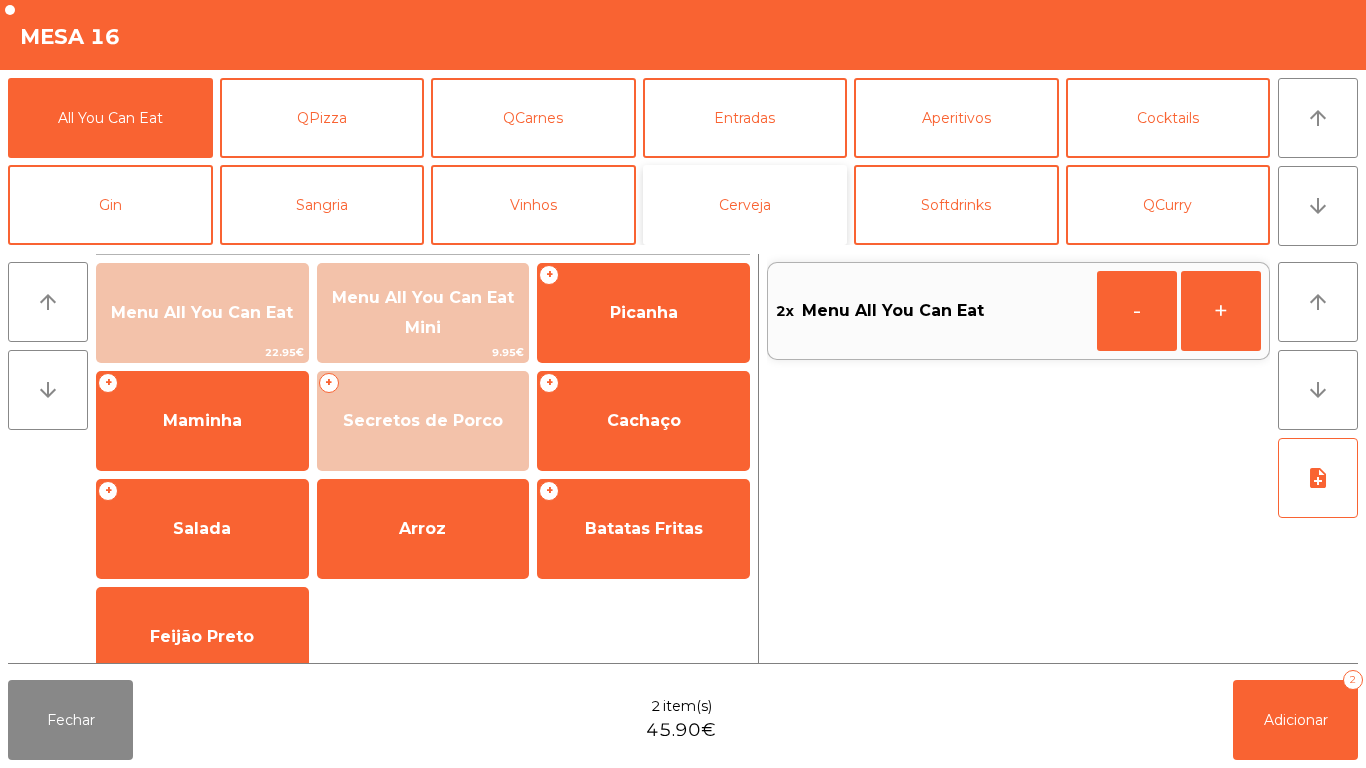 click on "Cerveja" 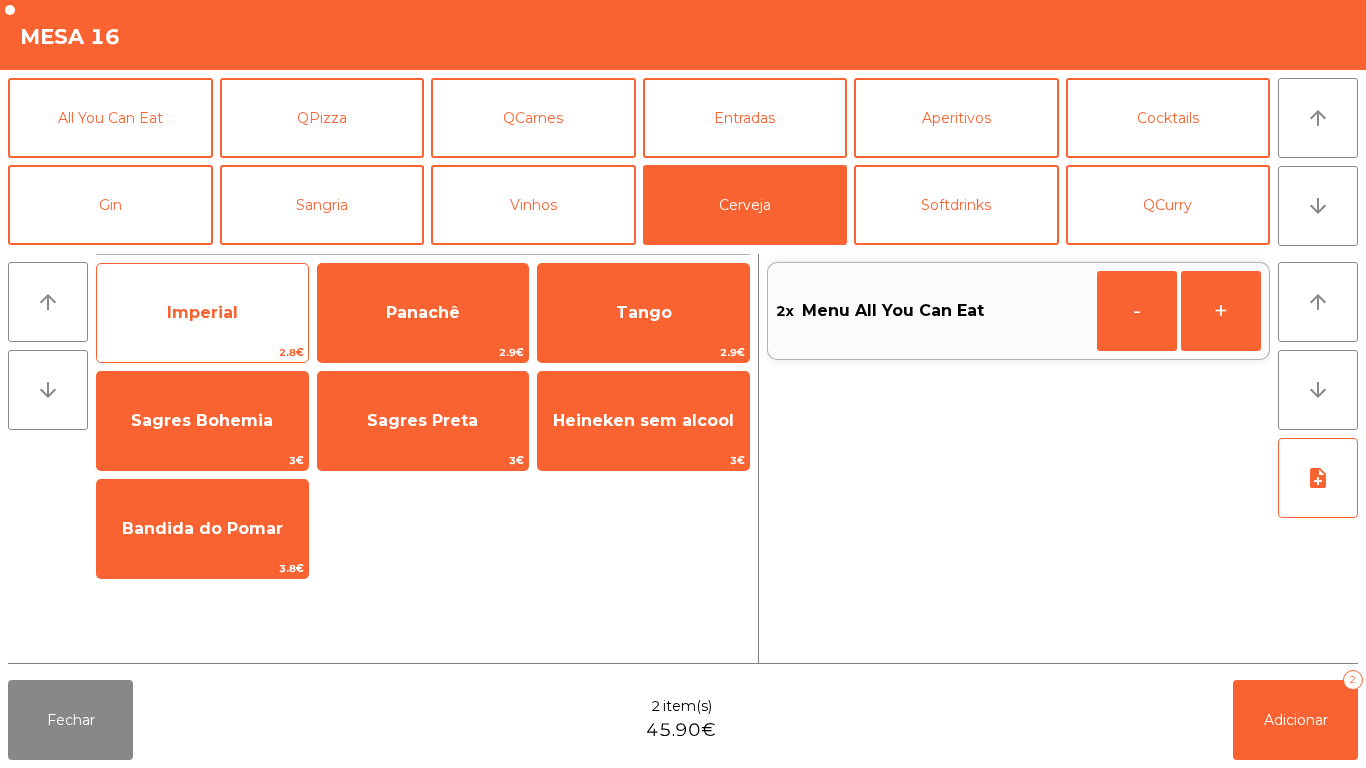 click on "Imperial" 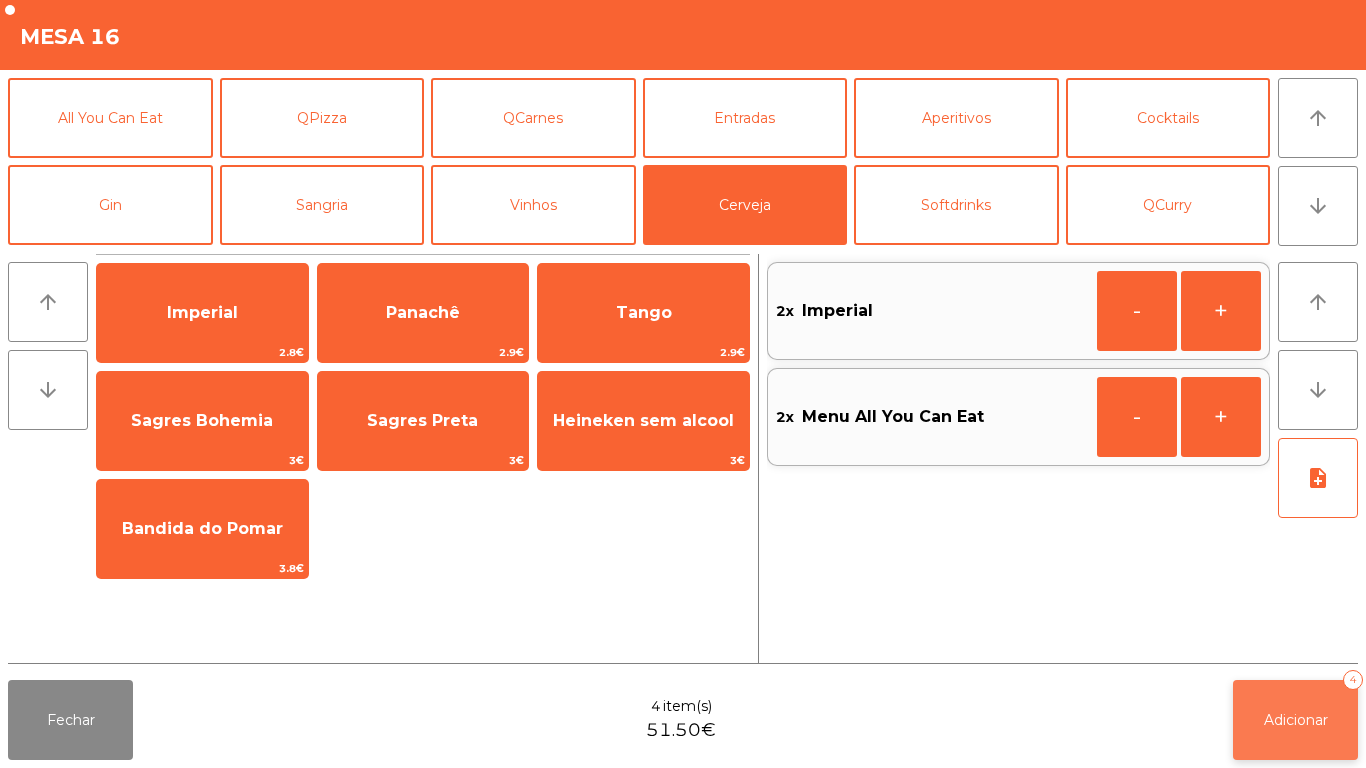 click on "Adicionar   4" 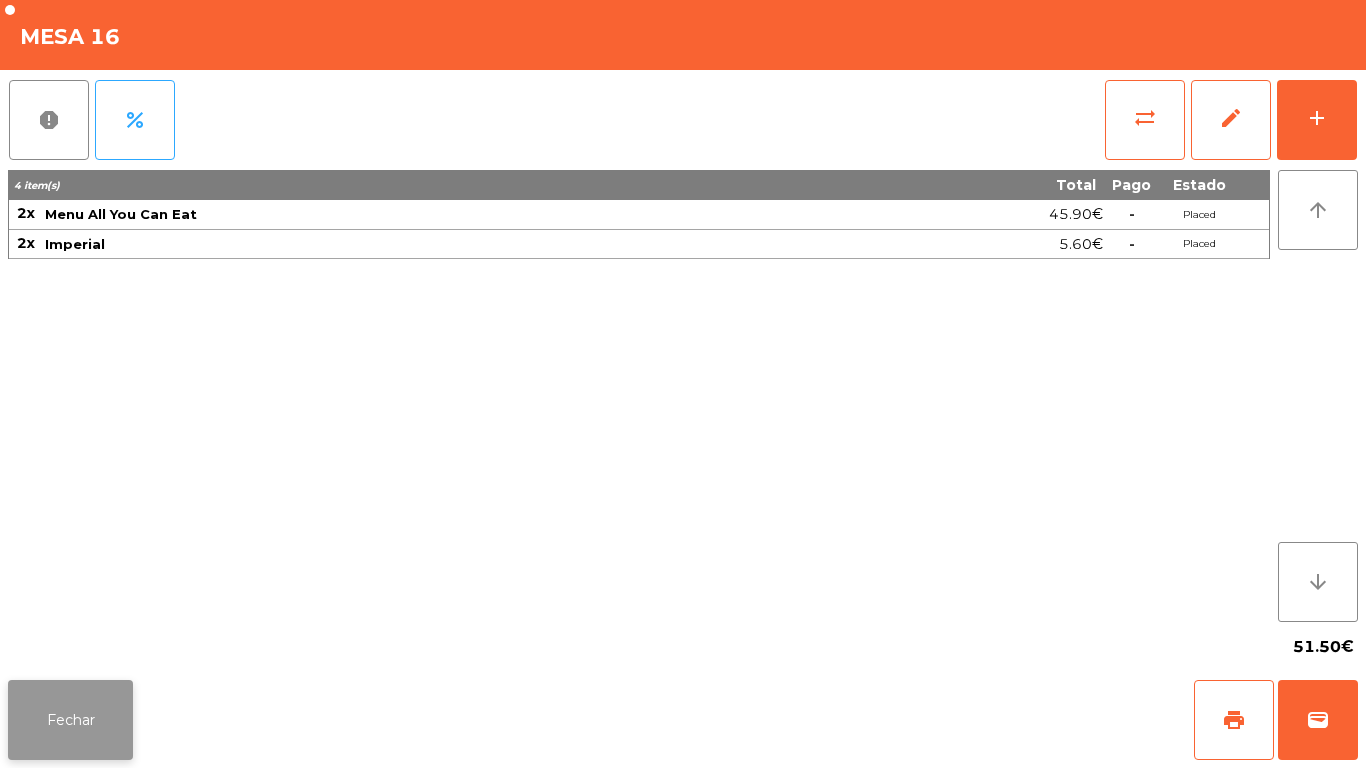 click on "Fechar" 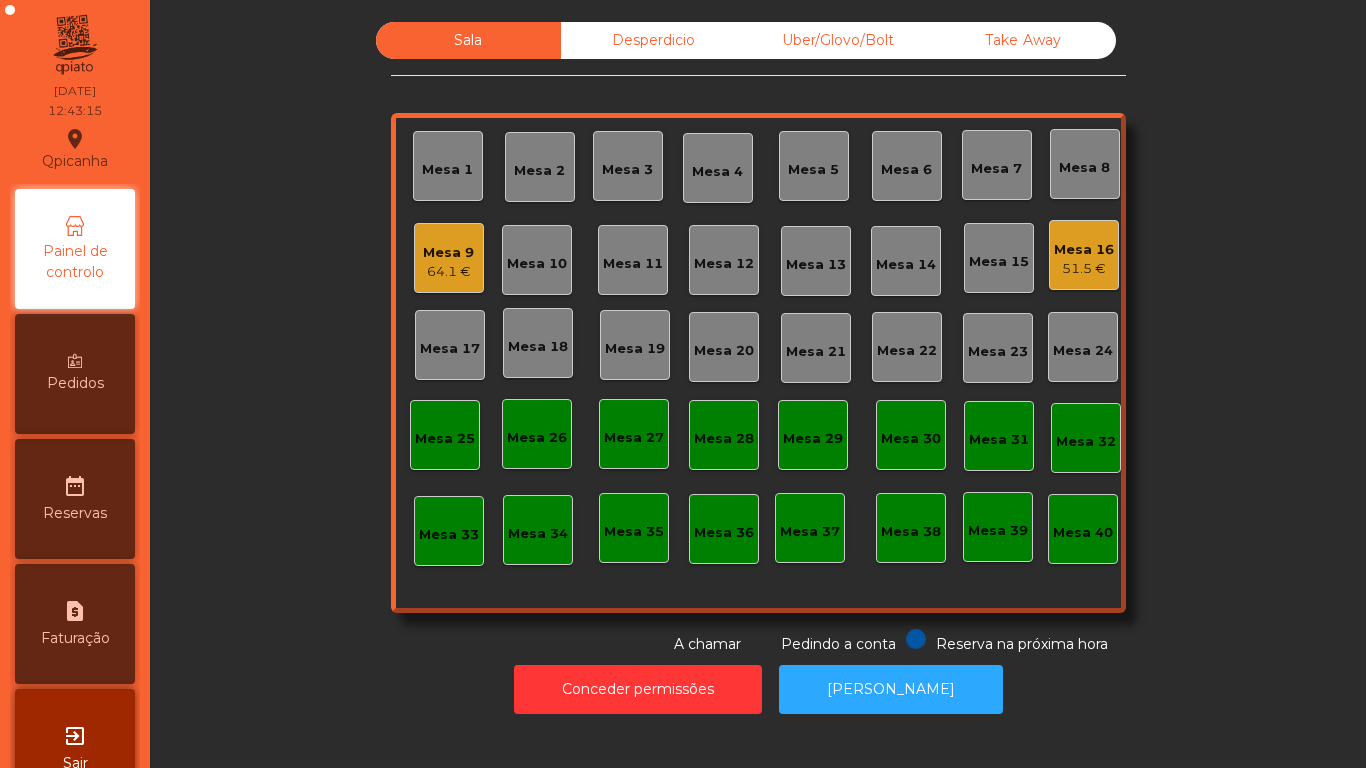 click on "Mesa 2" 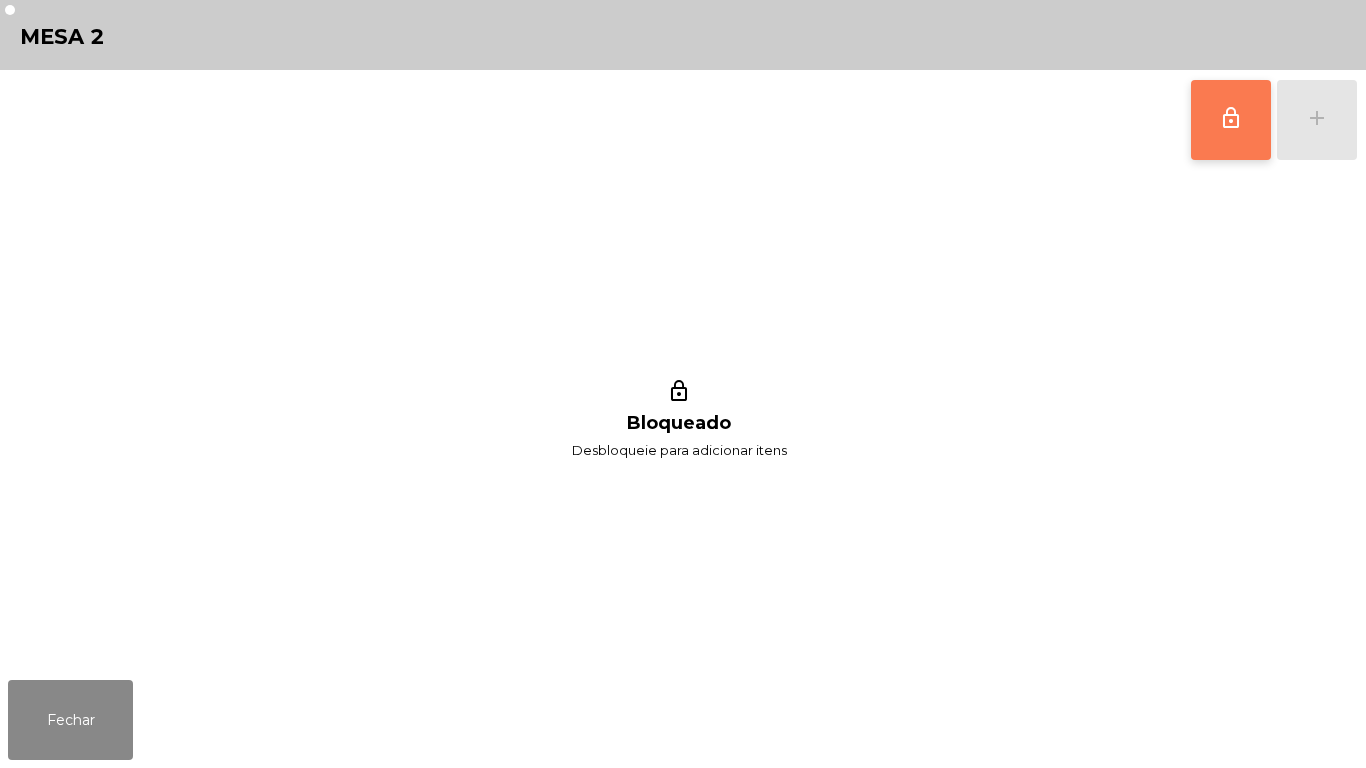 click on "lock_outline" 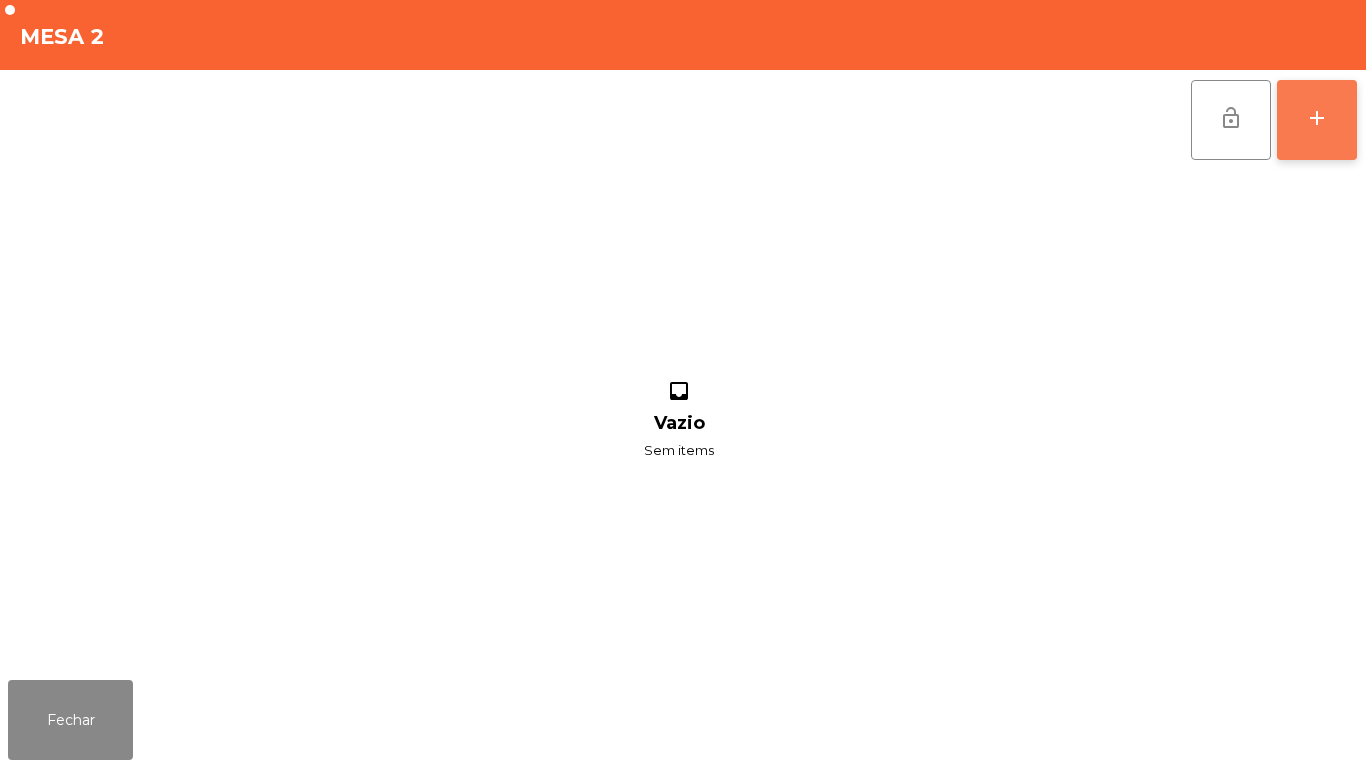 click on "add" 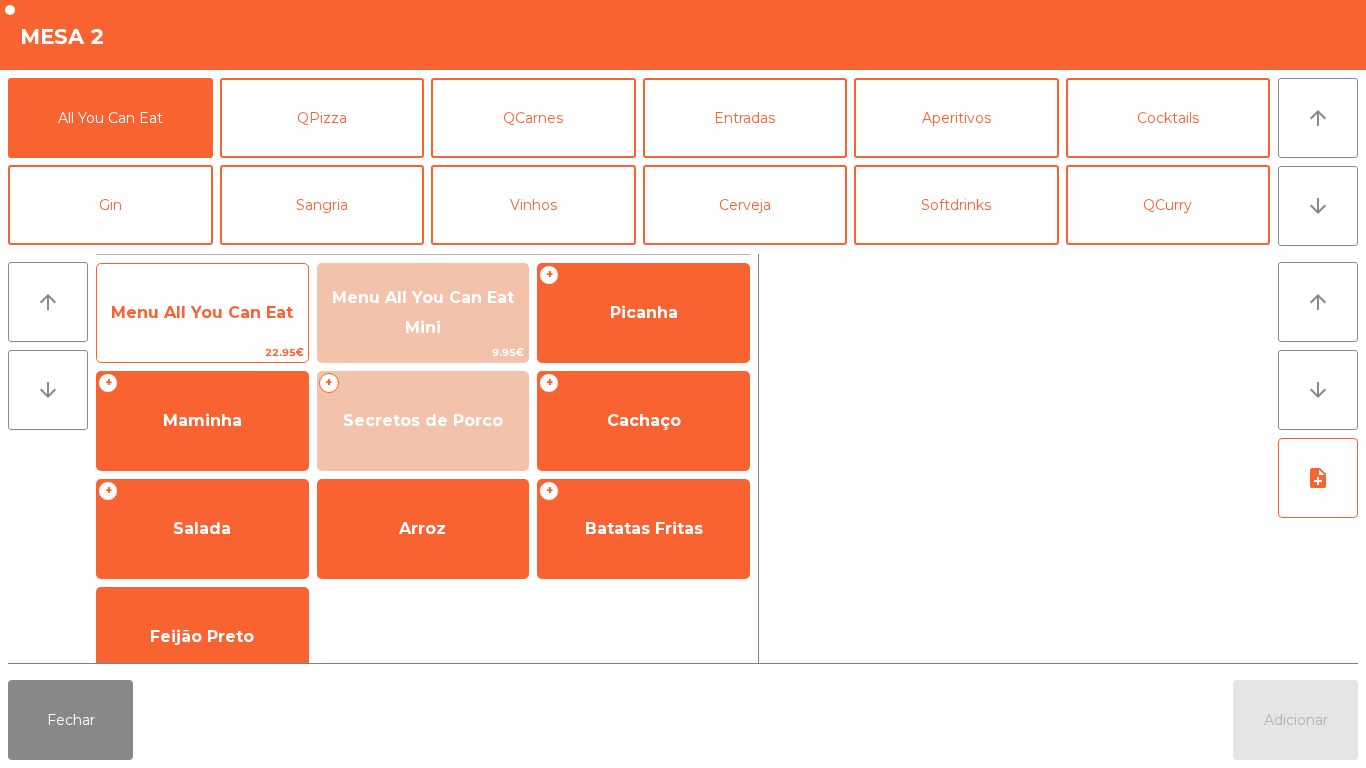 click on "Menu All You Can Eat" 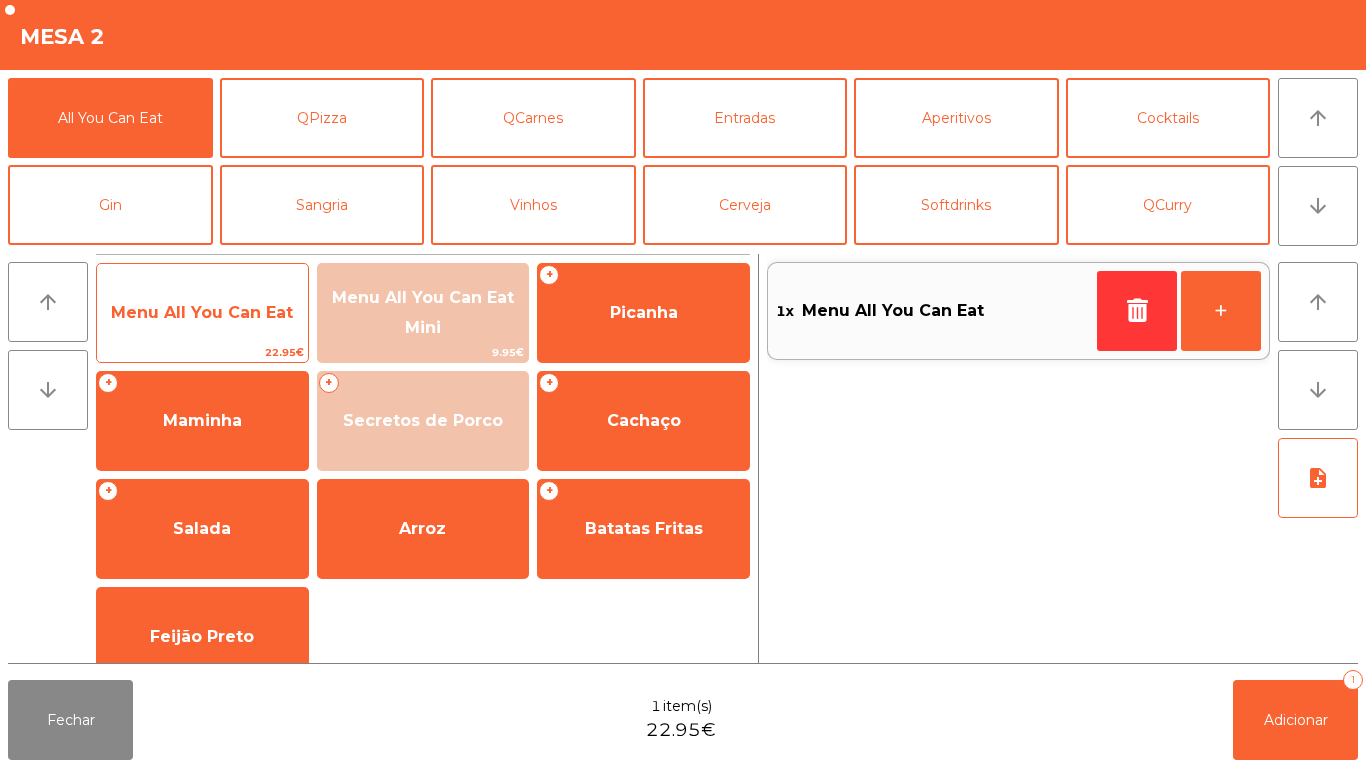 click on "Menu All You Can Eat" 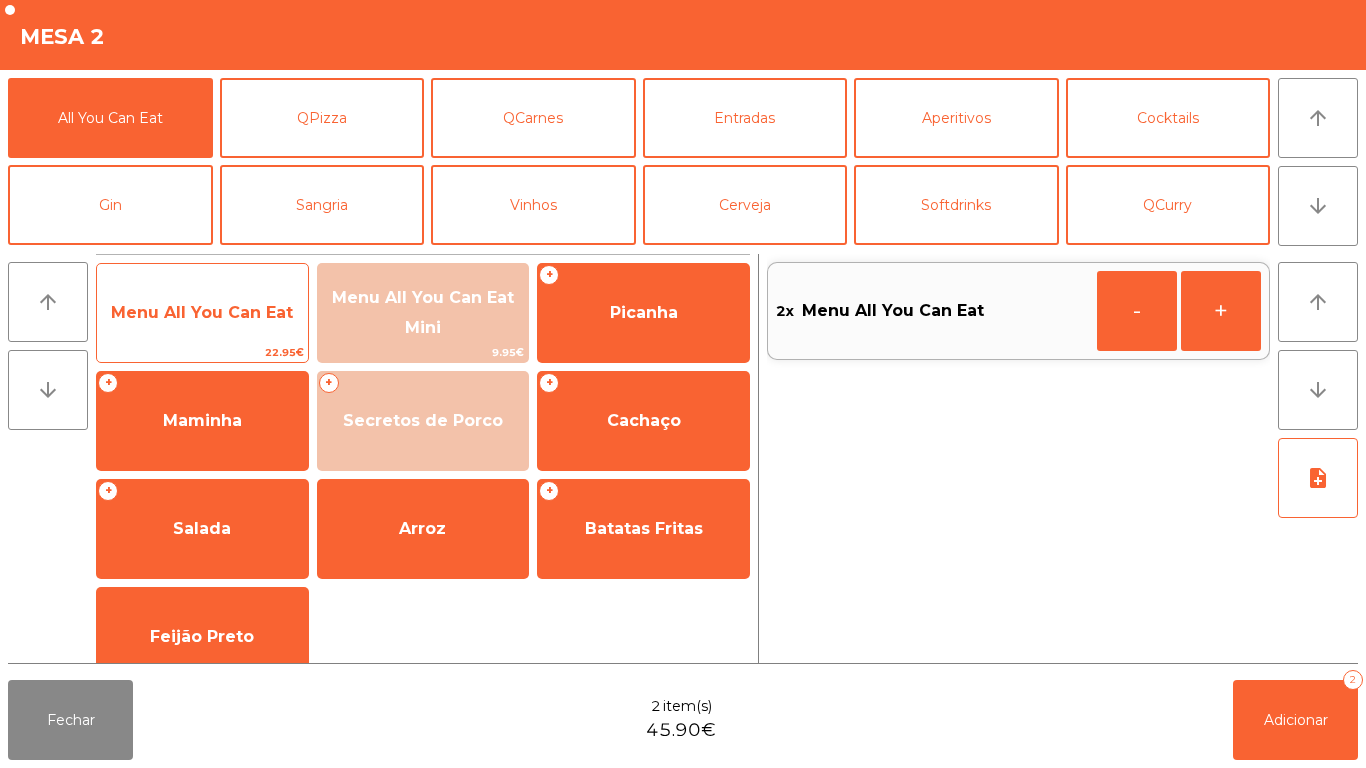 click on "Menu All You Can Eat" 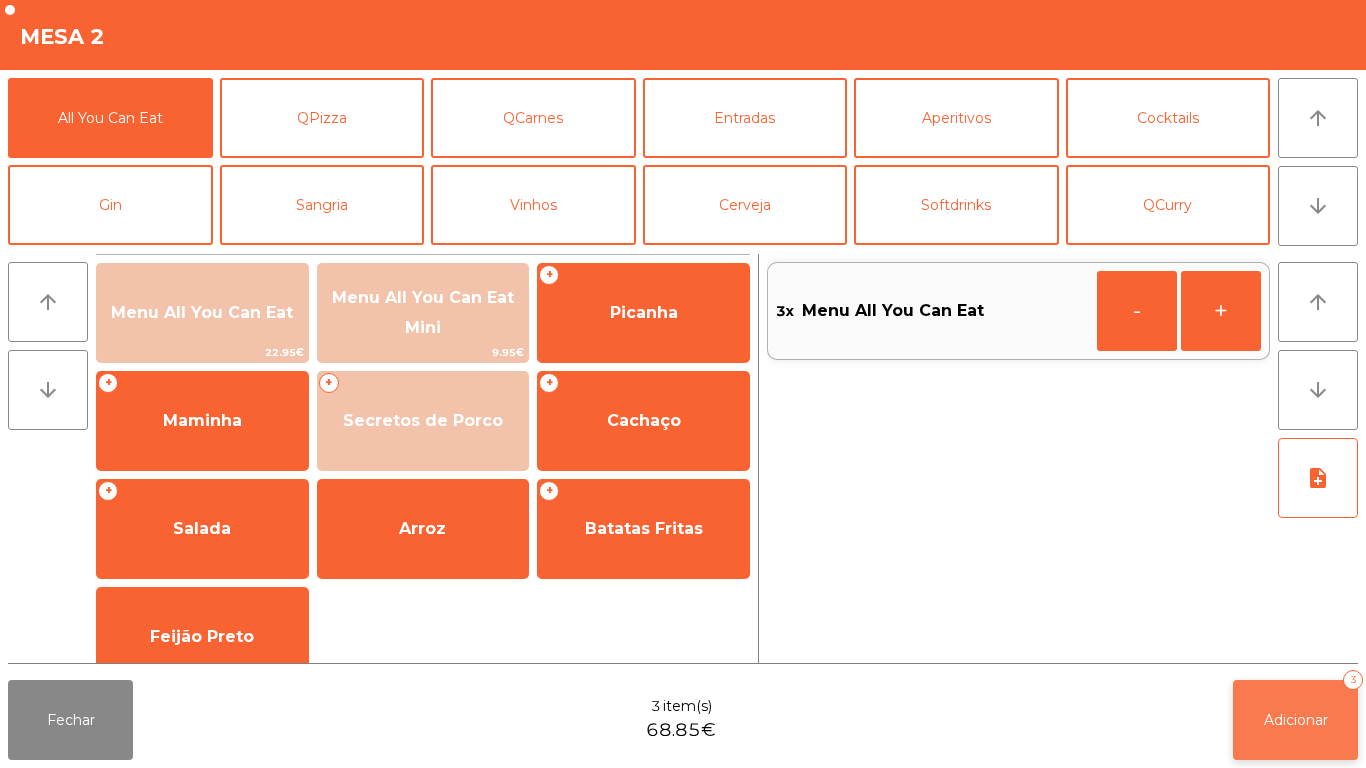click on "Adicionar" 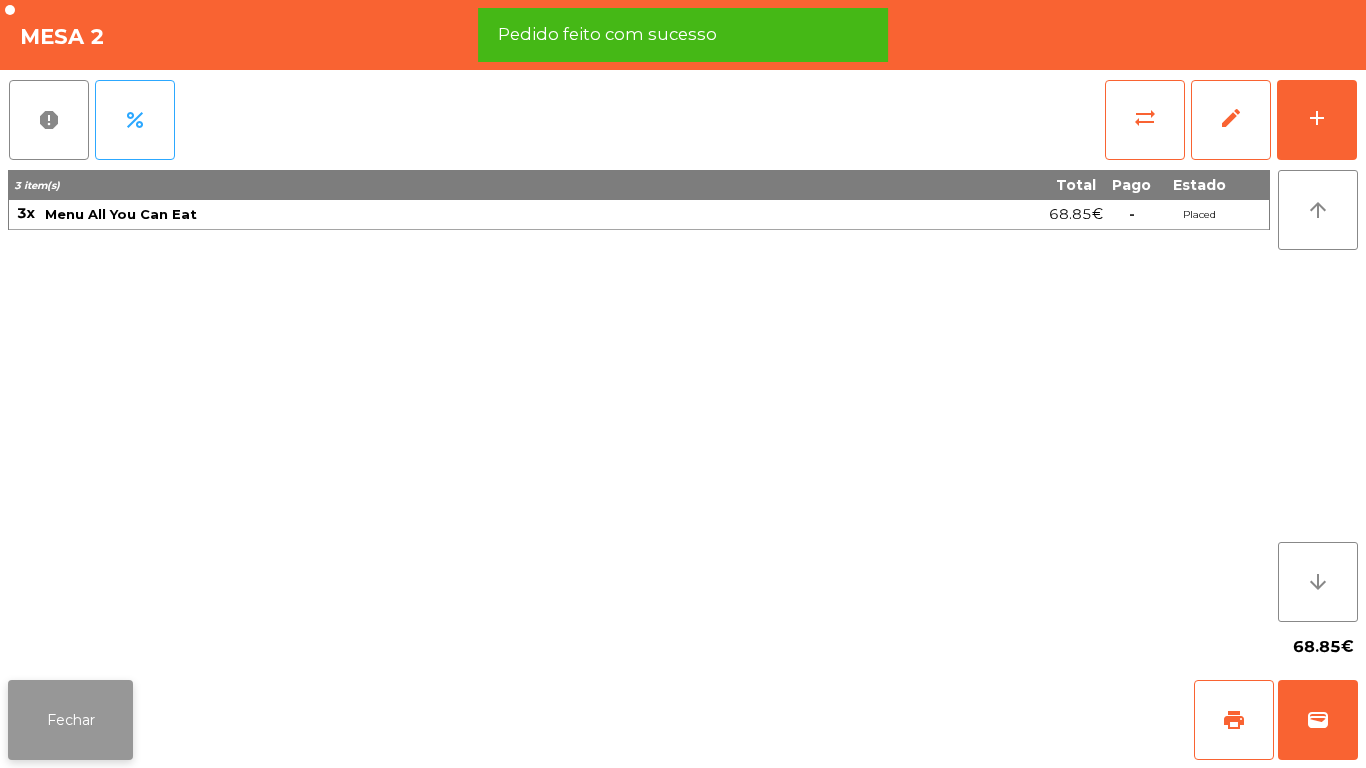 click on "Fechar" 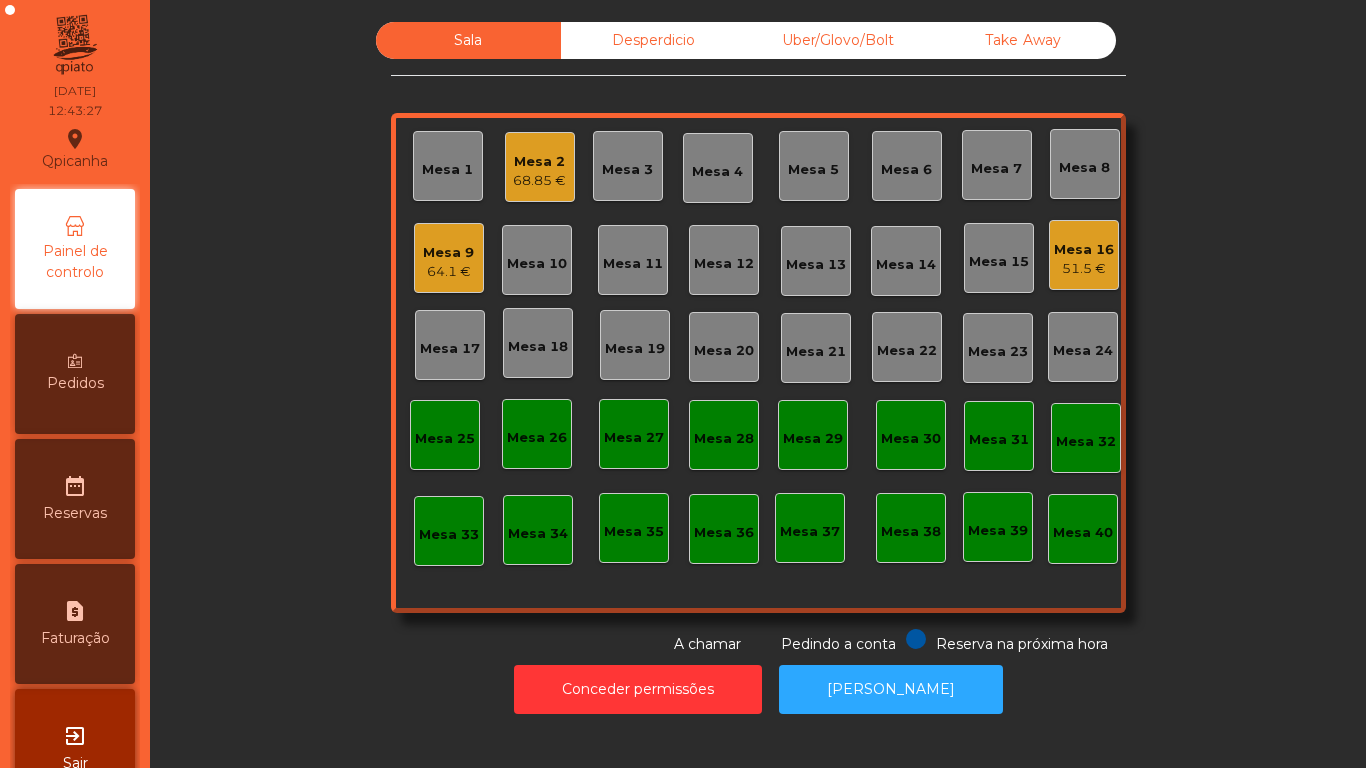 click on "51.5 €" 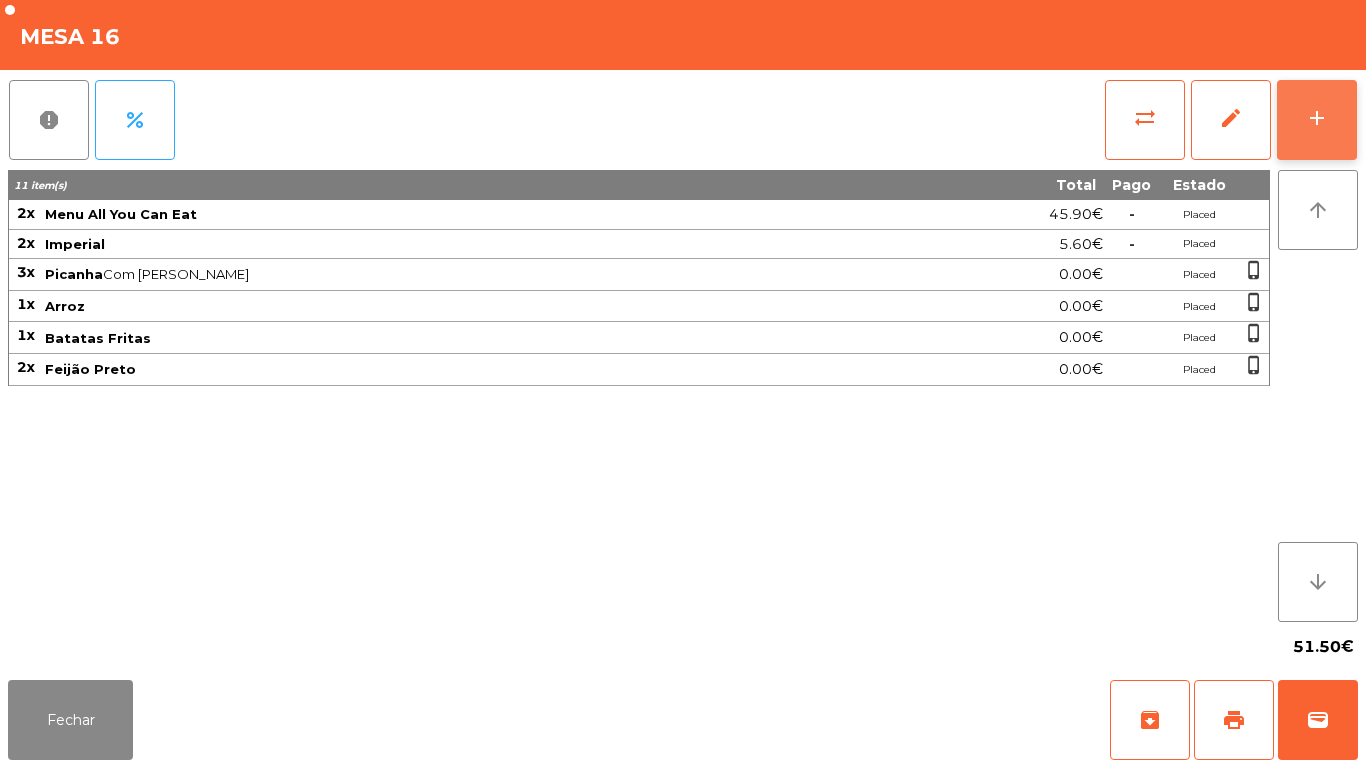 click on "add" 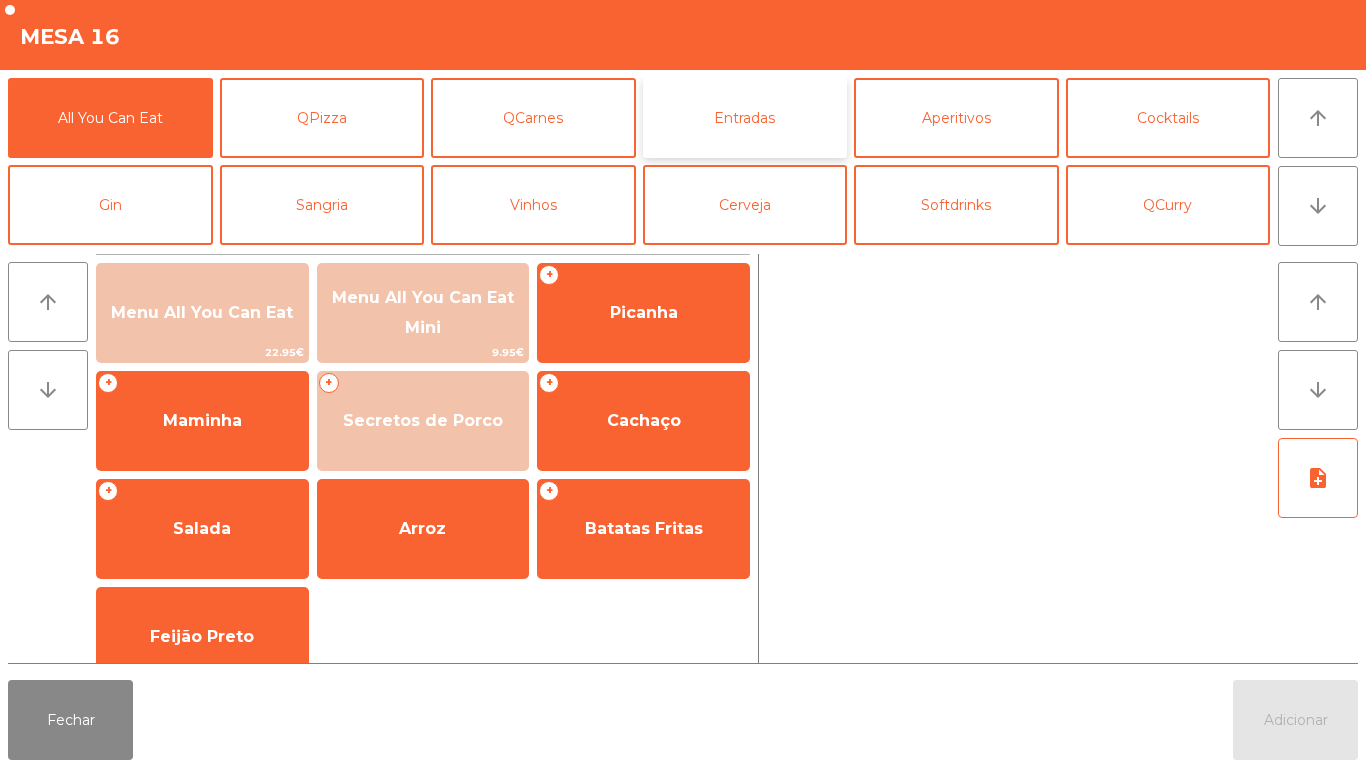 click on "Entradas" 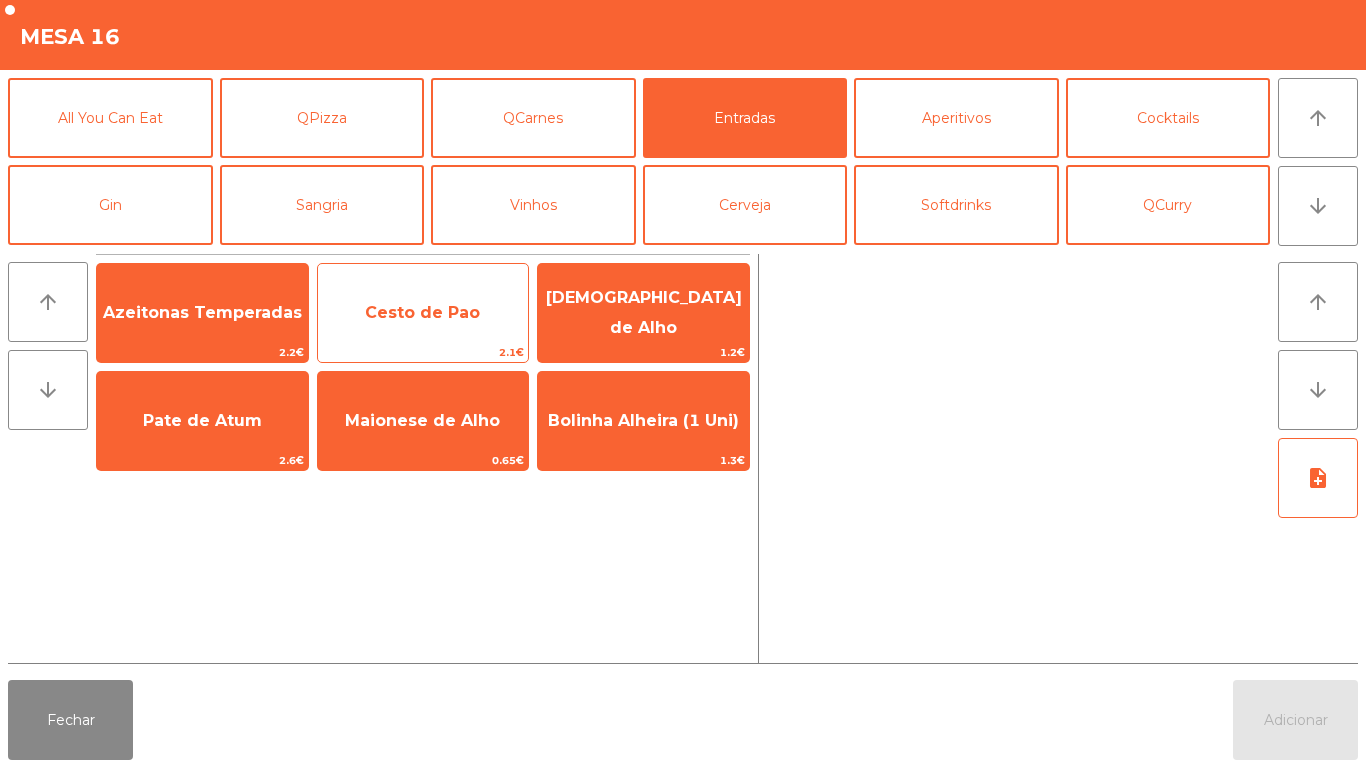 click on "Cesto de Pao" 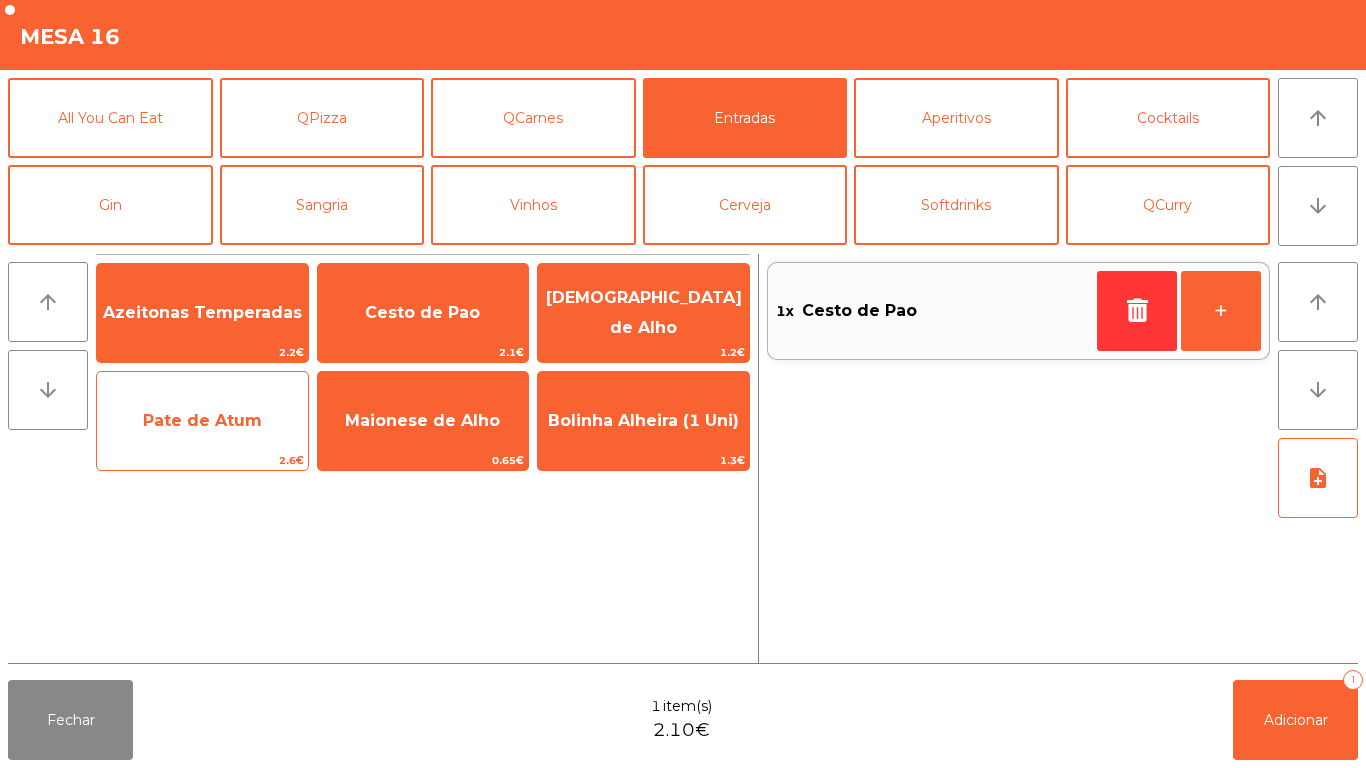 click on "Pate de Atum" 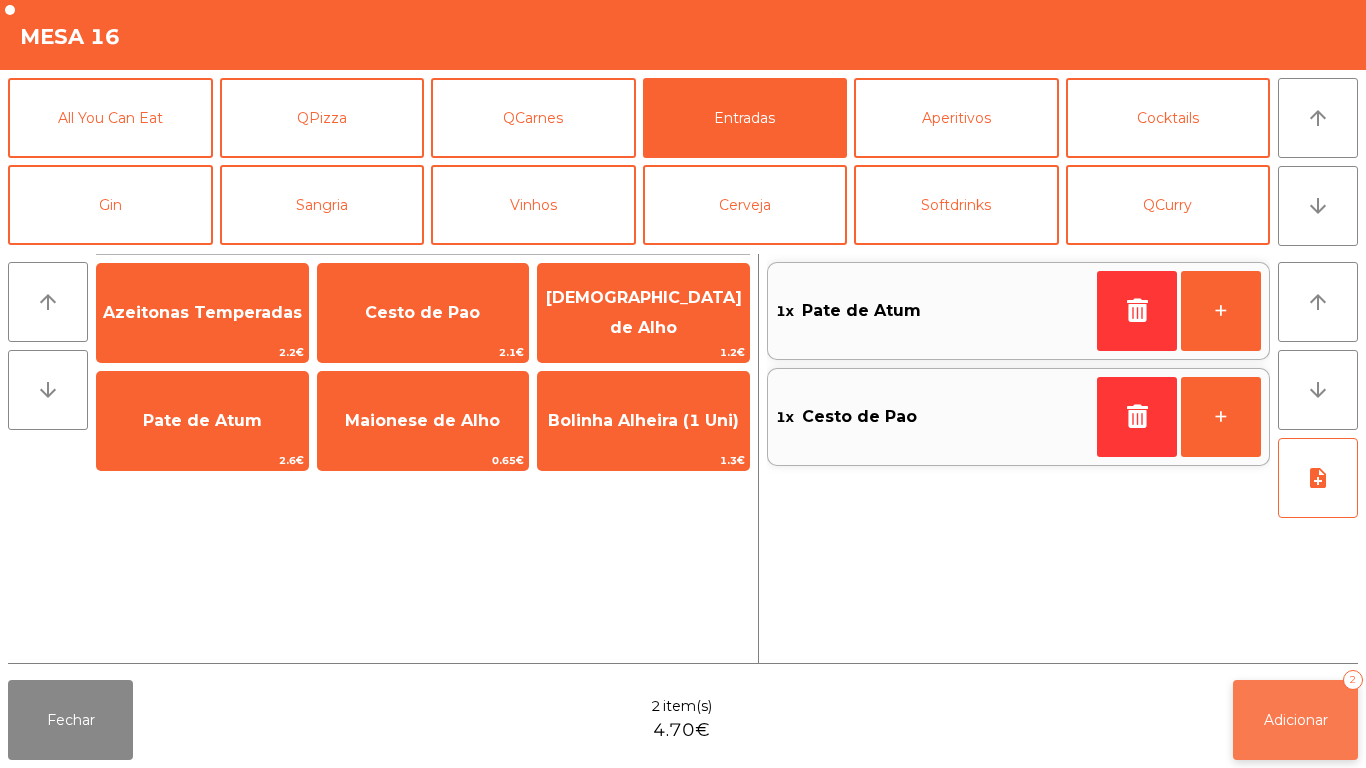 click on "Adicionar" 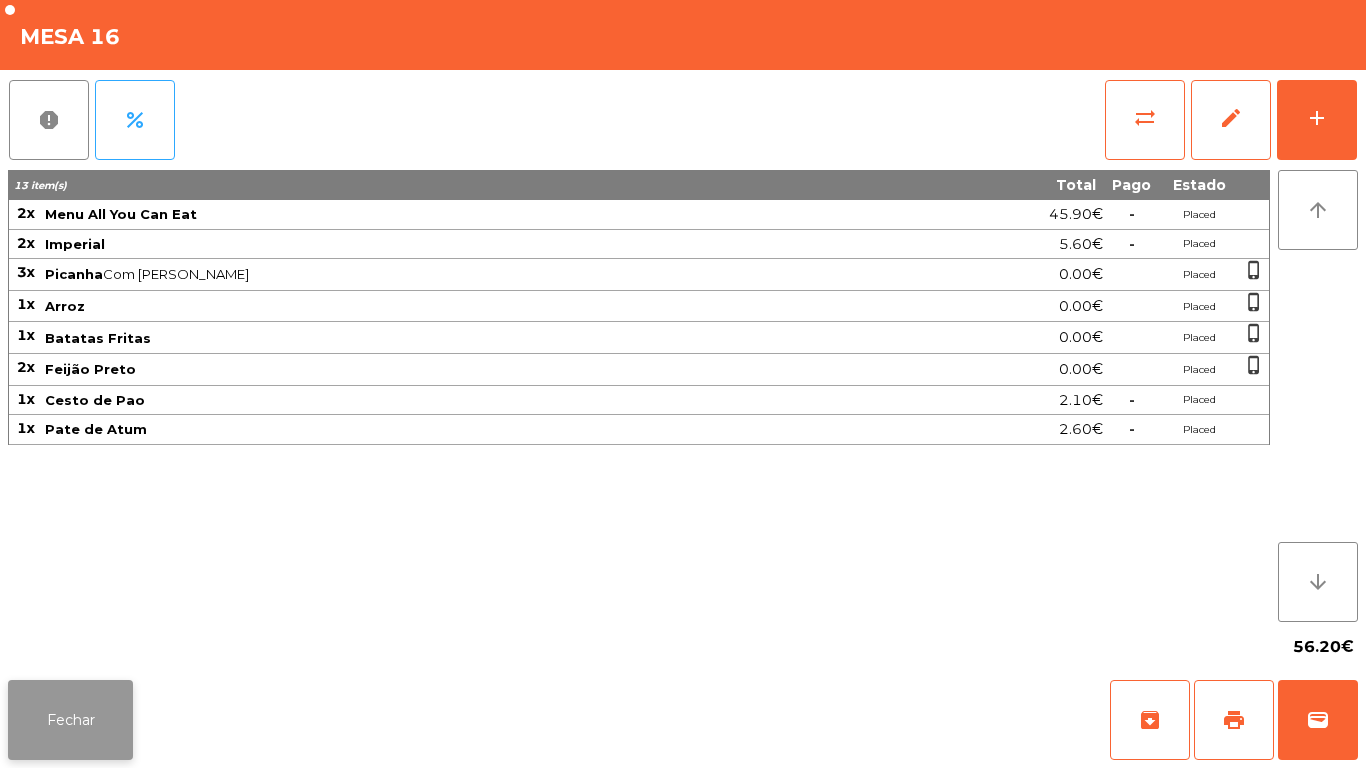 click on "Fechar" 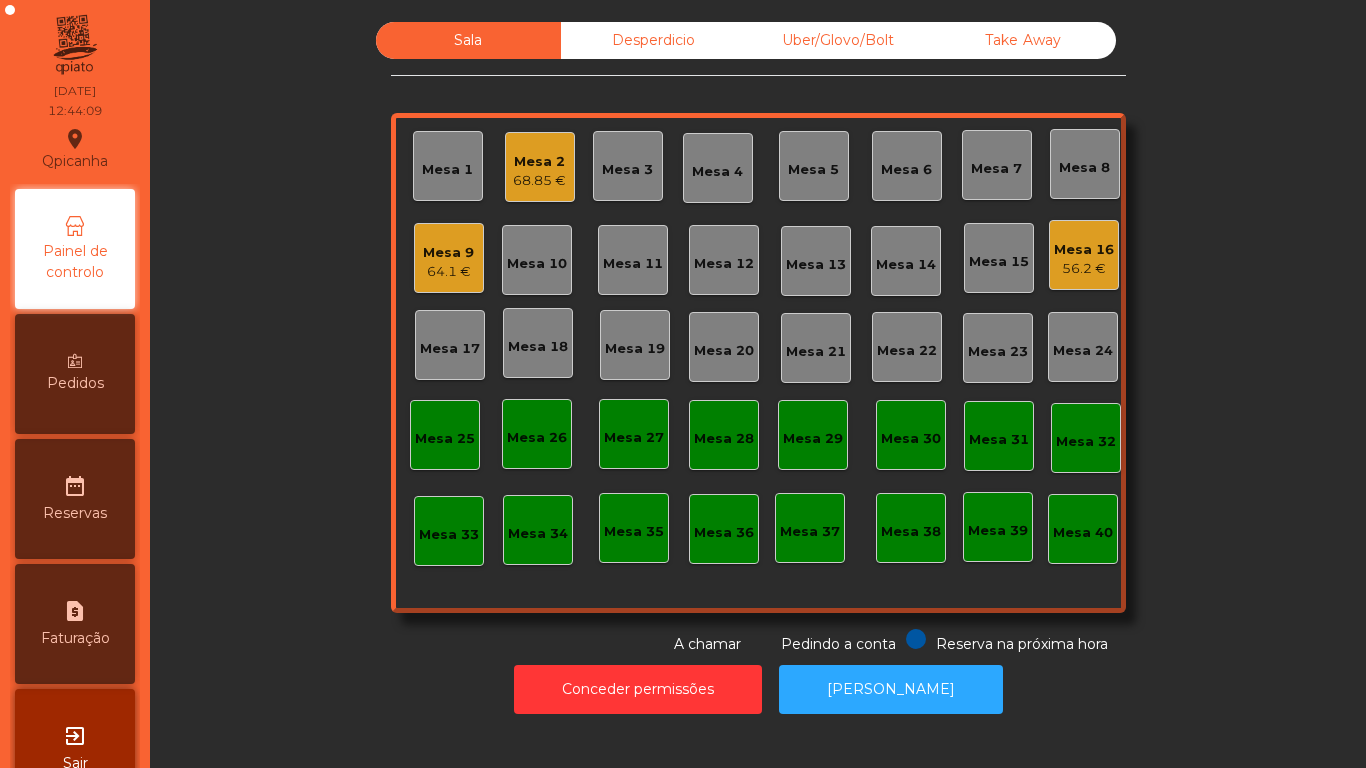 click on "Mesa 3" 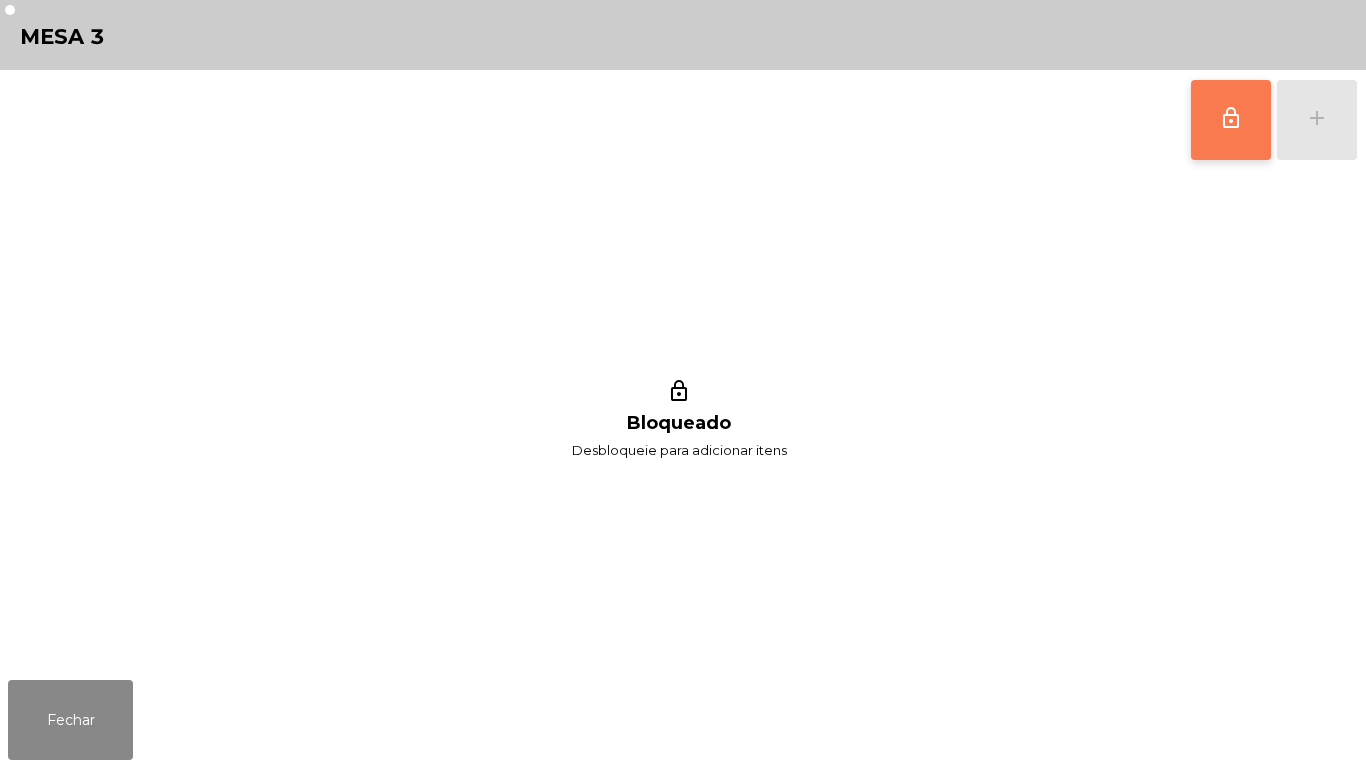 click on "lock_outline" 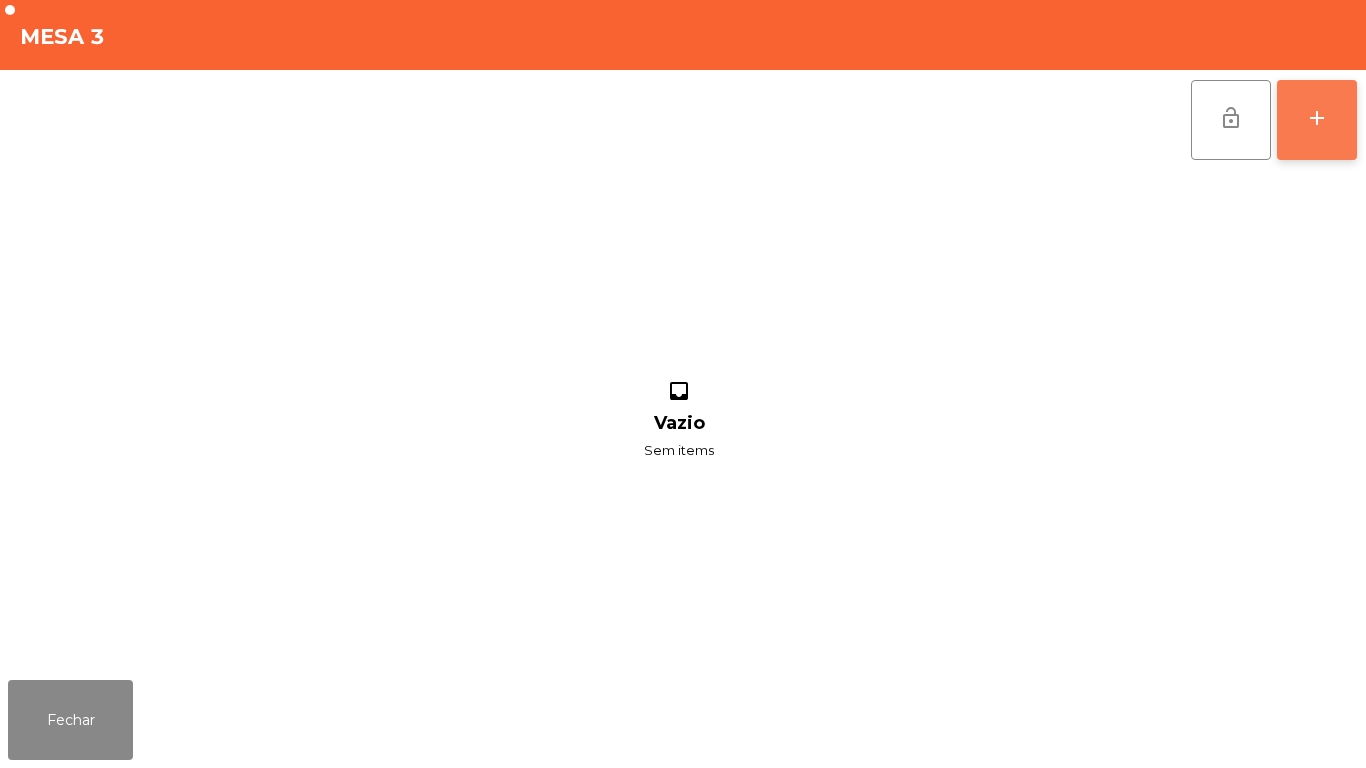 click on "add" 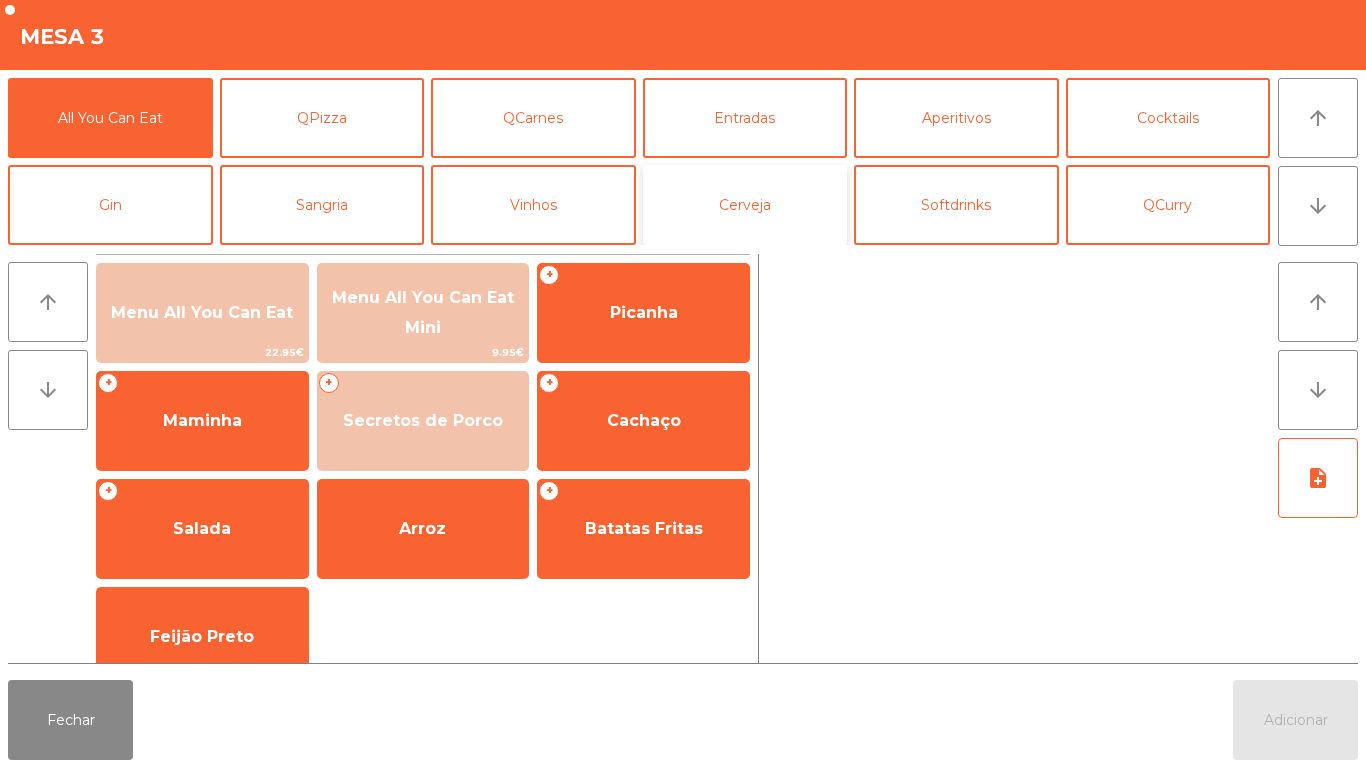 click on "Cerveja" 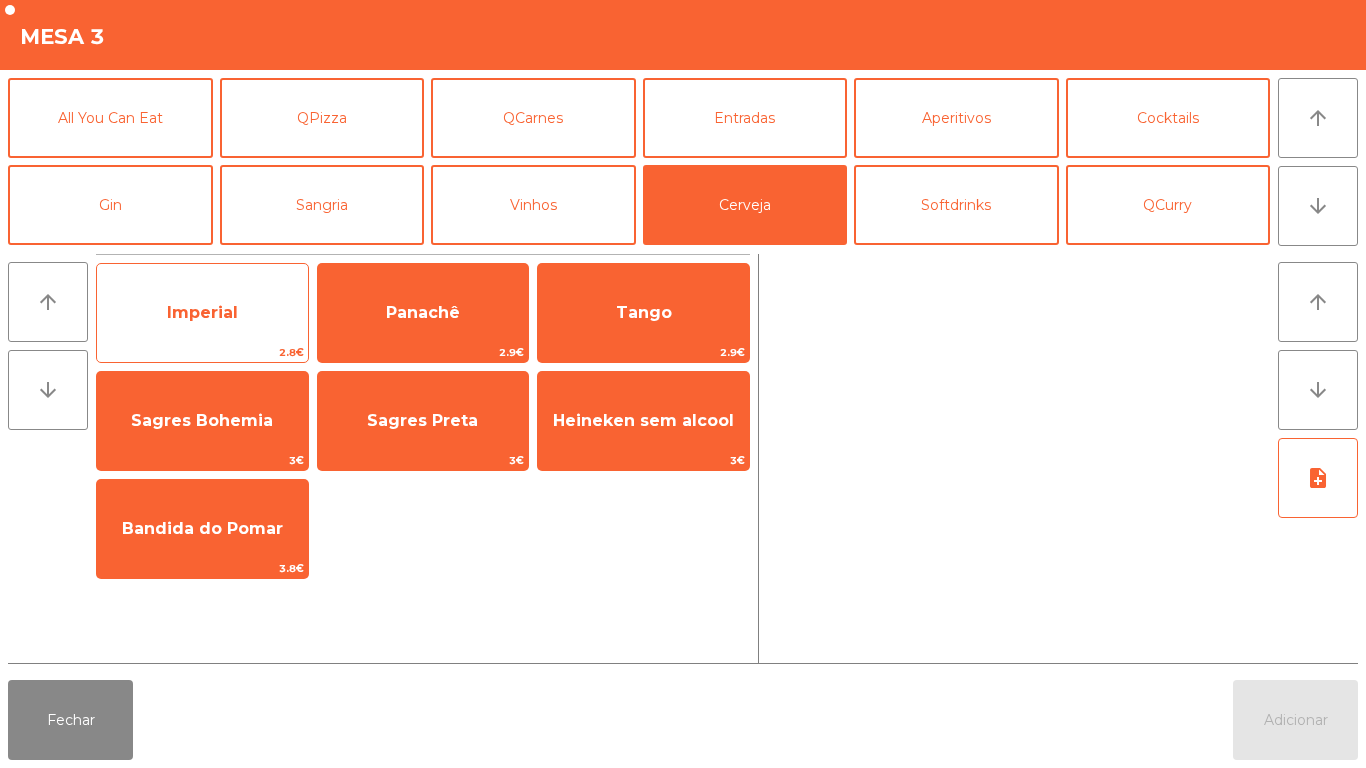 click on "Imperial" 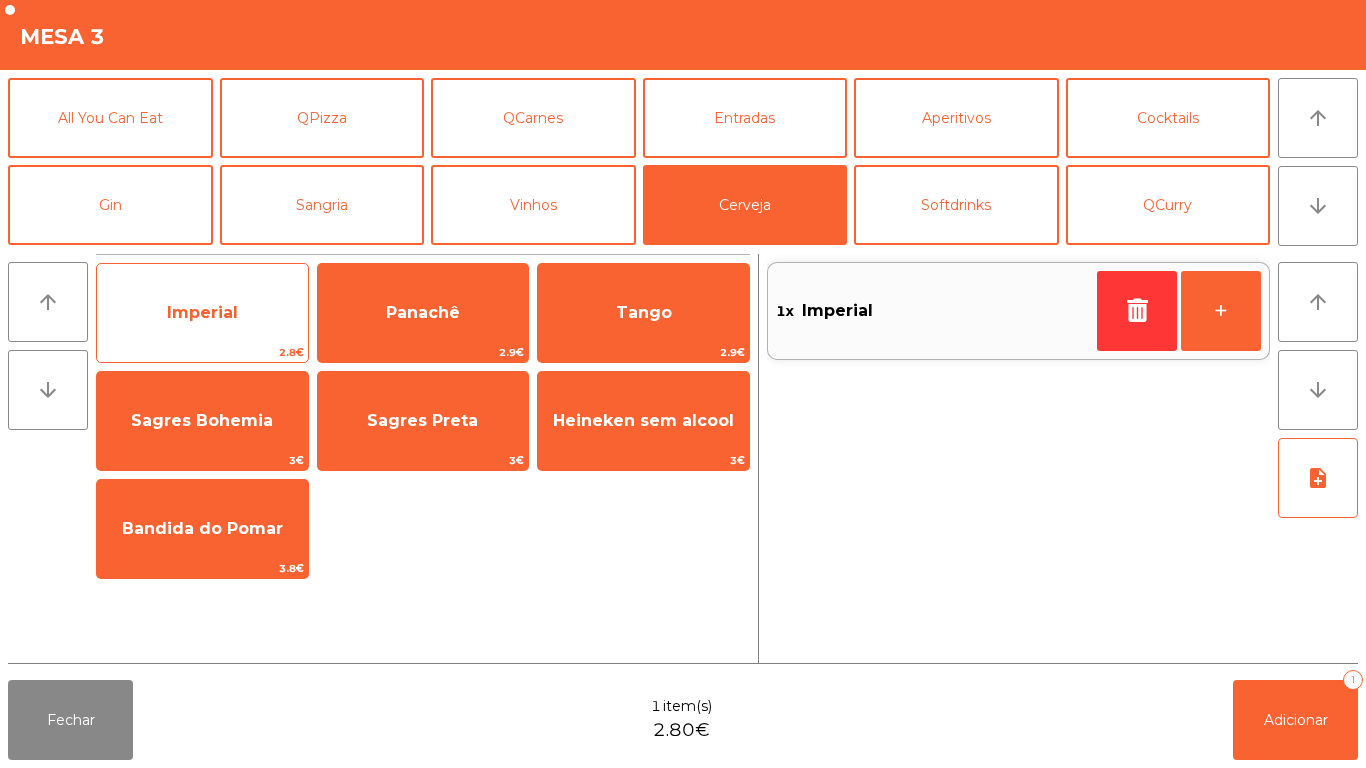 click on "Imperial" 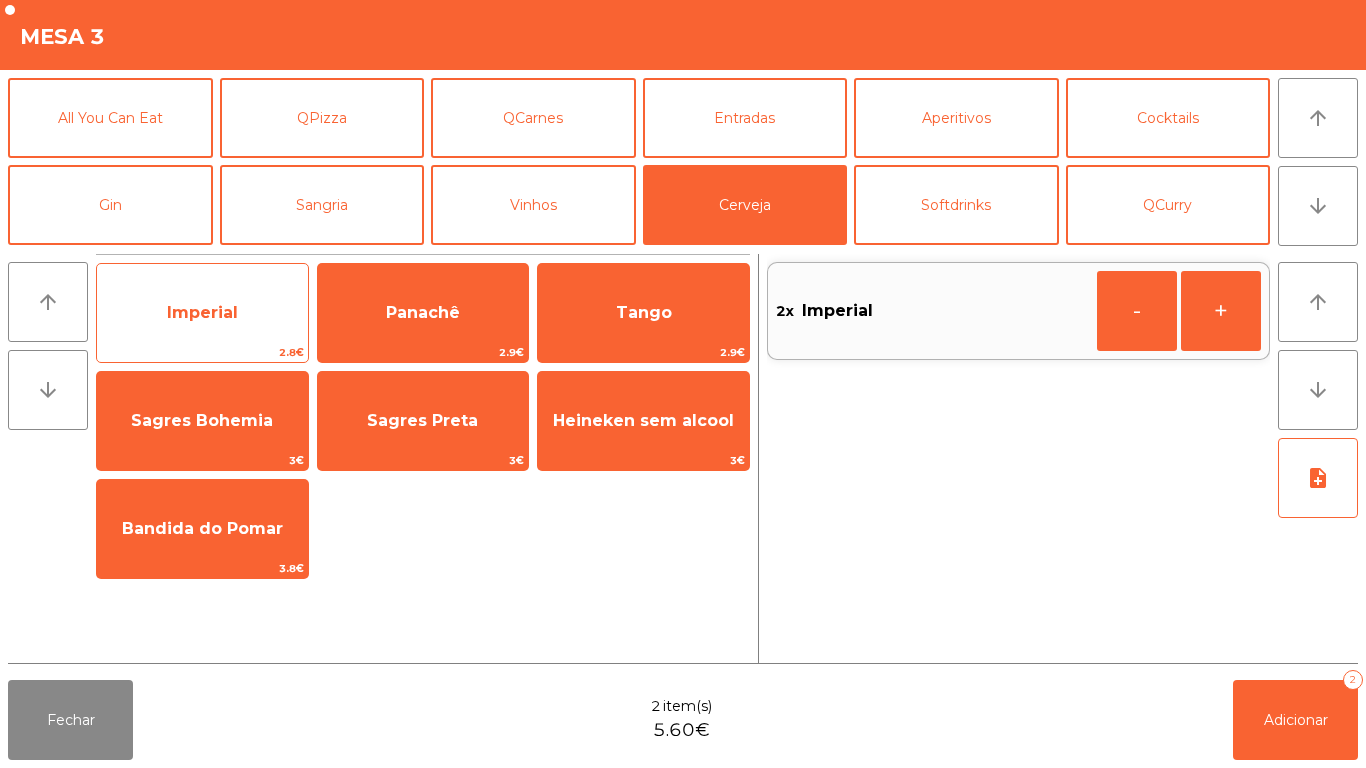 click on "Imperial" 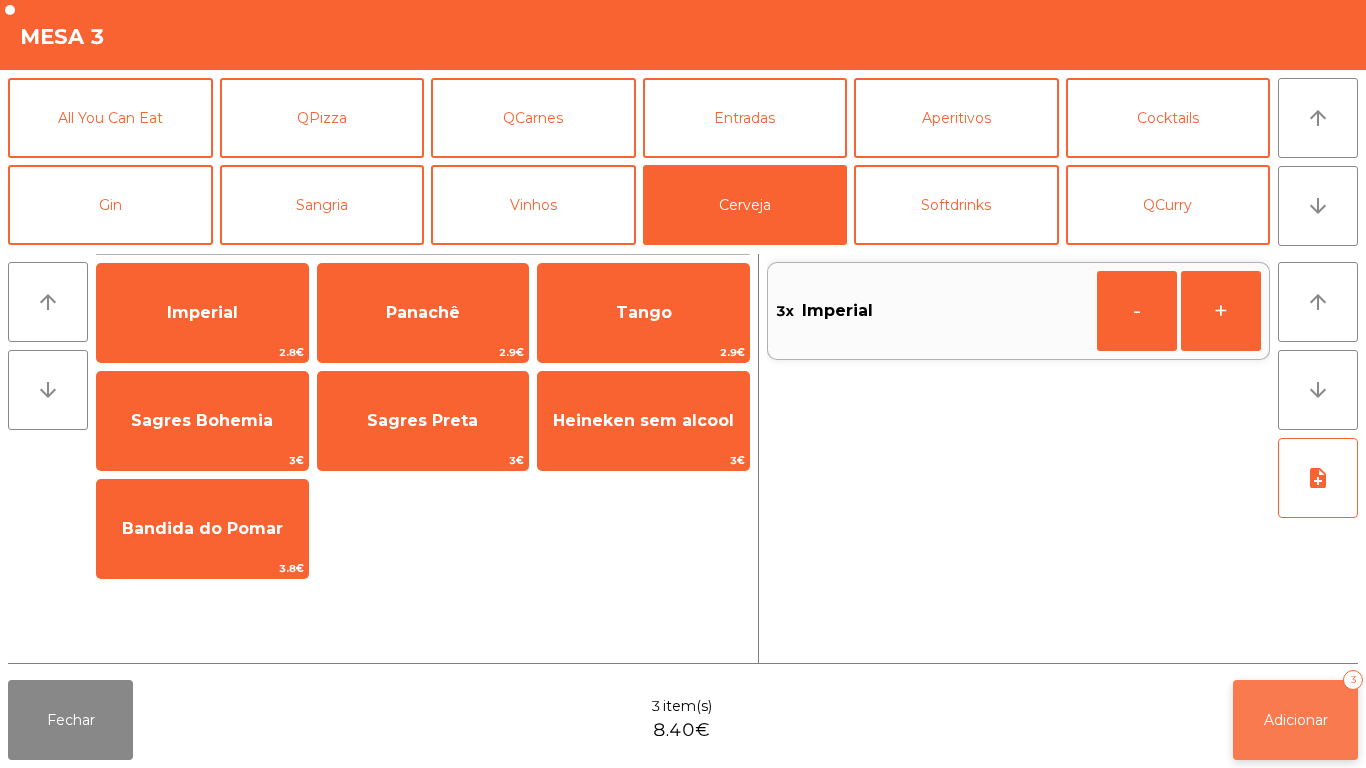 click on "Adicionar" 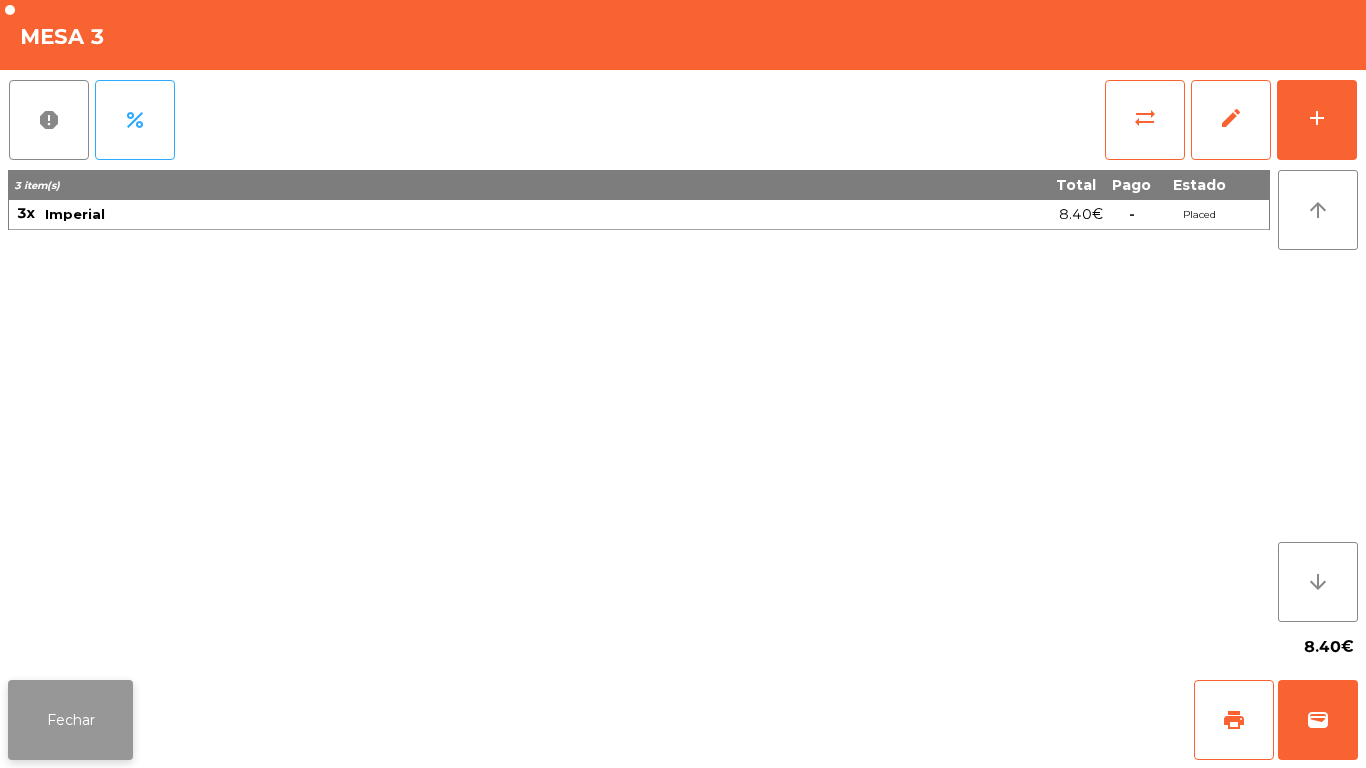 click on "Fechar" 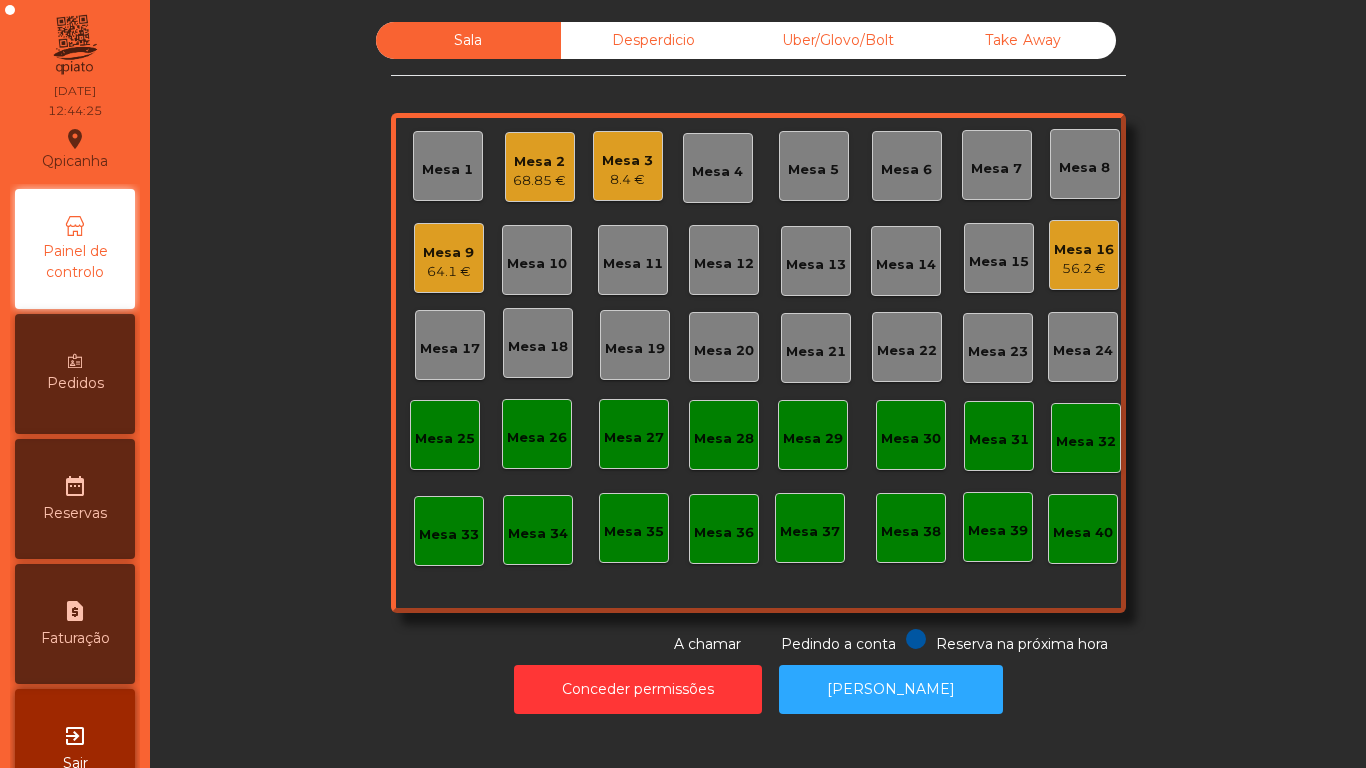 click on "68.85 €" 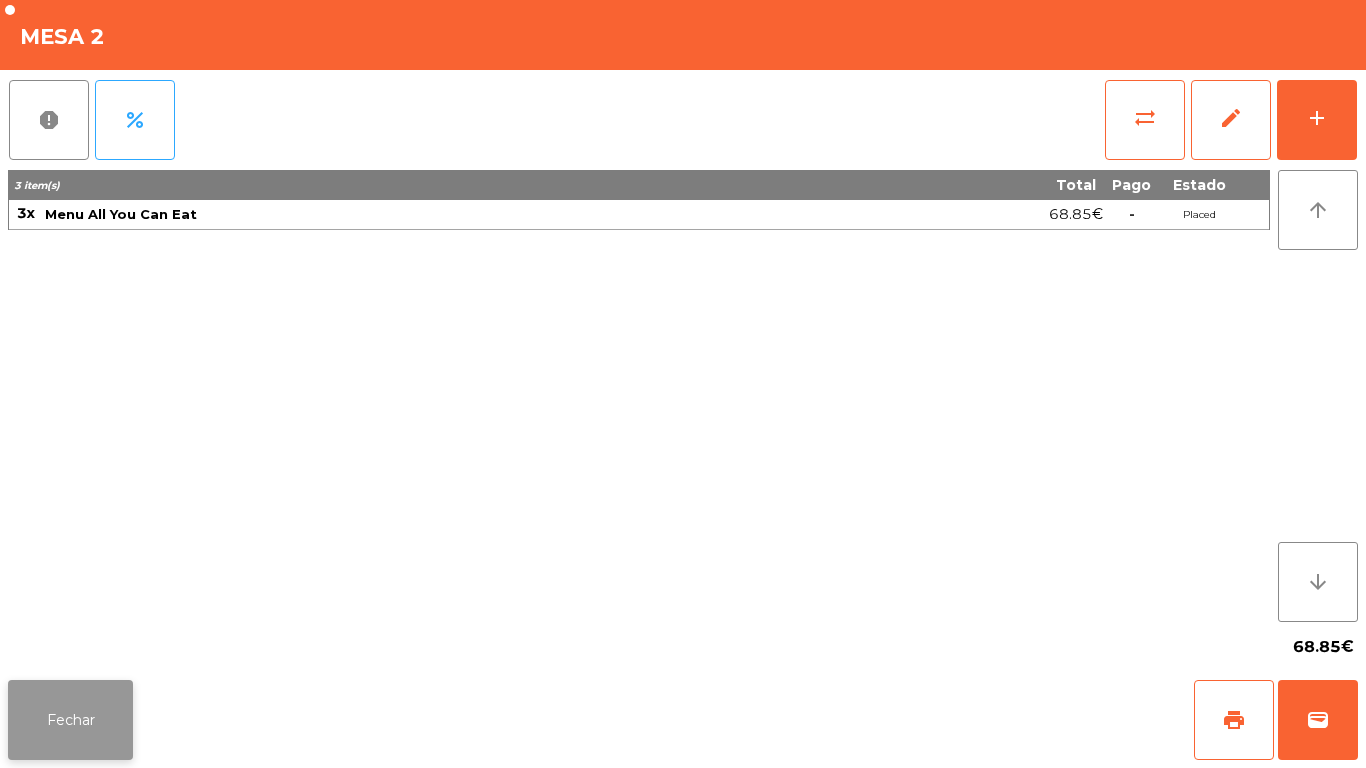 click on "Fechar" 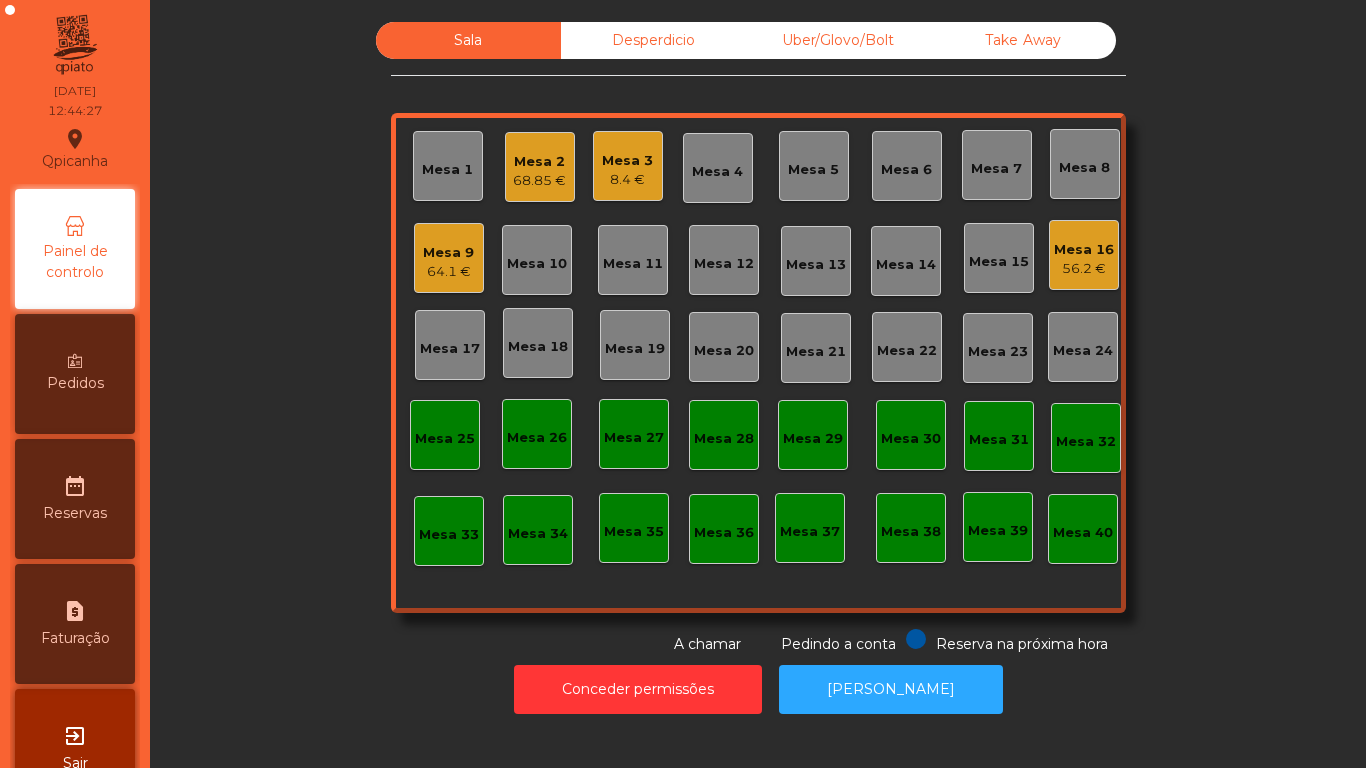 click on "8.4 €" 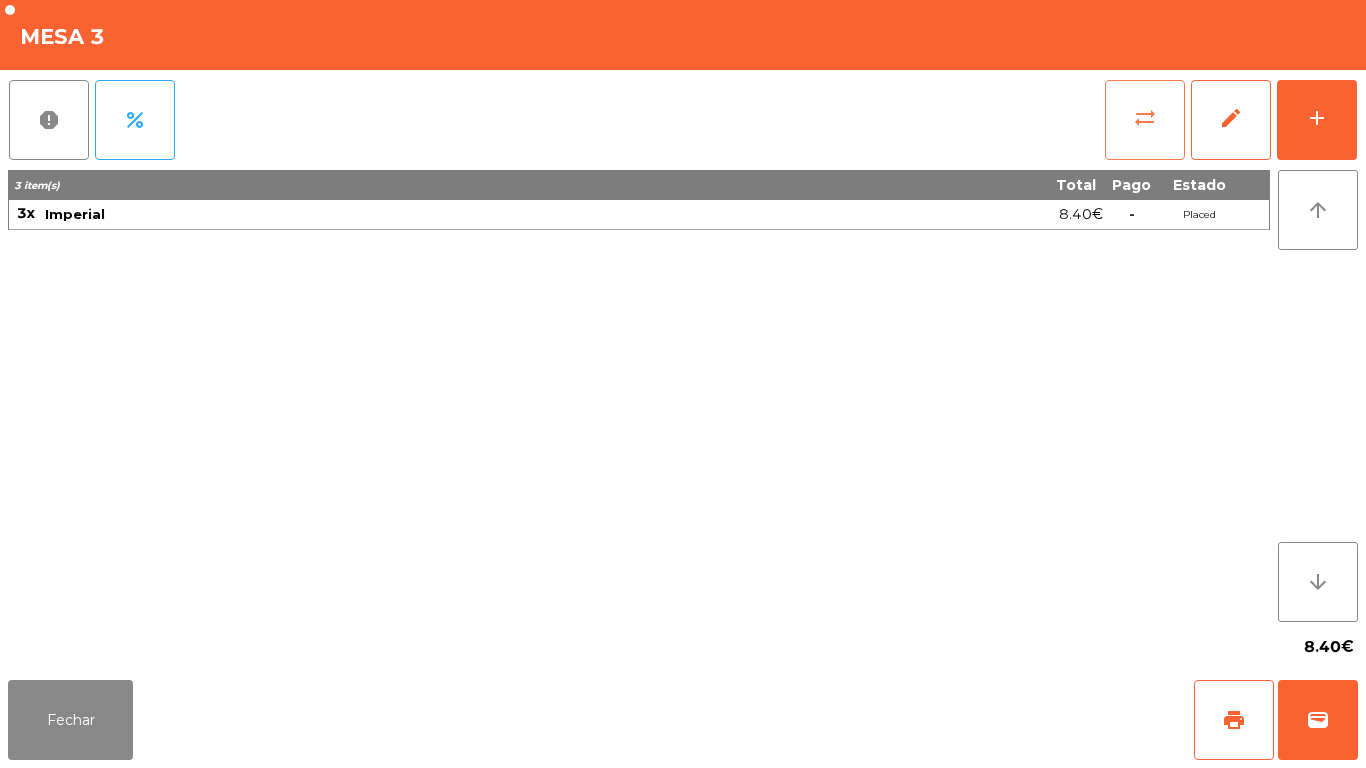 click on "sync_alt" 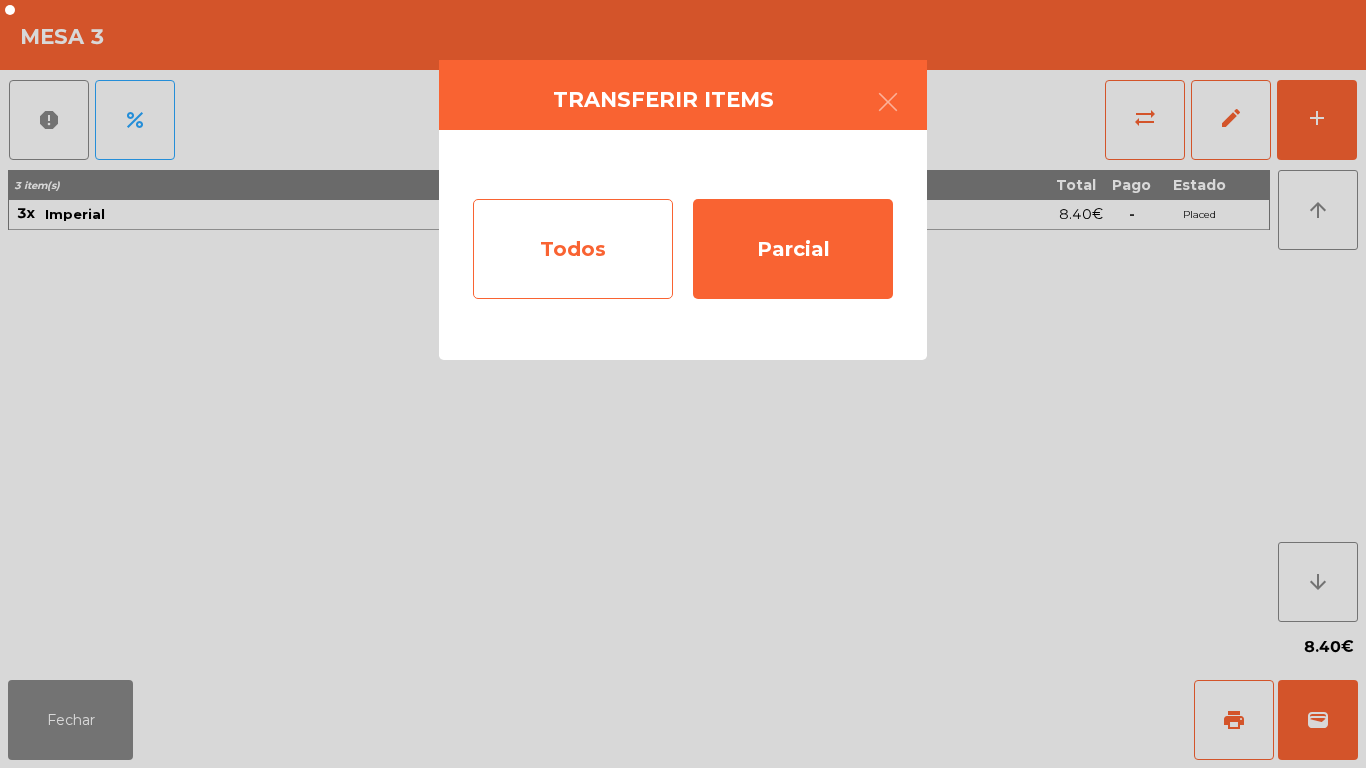 click on "Todos" 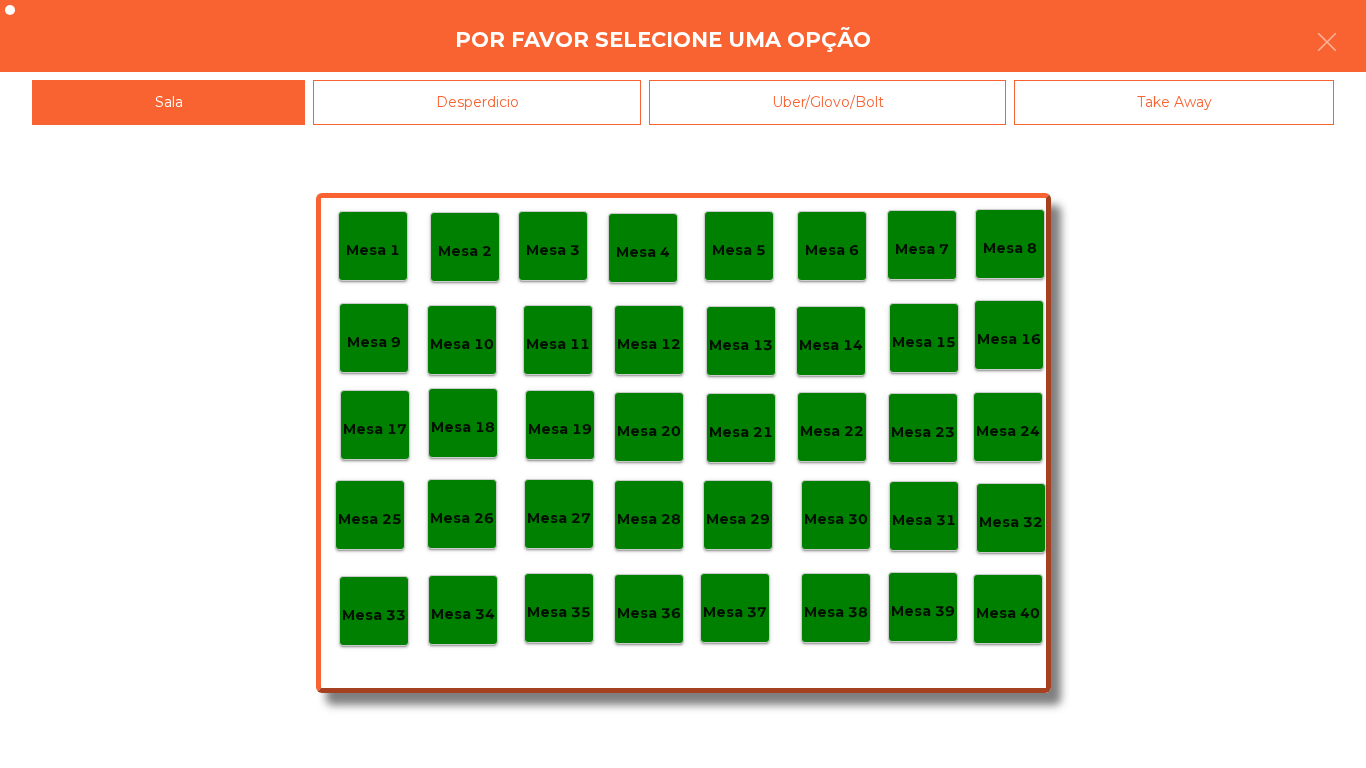 click on "Mesa 2" 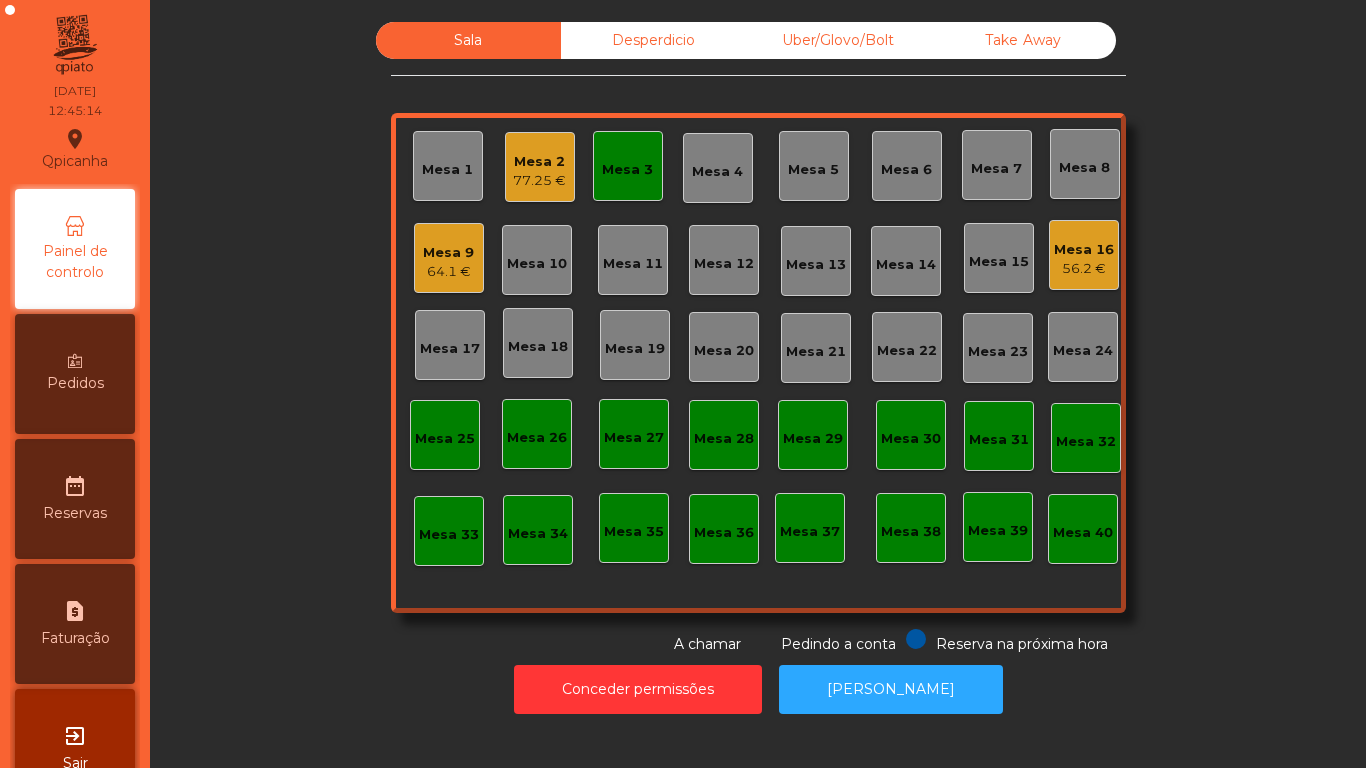 click on "64.1 €" 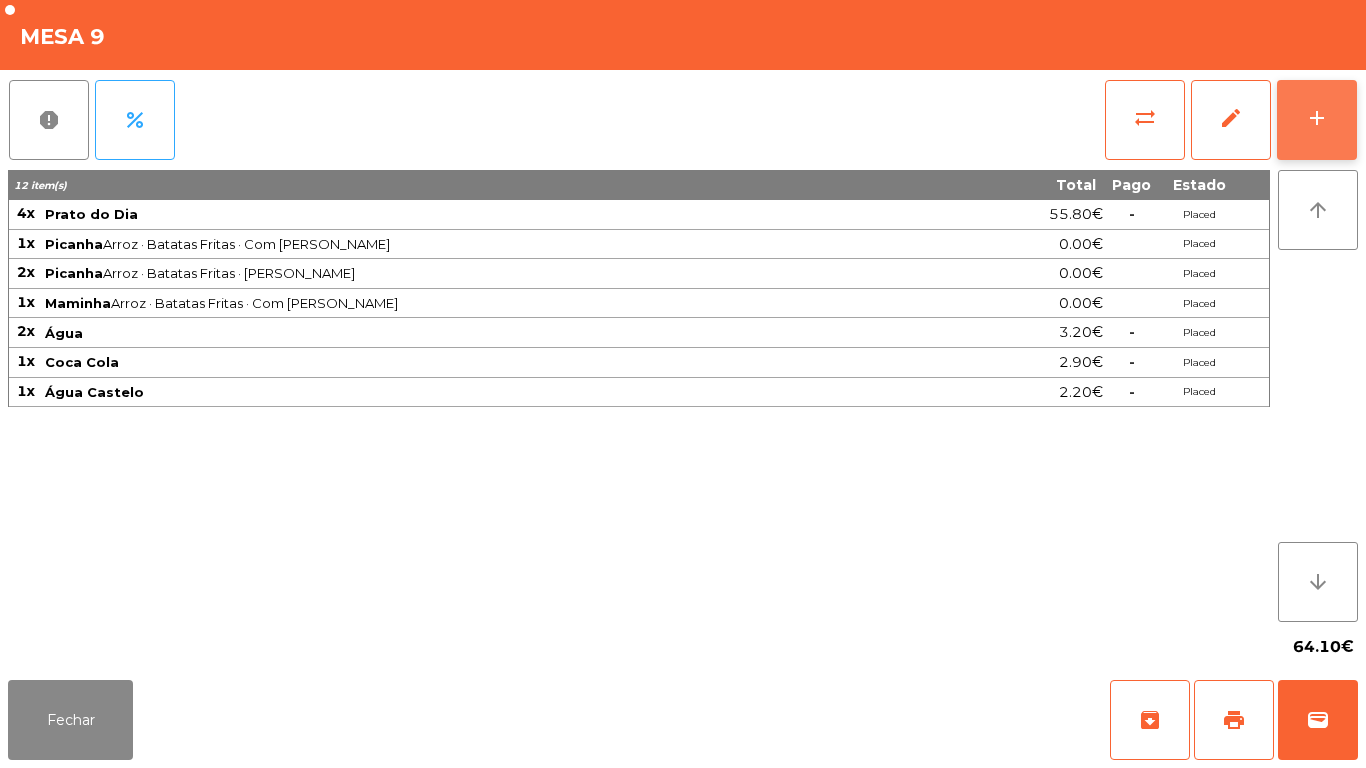 click on "add" 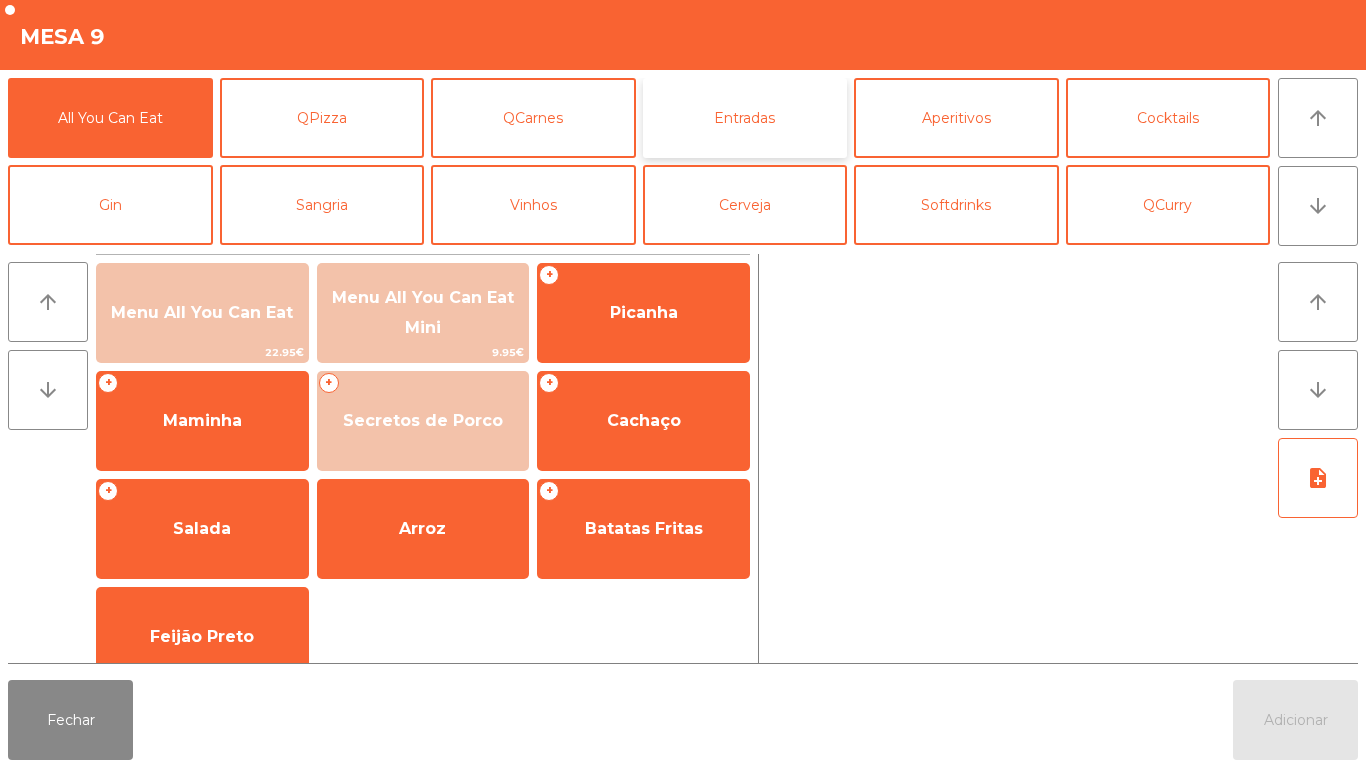 click on "Entradas" 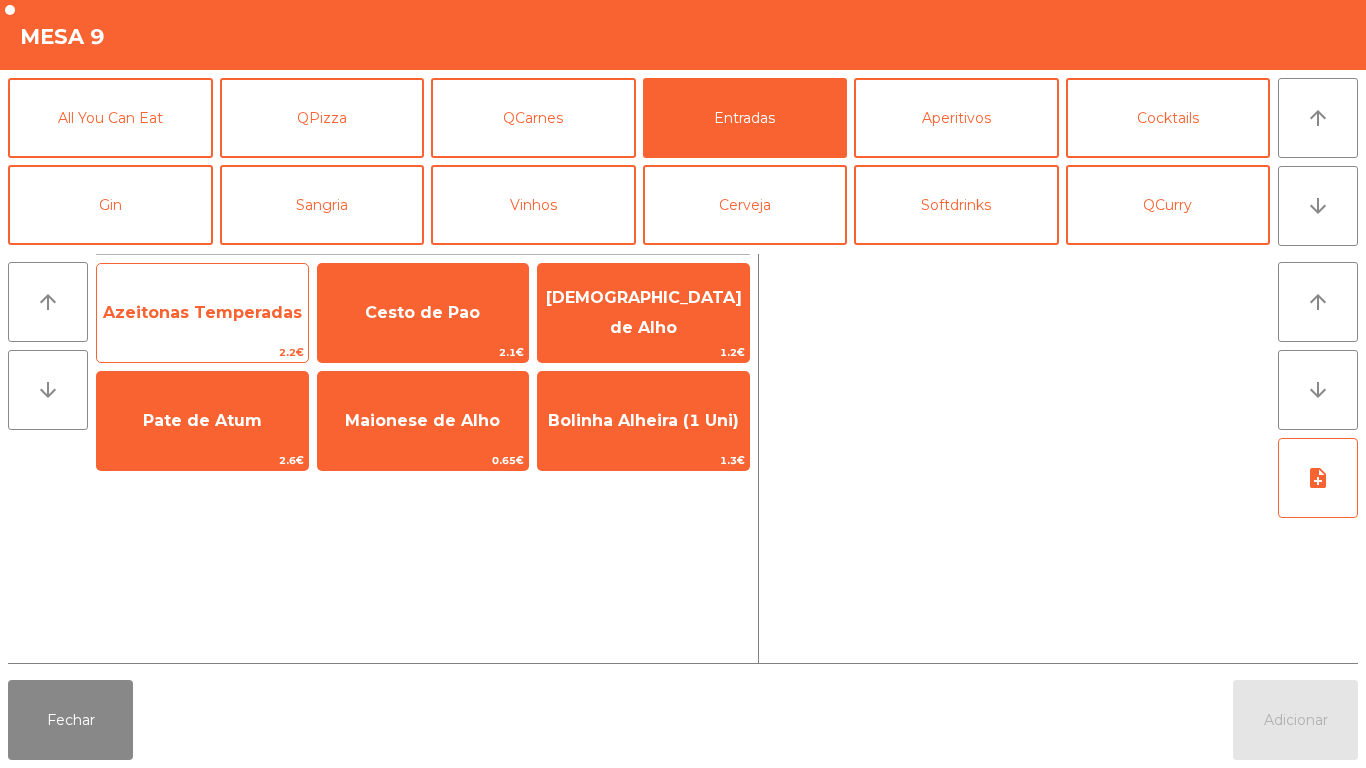 click on "Azeitonas Temperadas" 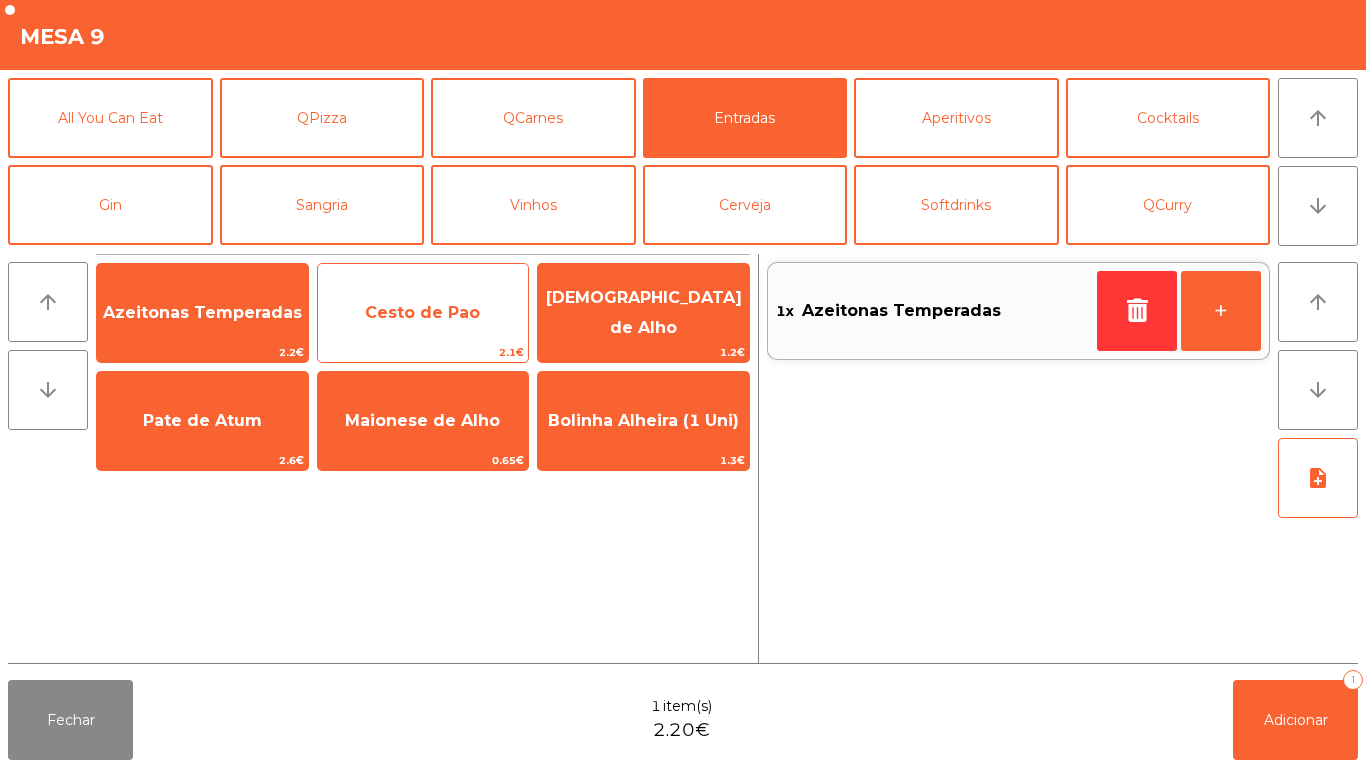 click on "Cesto de Pao" 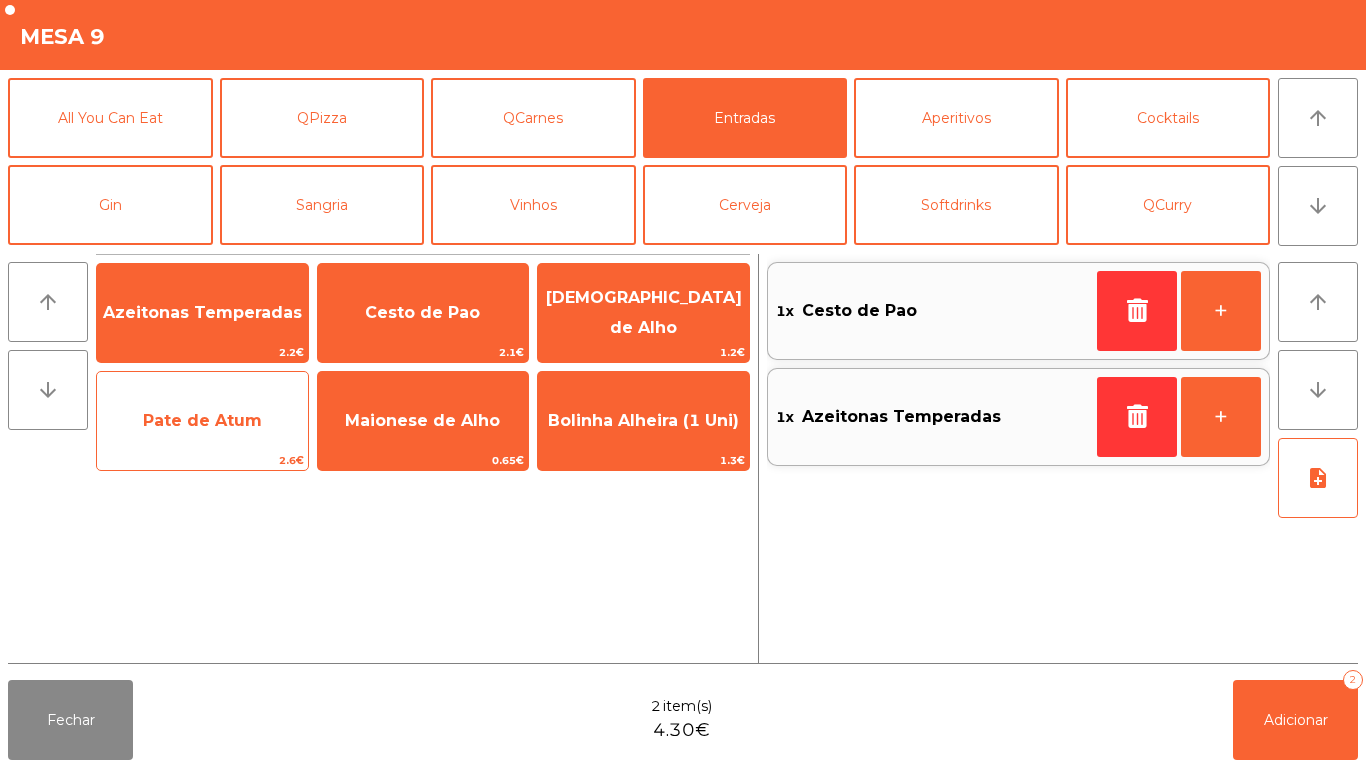 click on "Pate de Atum" 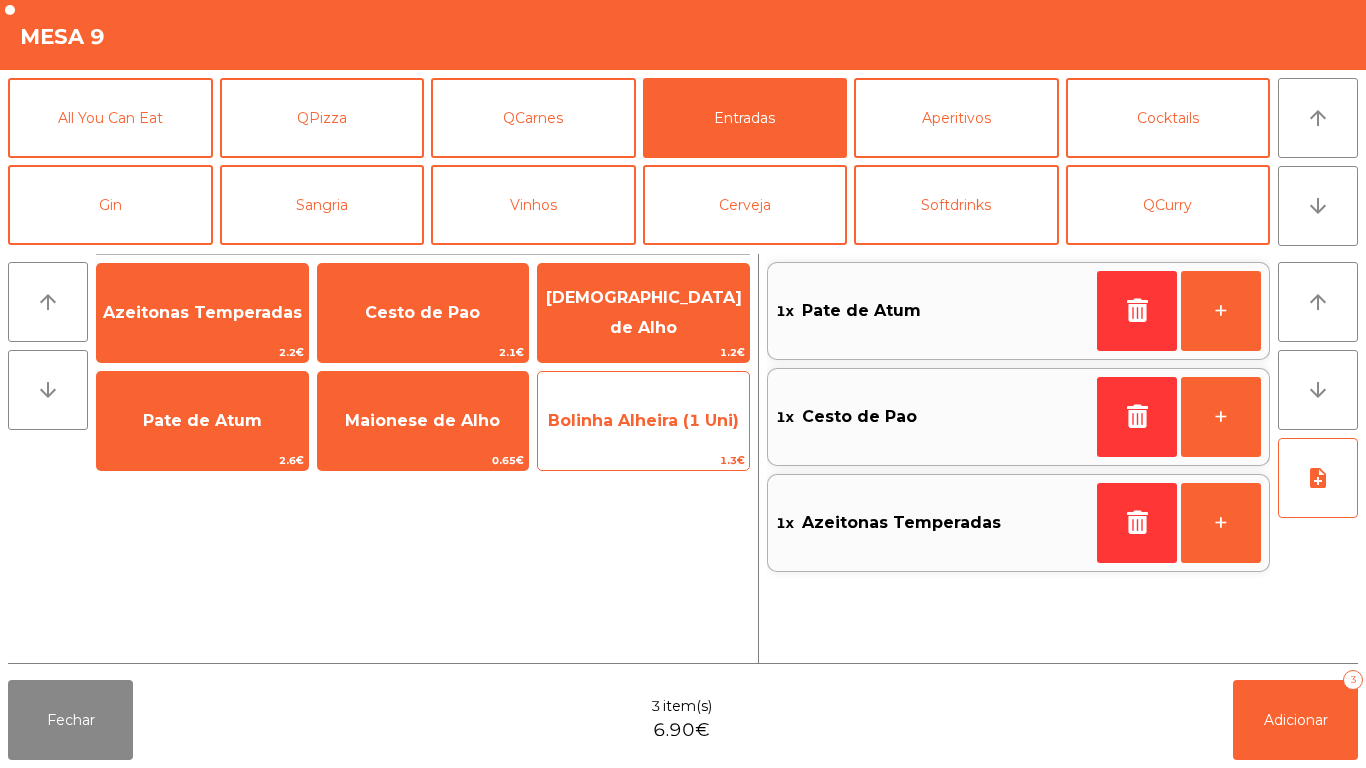 click on "Bolinha Alheira (1 Uni)" 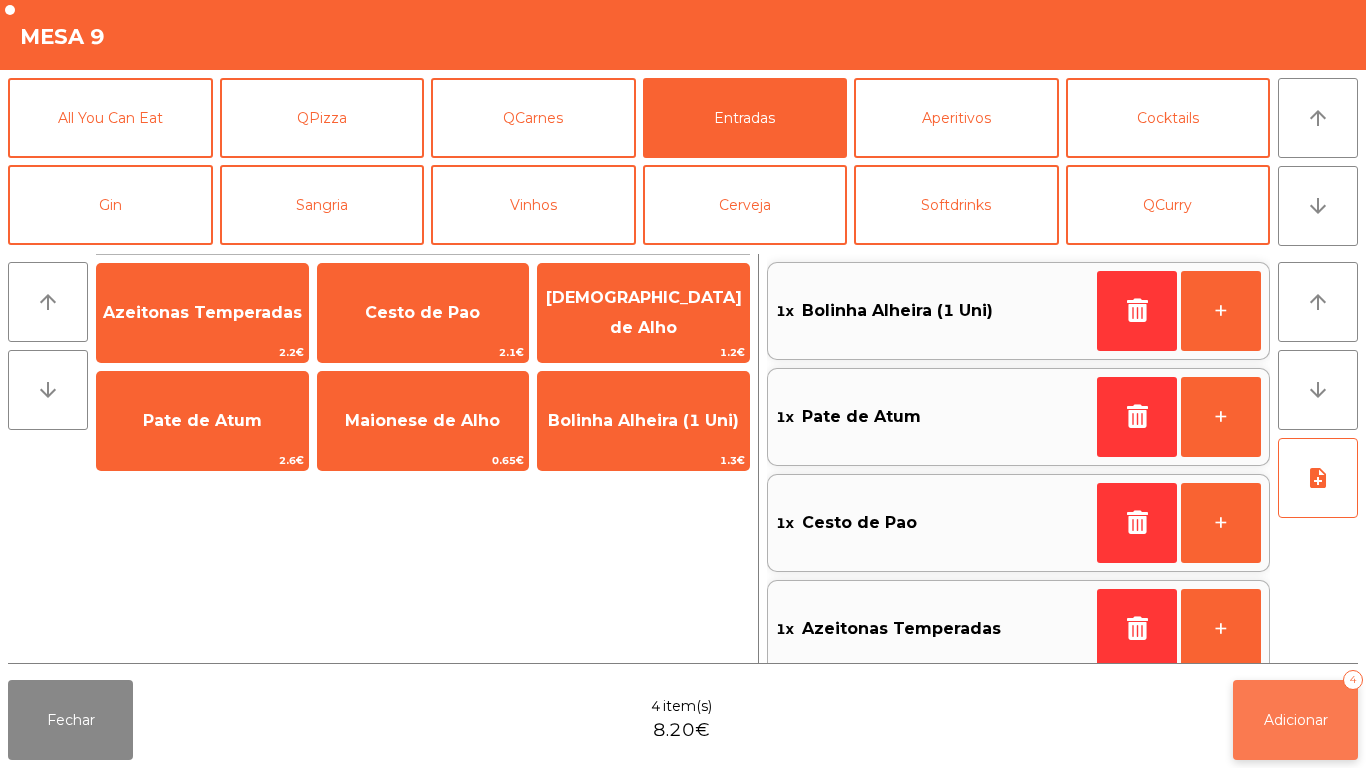 click on "Adicionar" 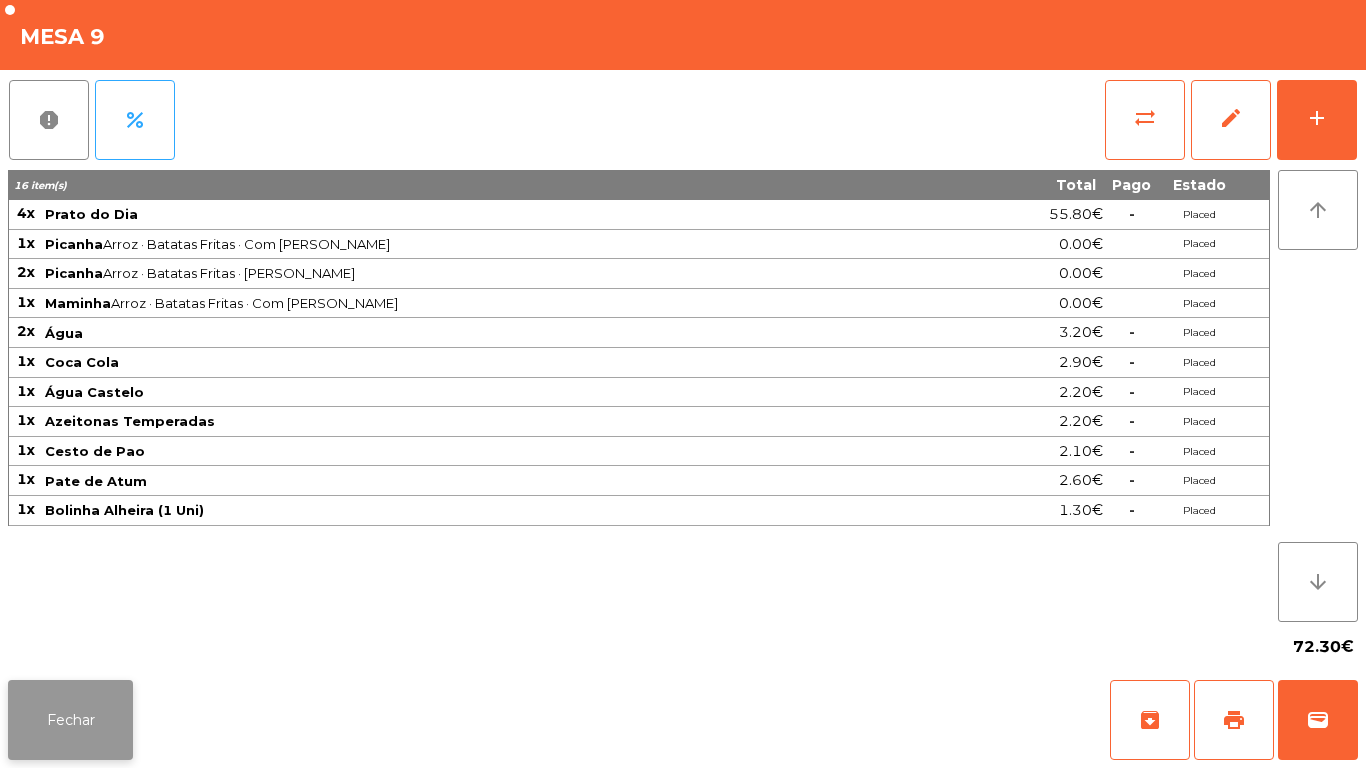 click on "Fechar" 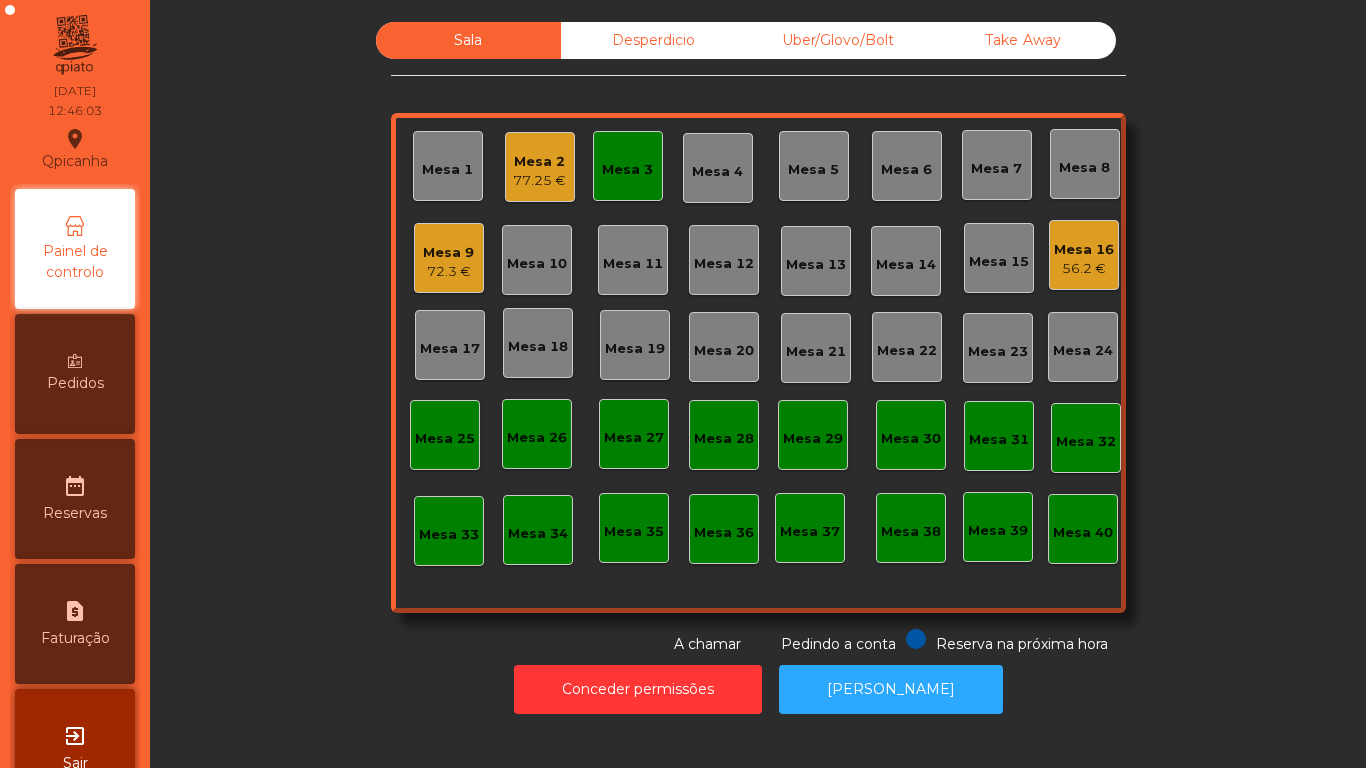 click on "77.25 €" 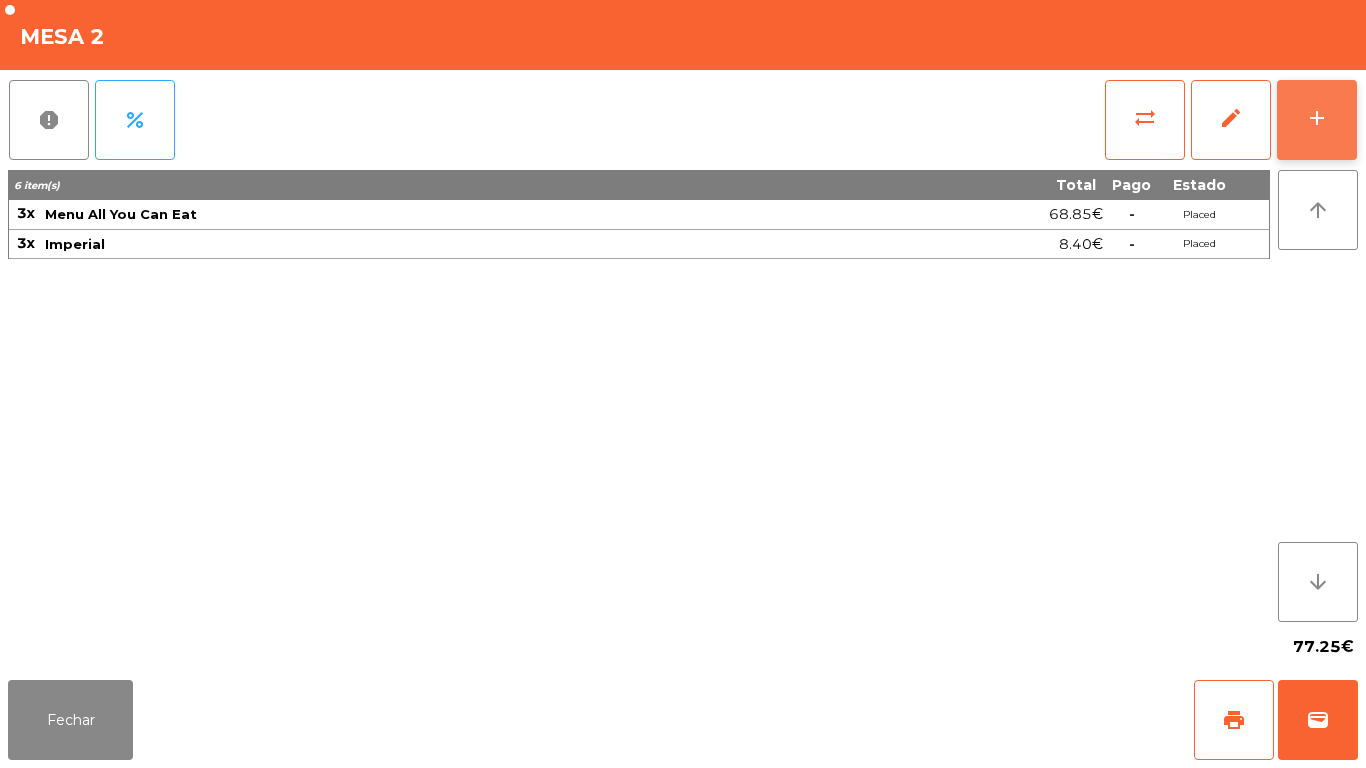 click on "add" 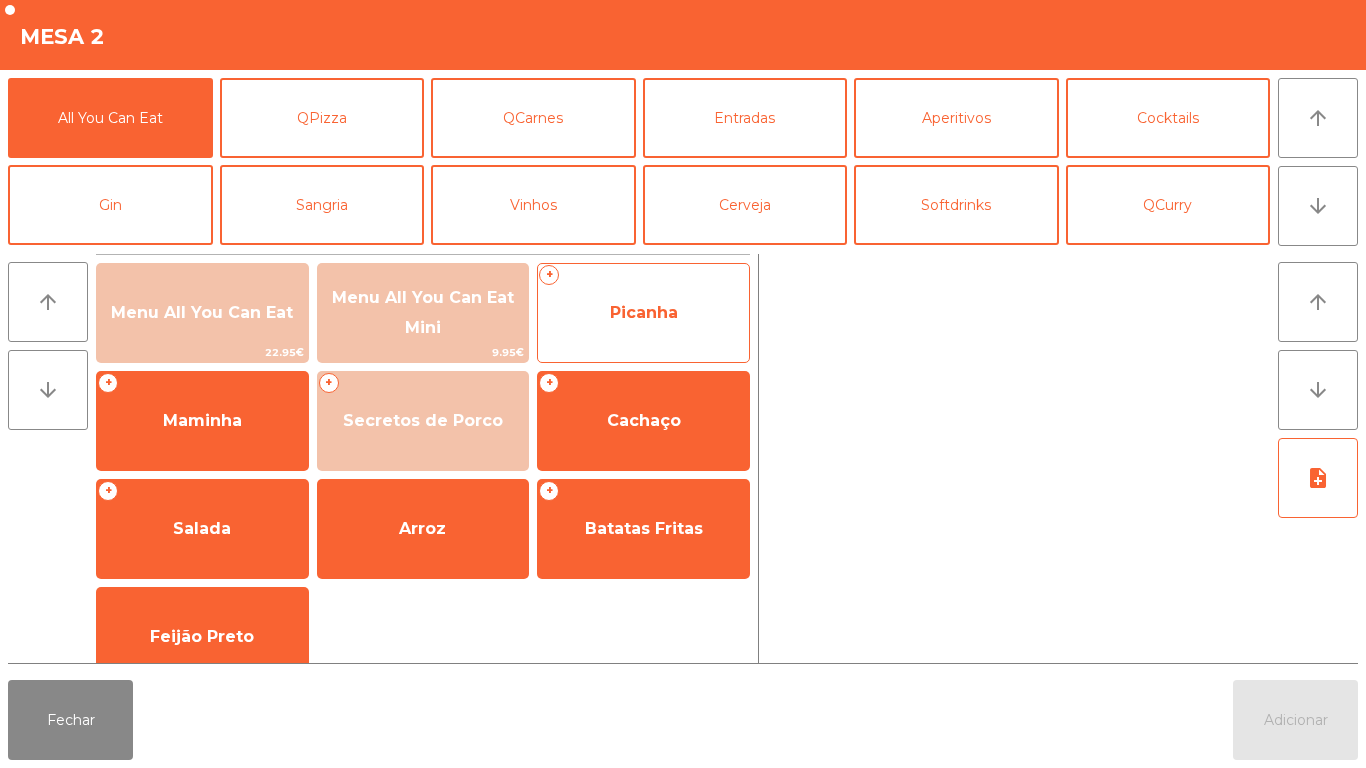 click on "Picanha" 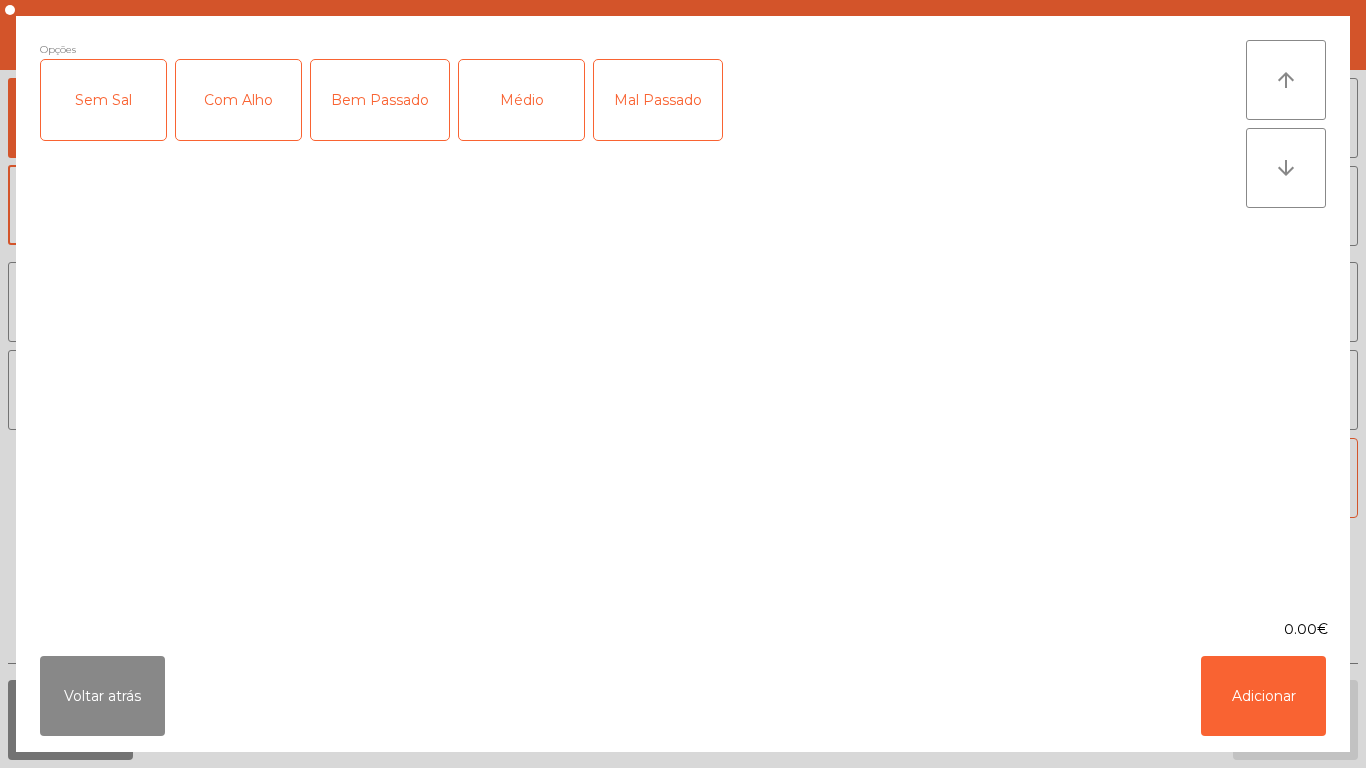click on "Com Alho" 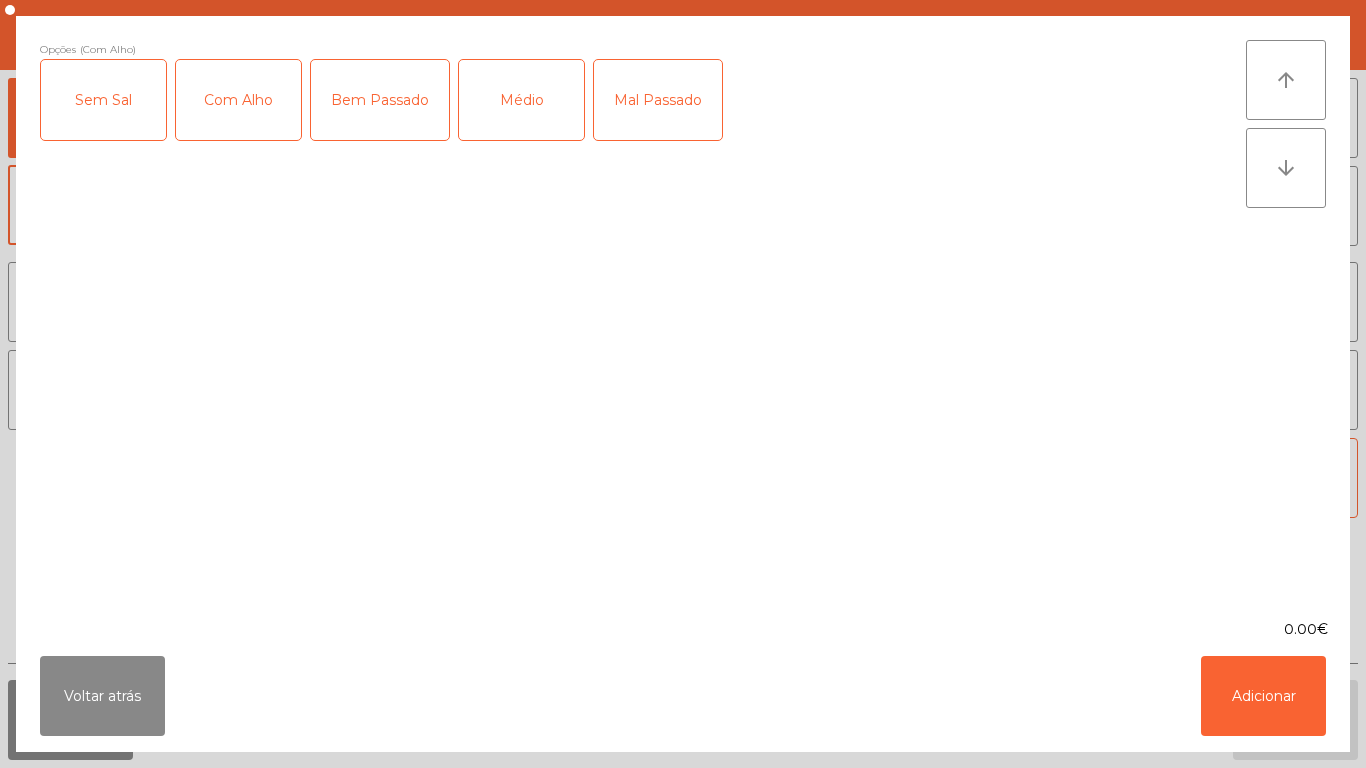 click on "Médio" 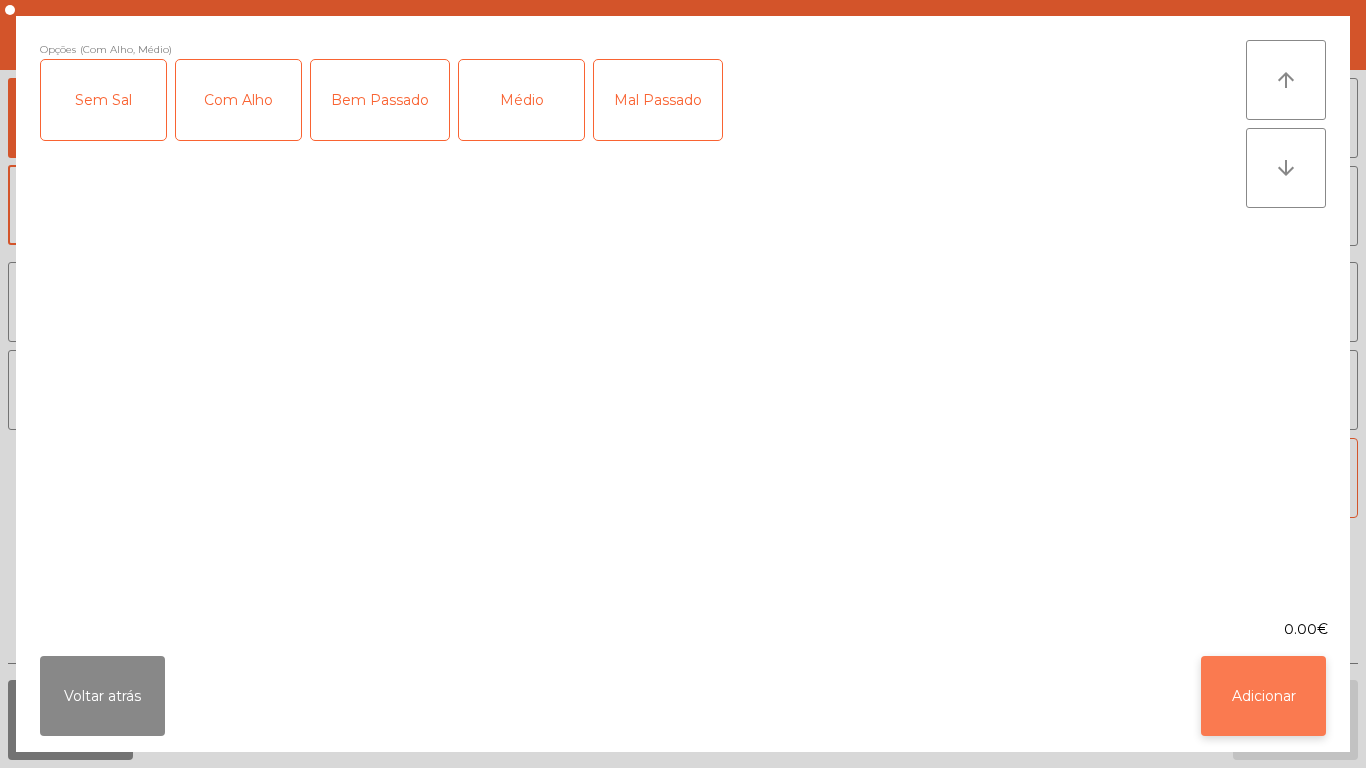 click on "Adicionar" 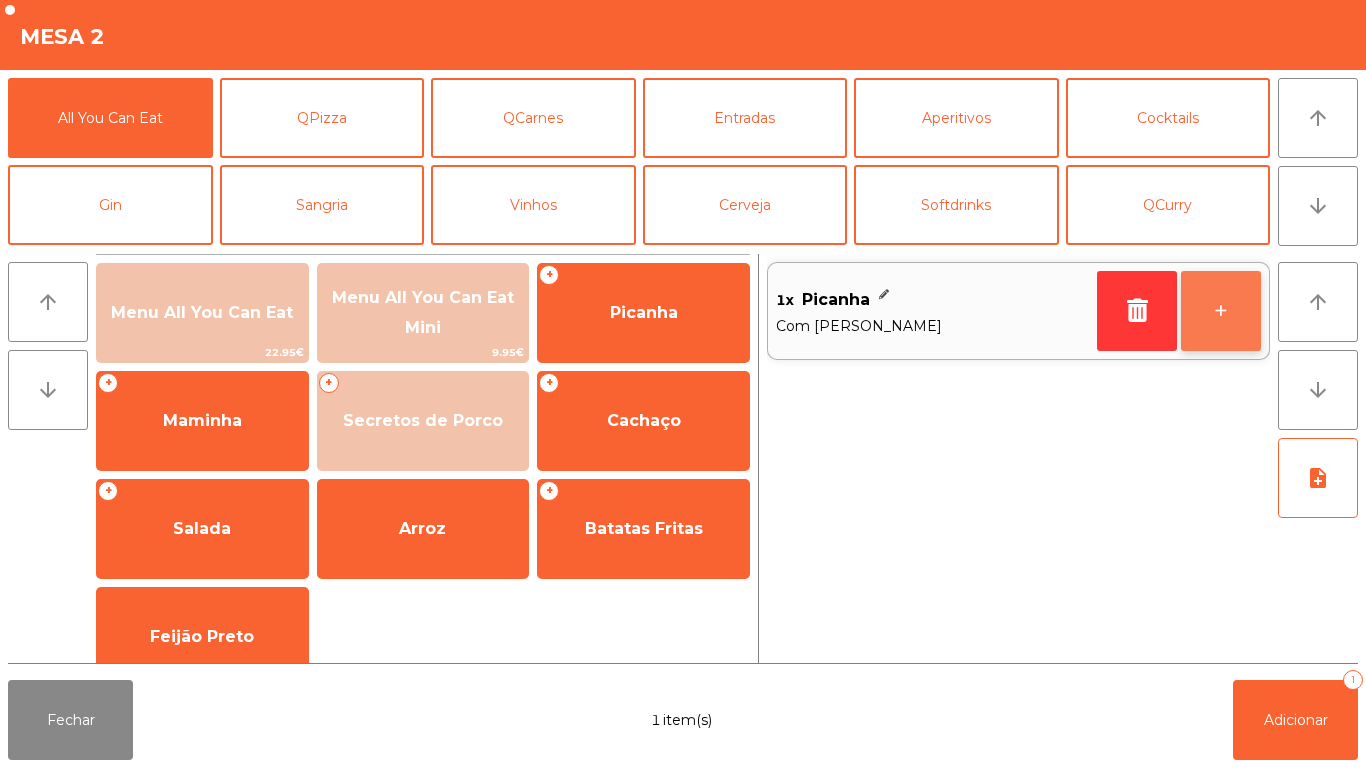 click on "+" 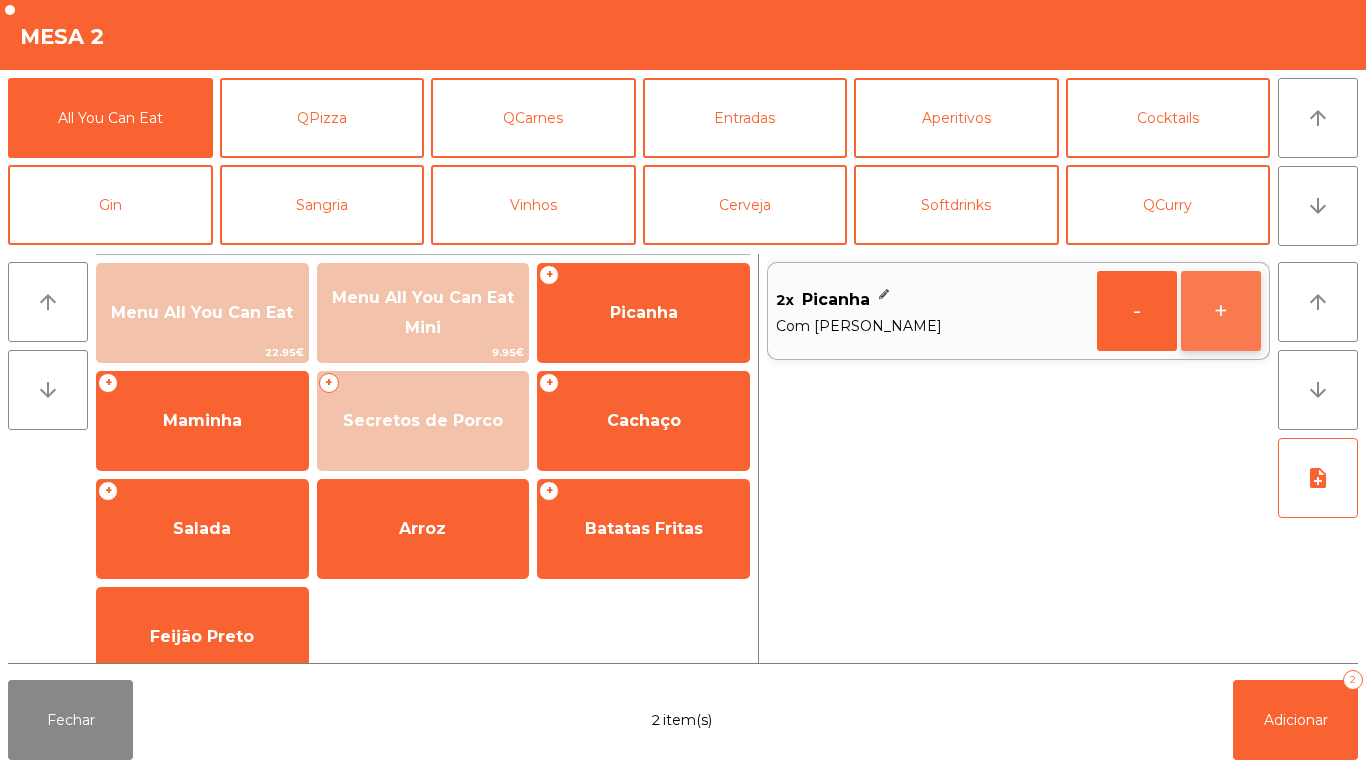 click on "+" 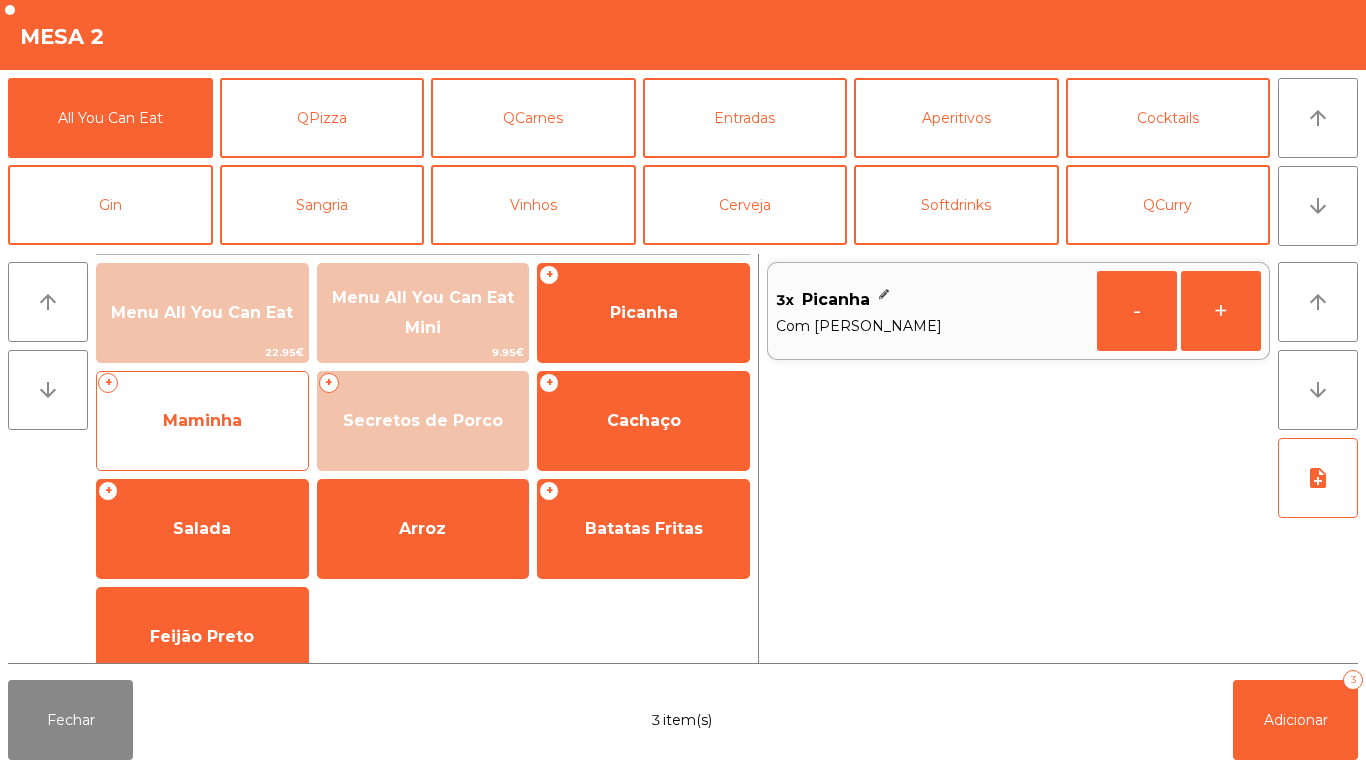 click on "Maminha" 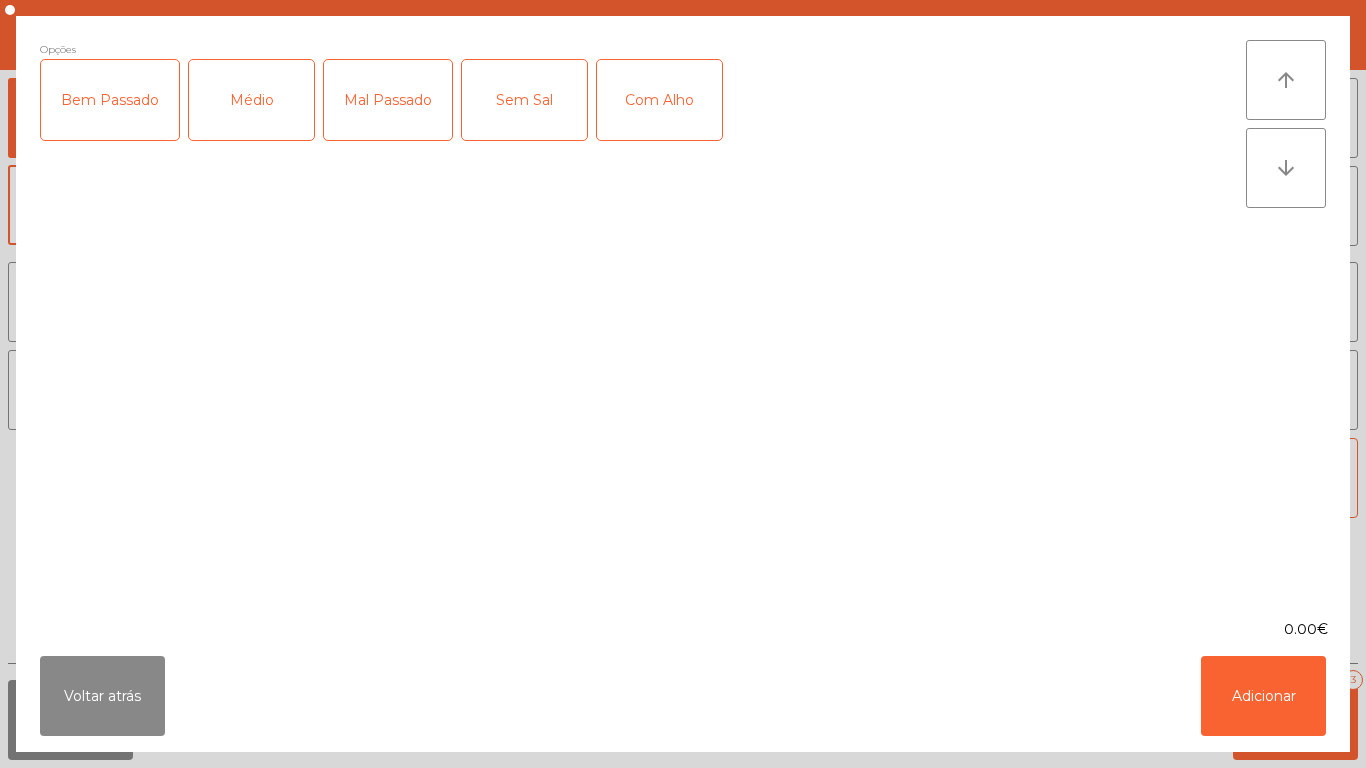 click on "Médio" 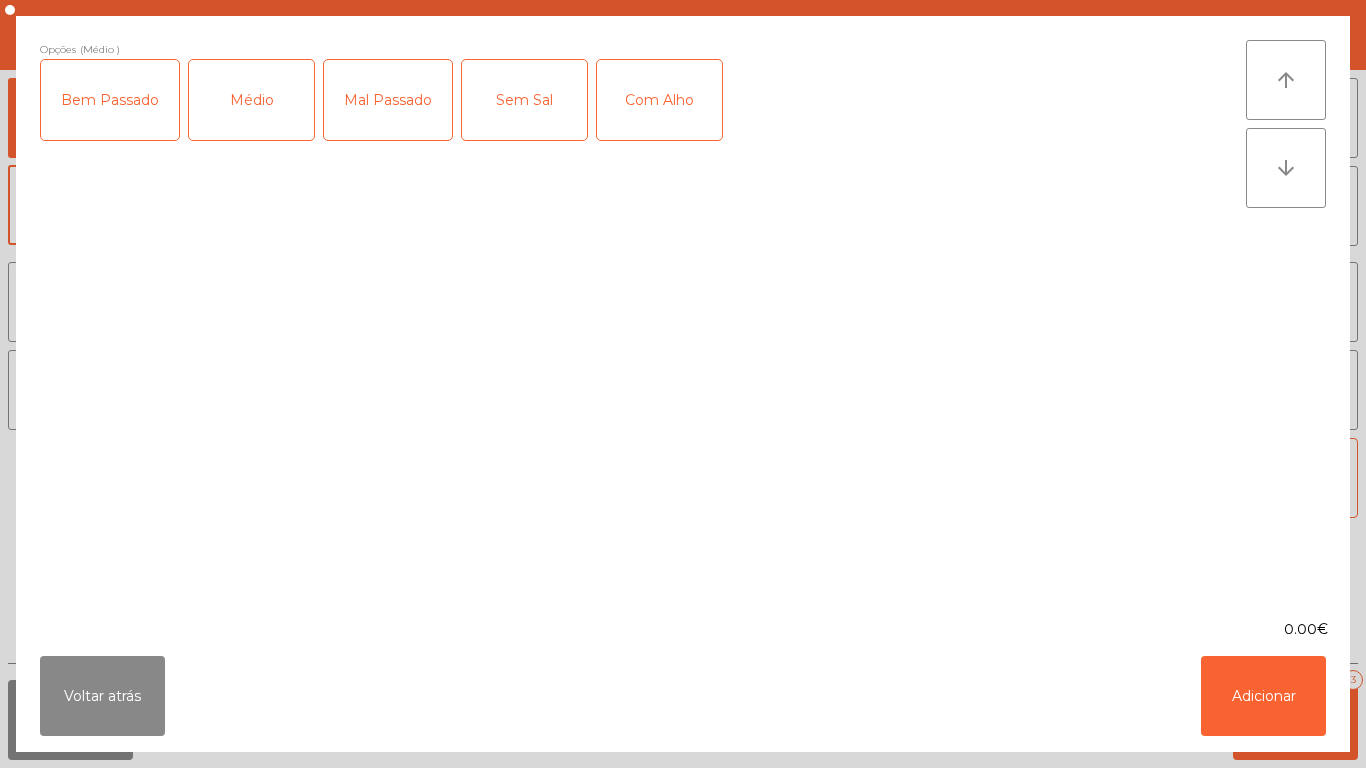 click on "Com Alho" 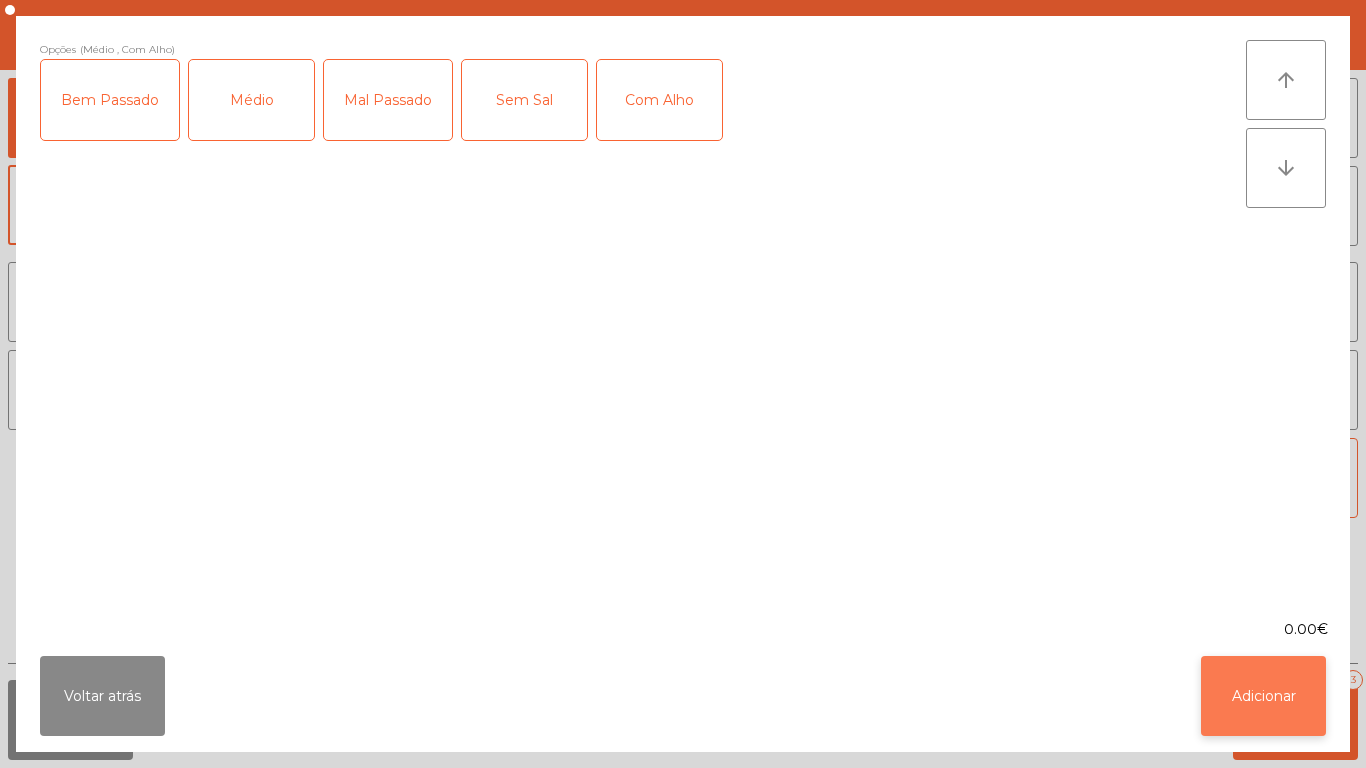 click on "Adicionar" 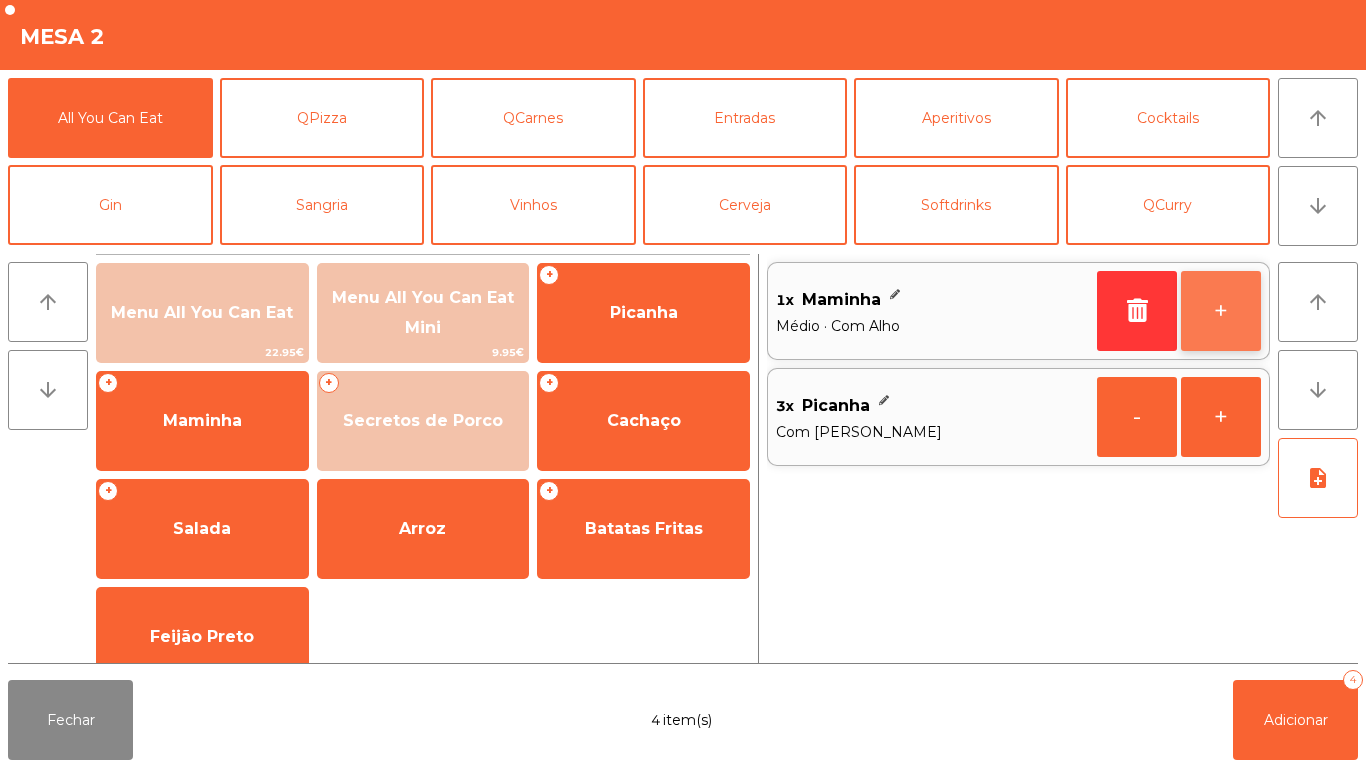 click on "+" 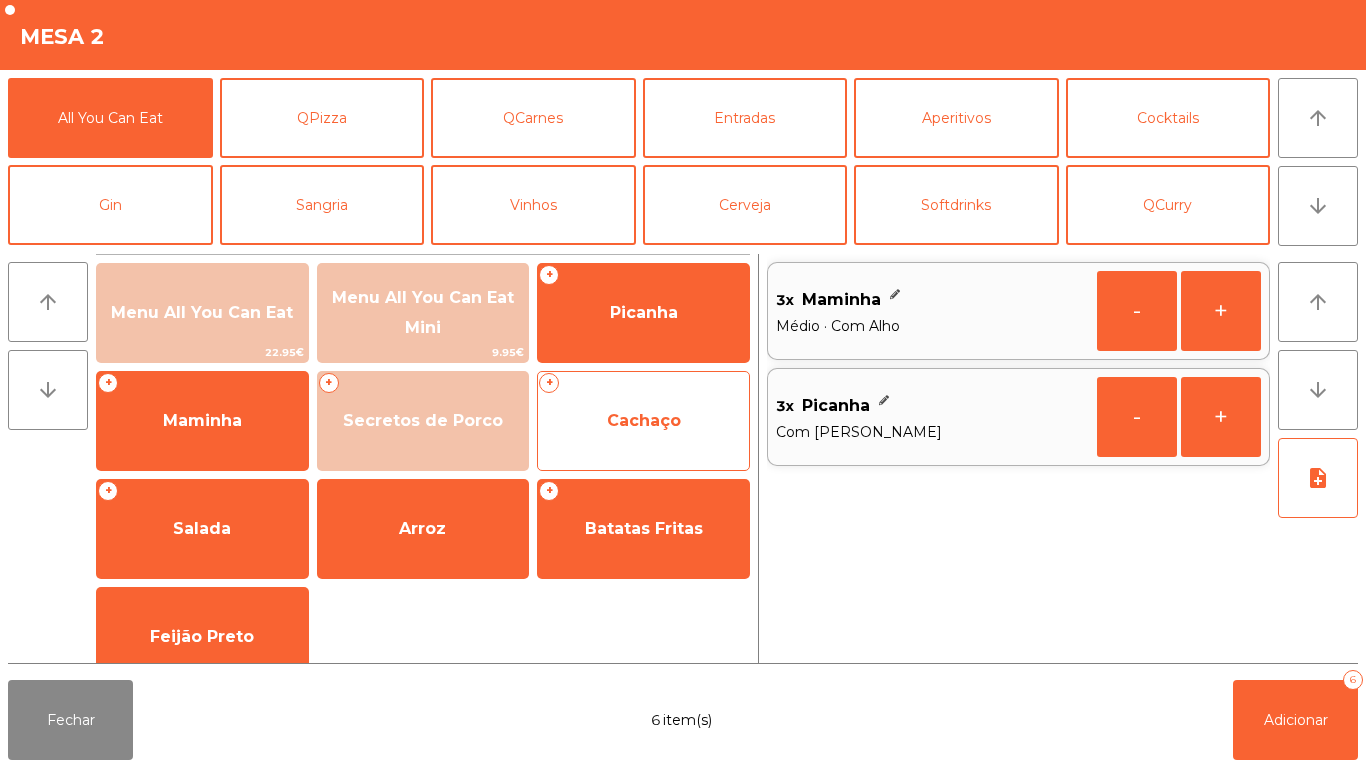 click on "Cachaço" 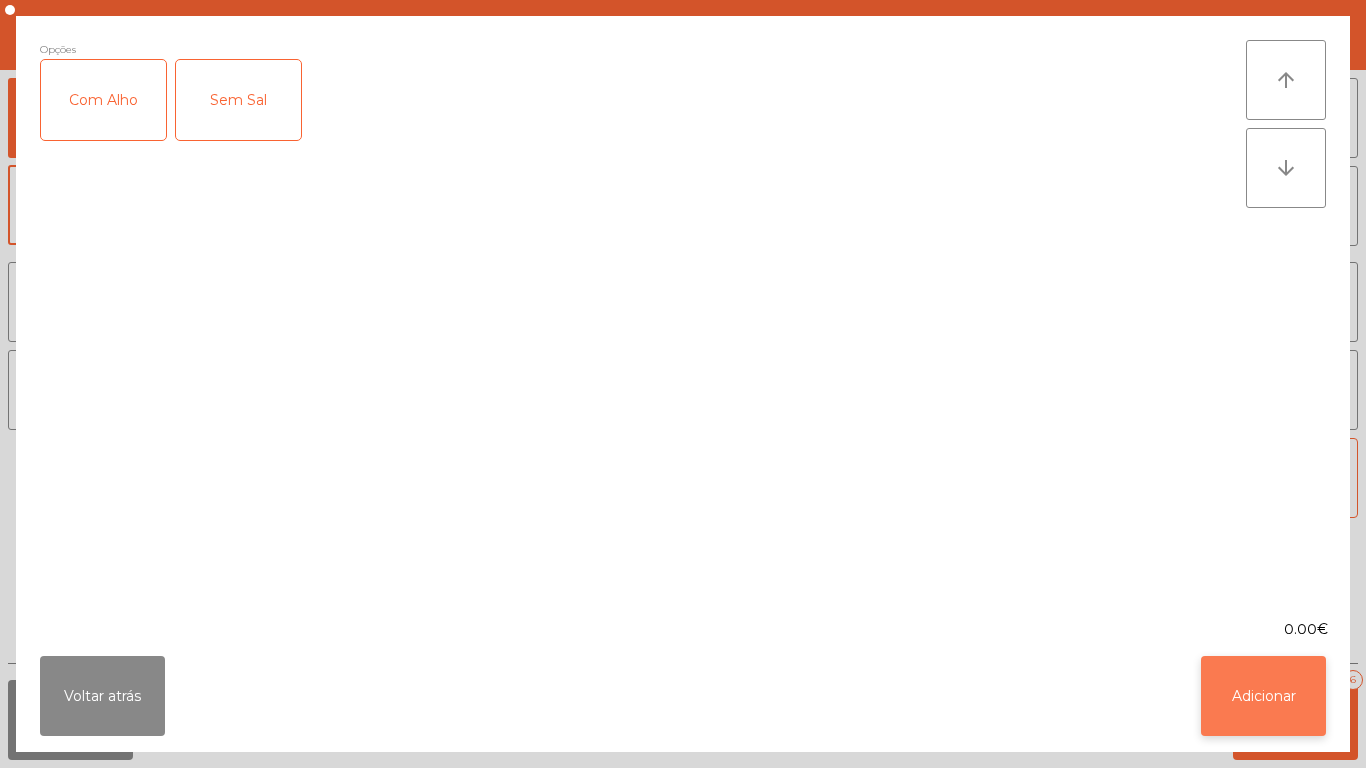 click on "Adicionar" 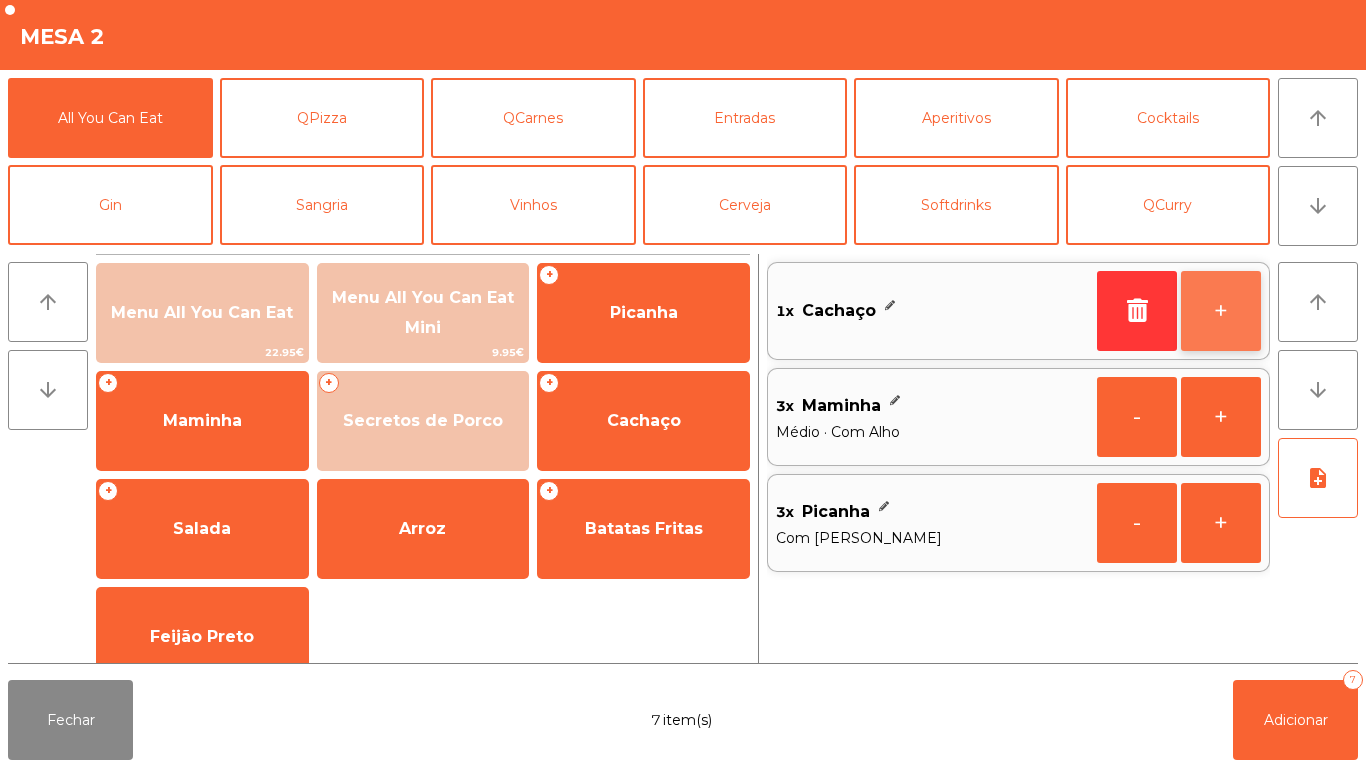 click on "+" 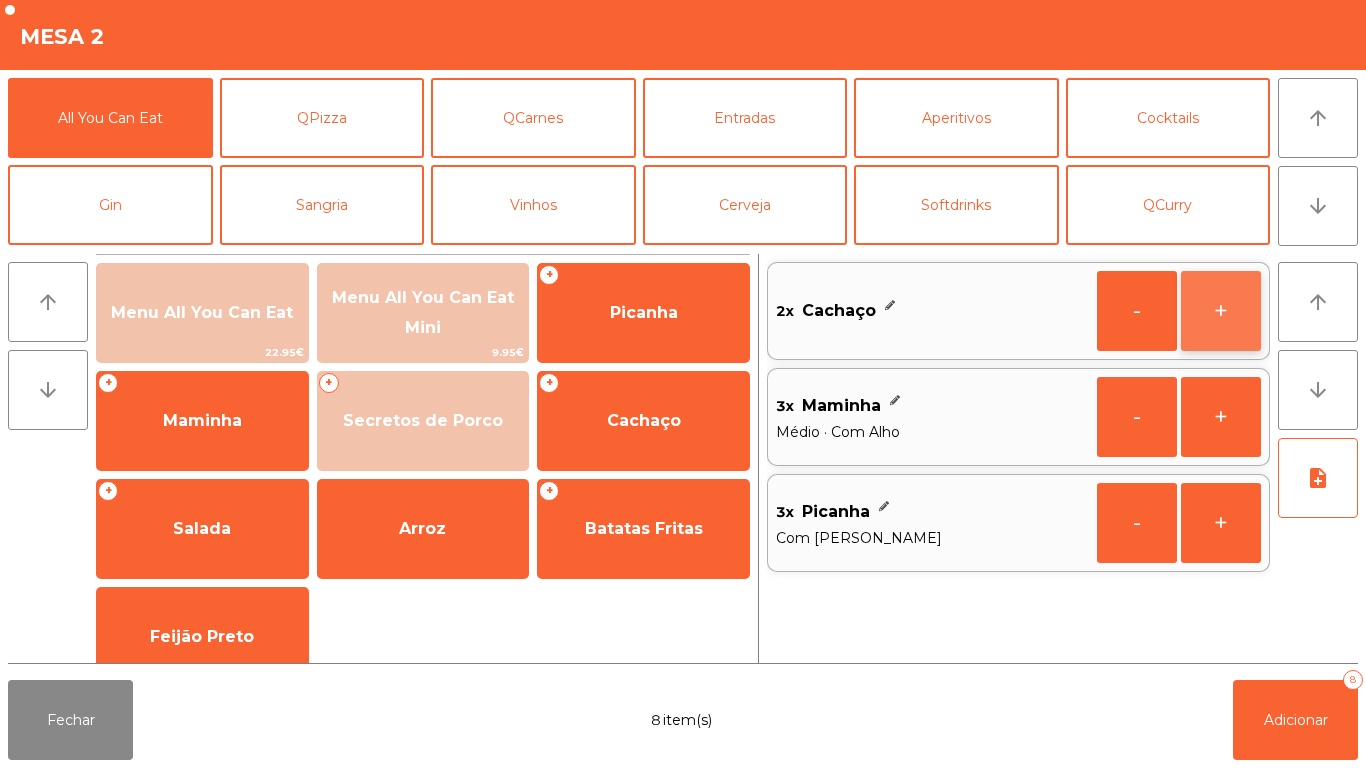 click on "+" 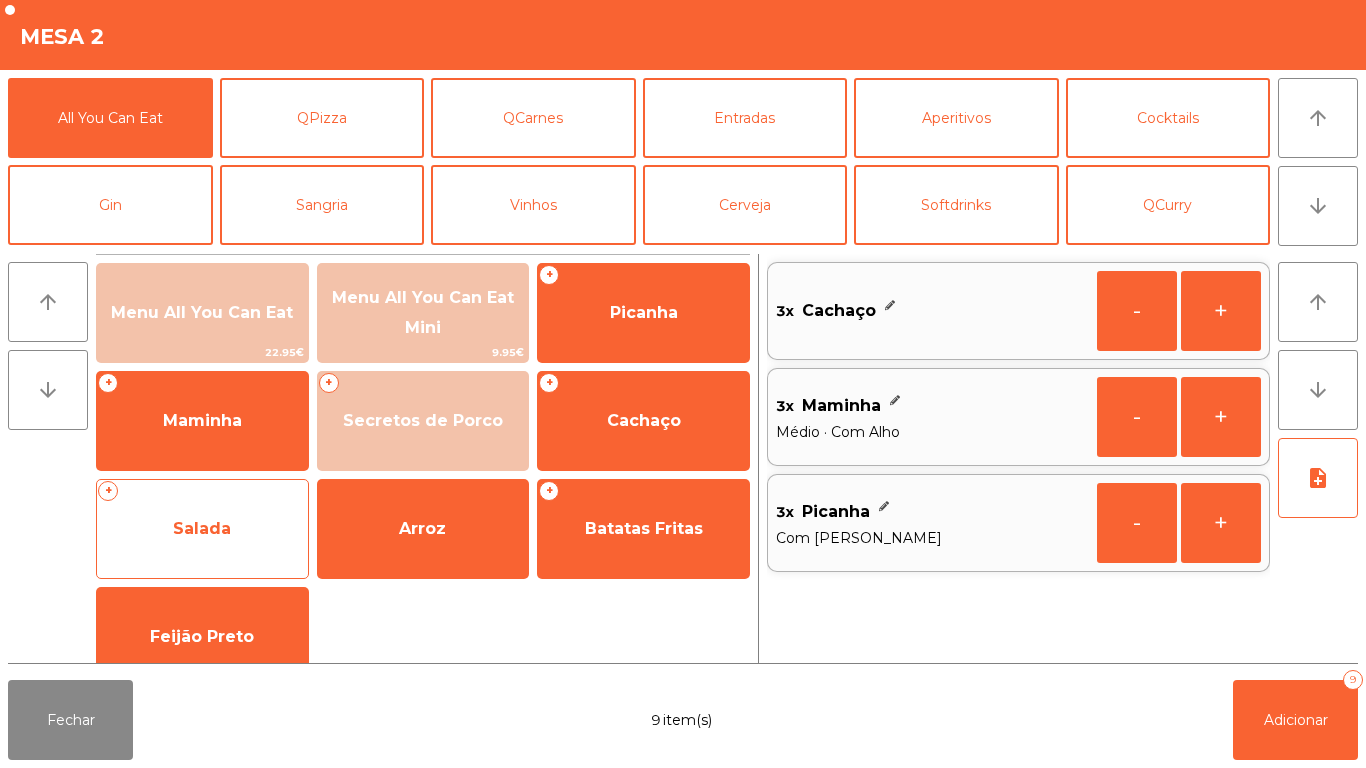 click on "Salada" 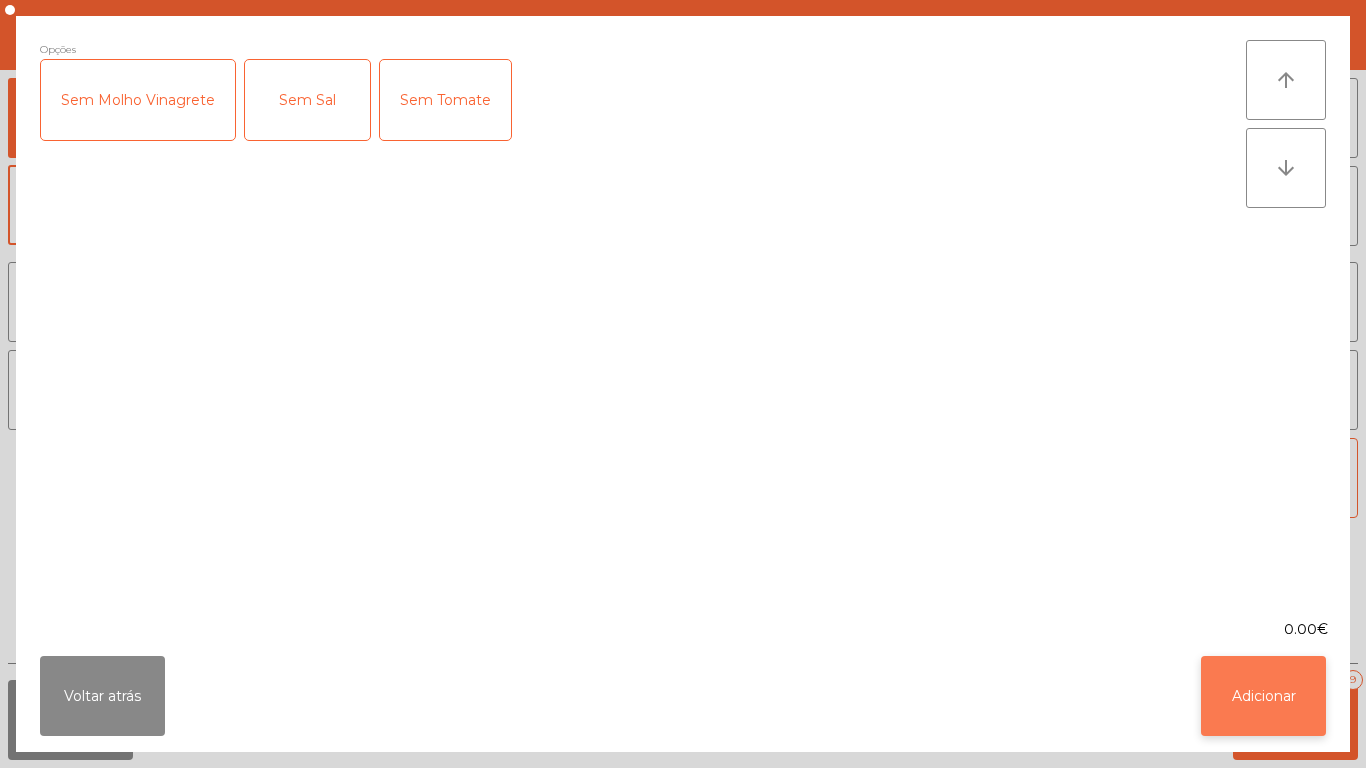 click on "Adicionar" 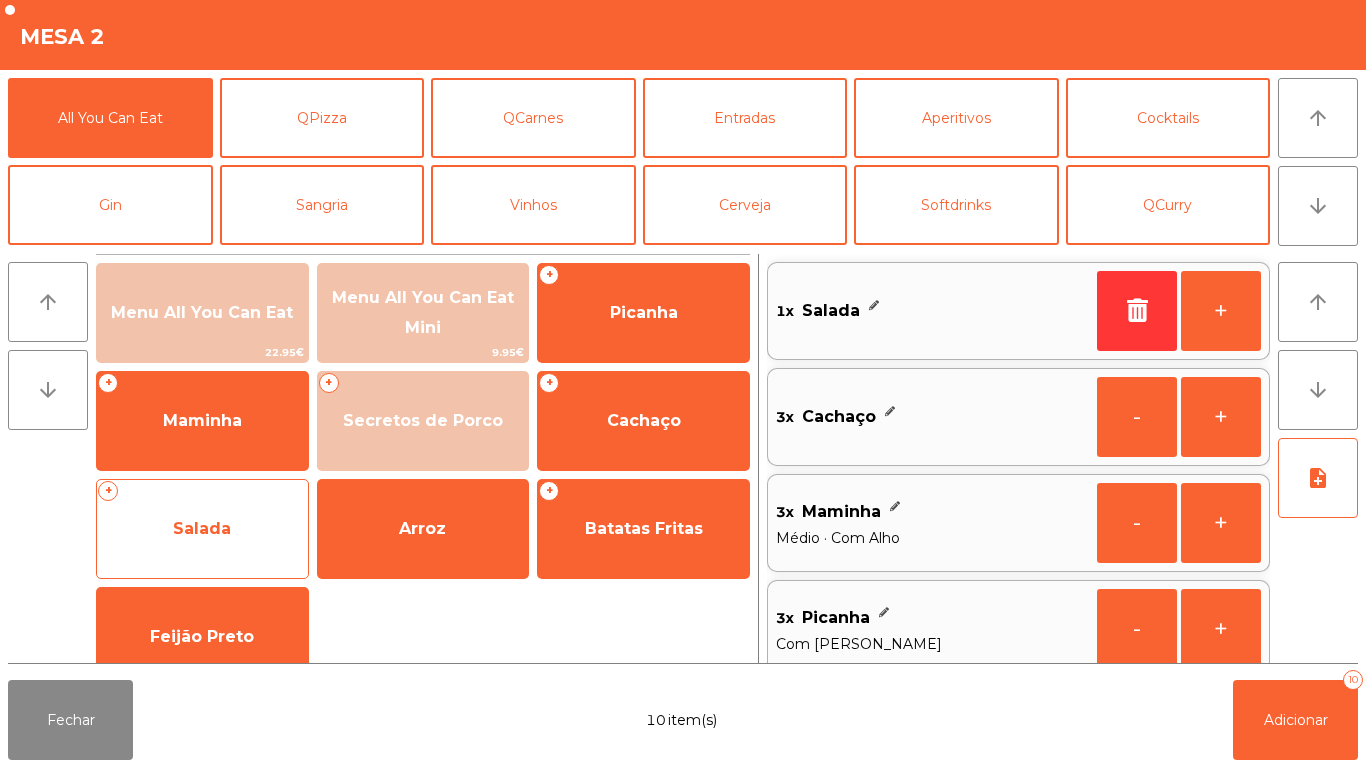 click on "Salada" 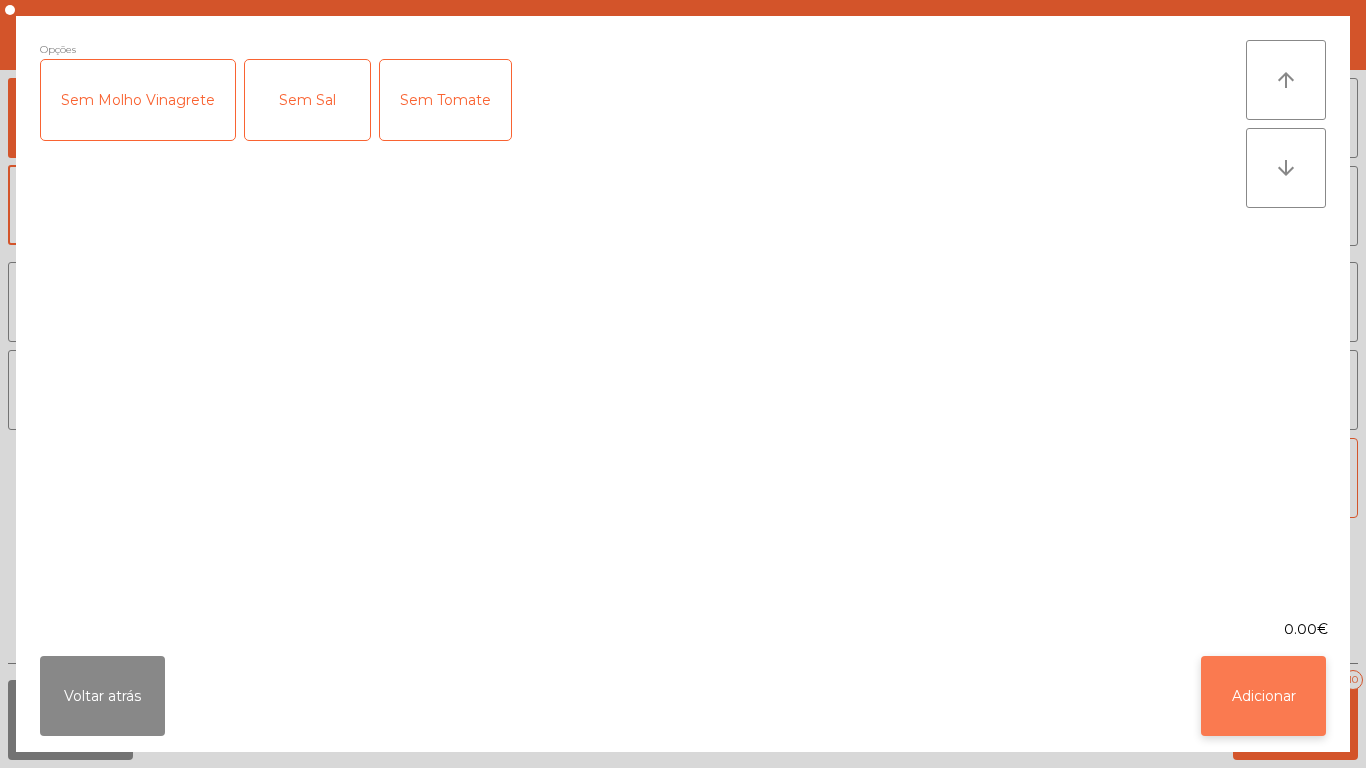 click on "Adicionar" 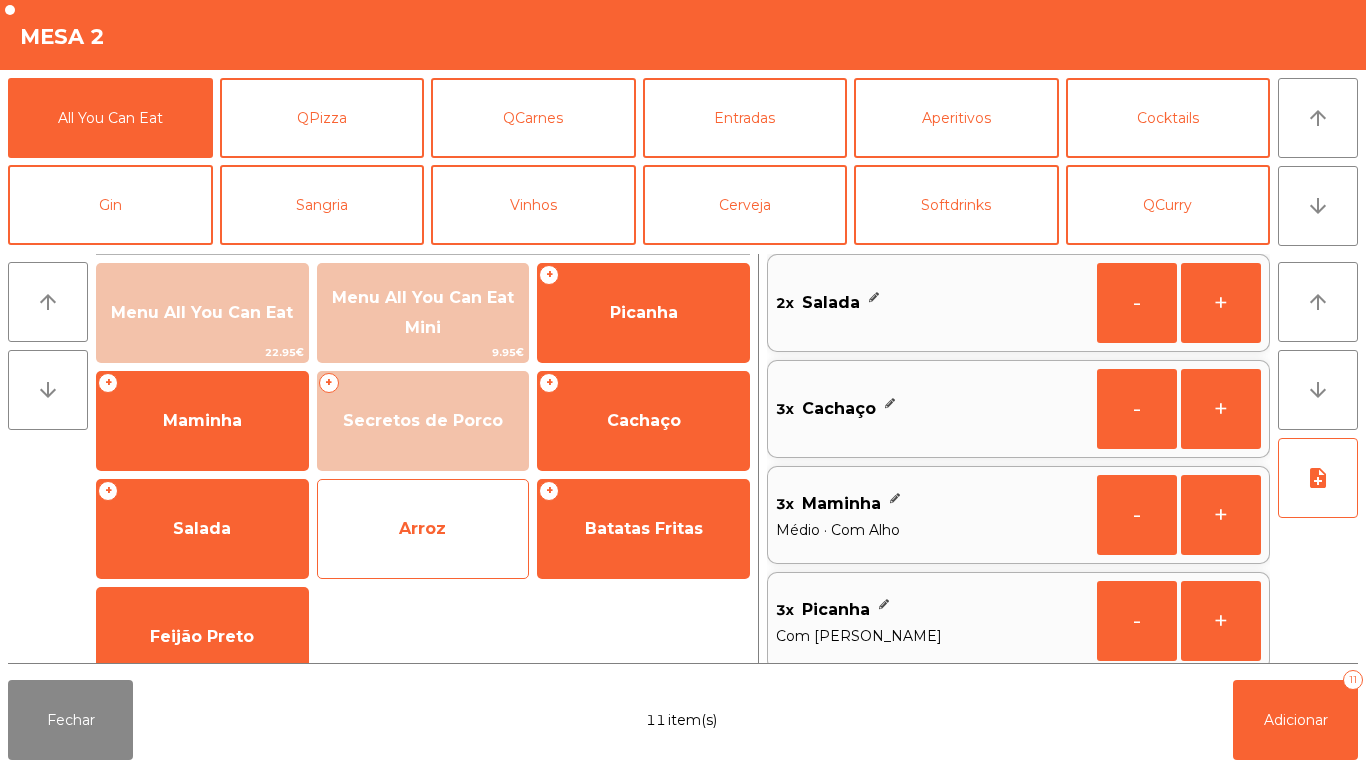 click on "Arroz" 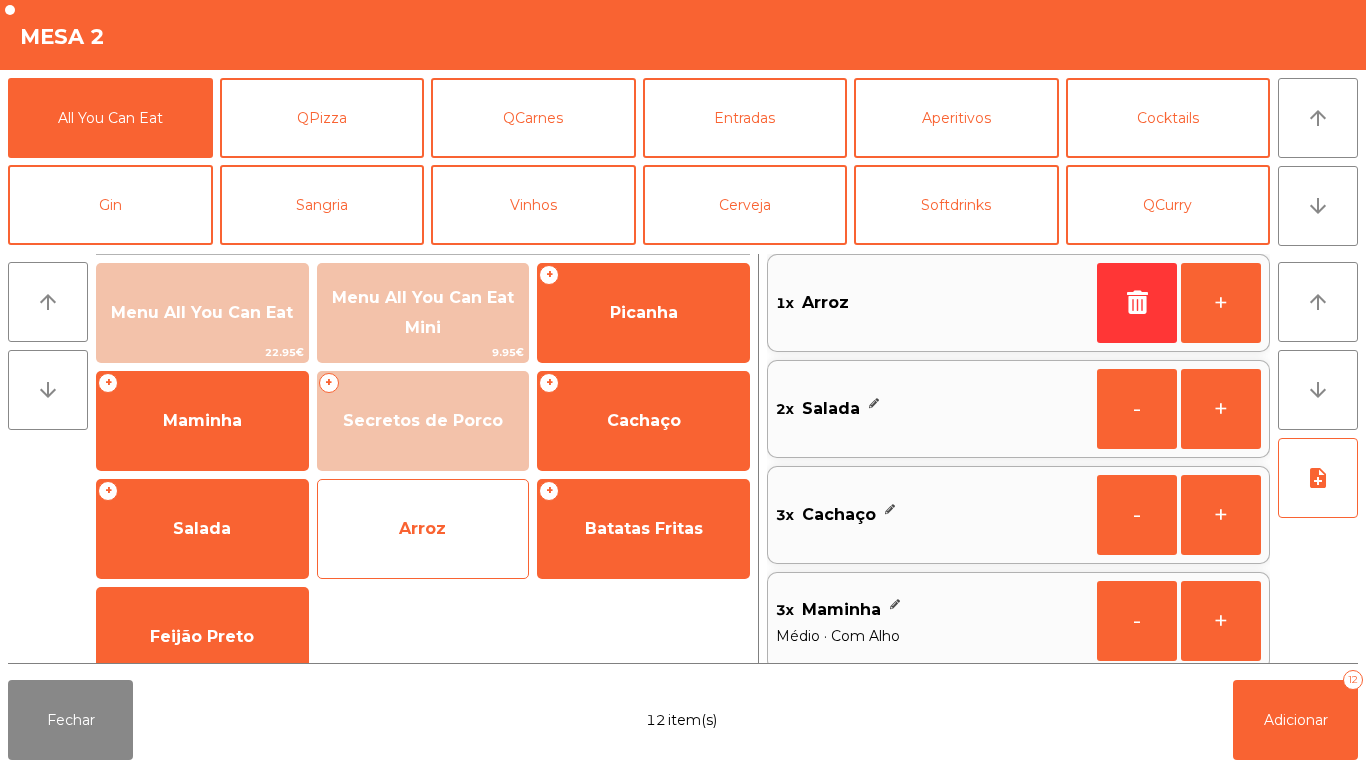 click on "Arroz" 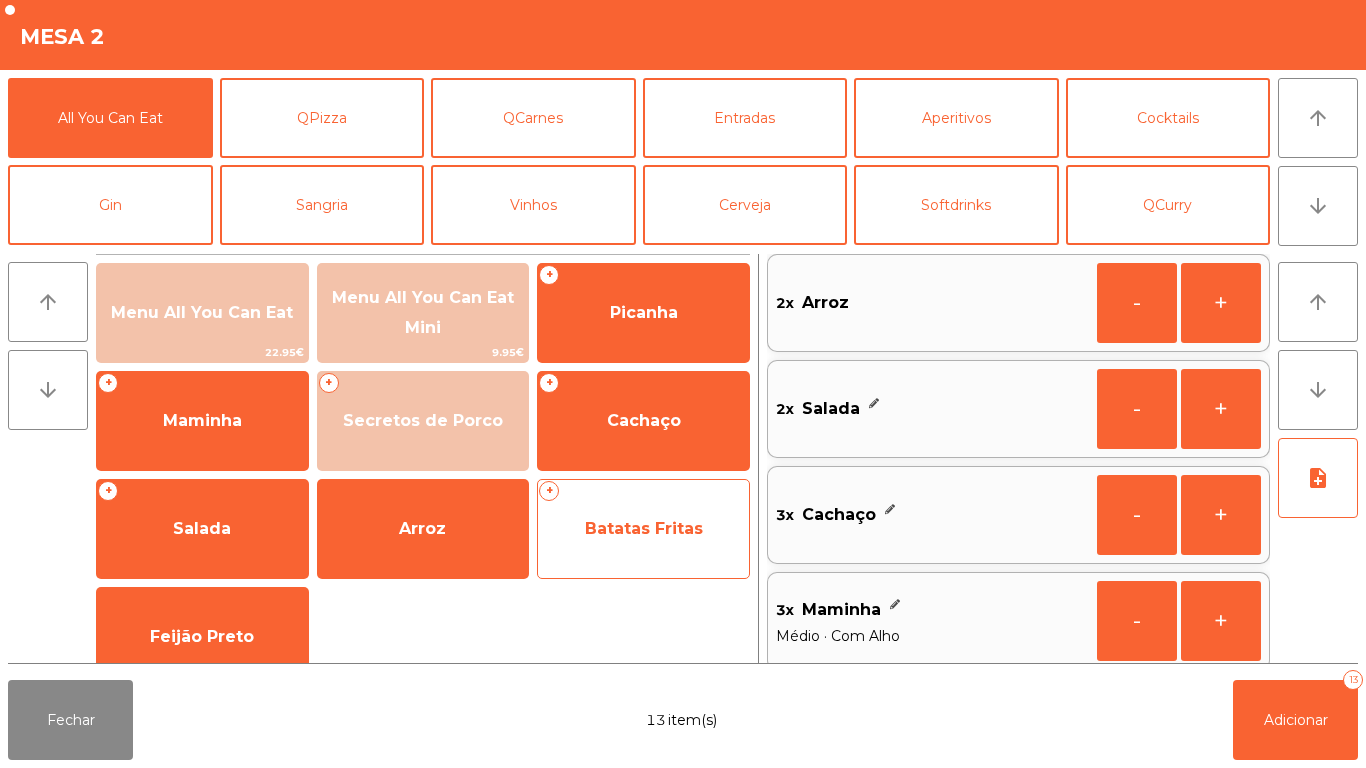 click on "Batatas Fritas" 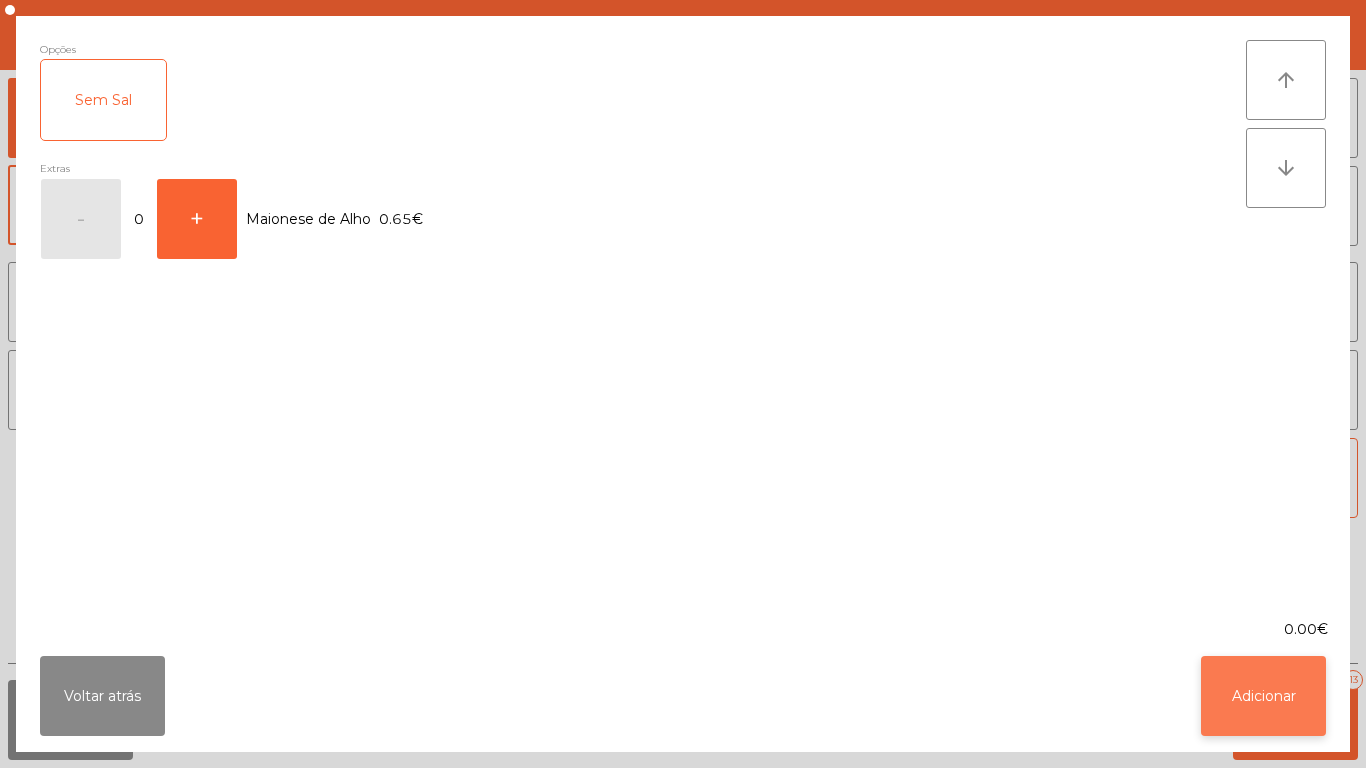 click on "Adicionar" 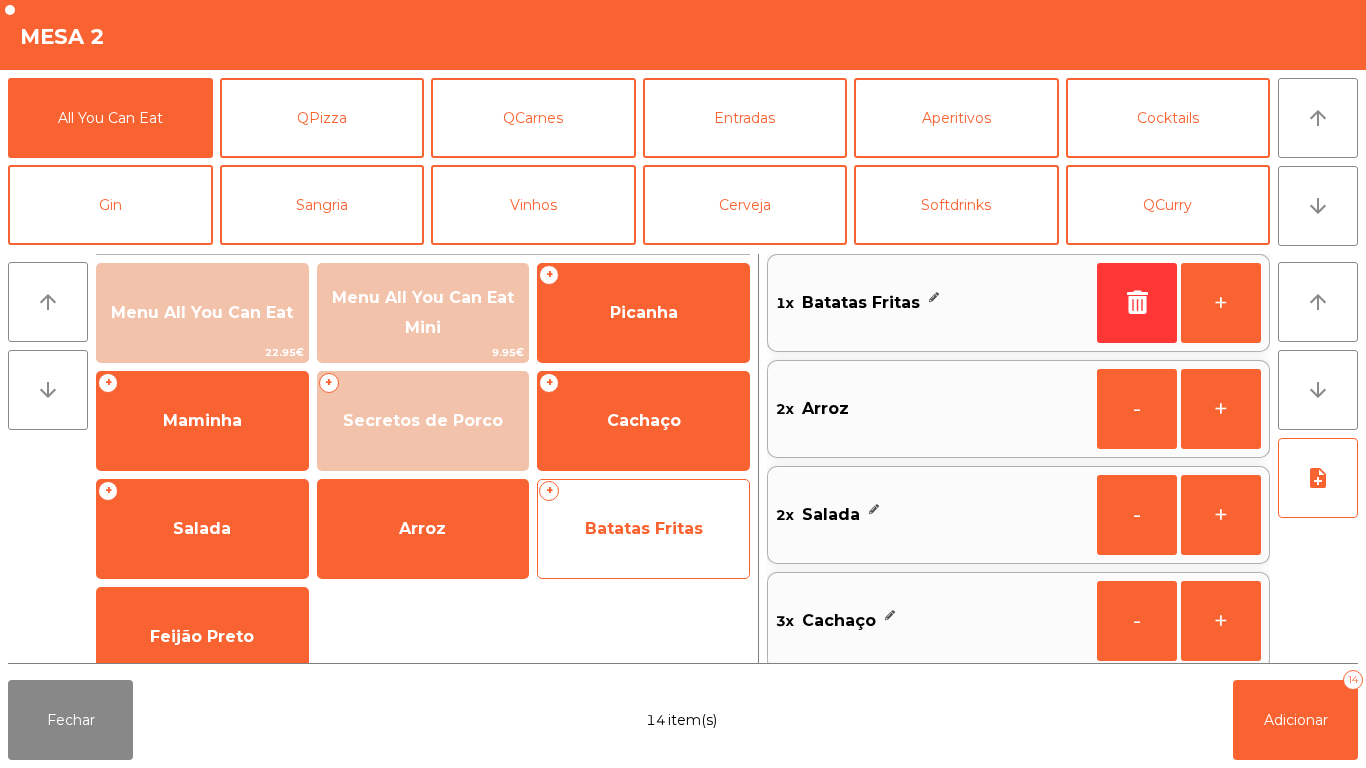 click on "Batatas Fritas" 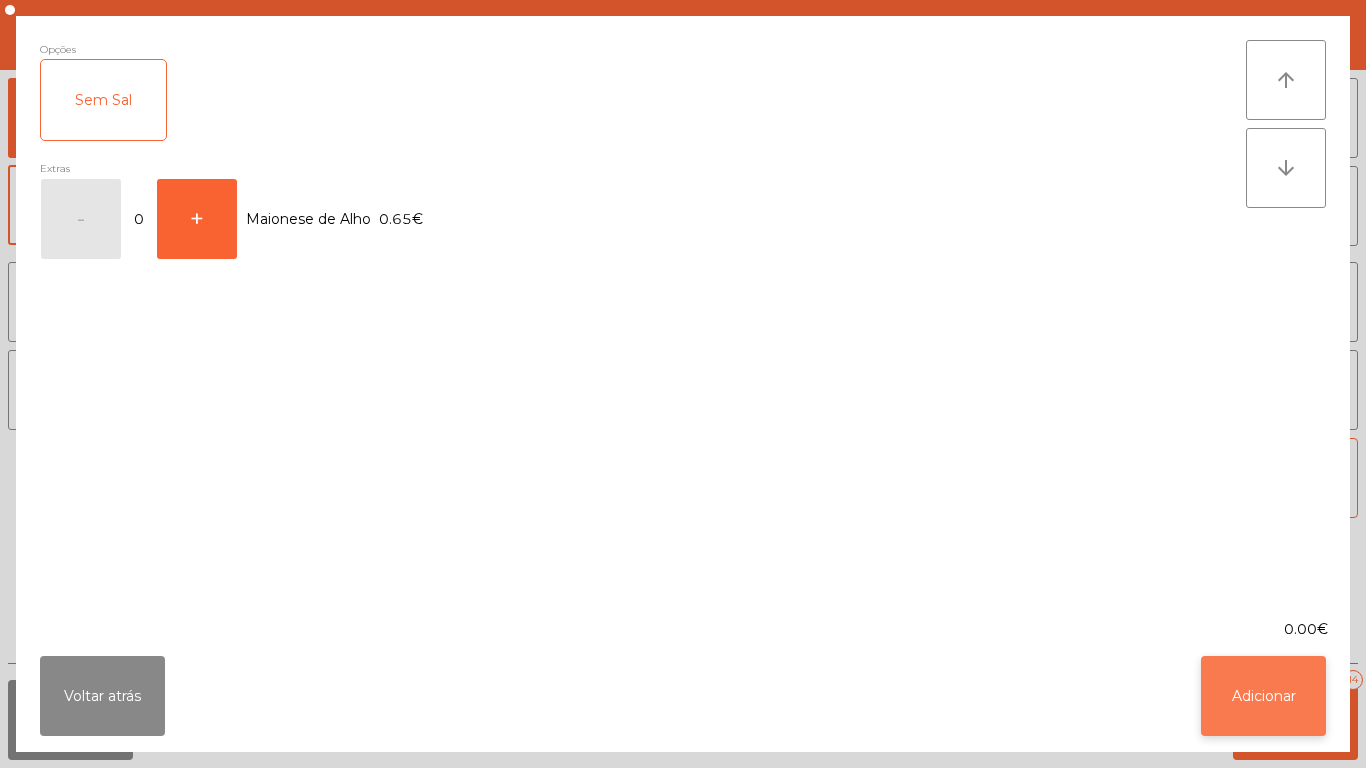 click on "Adicionar" 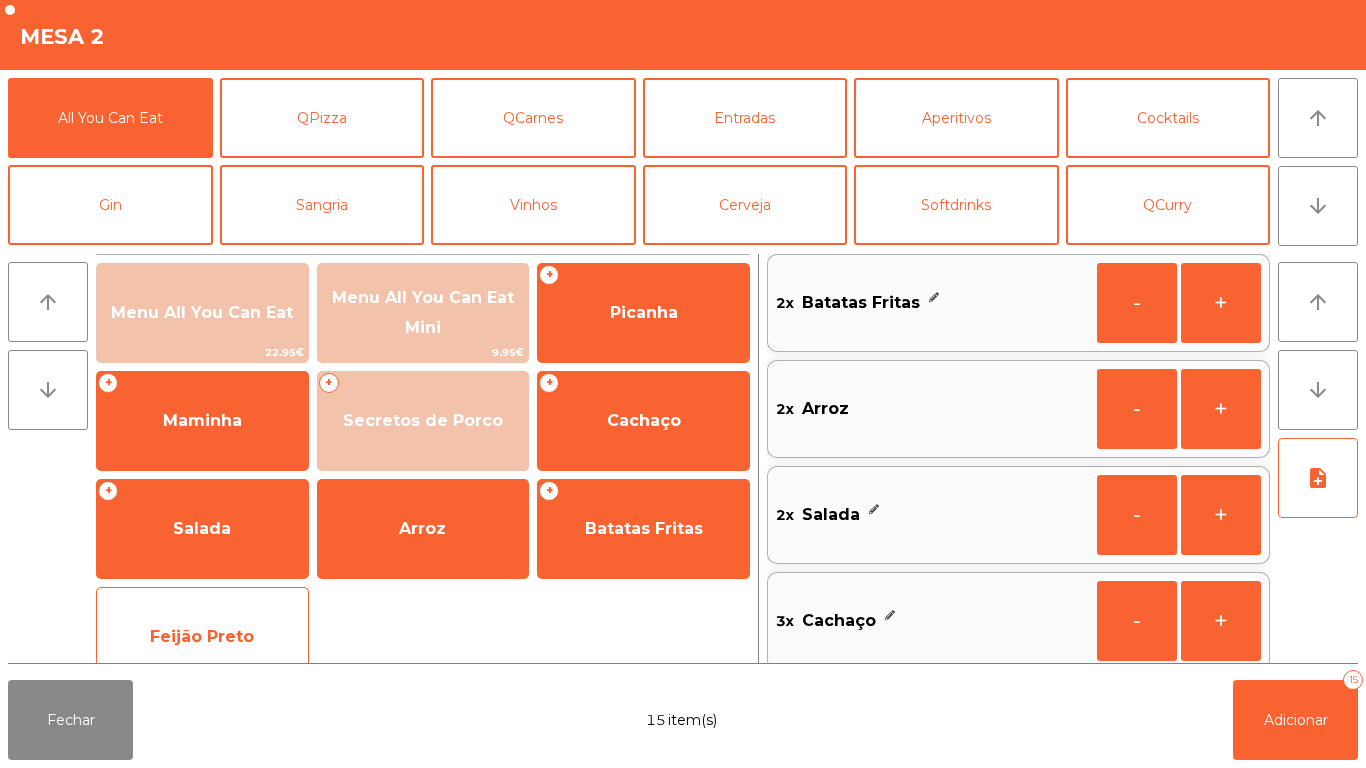 click on "Feijão Preto" 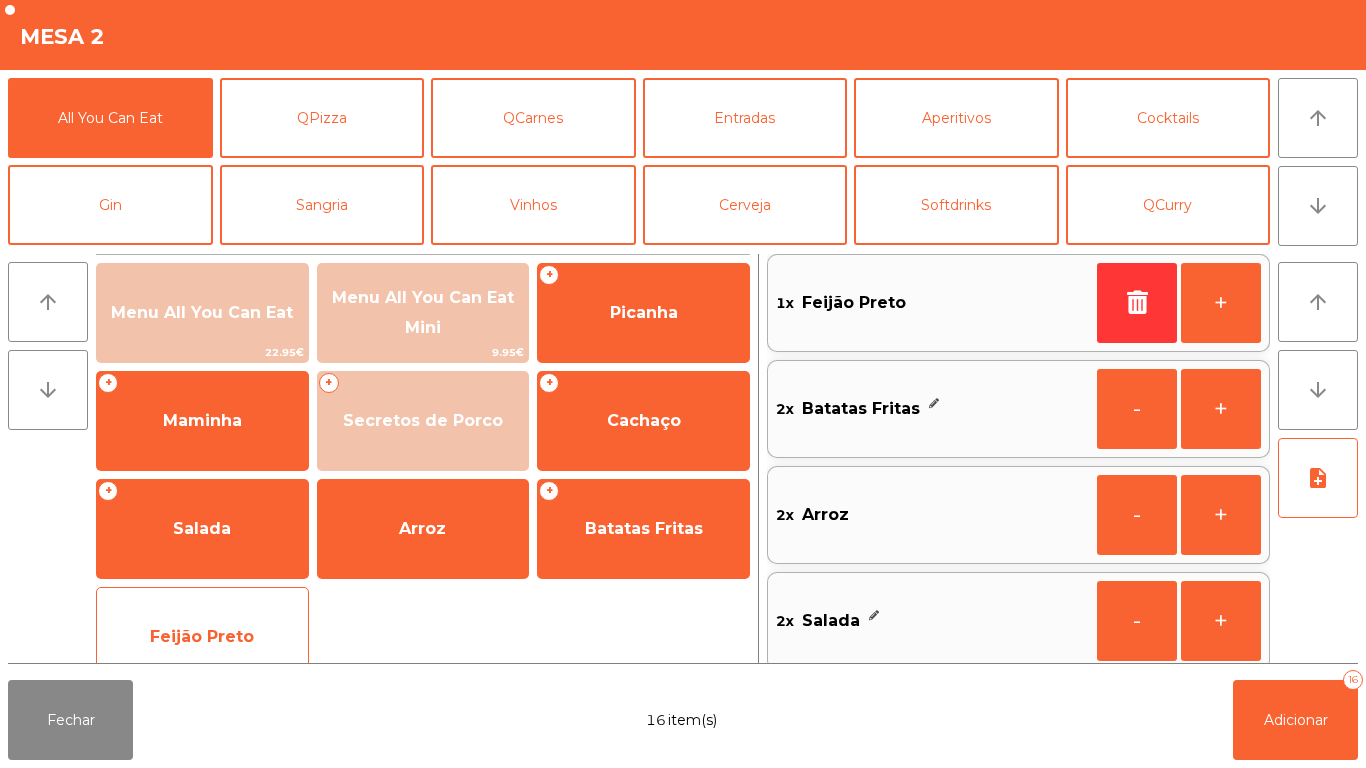 click on "Feijão Preto" 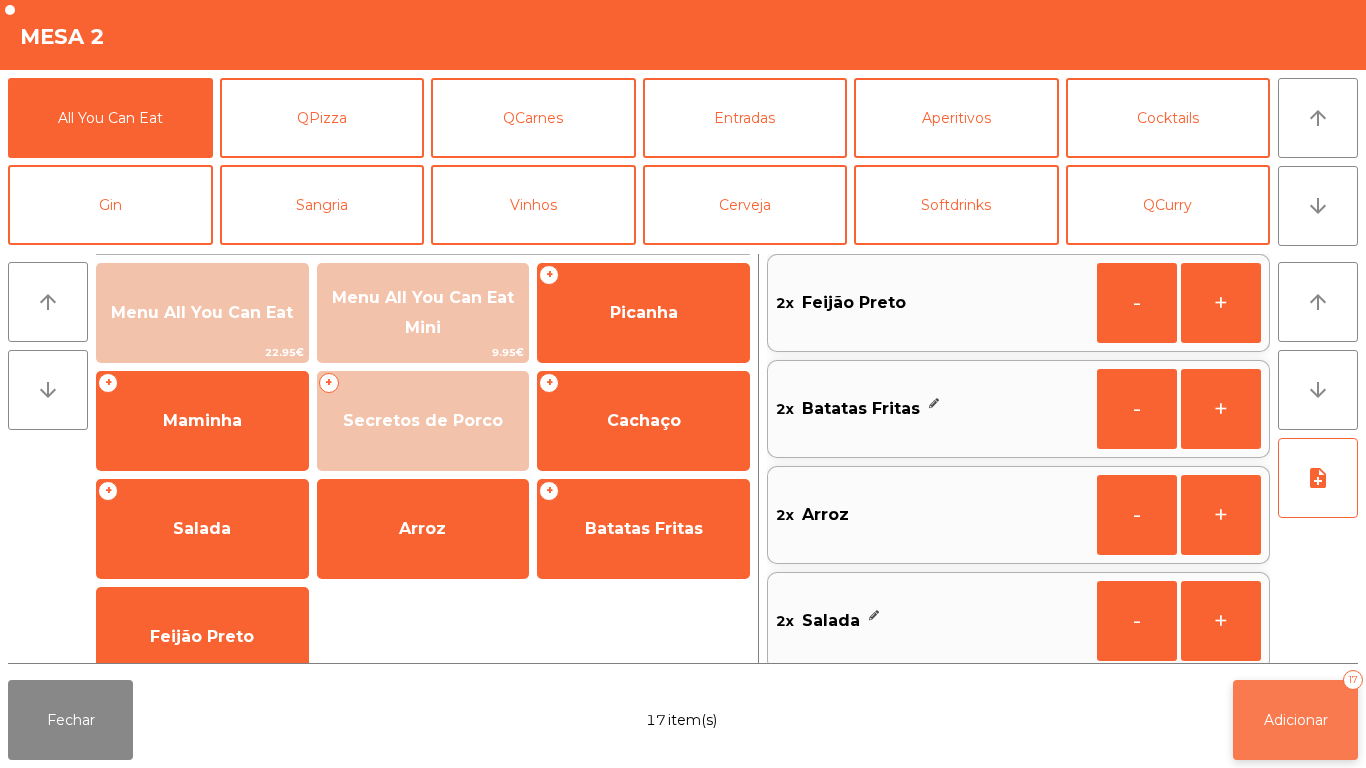 click on "Adicionar" 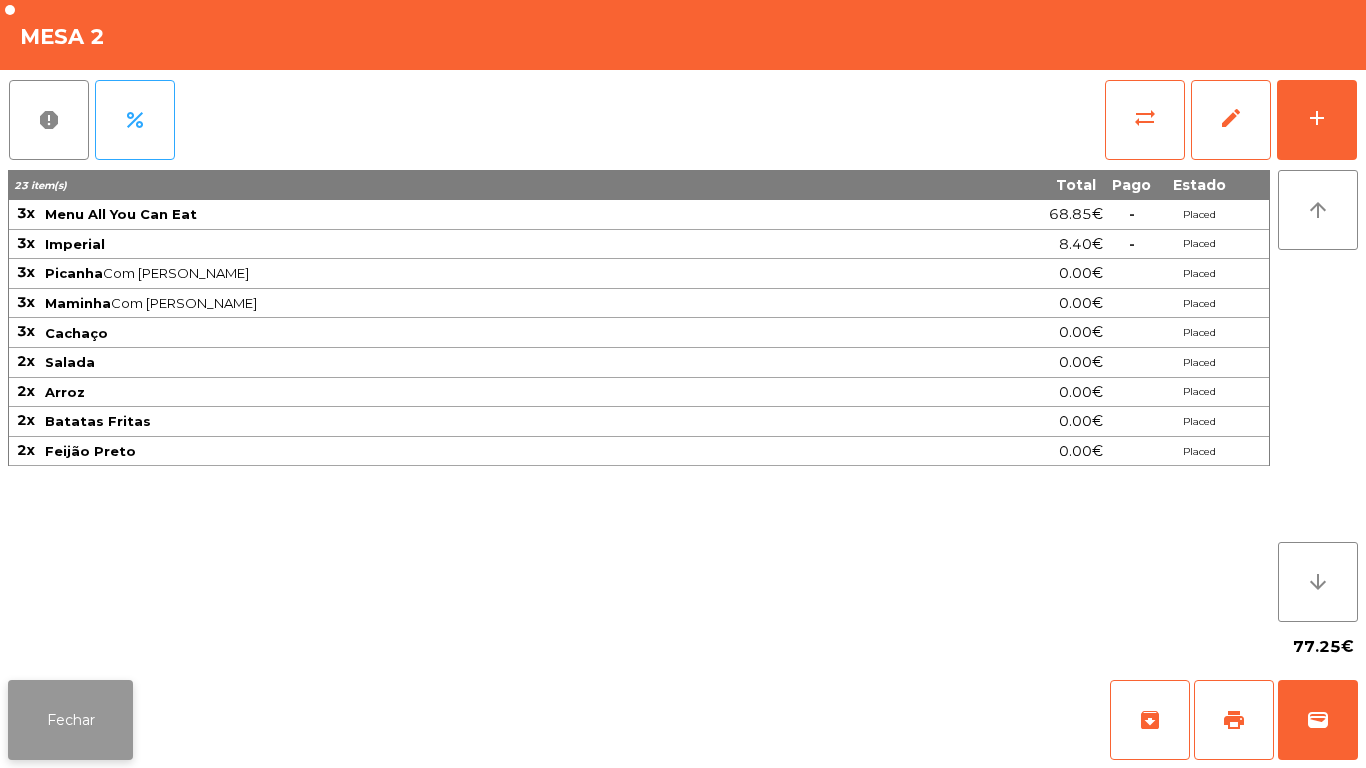 click on "Fechar" 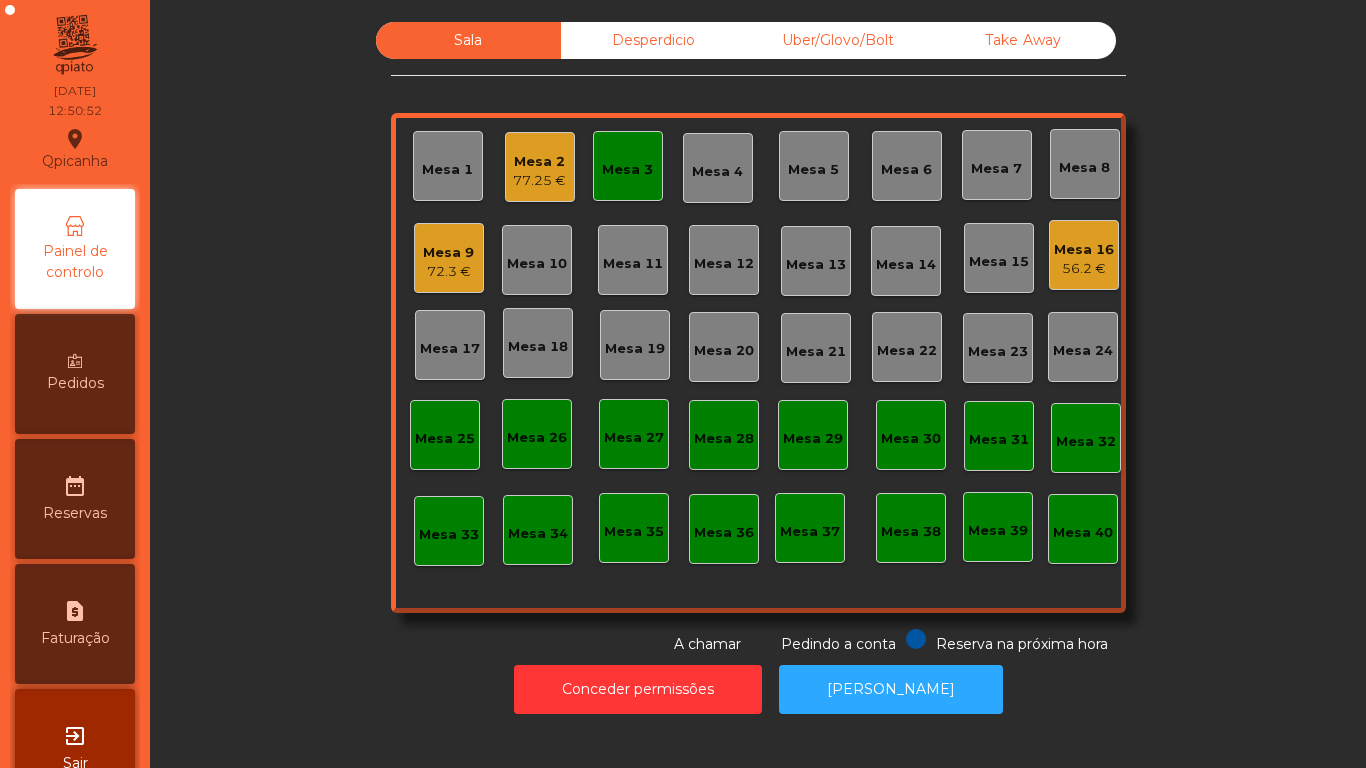 click on "56.2 €" 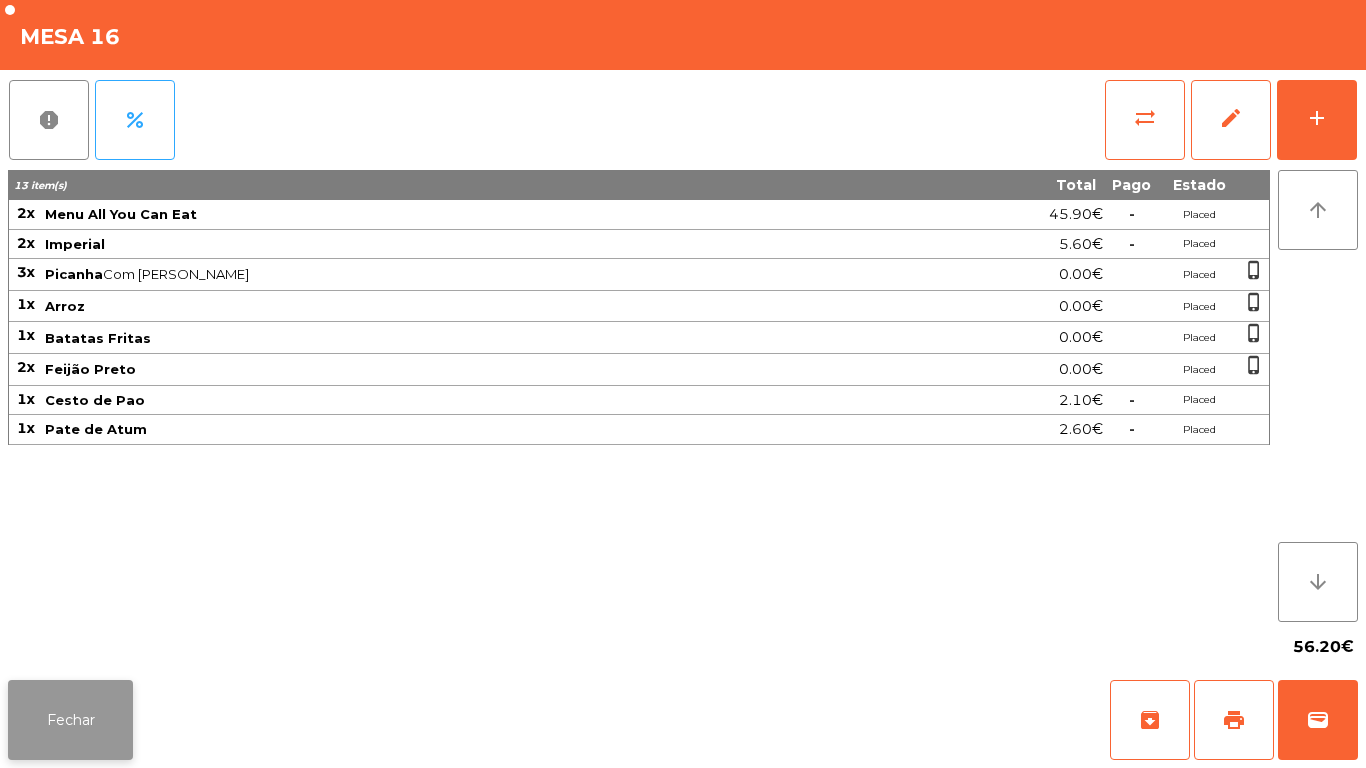 click on "Fechar" 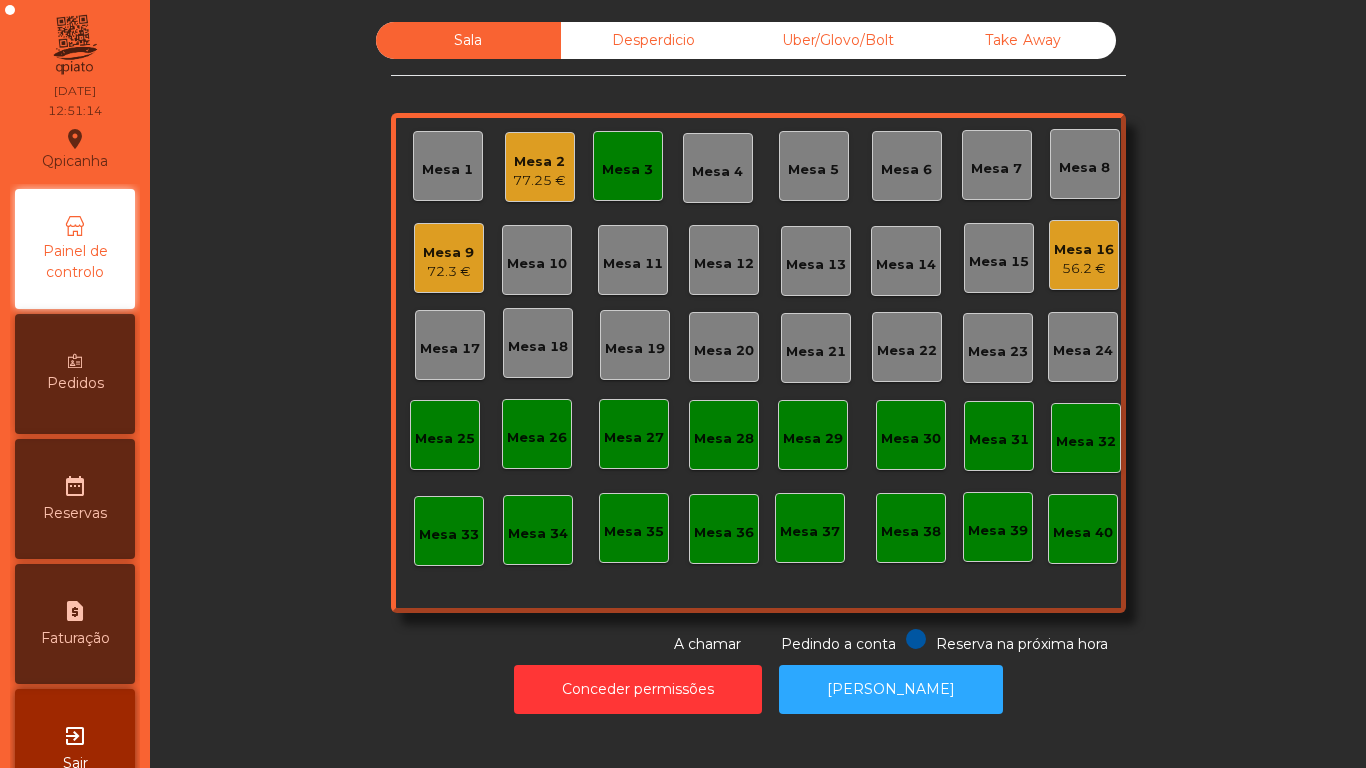 click on "56.2 €" 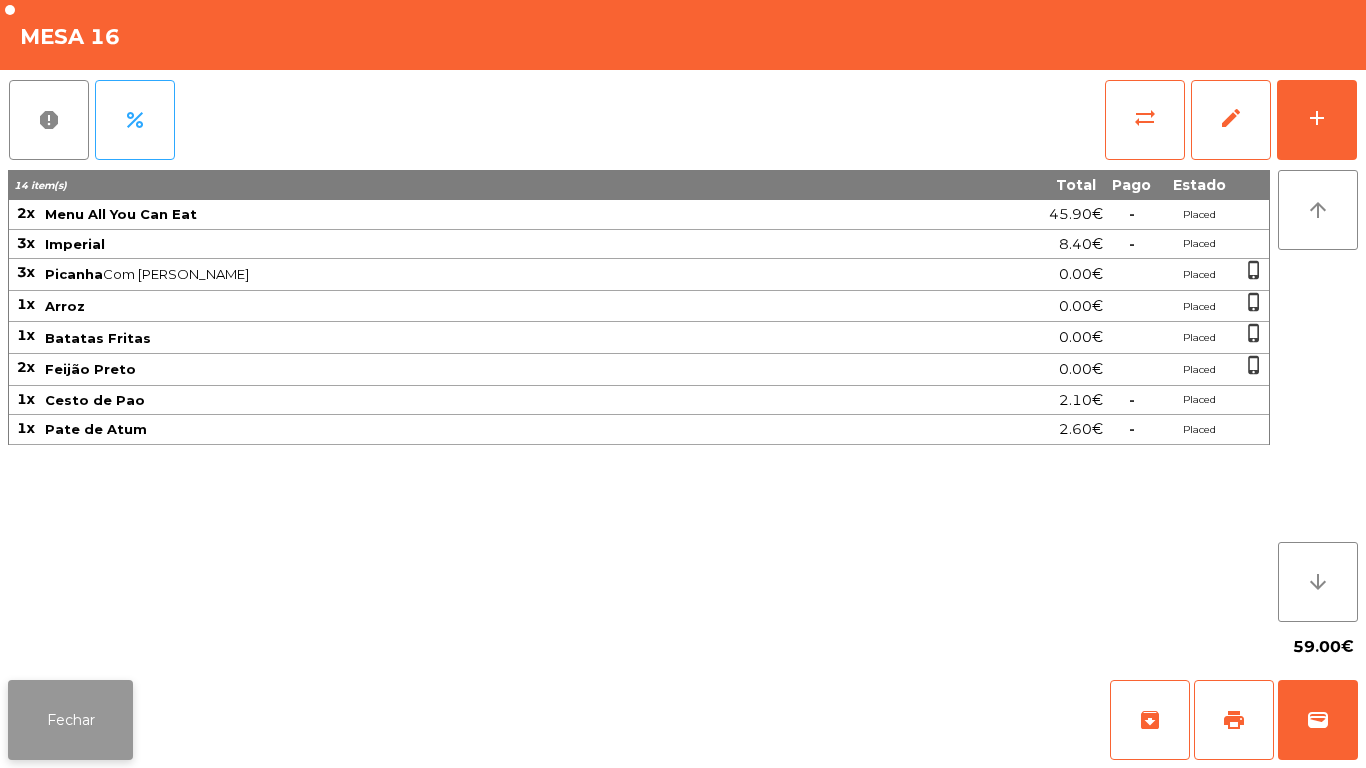 click on "Fechar" 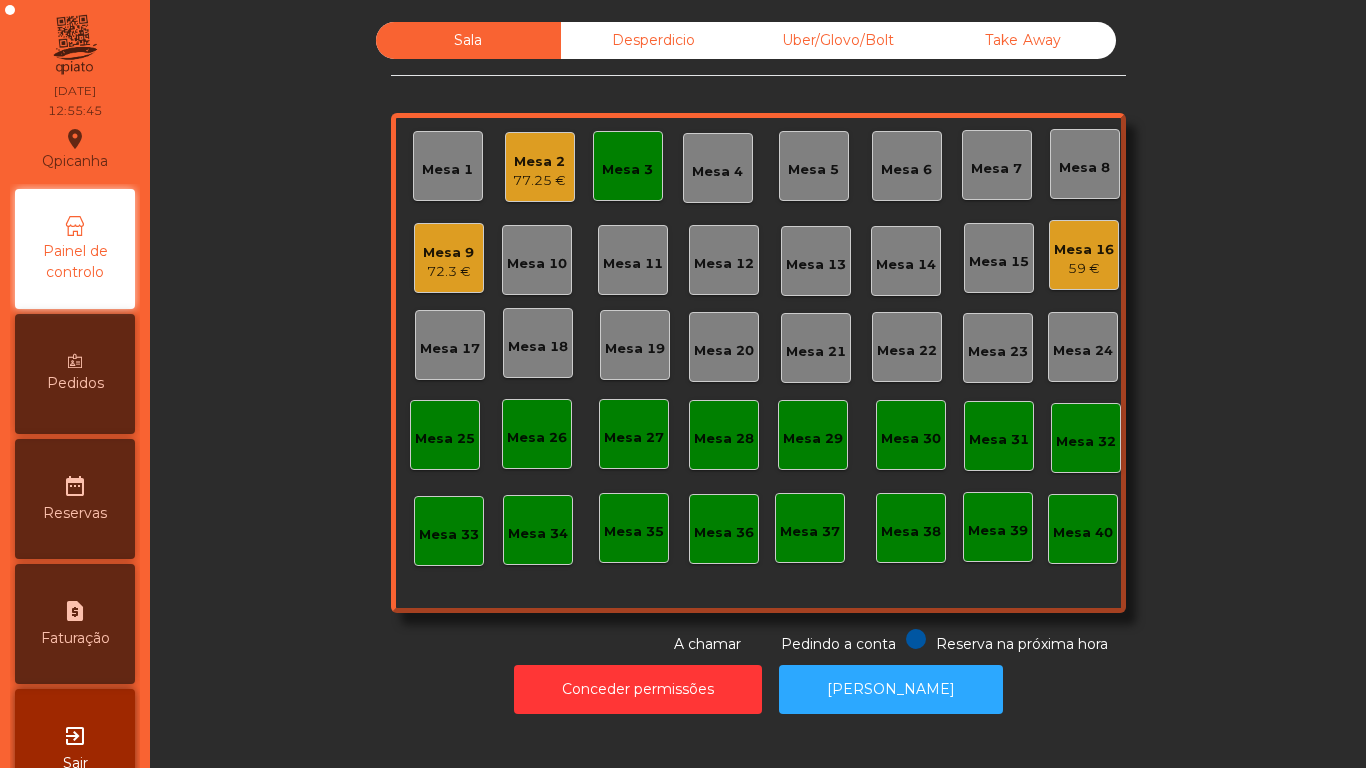 click on "77.25 €" 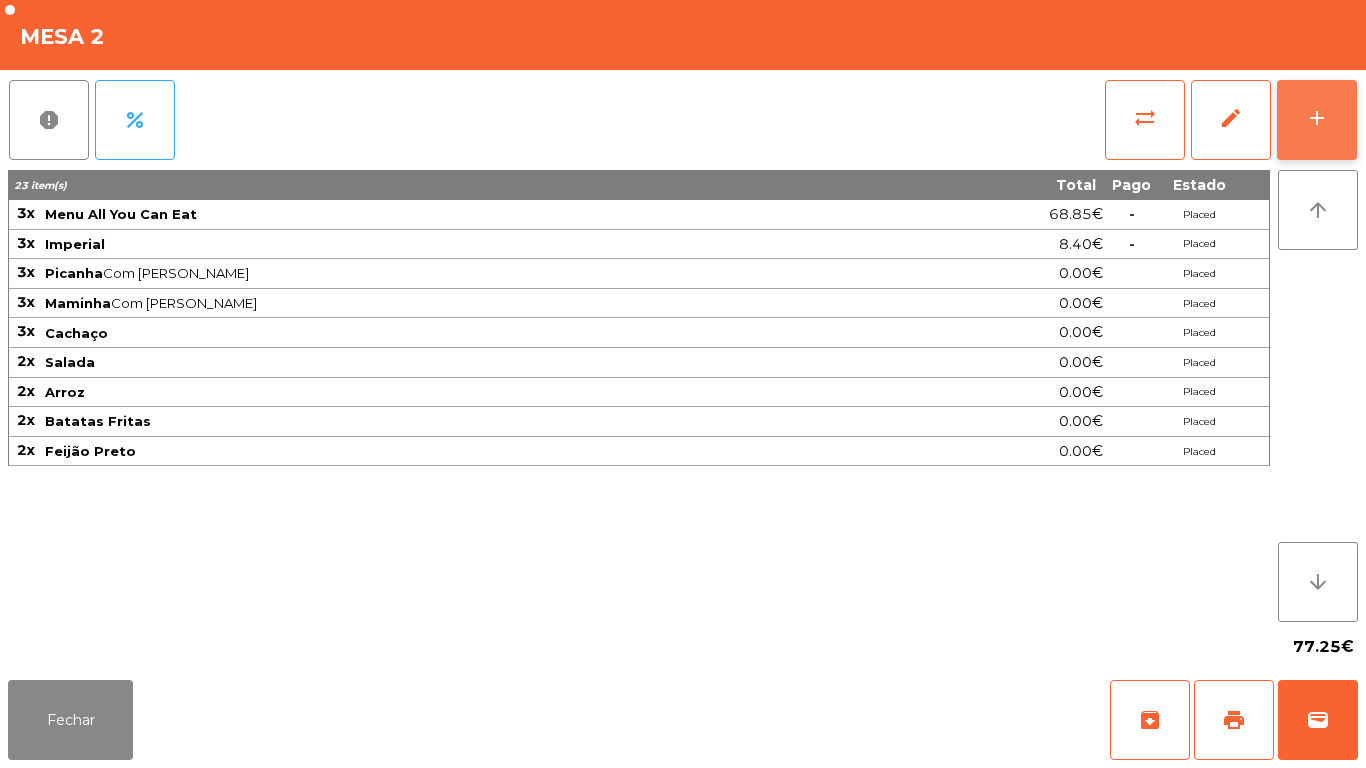 click on "add" 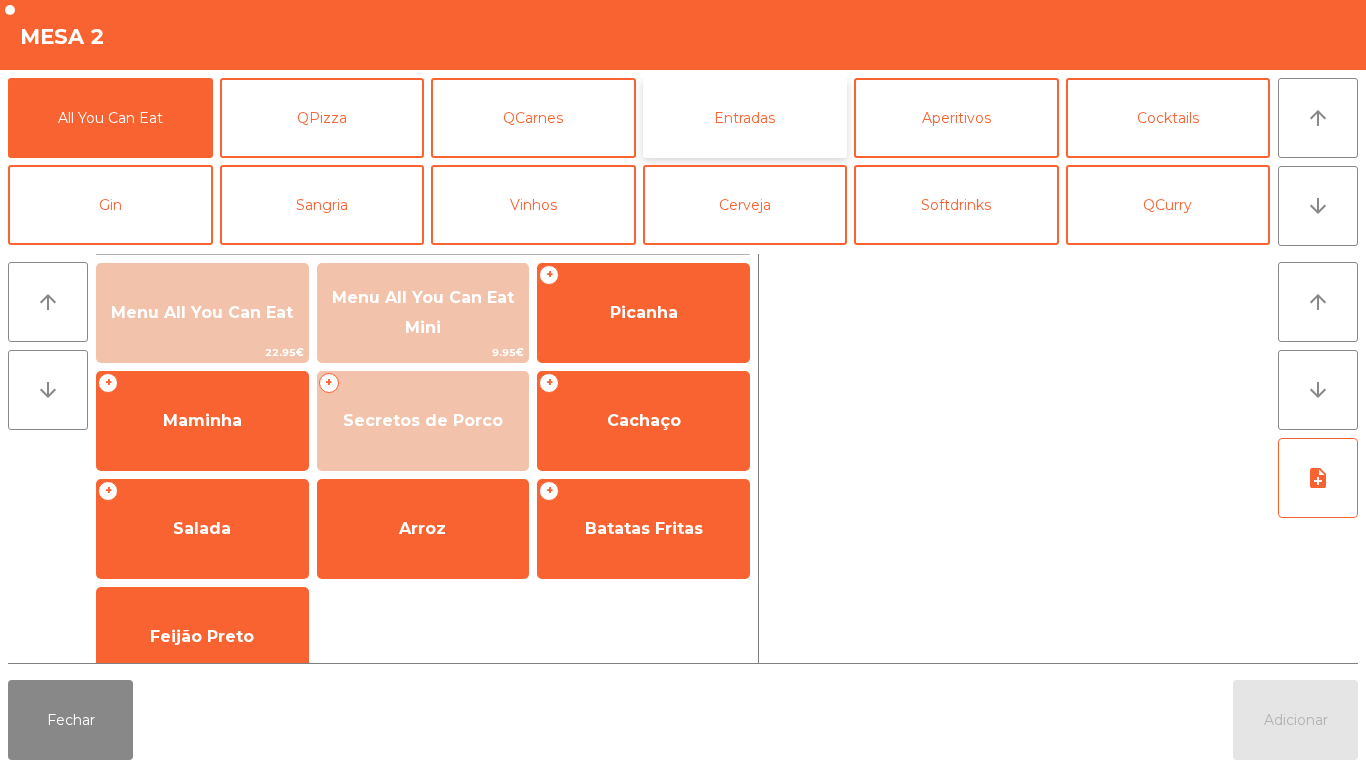 click on "Entradas" 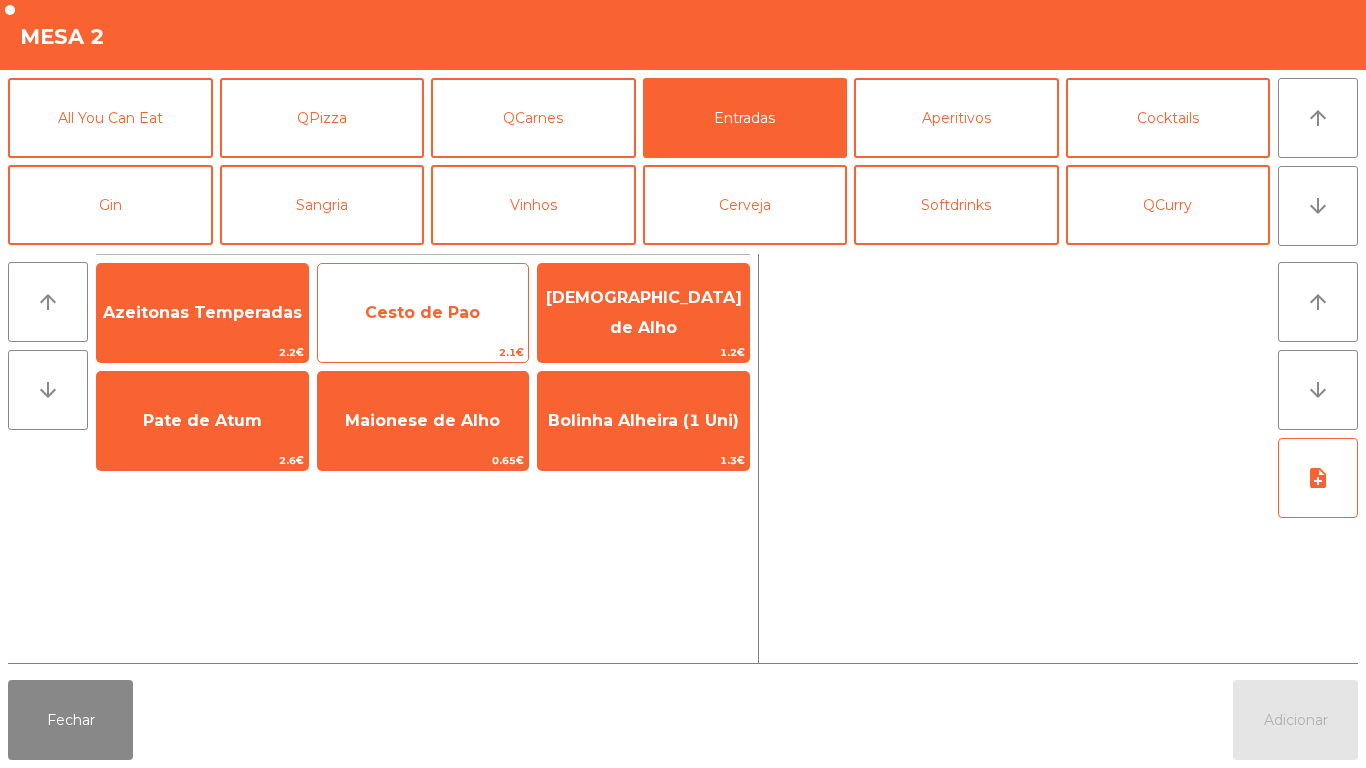 click on "Cesto de Pao" 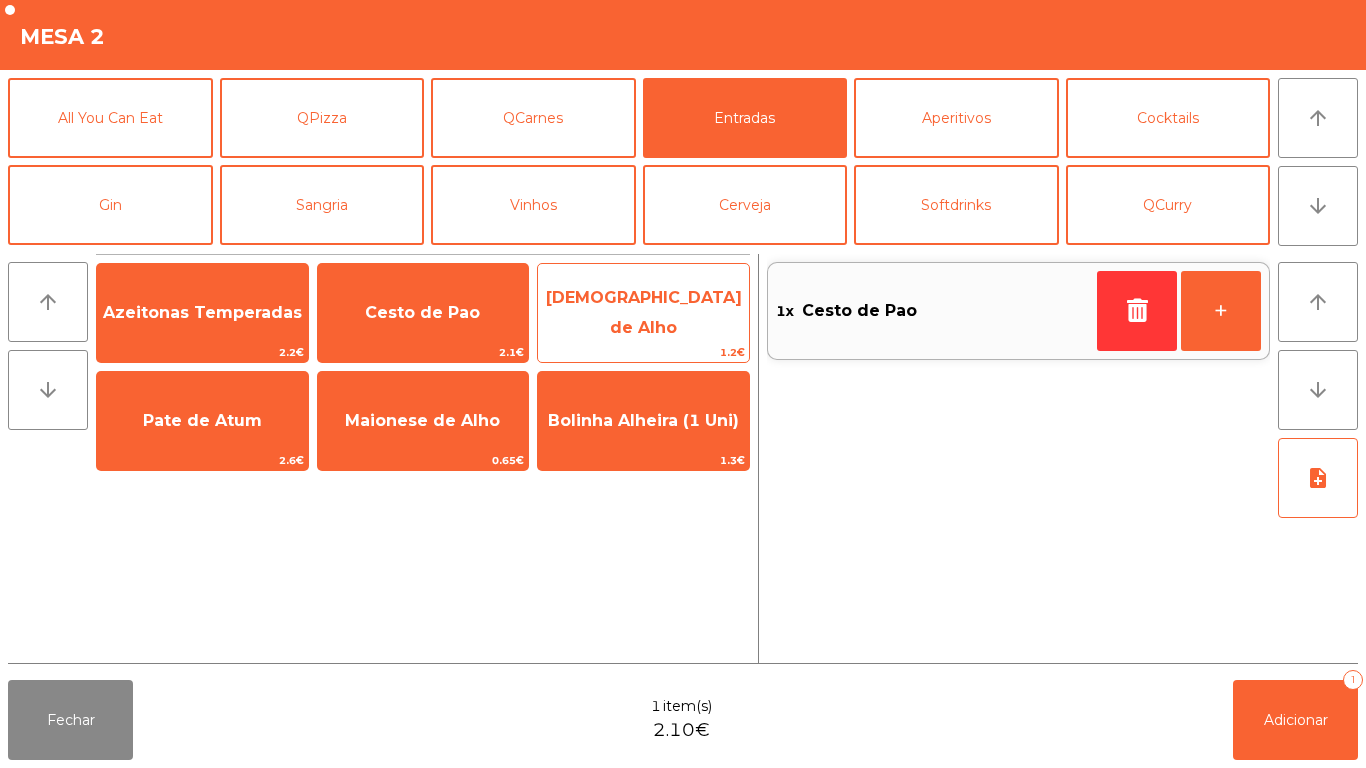 click on "[DEMOGRAPHIC_DATA] de Alho" 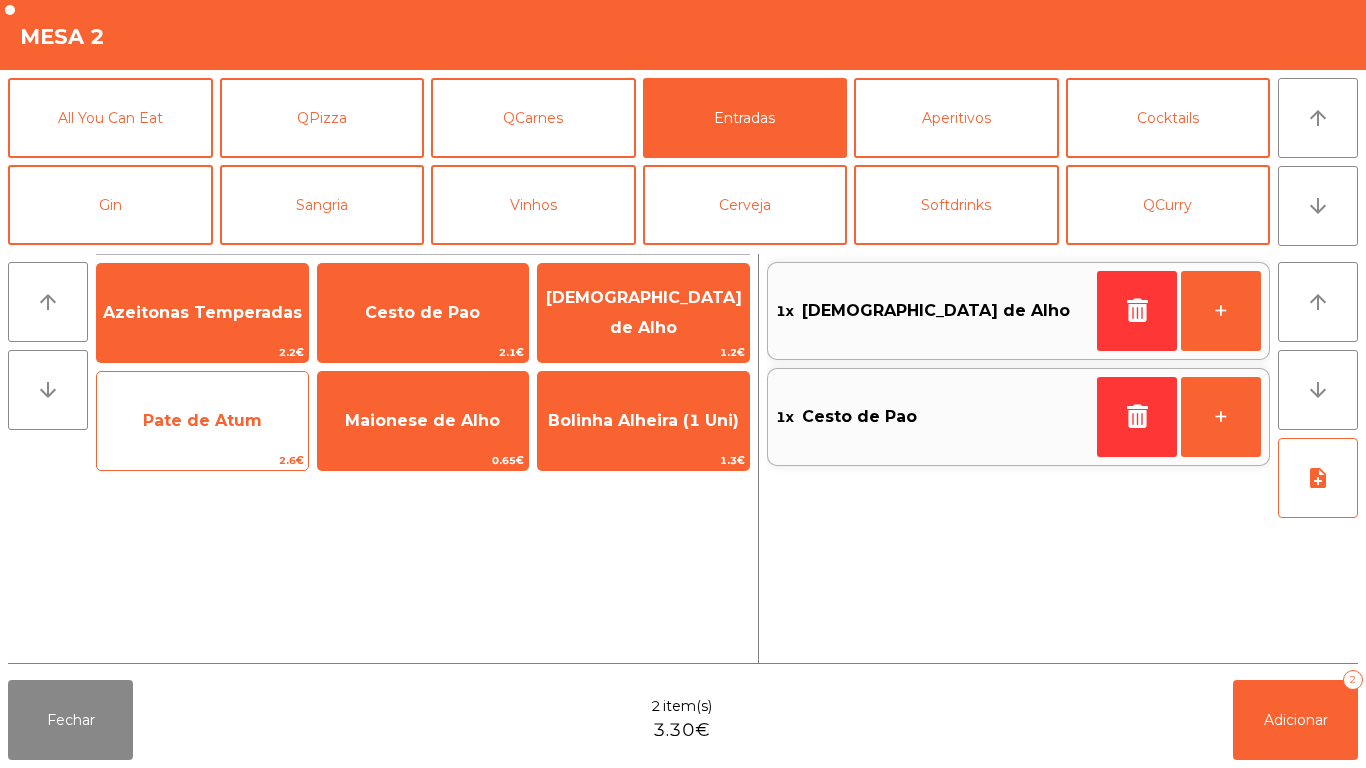 click on "Pate de Atum" 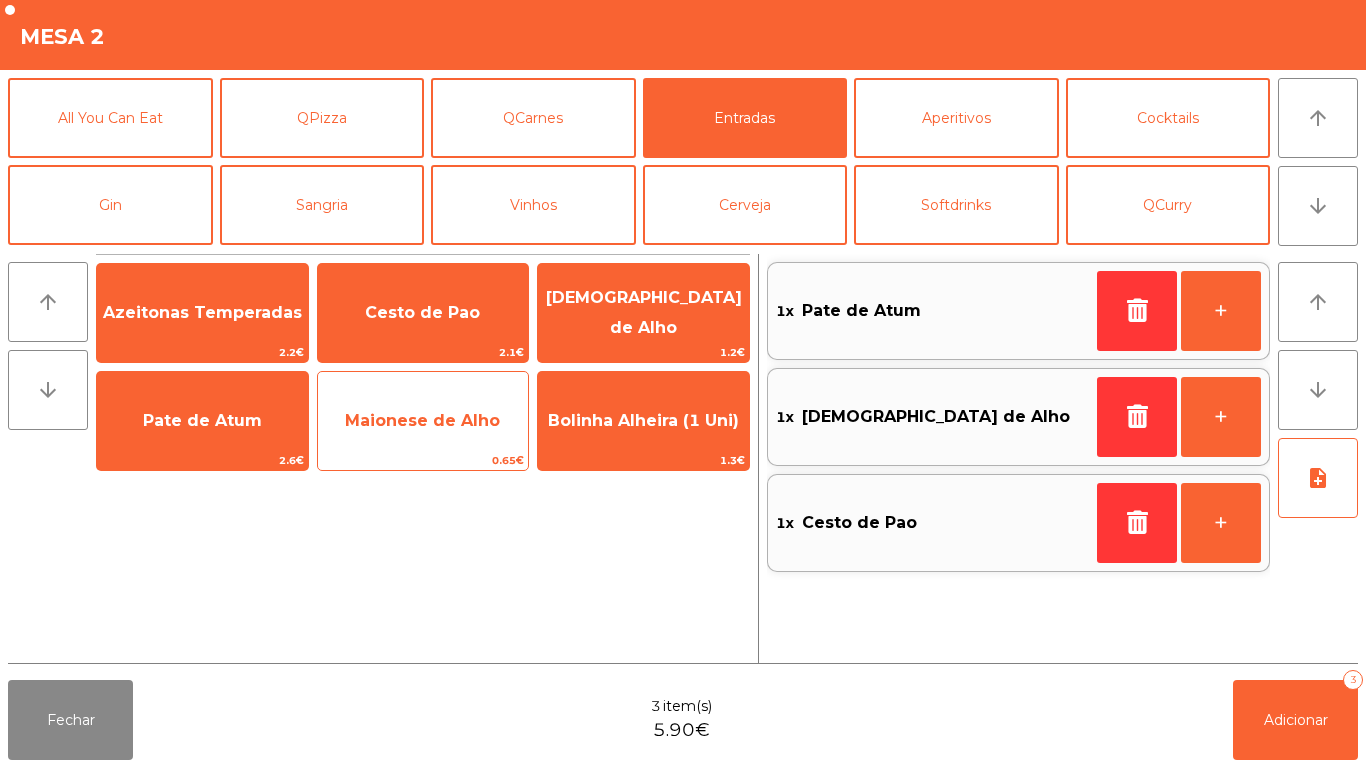click on "Maionese de Alho" 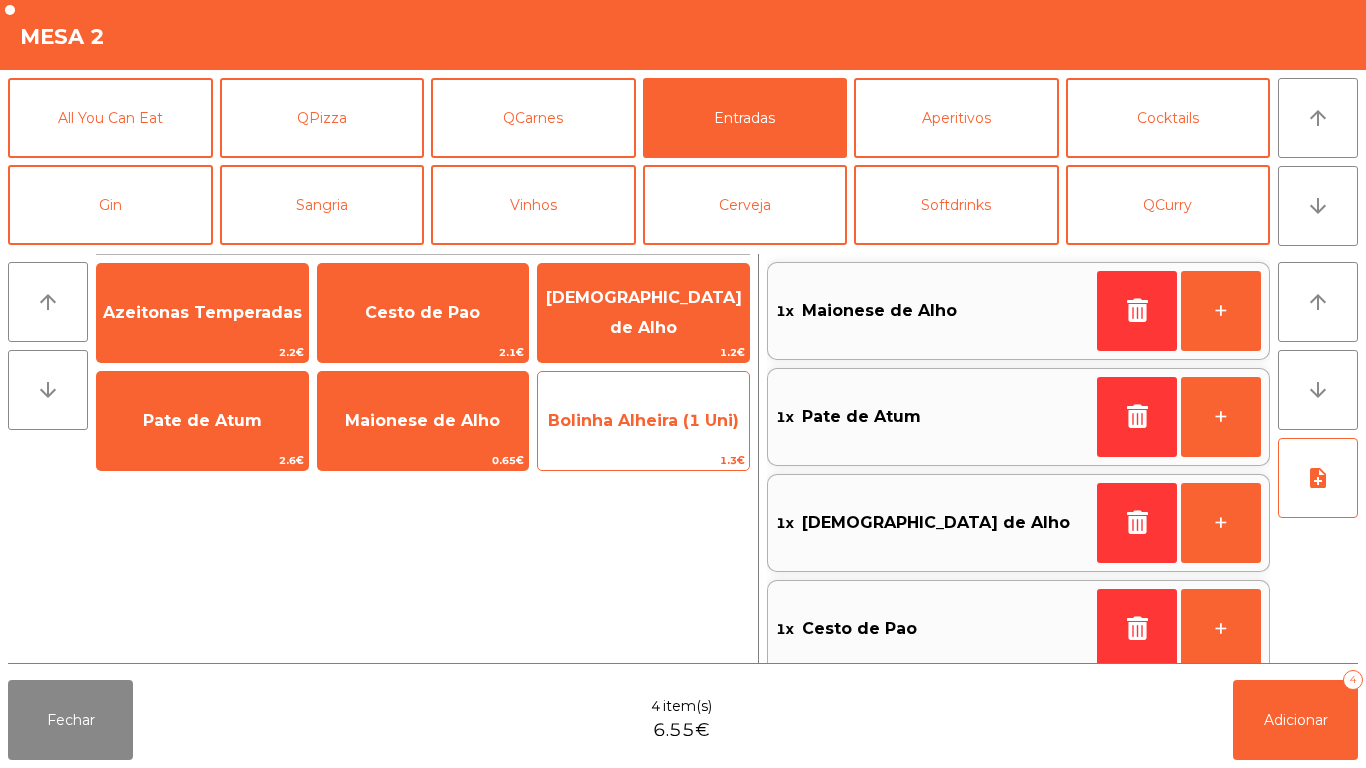 click on "Bolinha Alheira (1 Uni)" 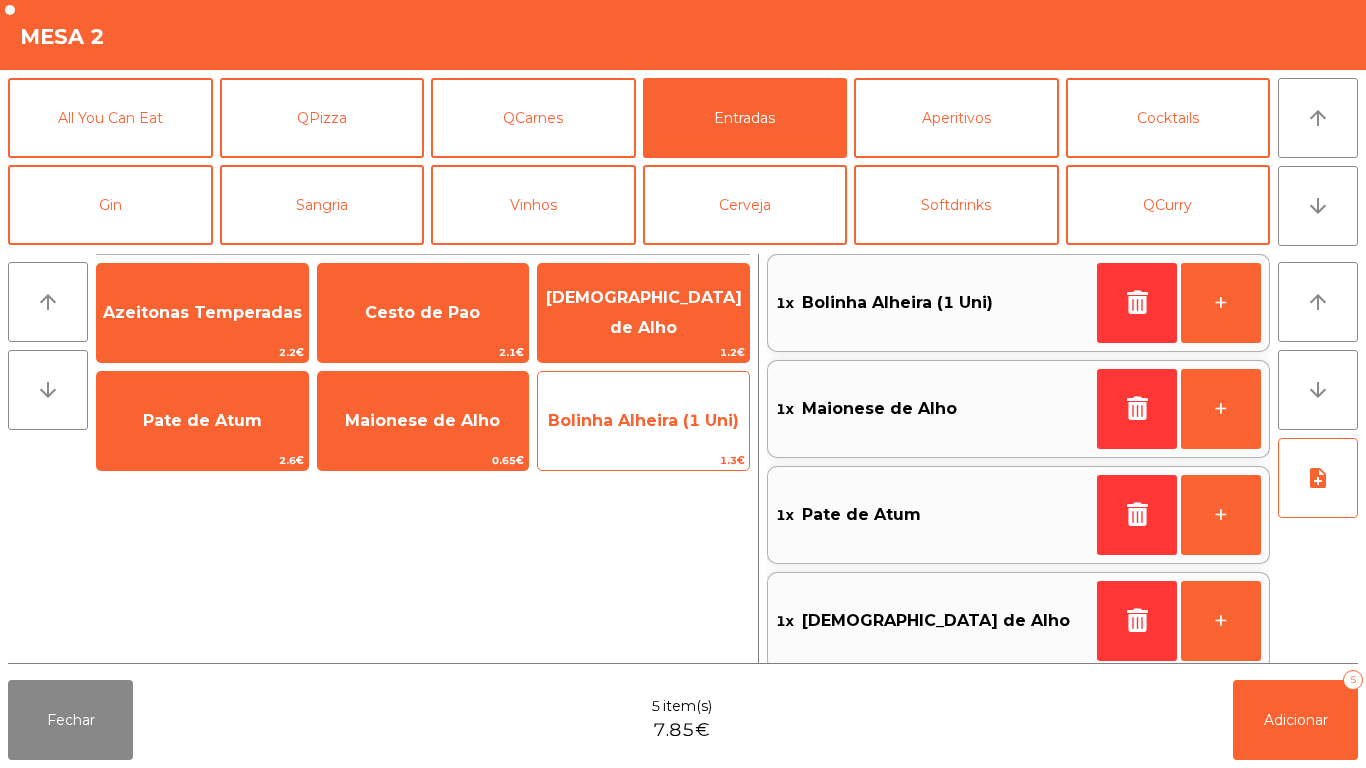 click on "Bolinha Alheira (1 Uni)" 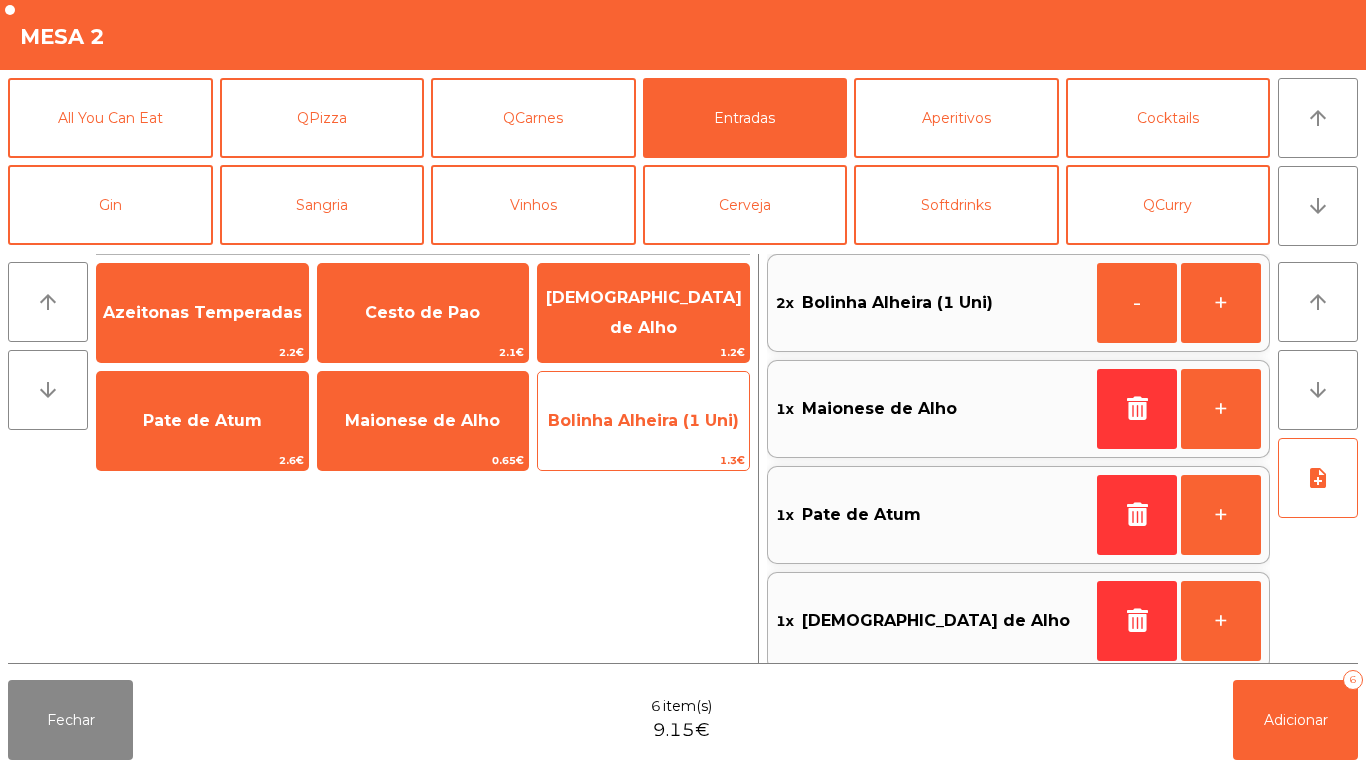 click on "Bolinha Alheira (1 Uni)" 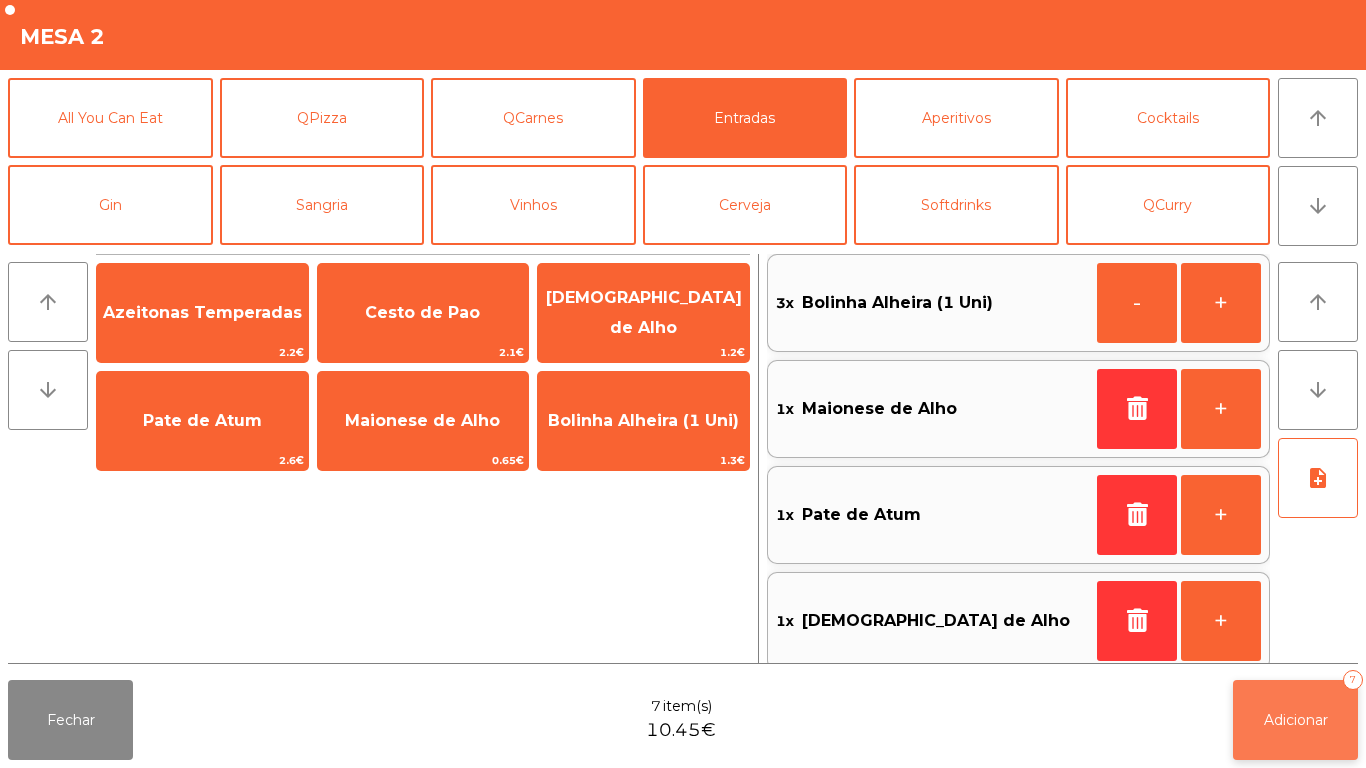 click on "Adicionar" 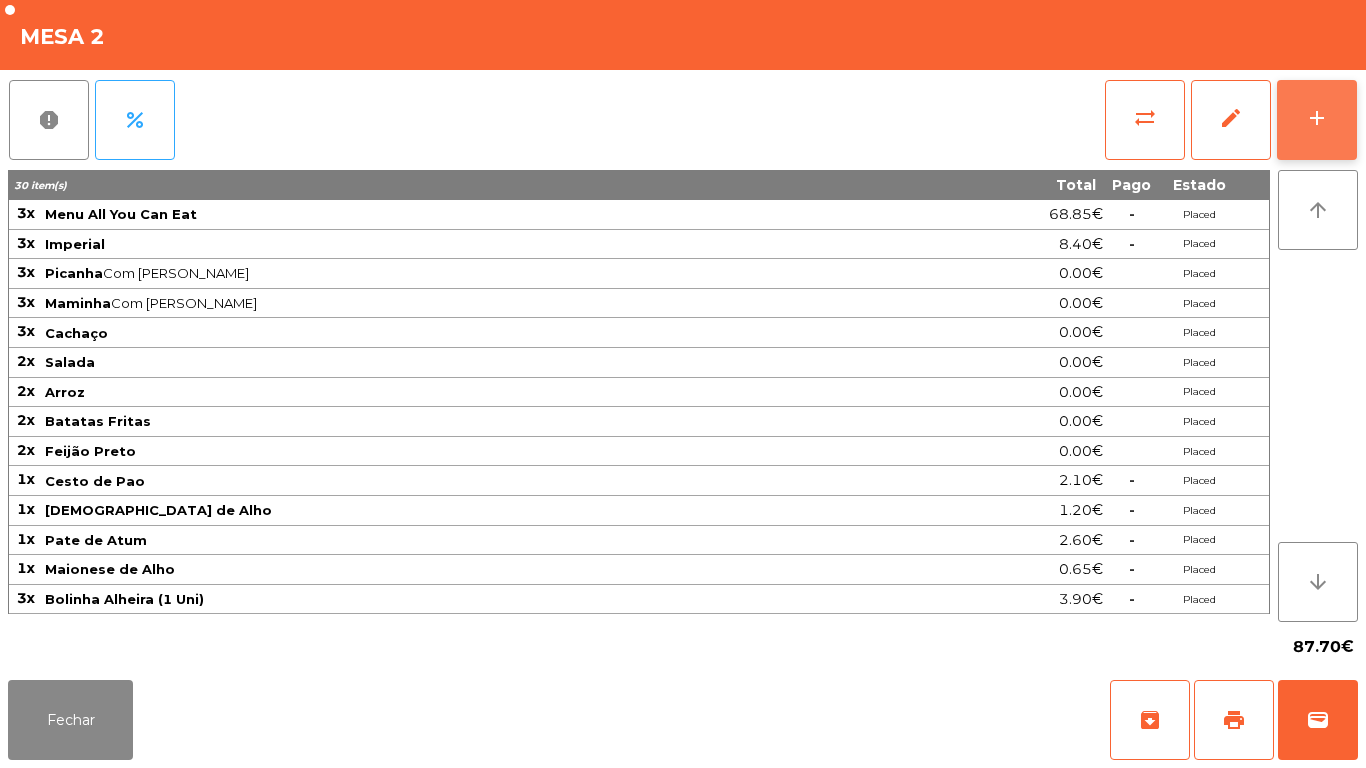 click on "add" 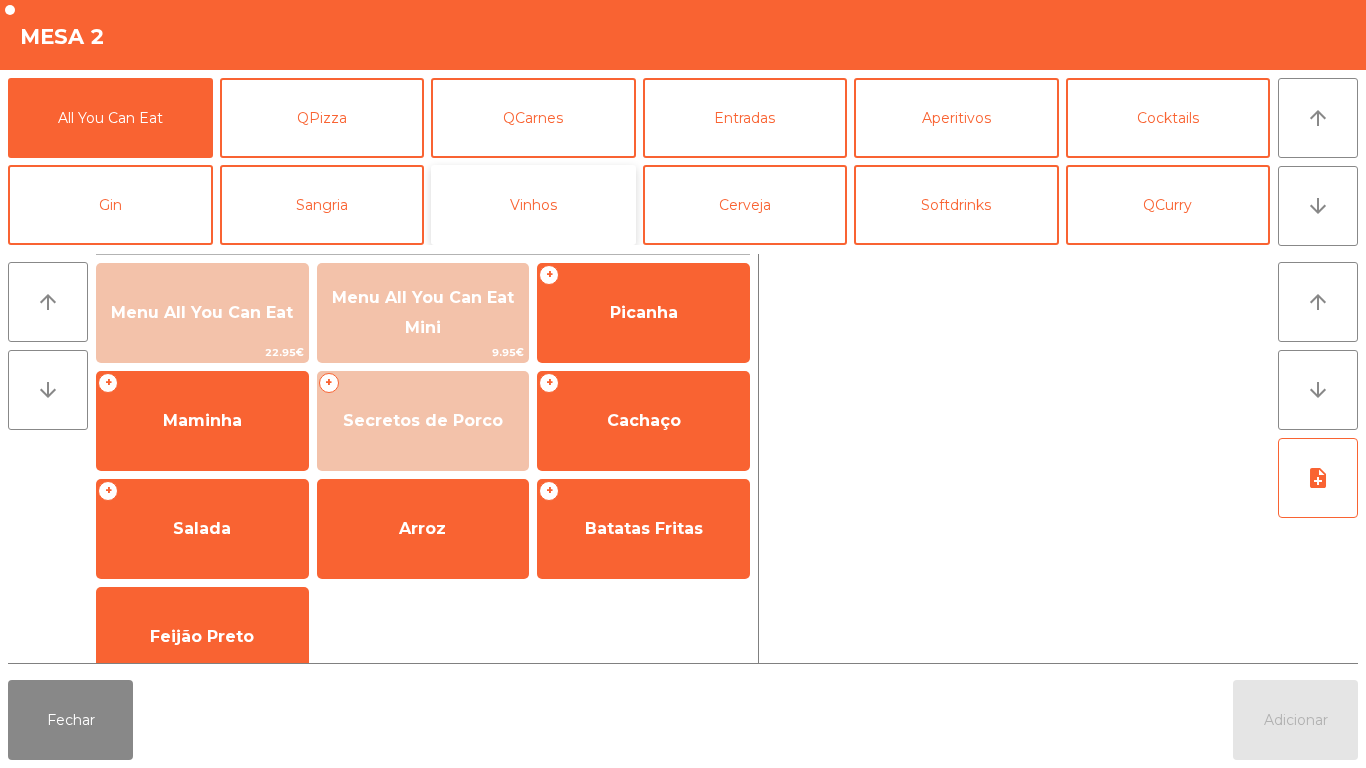 click on "Vinhos" 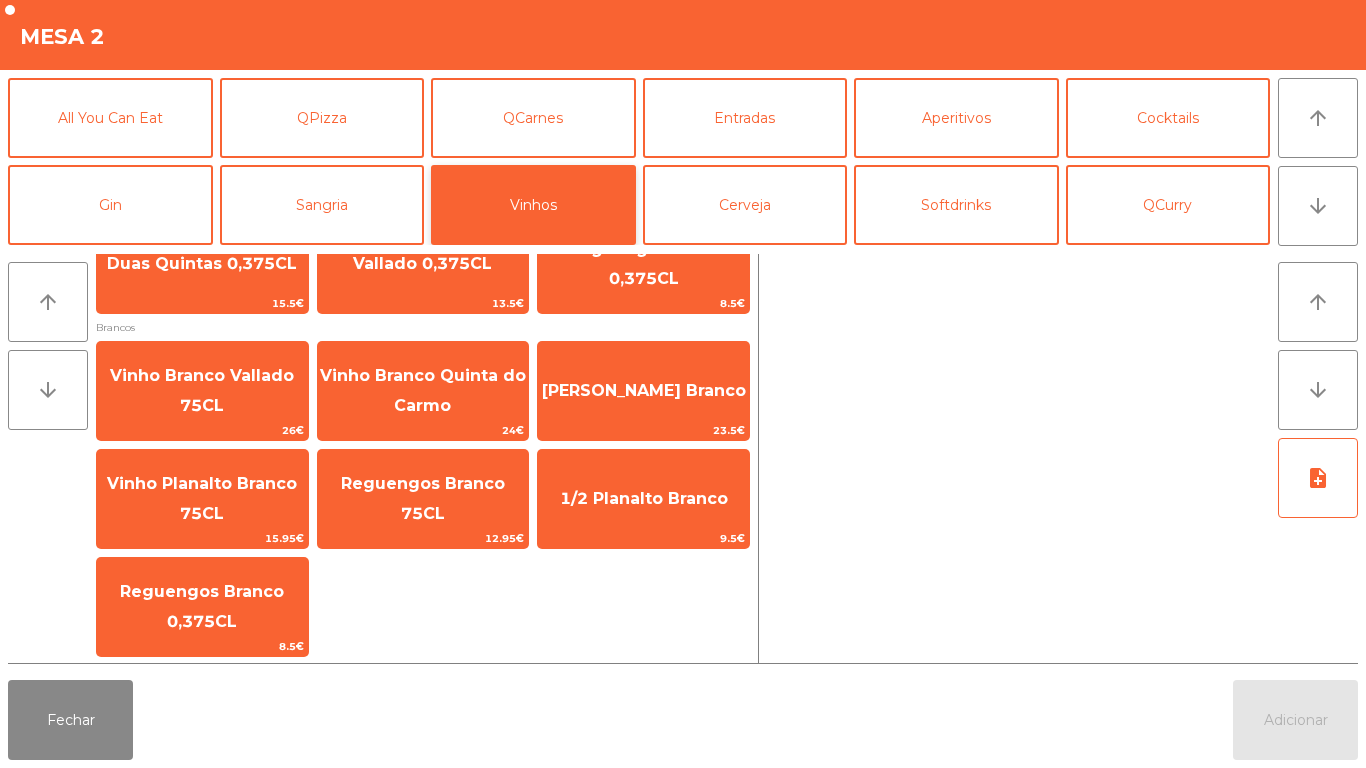 scroll, scrollTop: 418, scrollLeft: 0, axis: vertical 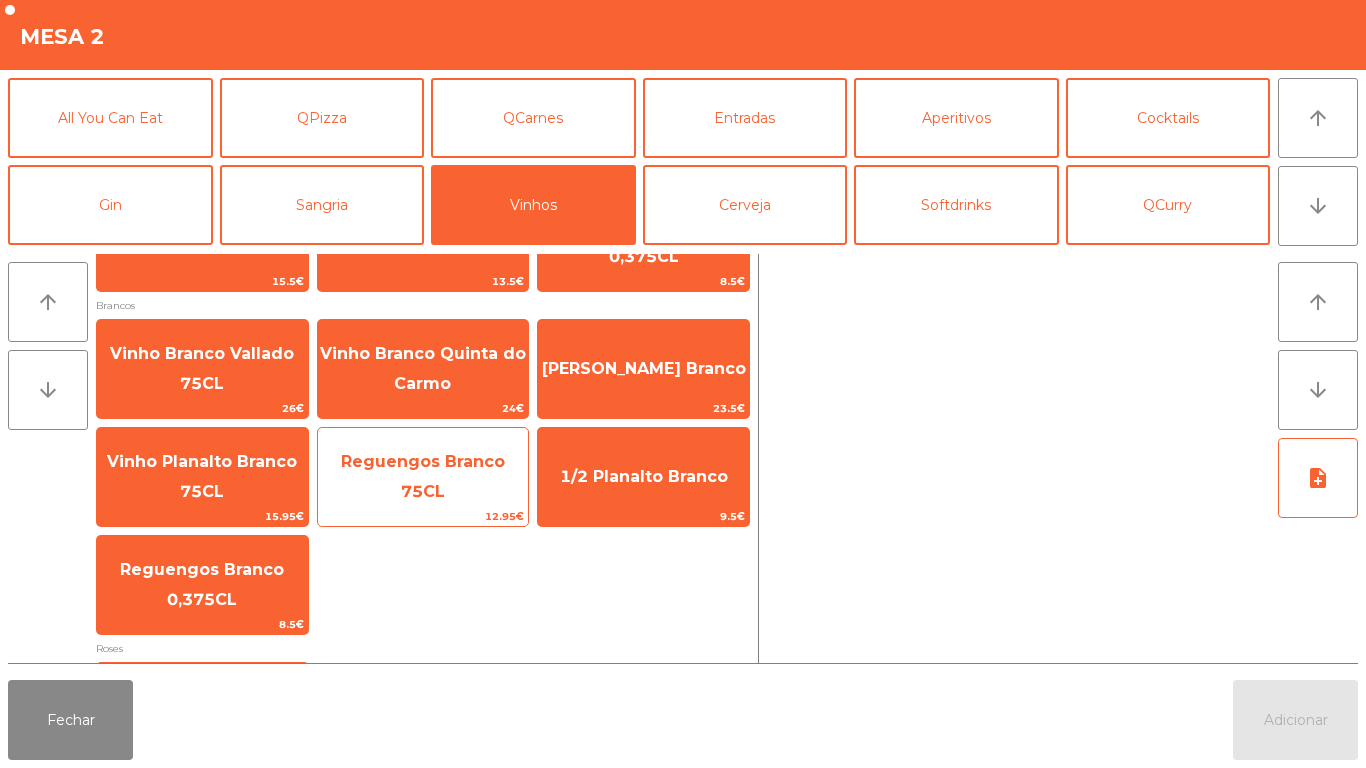 click on "Reguengos Branco 75CL" 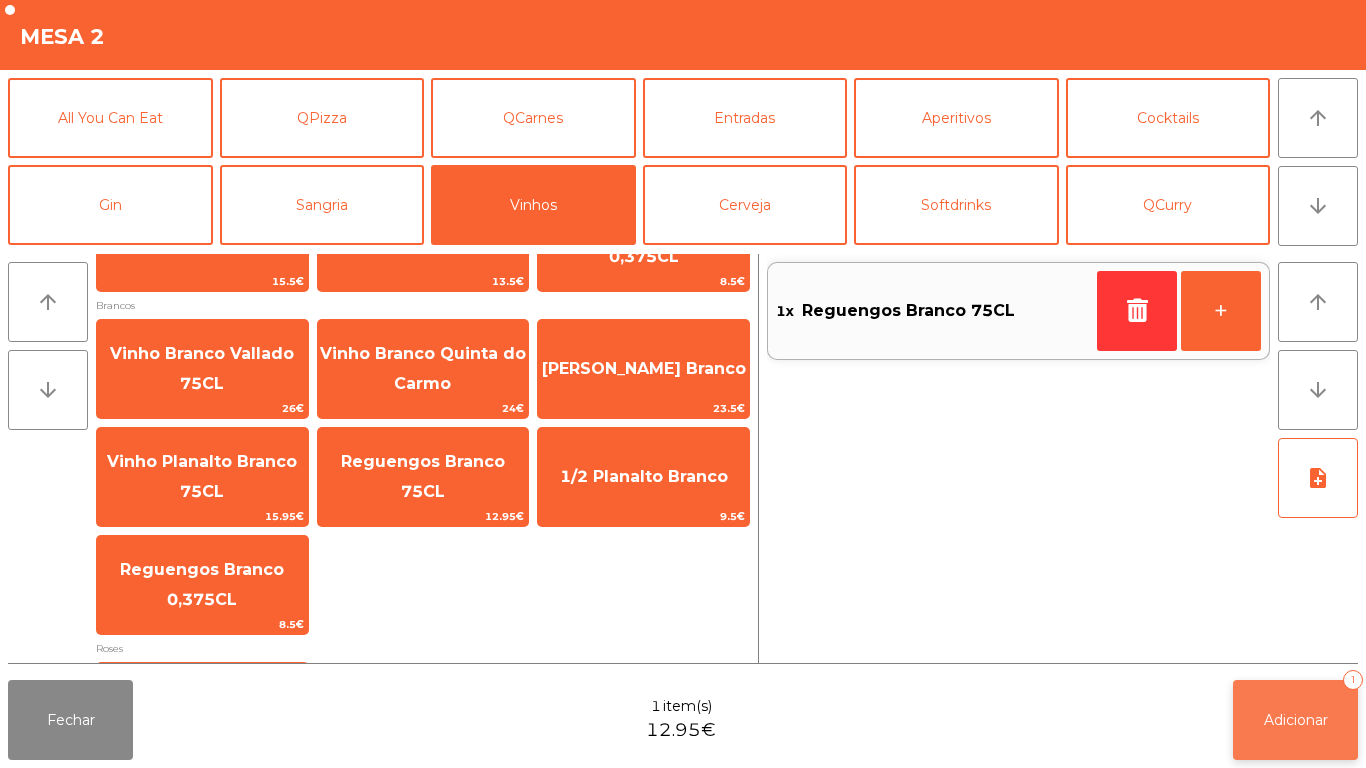 click on "Adicionar" 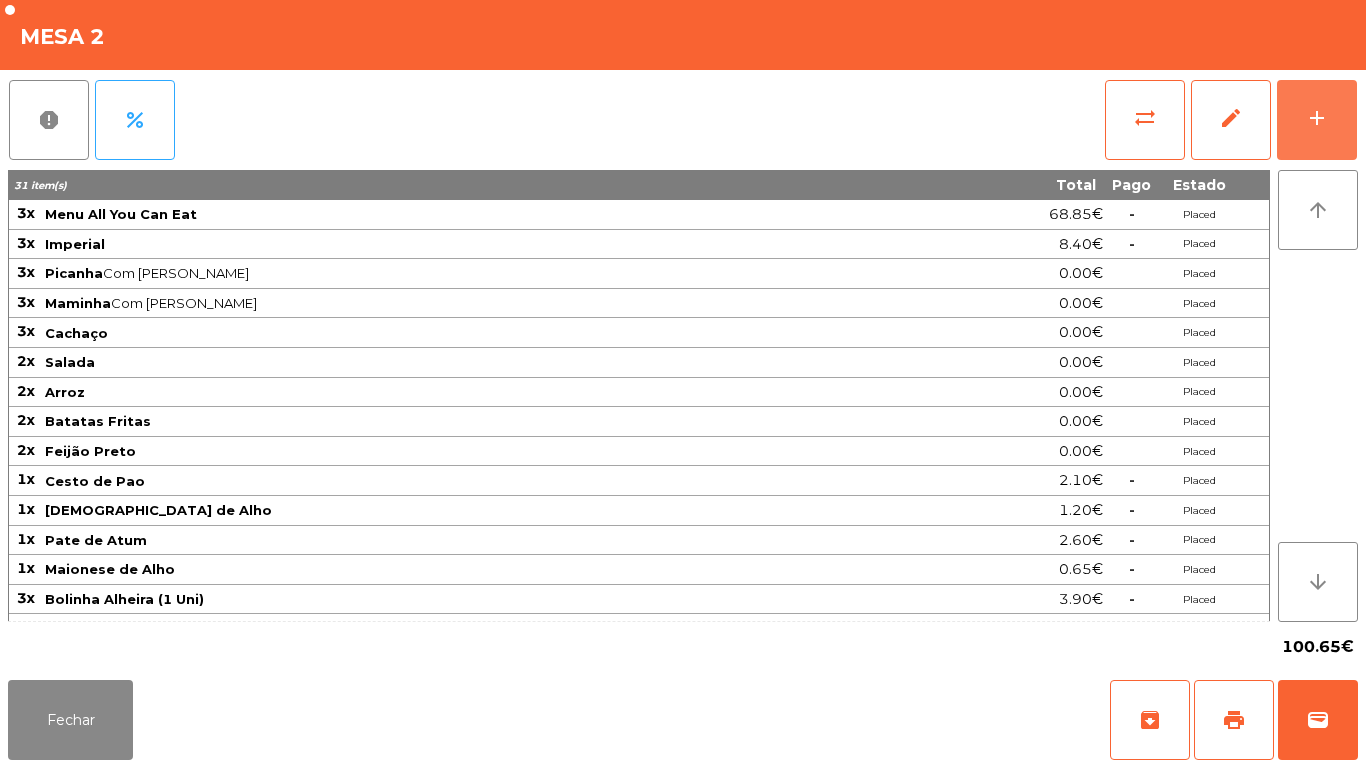 scroll, scrollTop: 23, scrollLeft: 0, axis: vertical 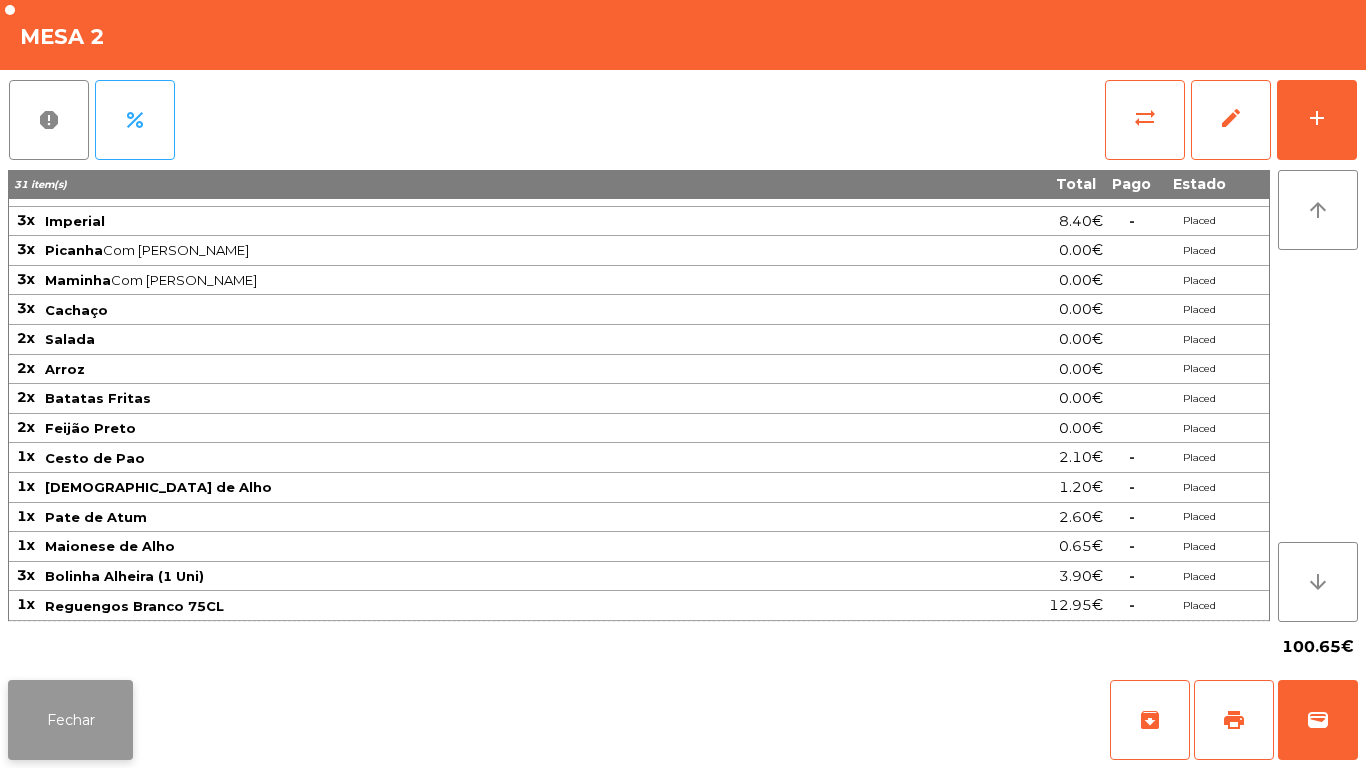 click on "Fechar" 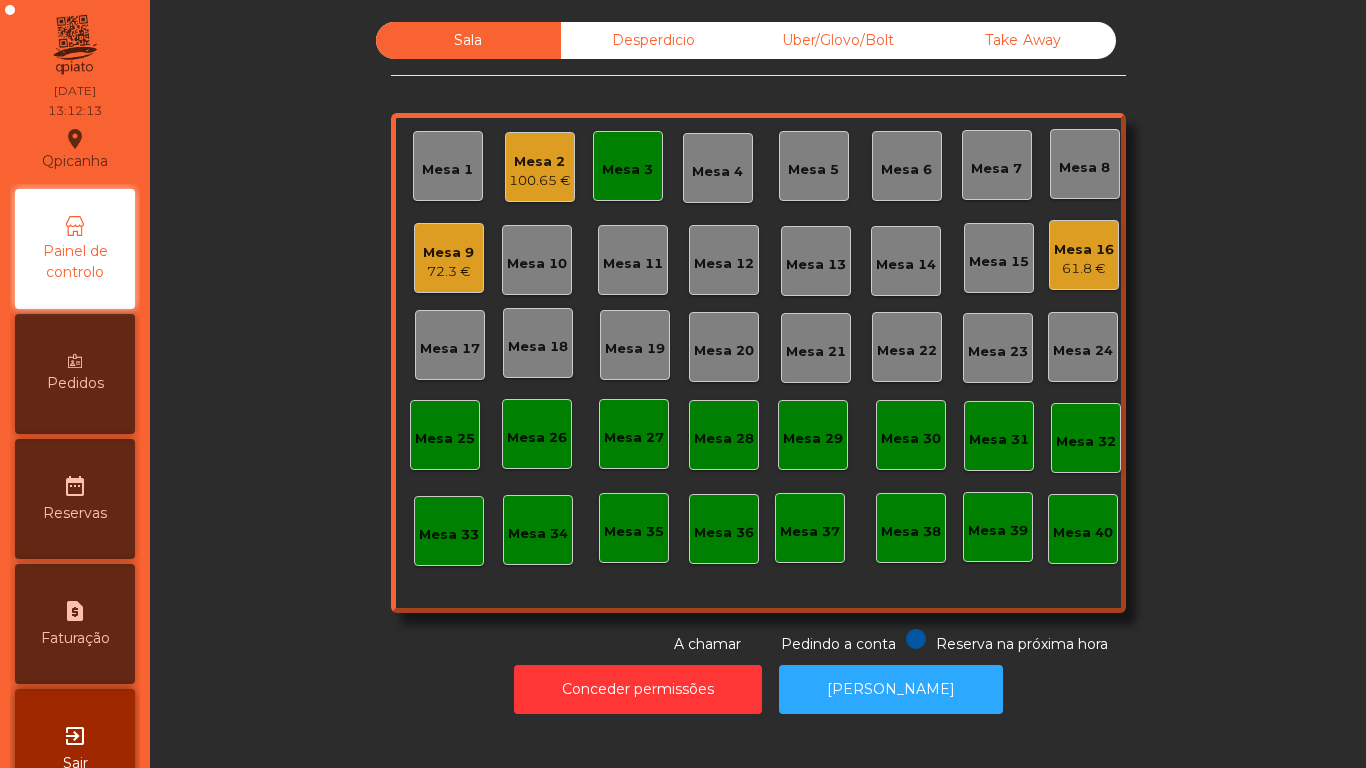 click on "72.3 €" 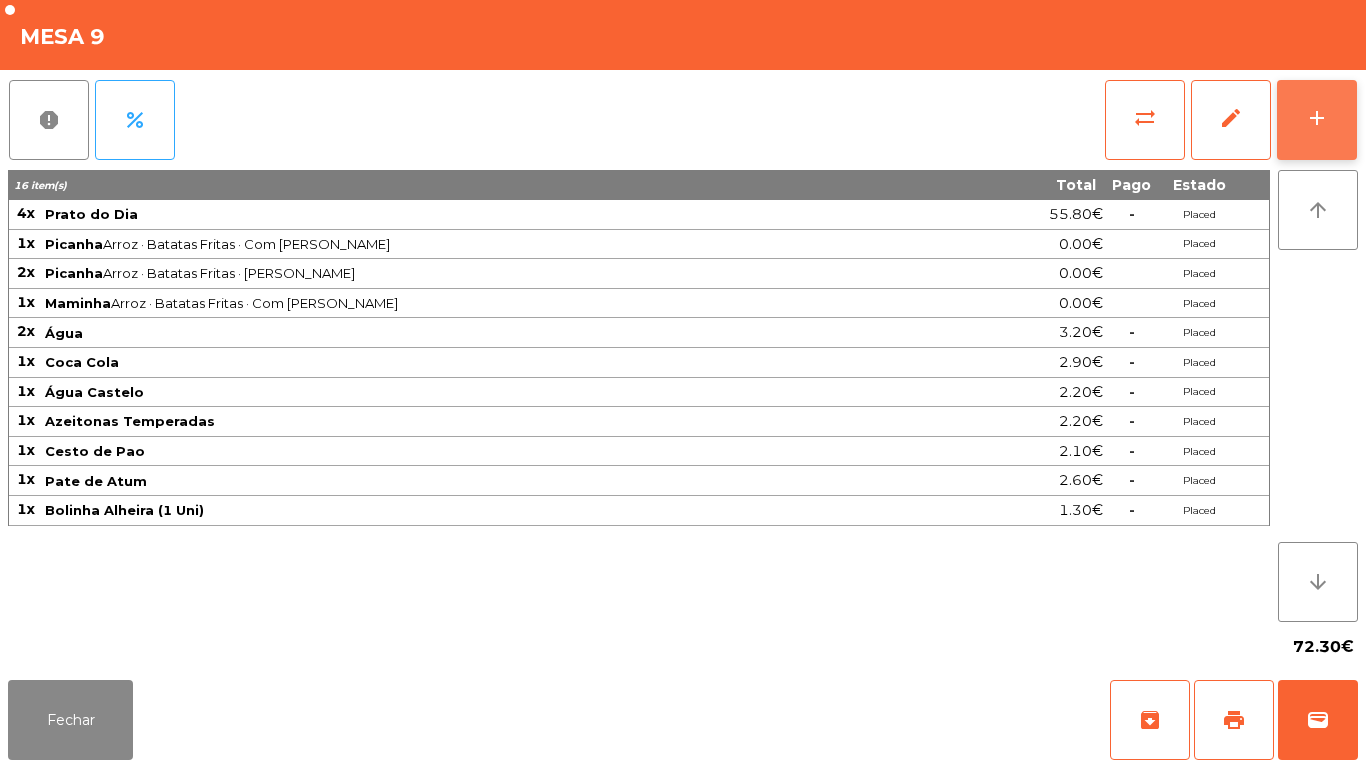 click on "add" 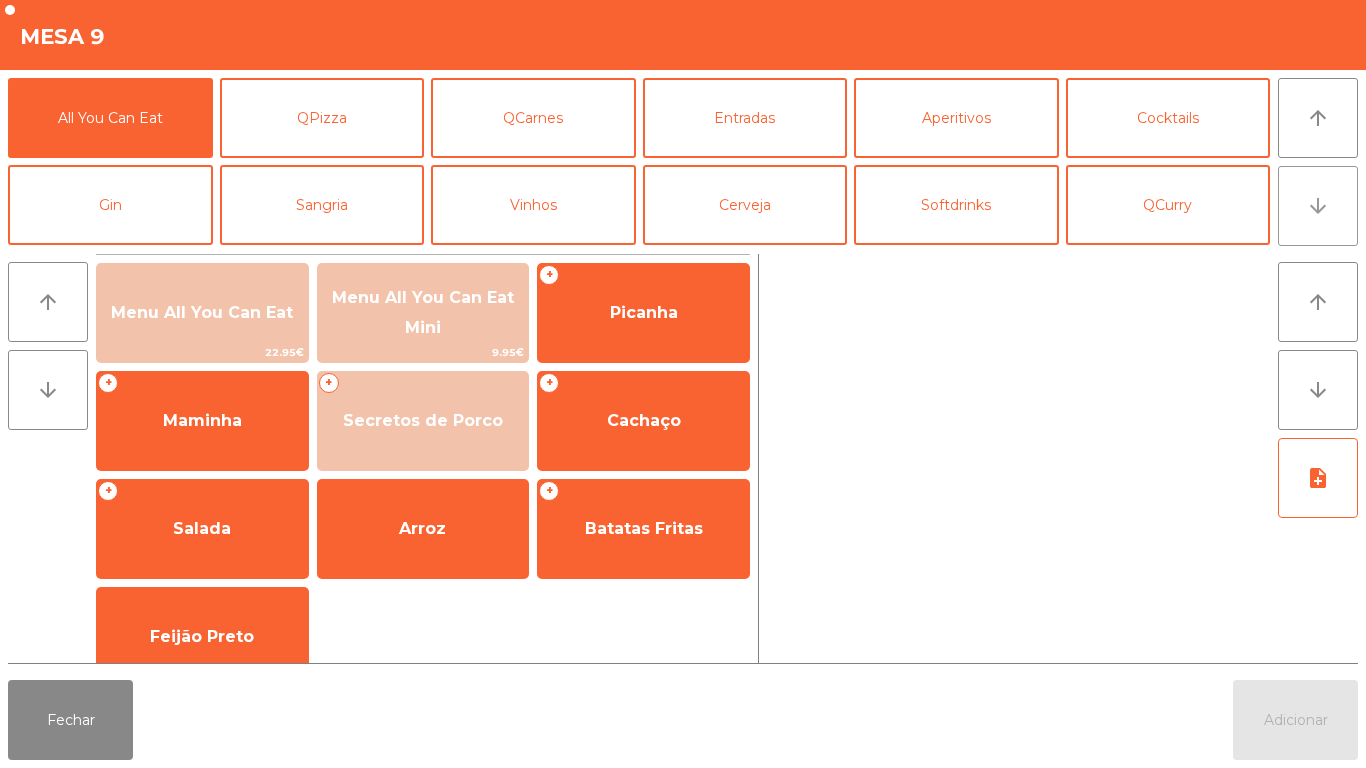 click on "arrow_downward" 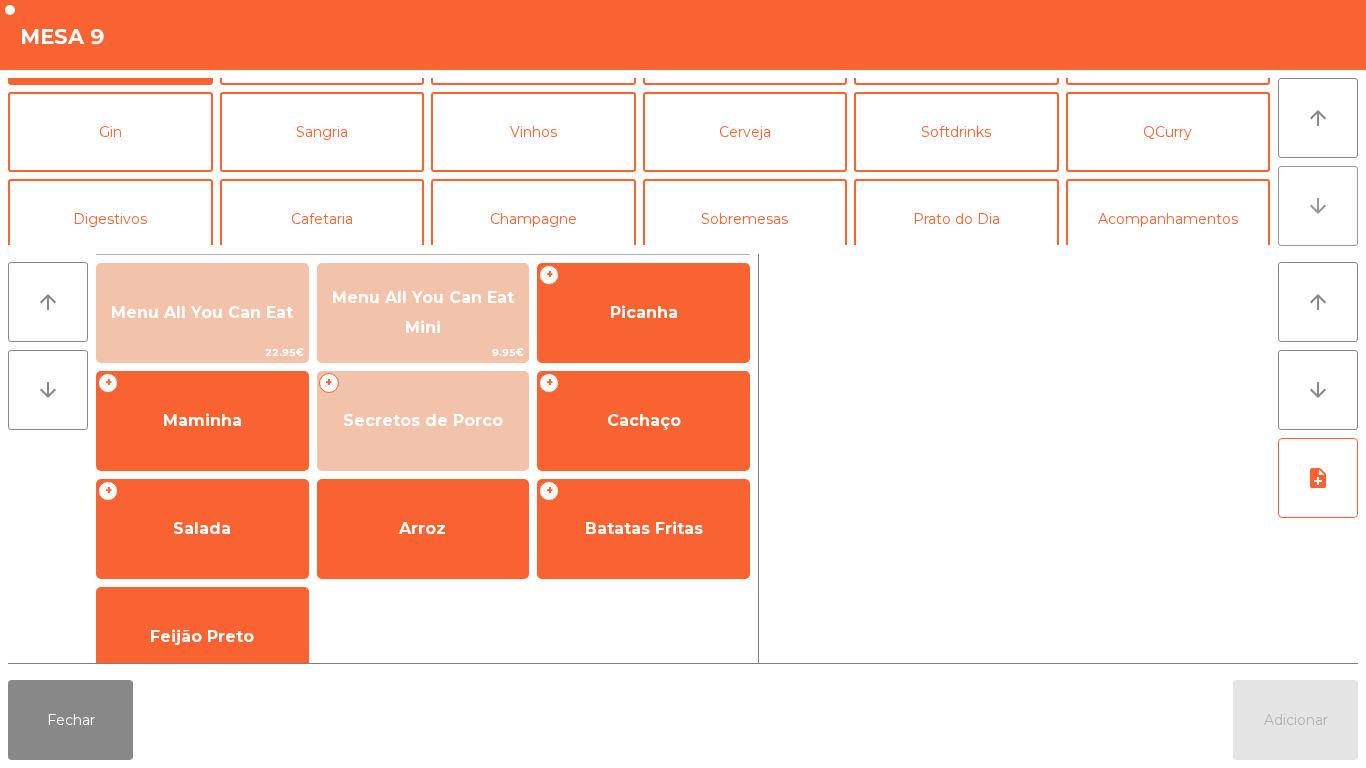 scroll, scrollTop: 174, scrollLeft: 0, axis: vertical 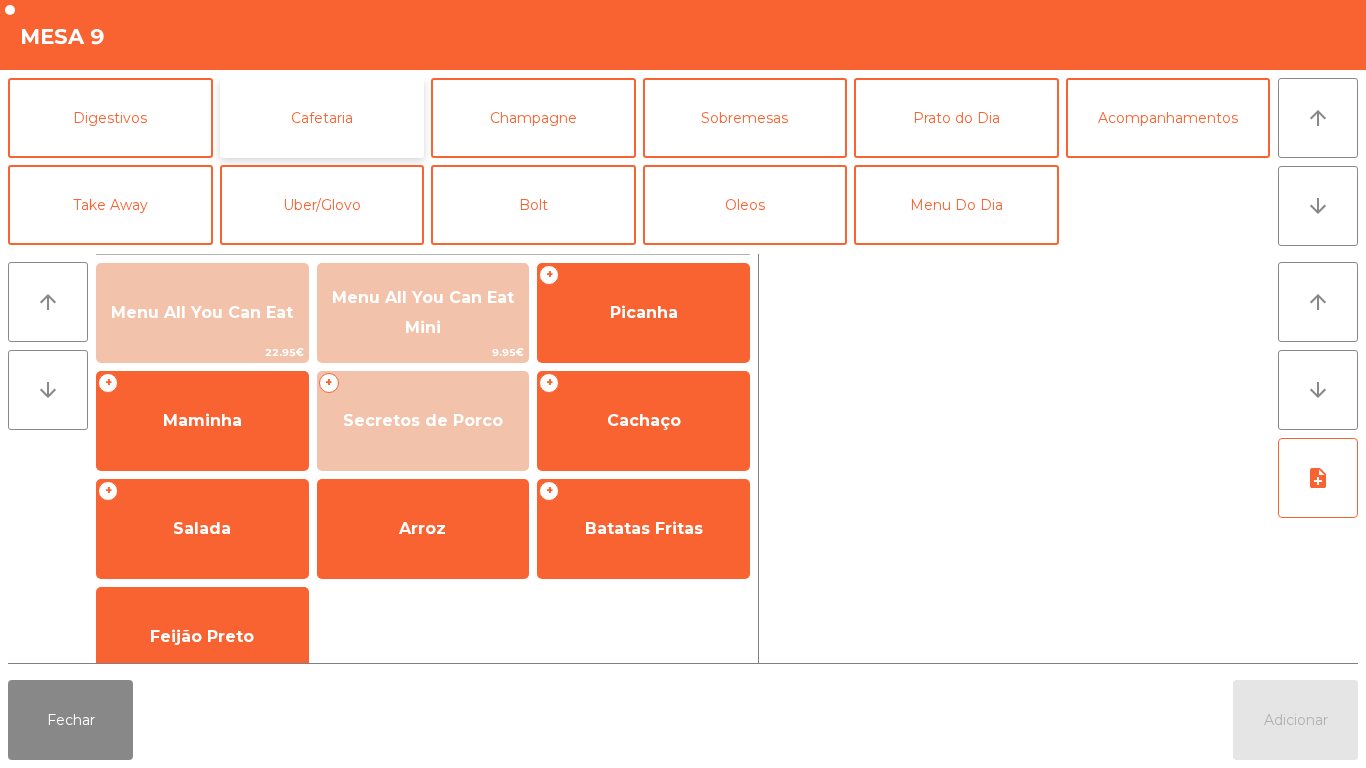click on "Cafetaria" 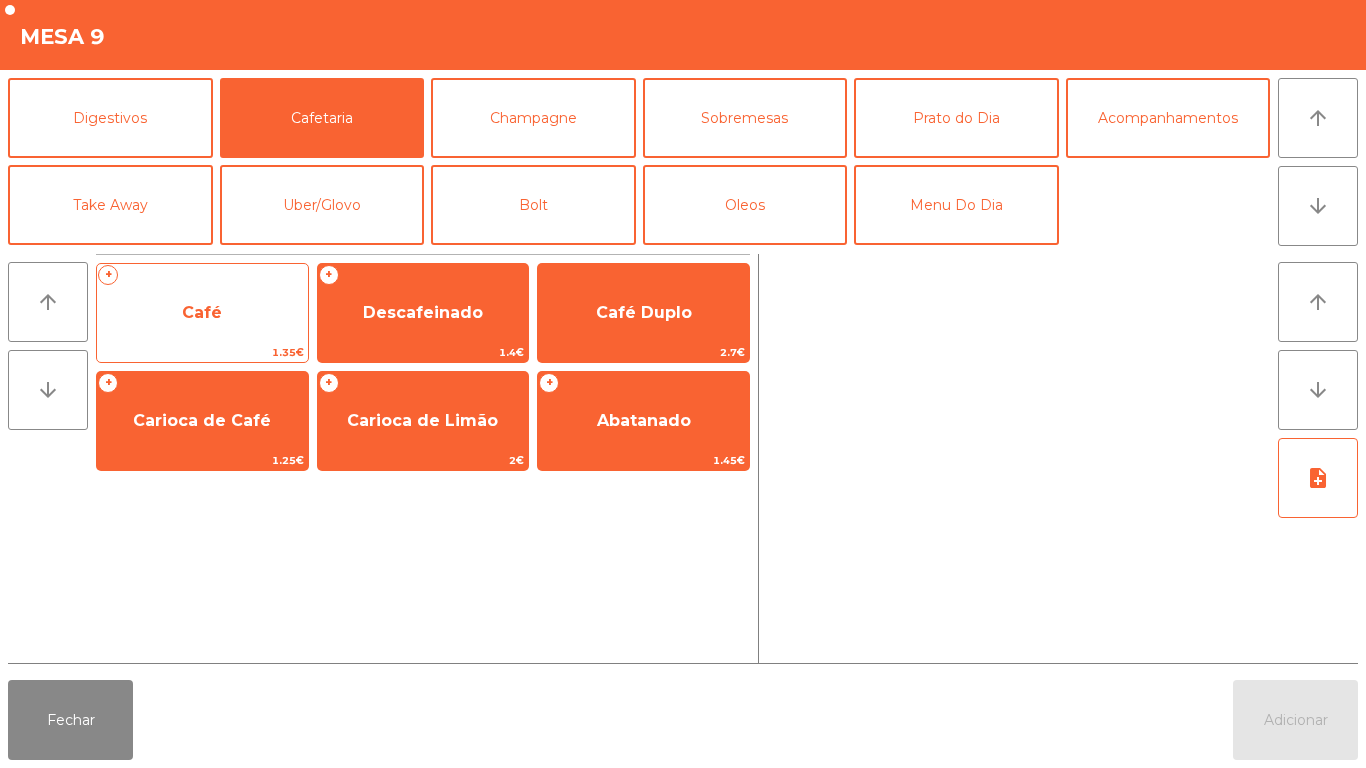 click on "Café" 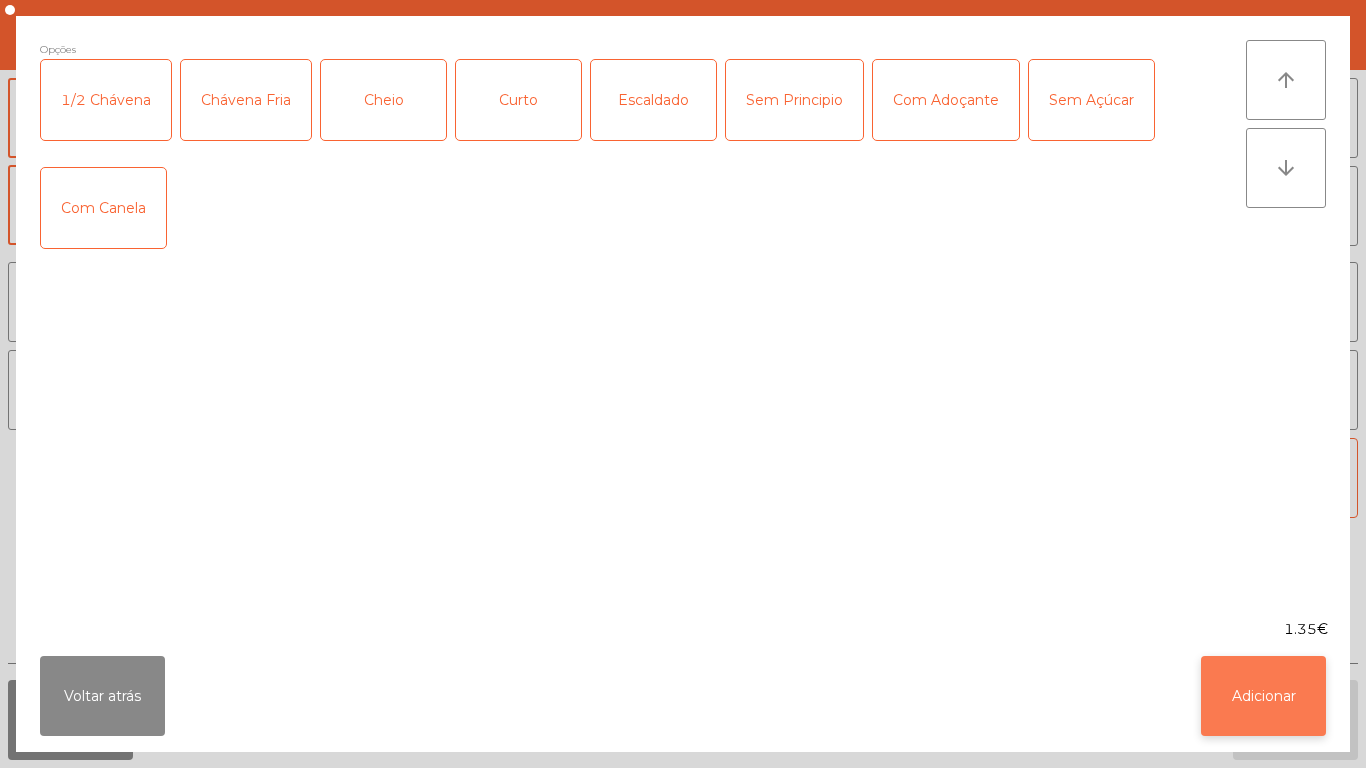 click on "Adicionar" 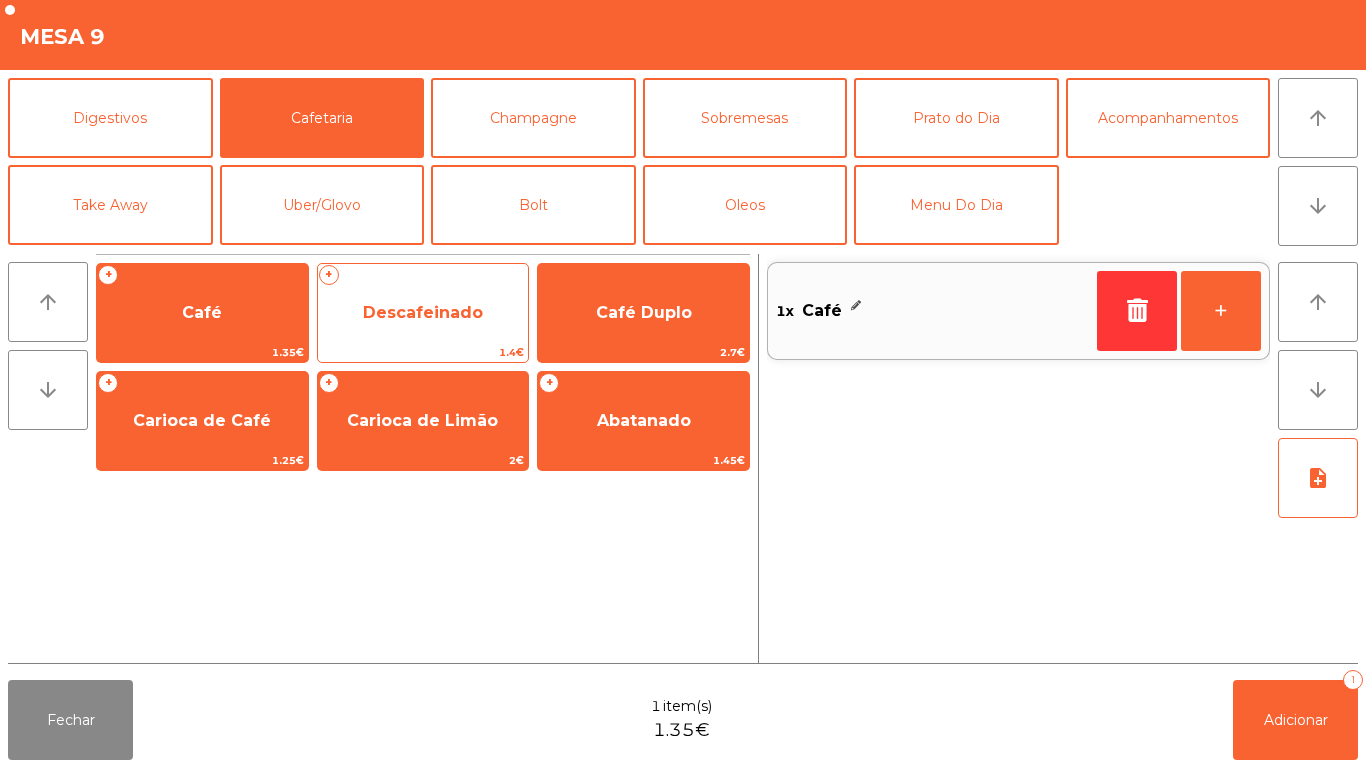 click on "Descafeinado" 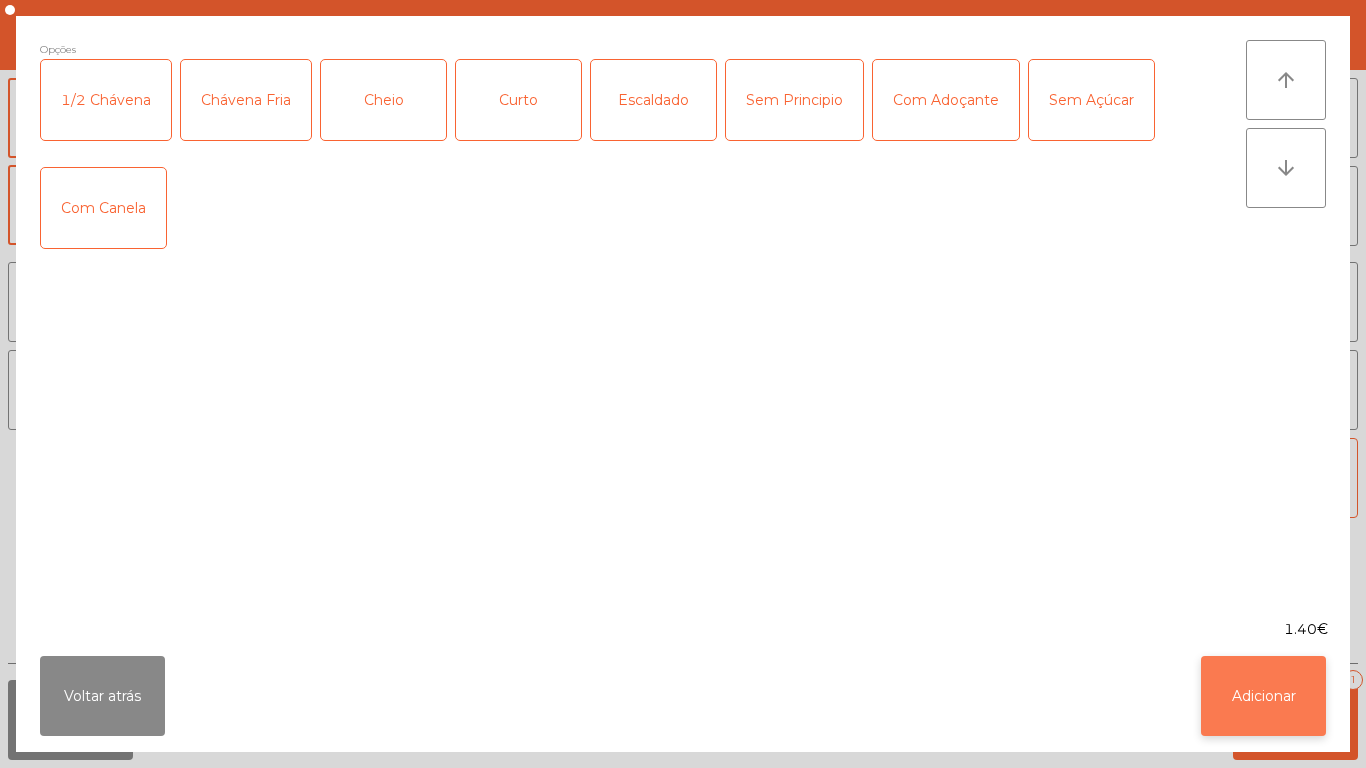 click on "Adicionar" 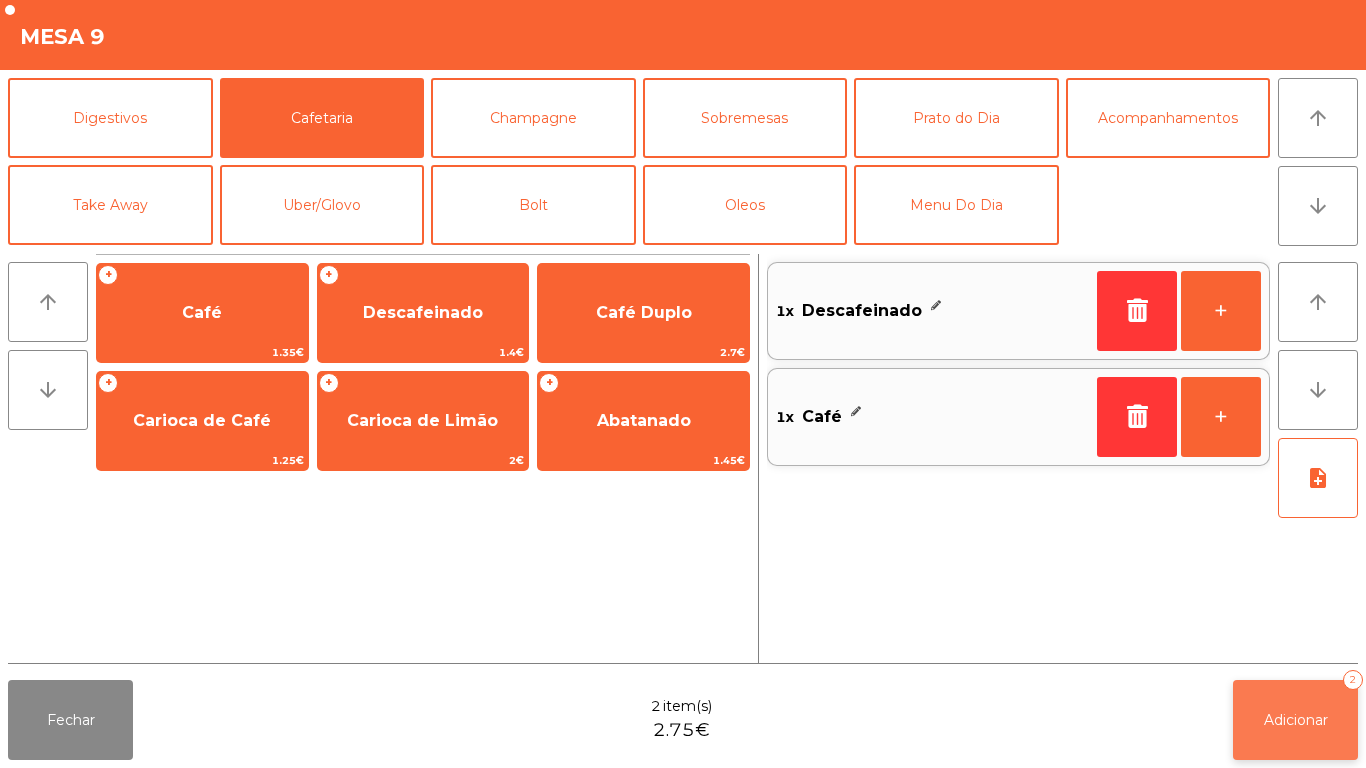 click on "Adicionar" 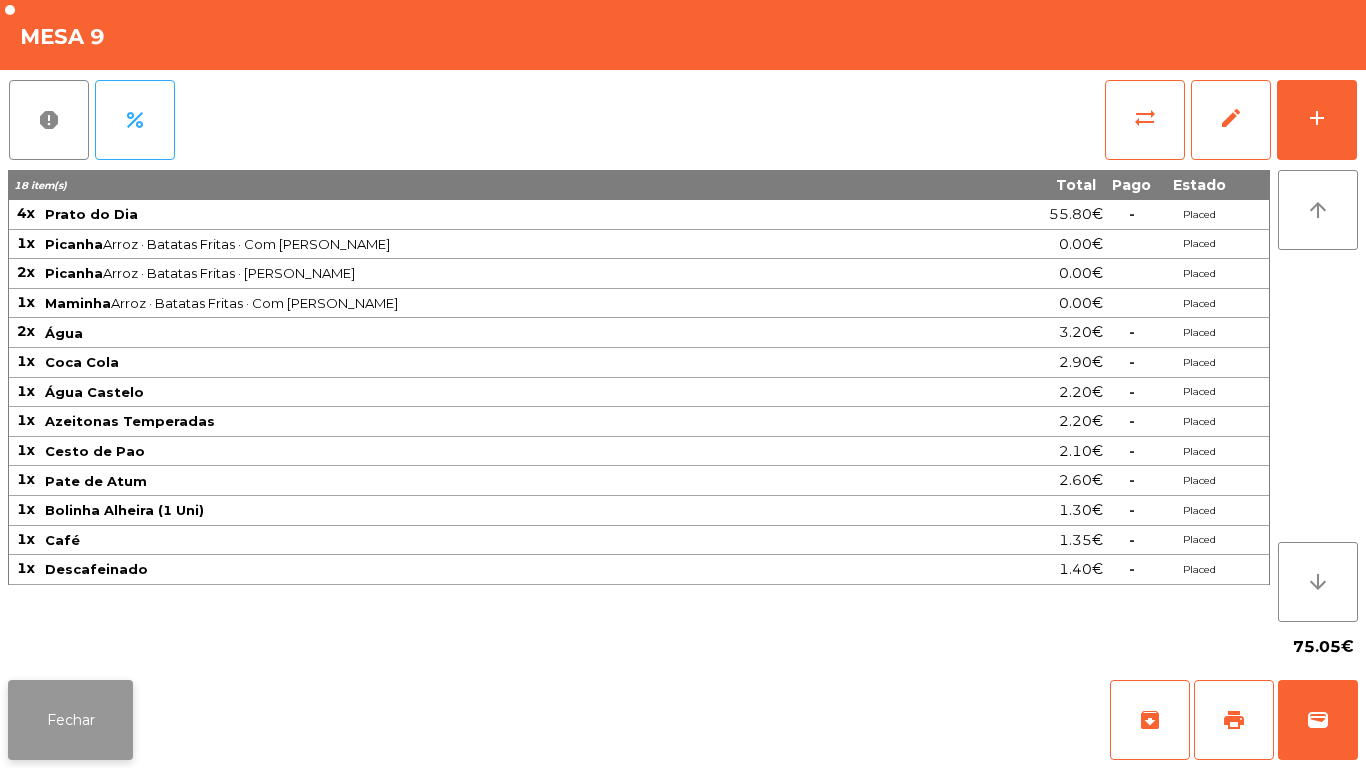 click on "Fechar" 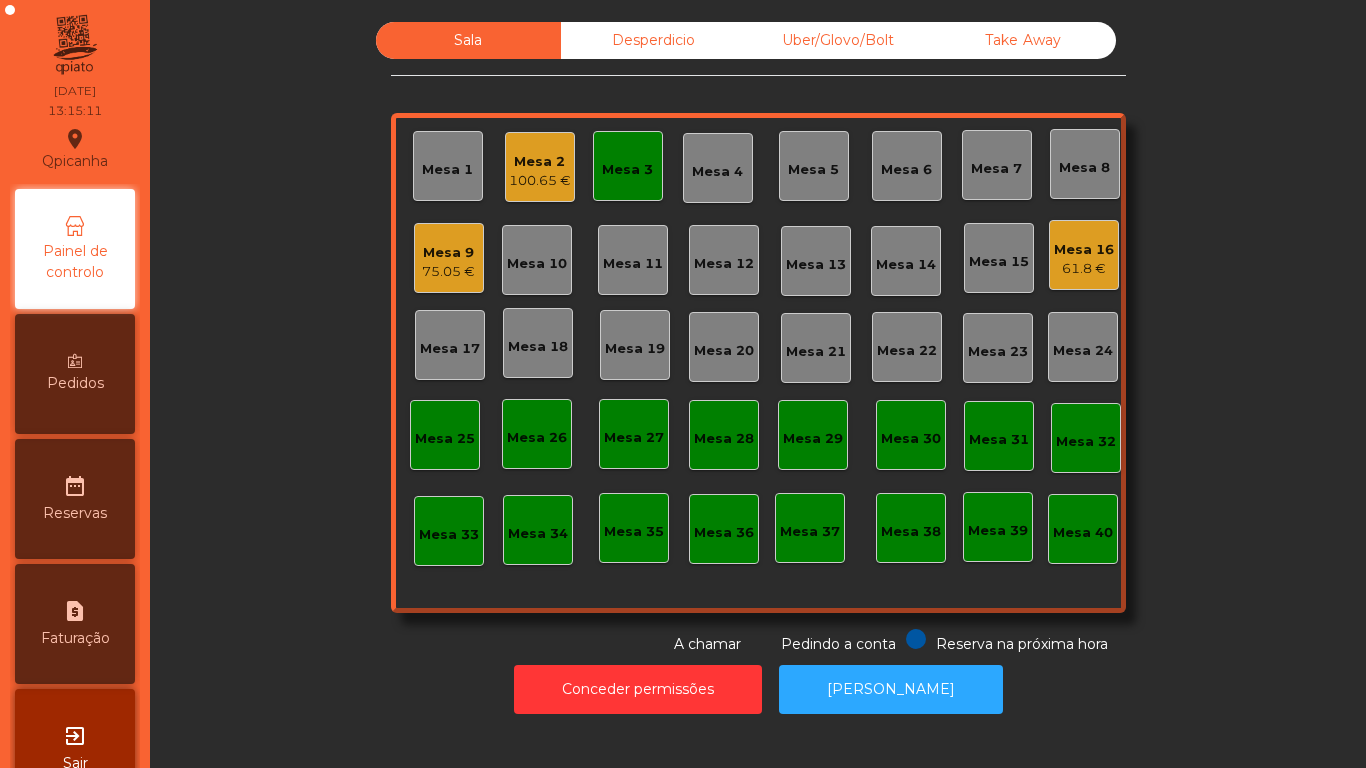 click on "100.65 €" 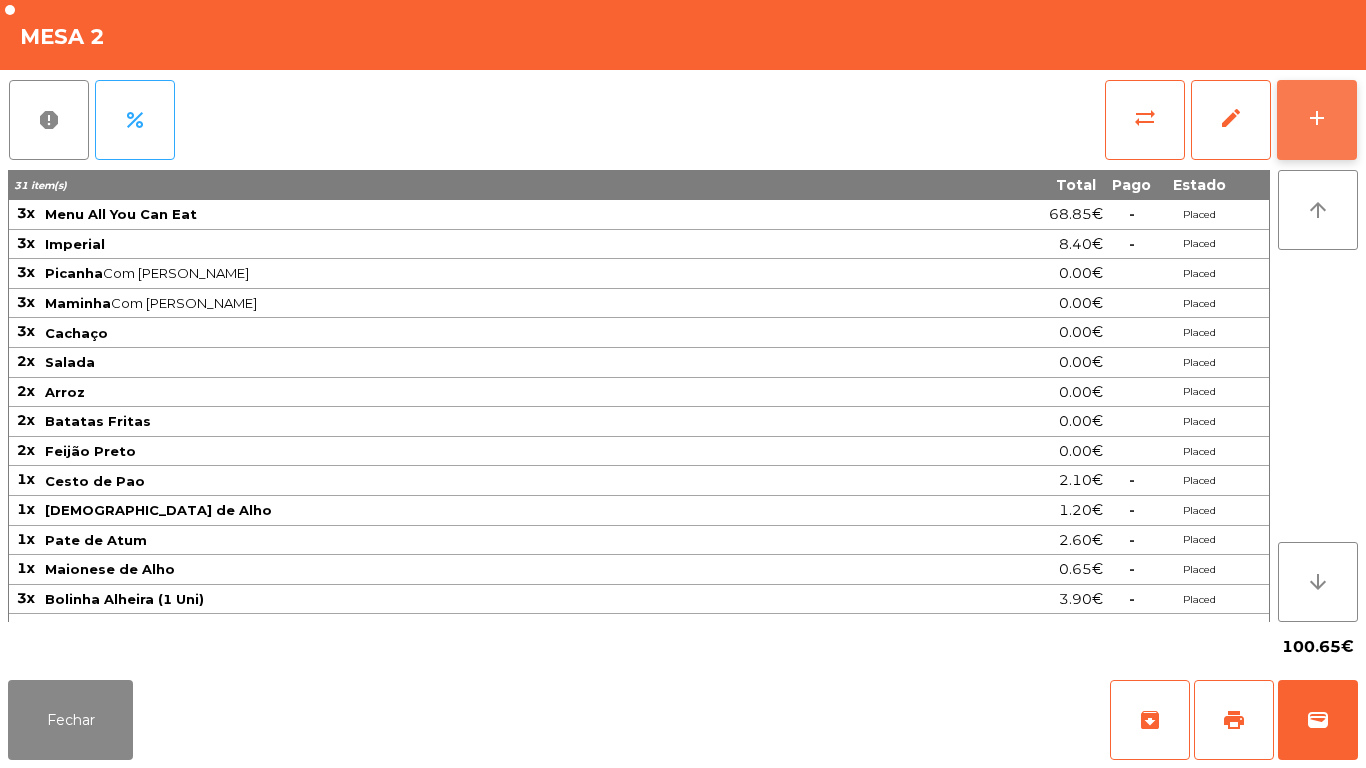 click on "add" 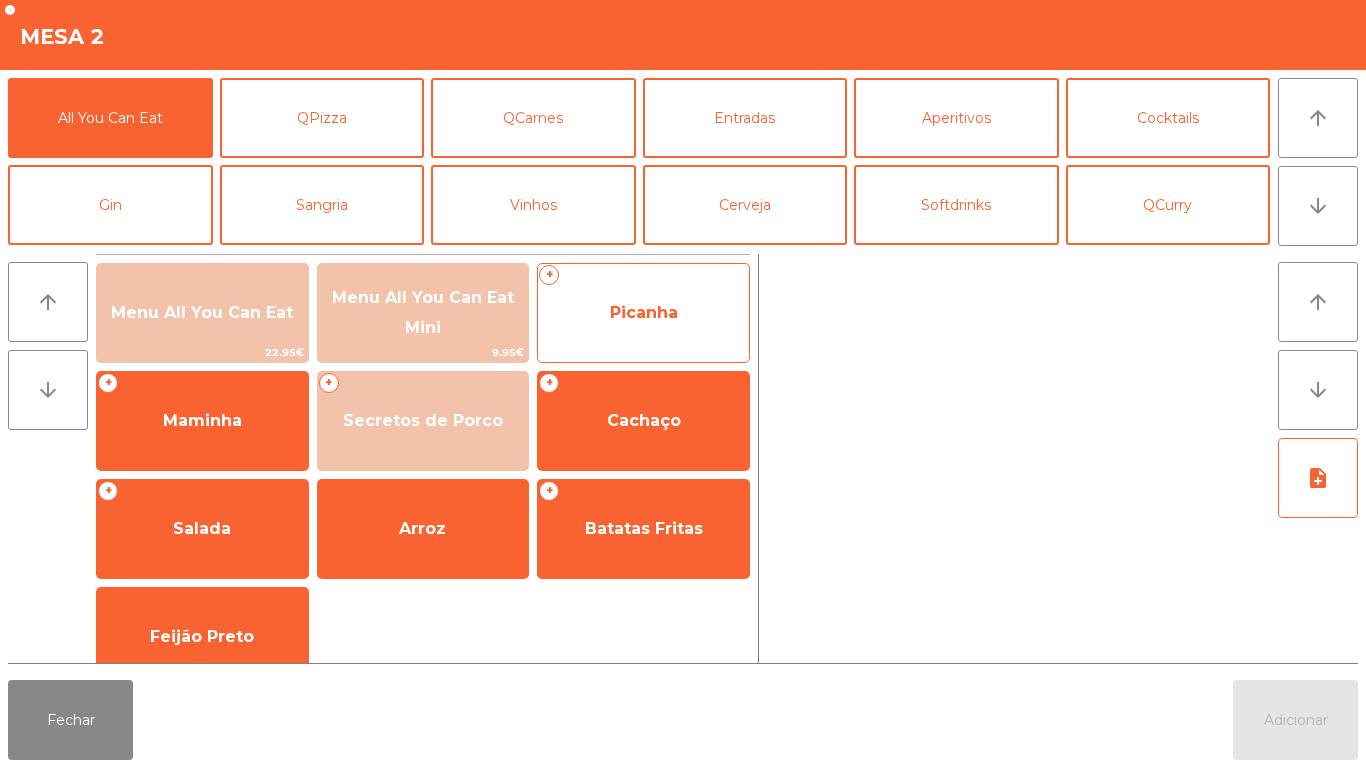 click on "Picanha" 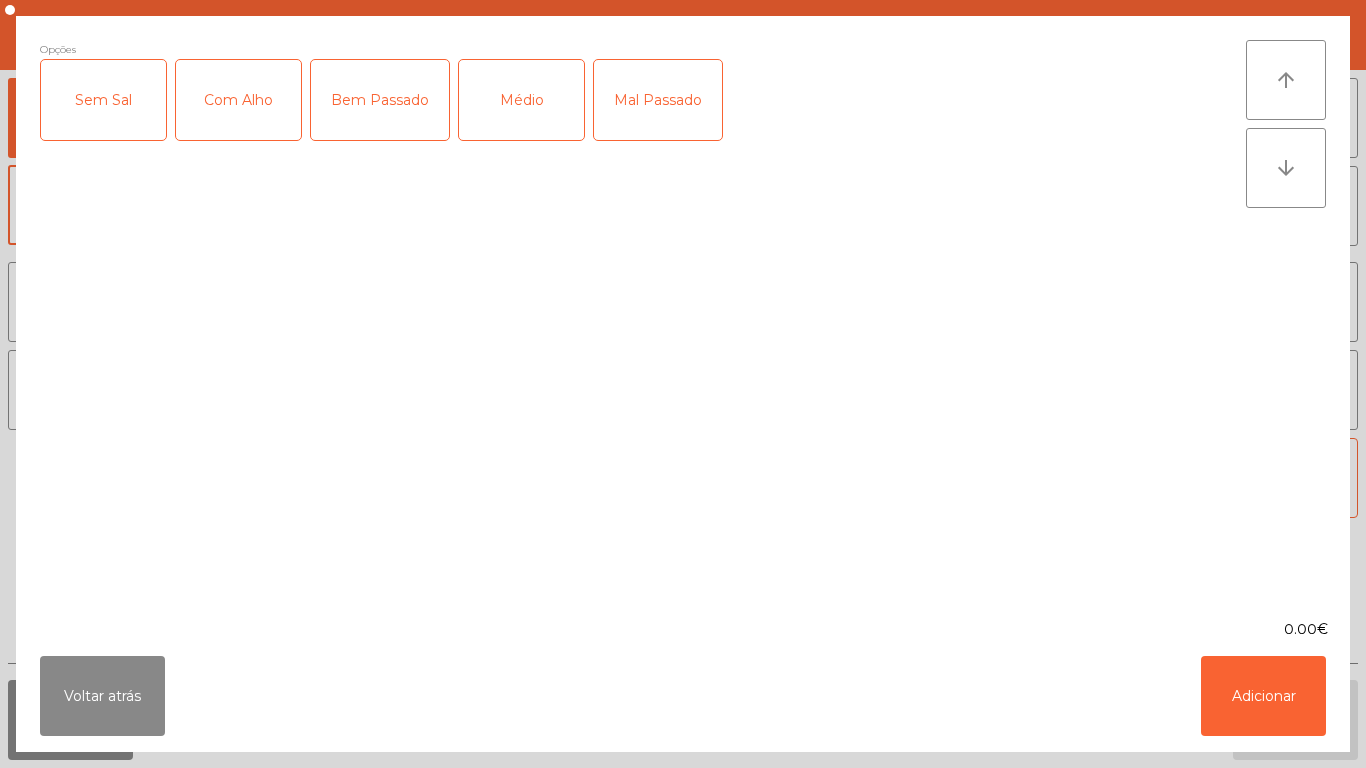 click on "Com Alho" 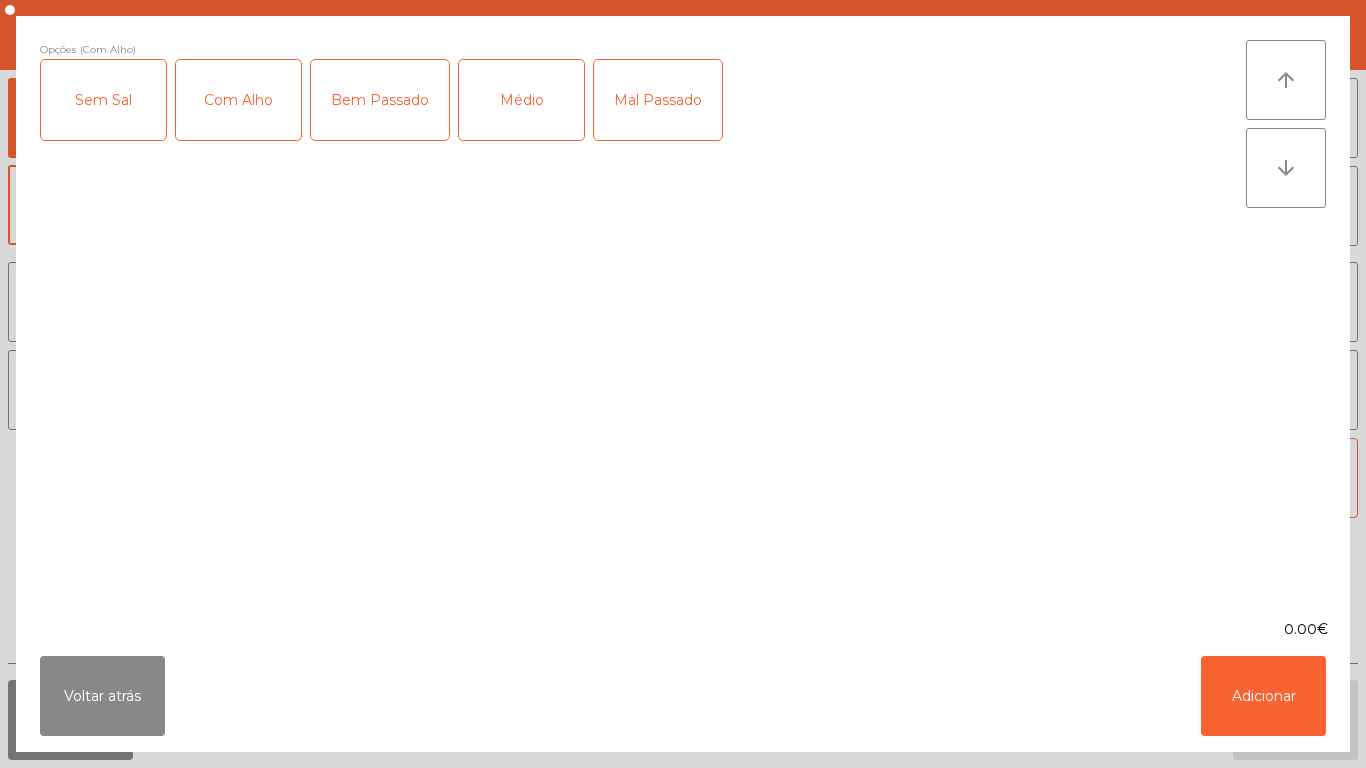 click on "Médio" 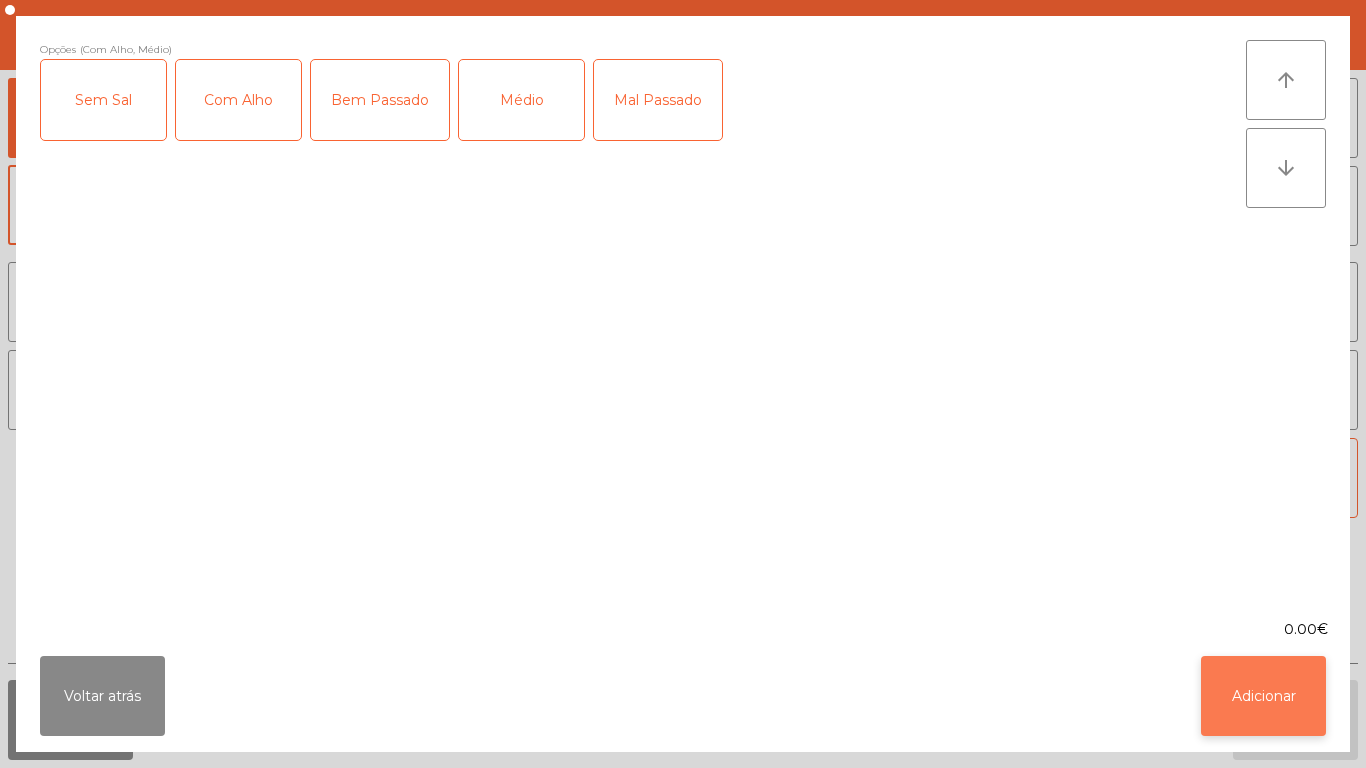 click on "Adicionar" 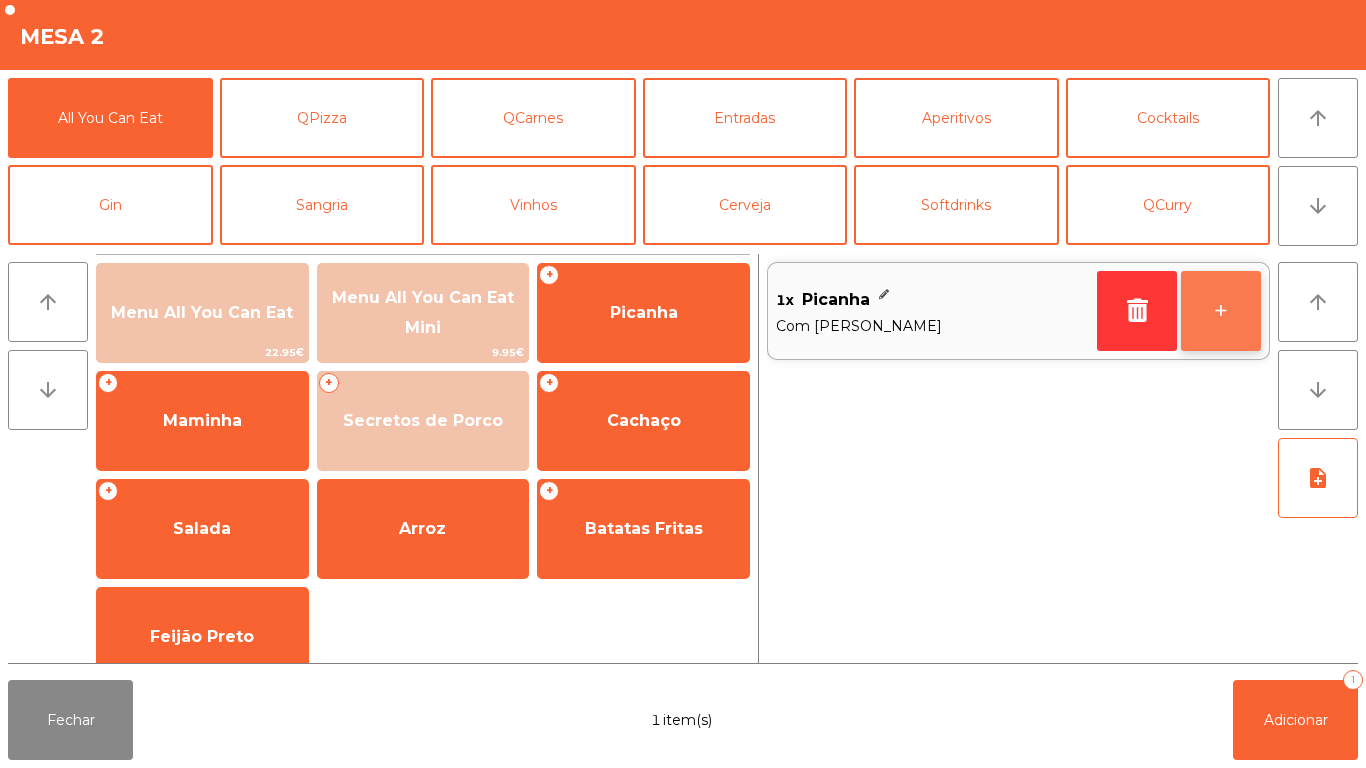 click on "+" 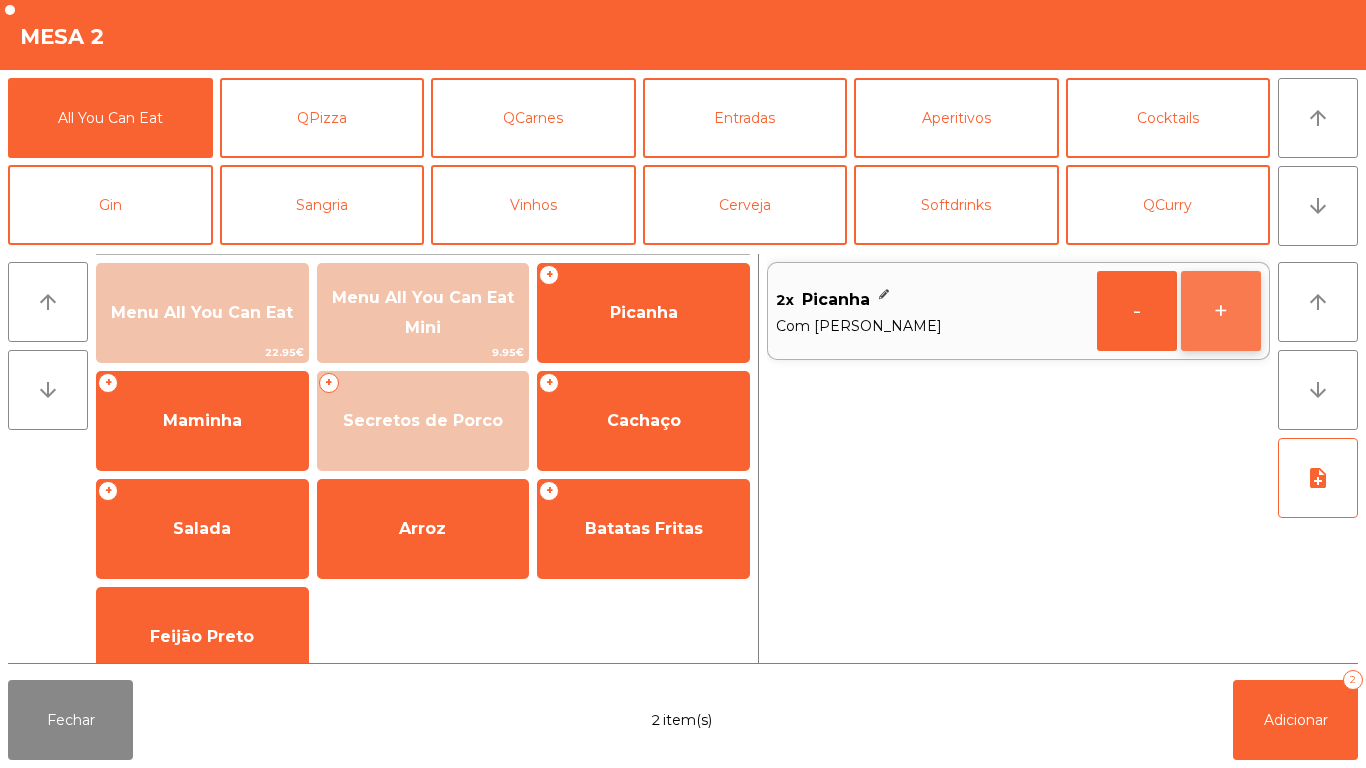 click on "+" 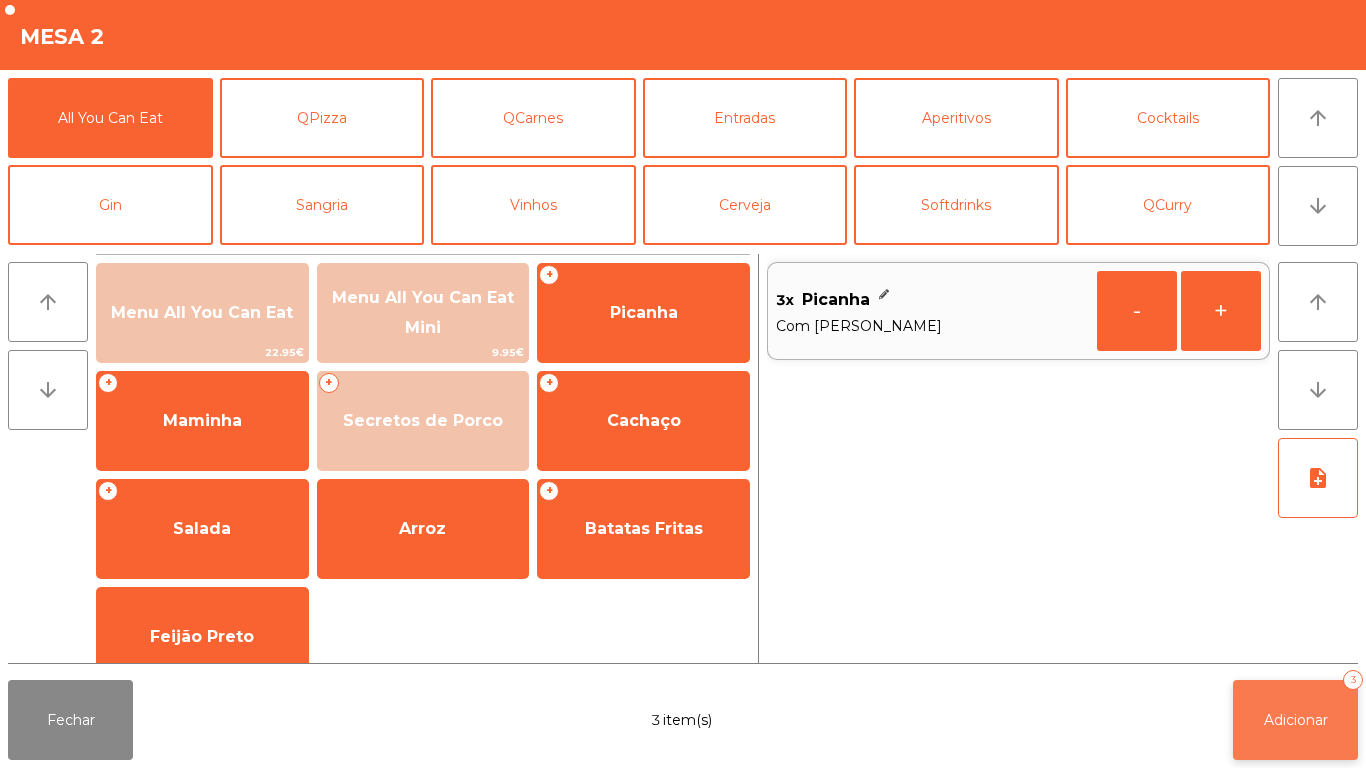 click on "Adicionar   3" 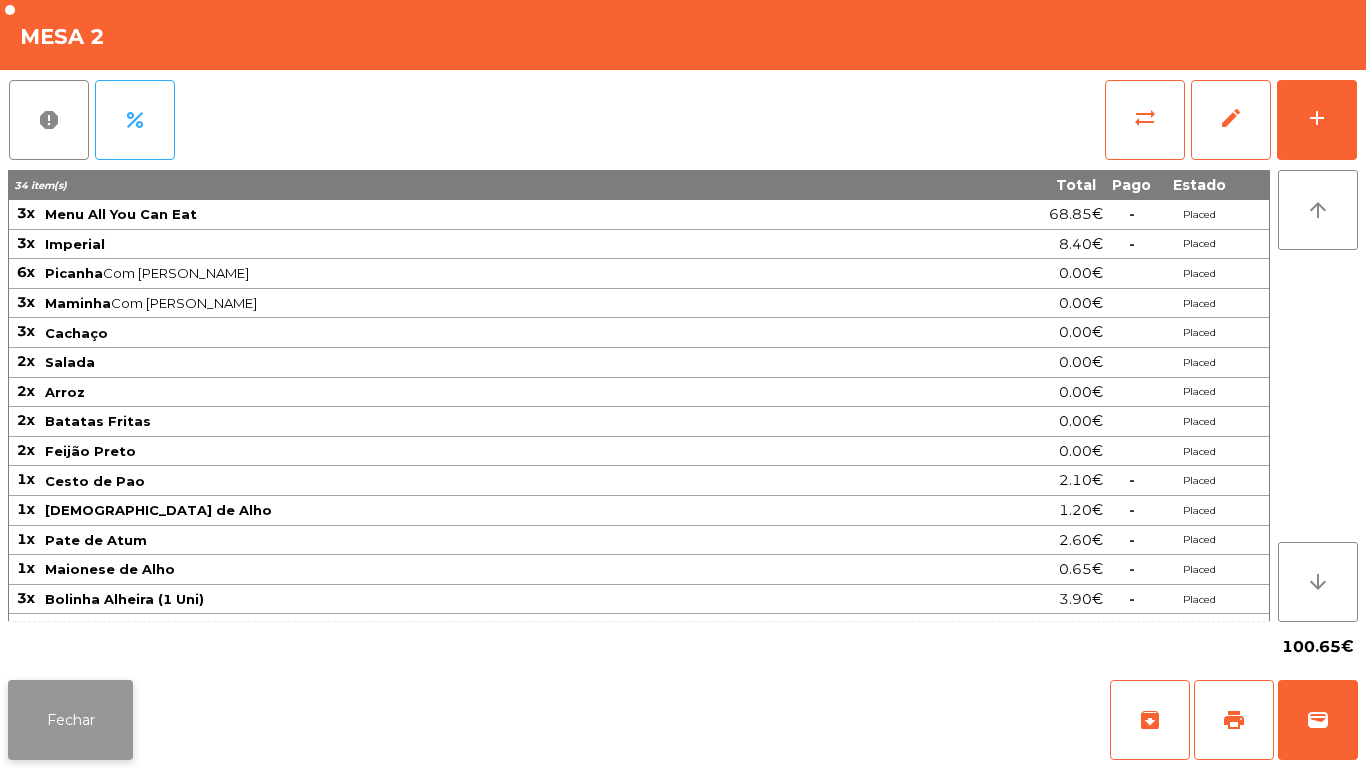 click on "Fechar" 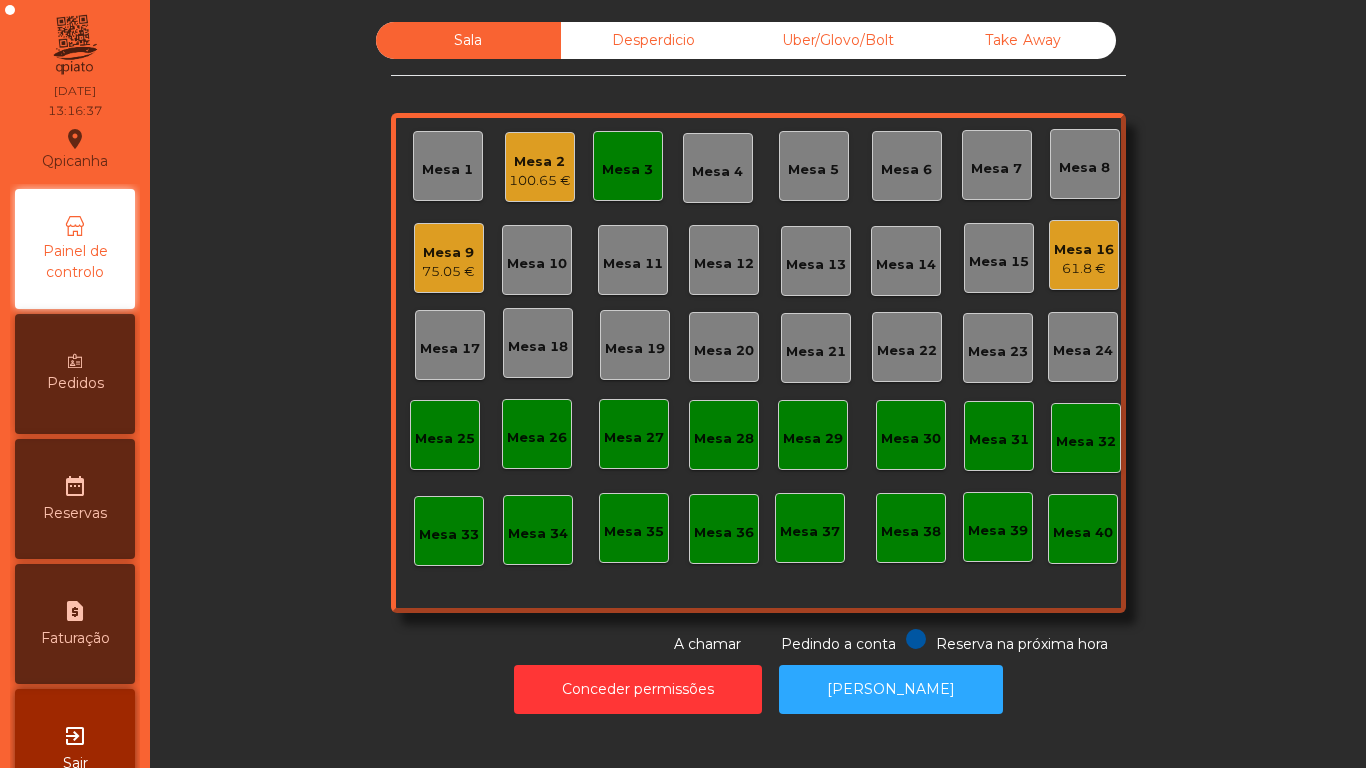 click on "Mesa 3" 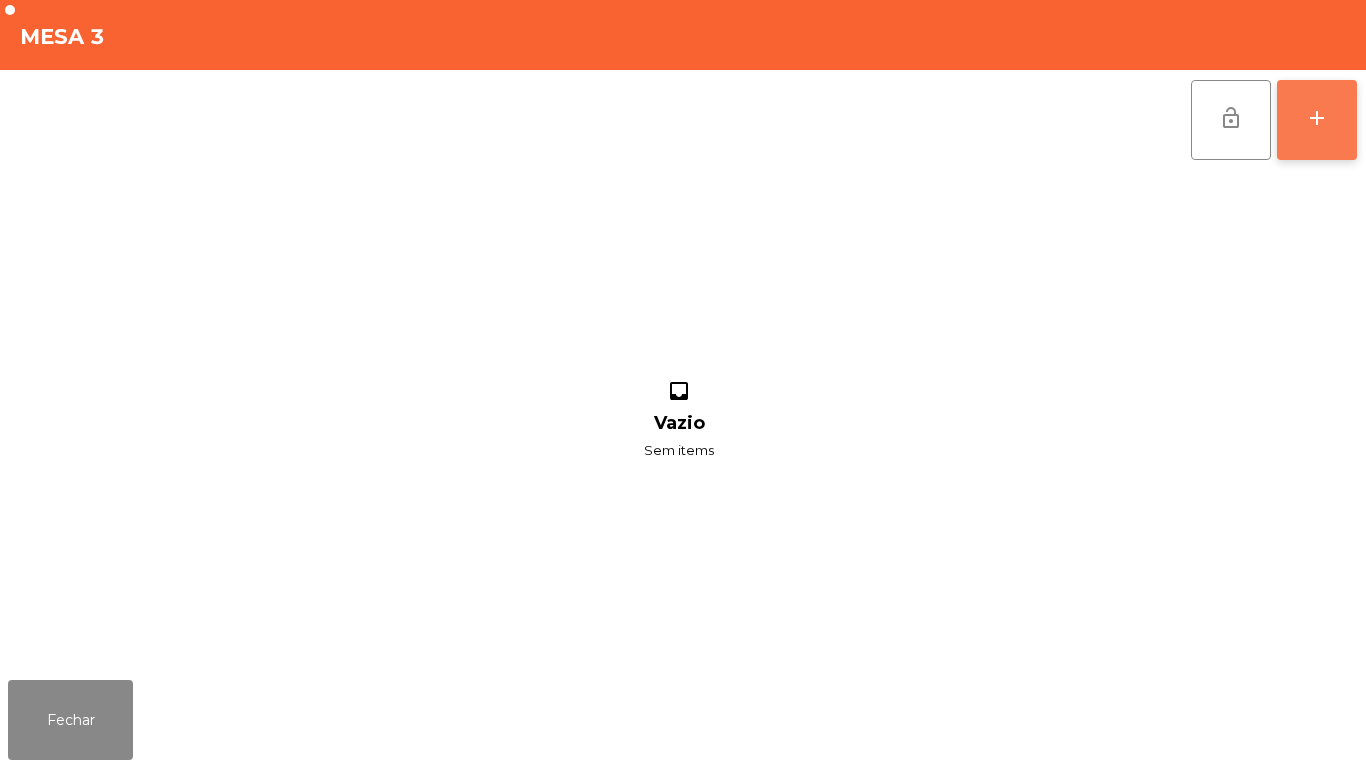 click on "add" 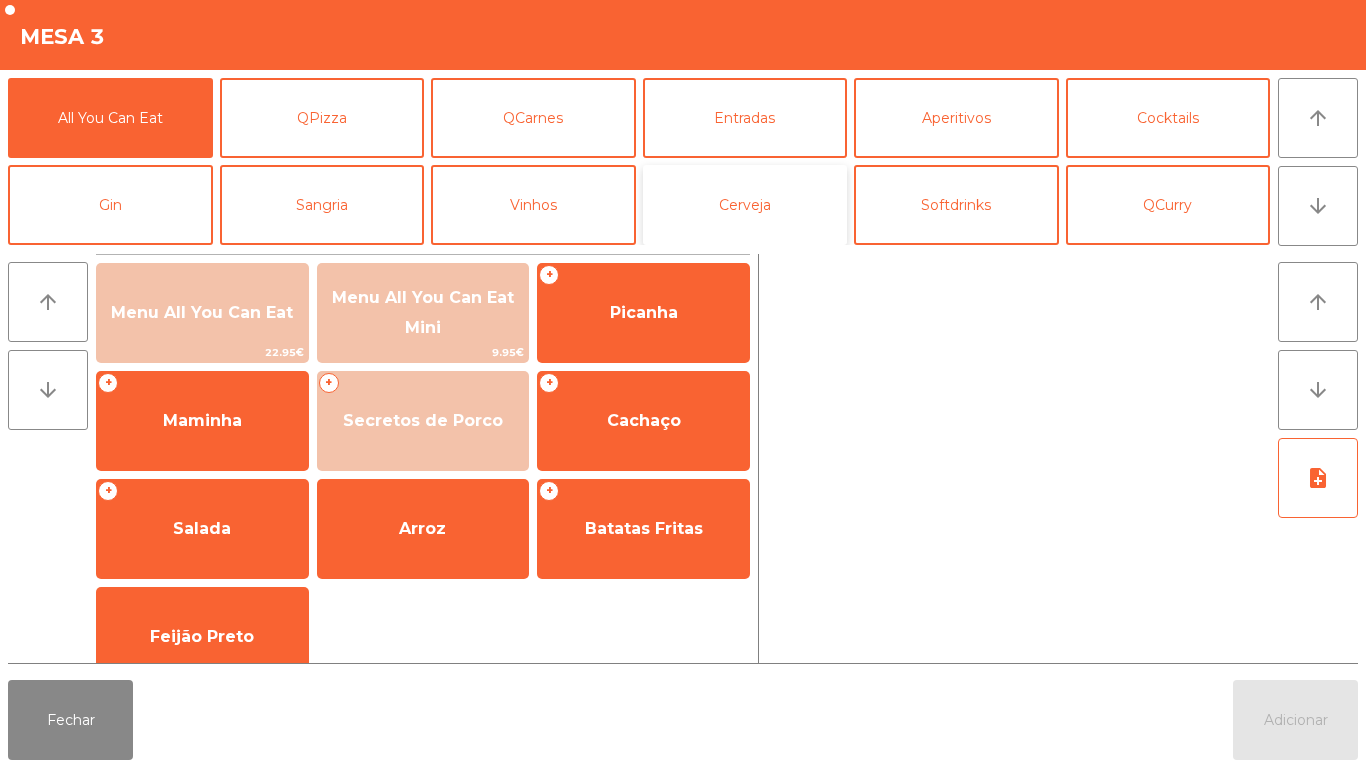 click on "Cerveja" 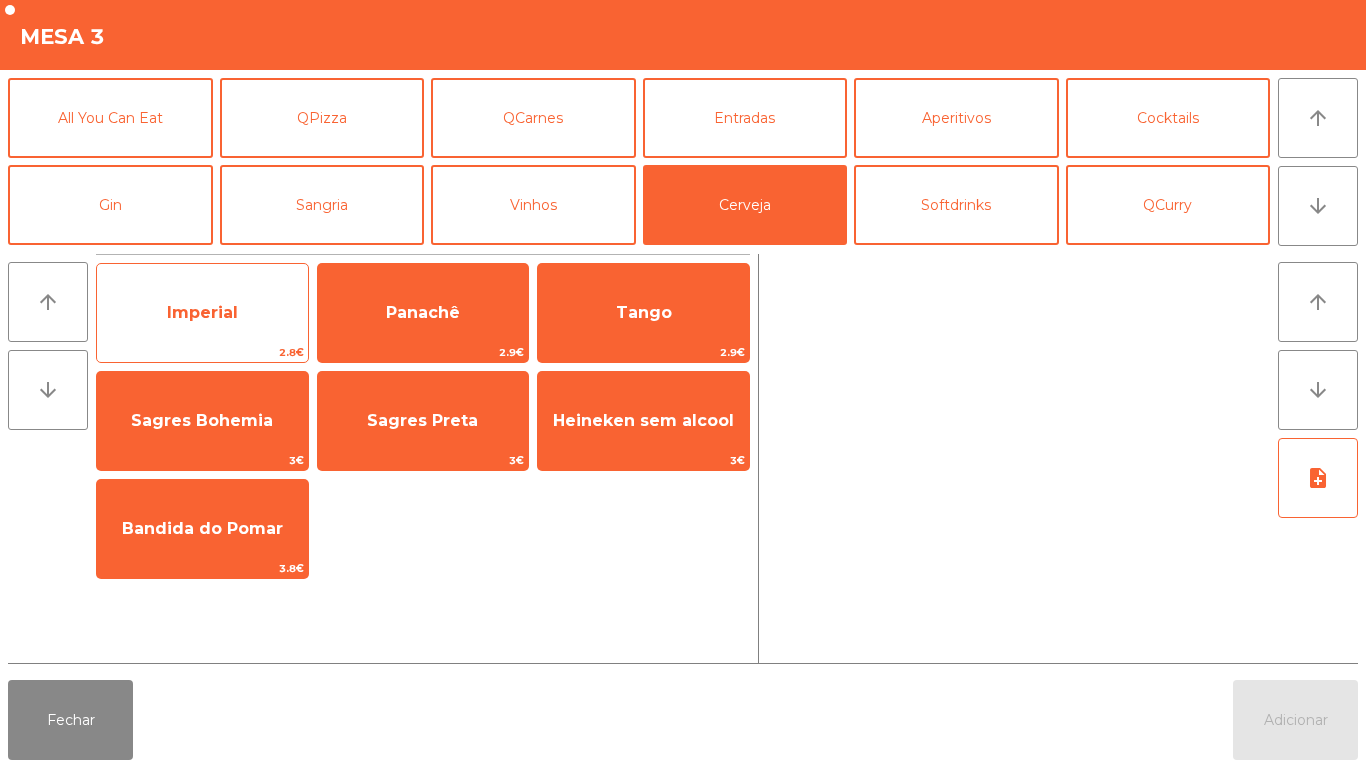 click on "Imperial" 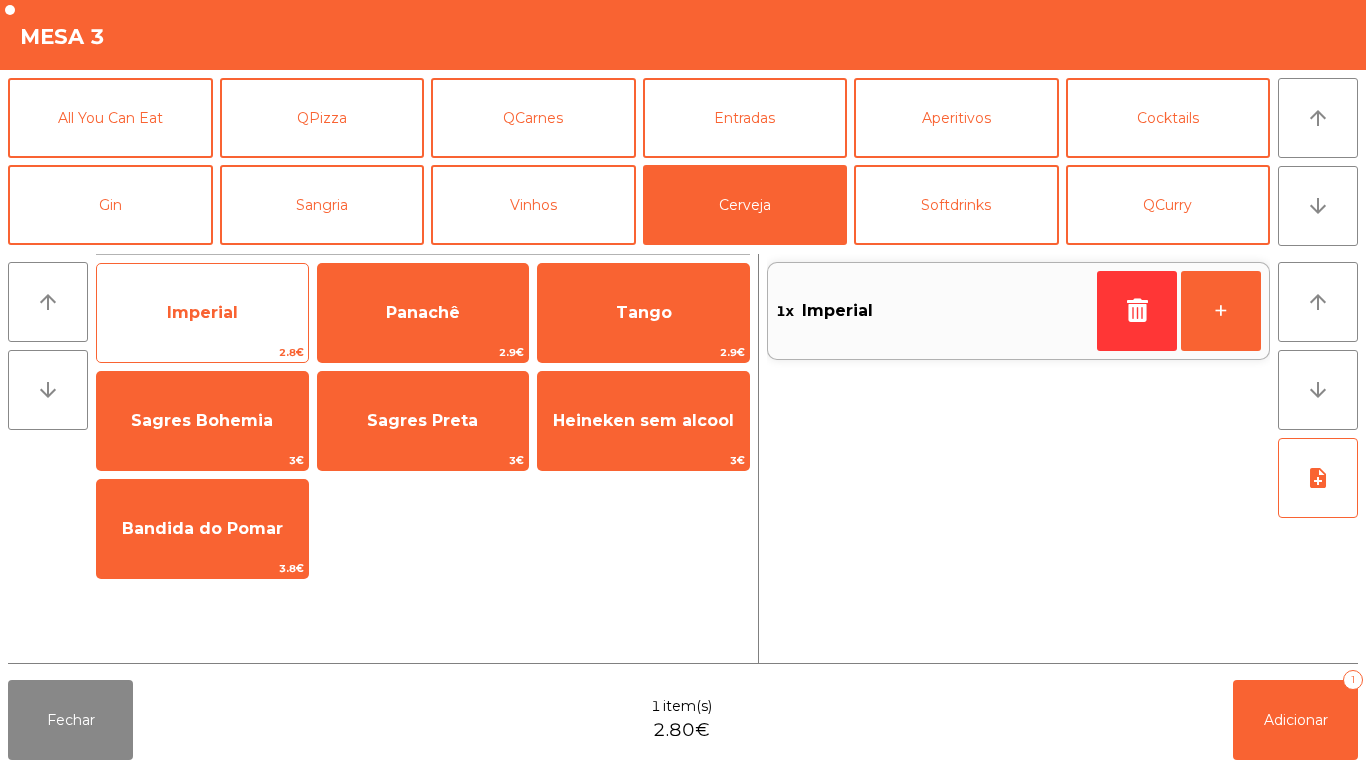 click on "Imperial" 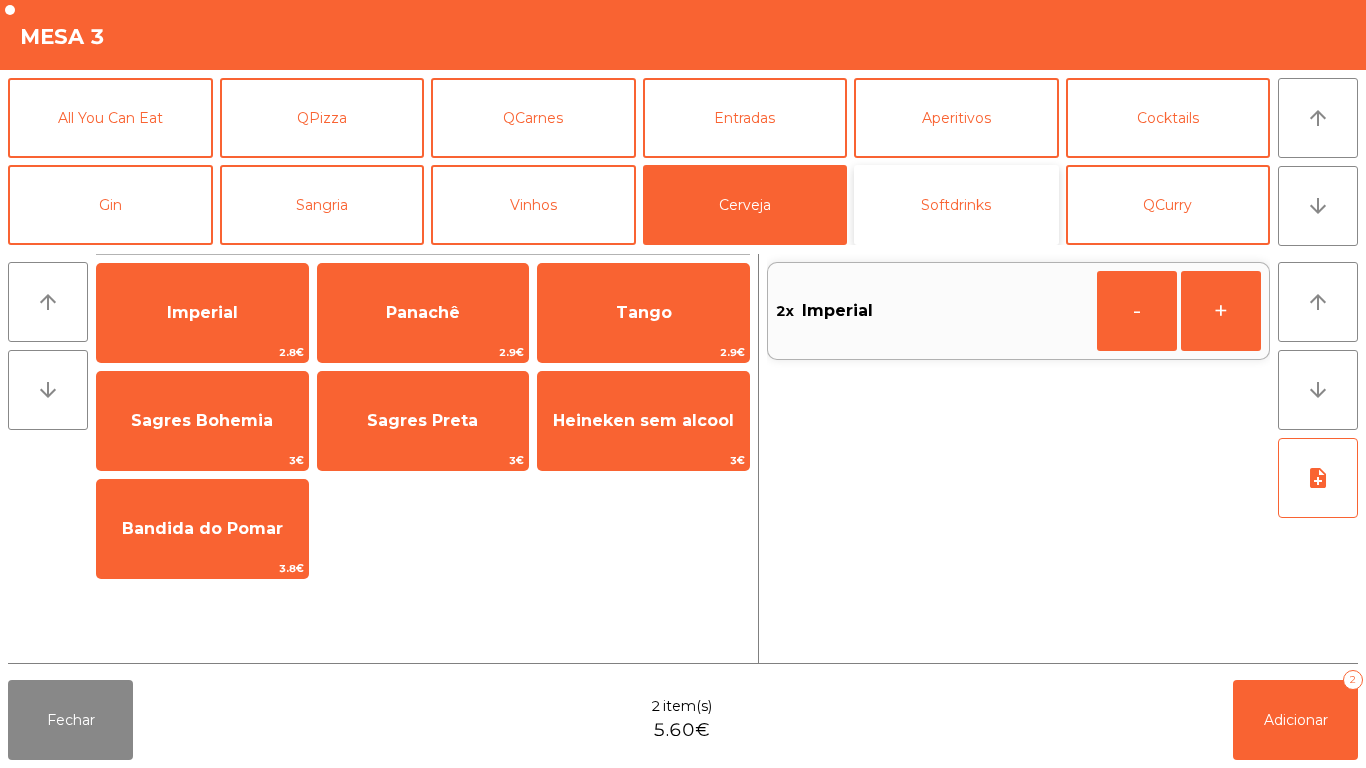 click on "Softdrinks" 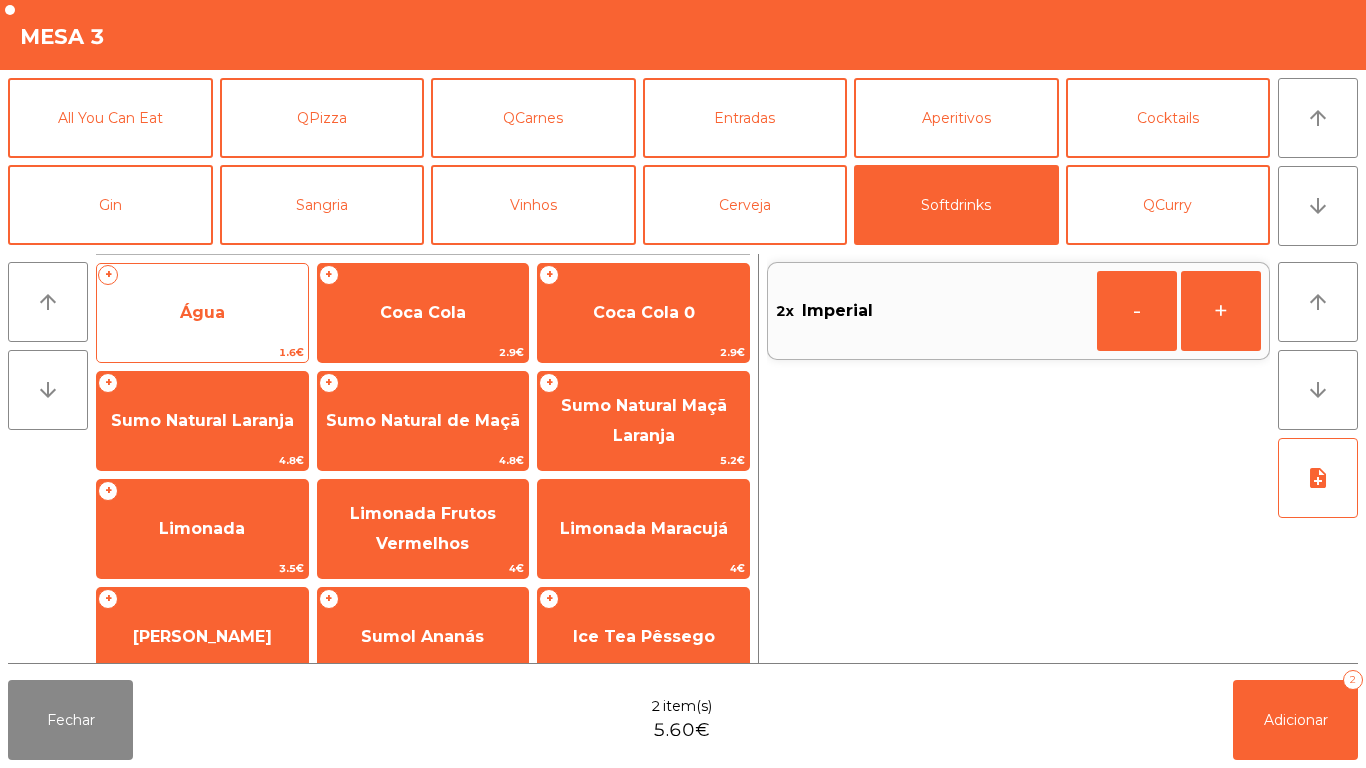 click on "Água" 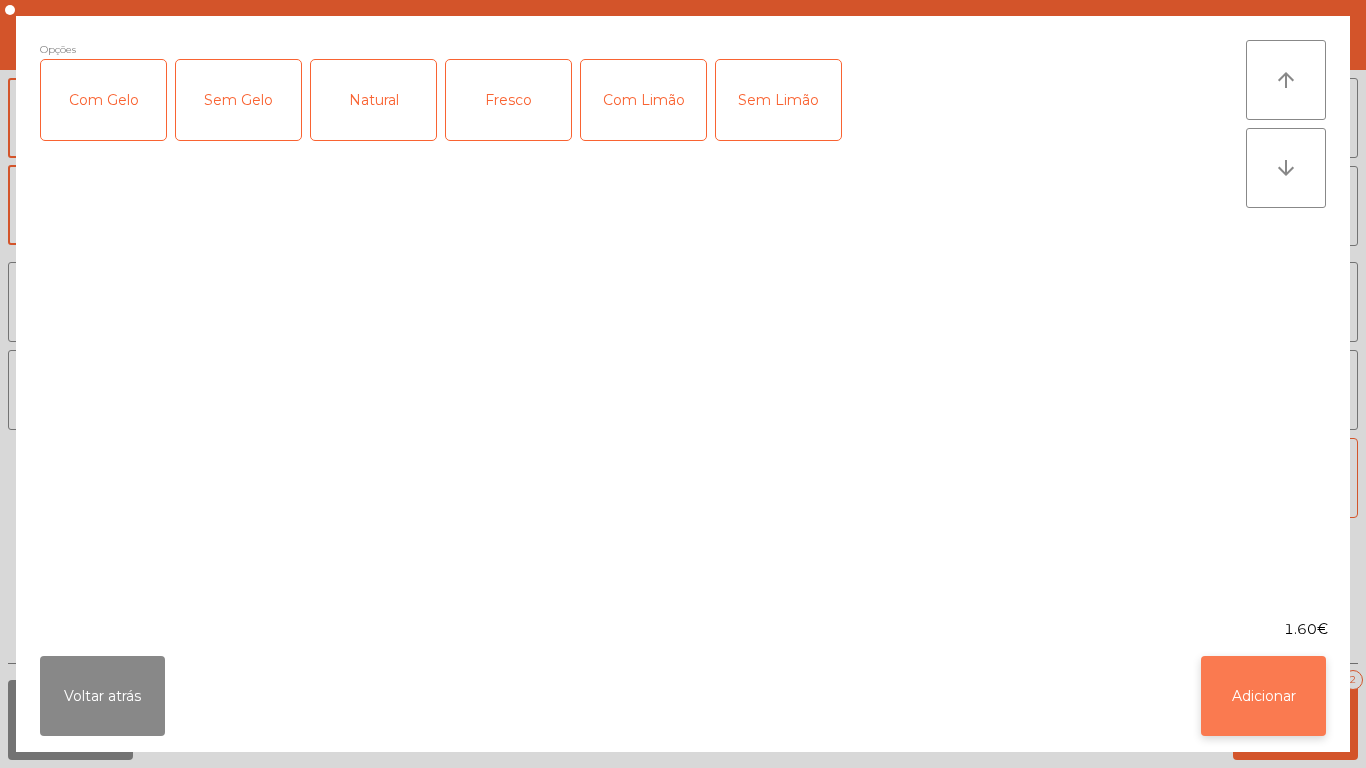 click on "Adicionar" 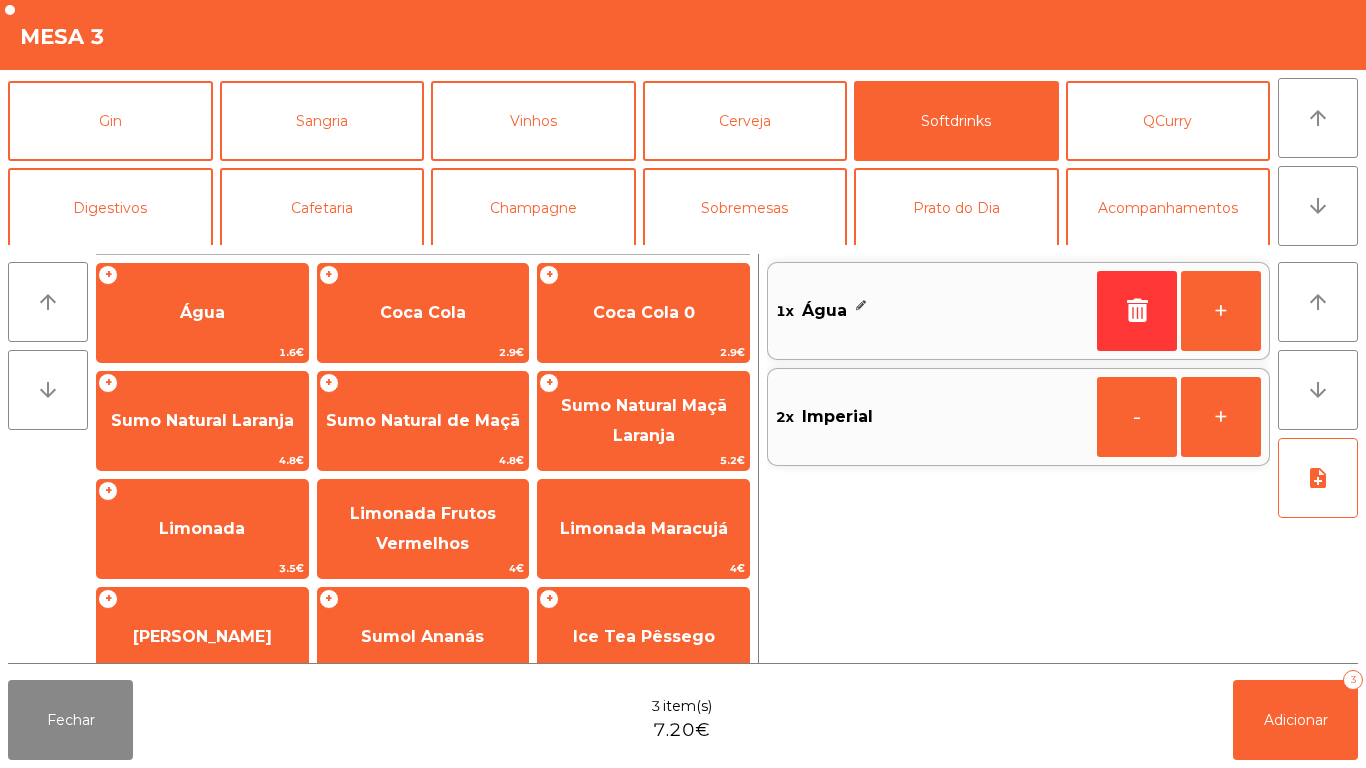 scroll, scrollTop: 134, scrollLeft: 0, axis: vertical 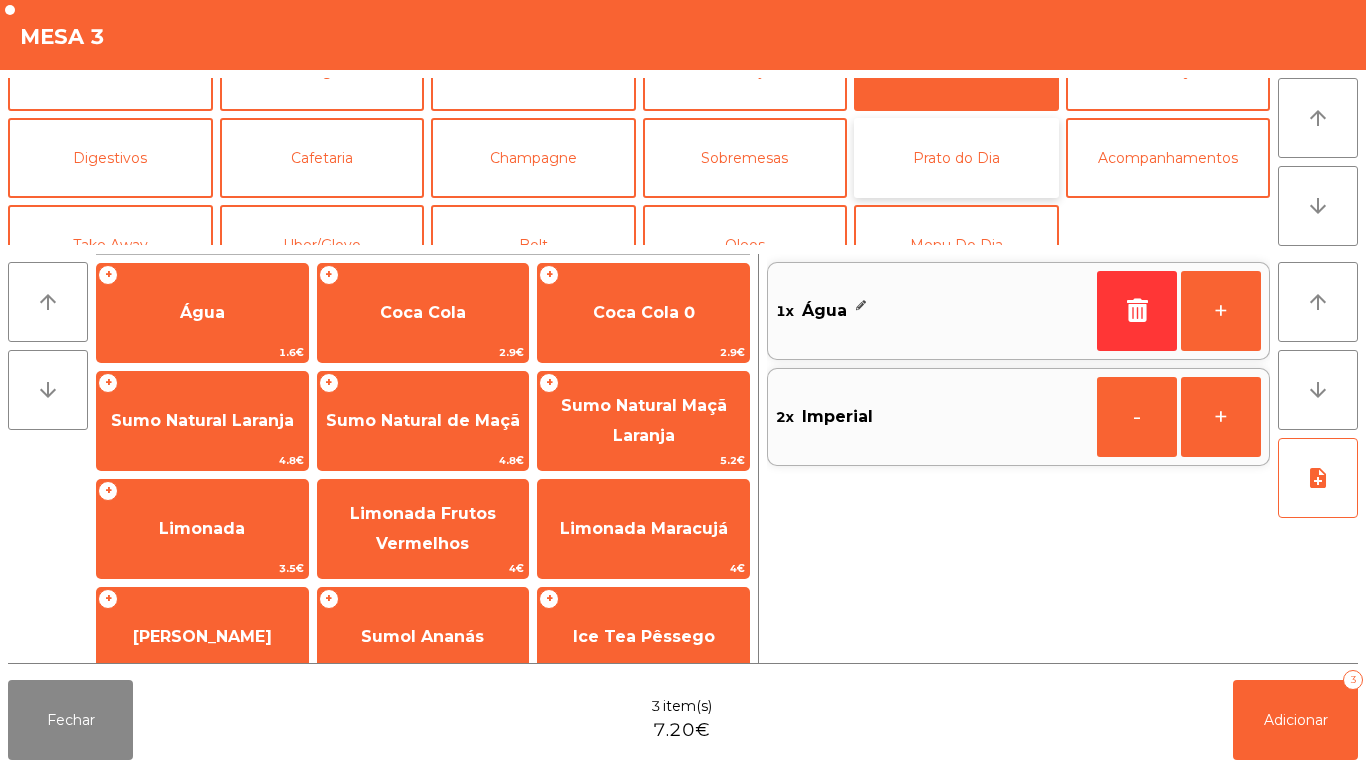 click on "Prato do Dia" 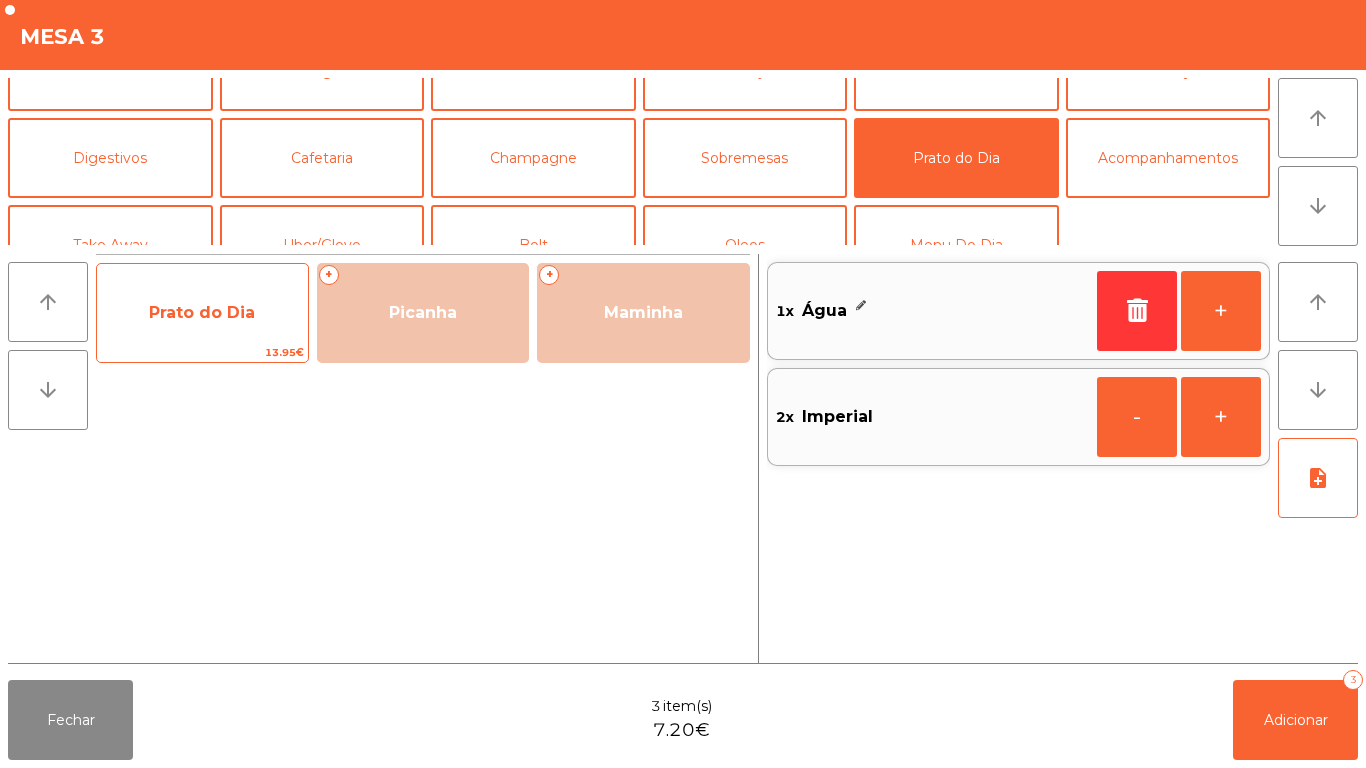 click on "Prato do Dia" 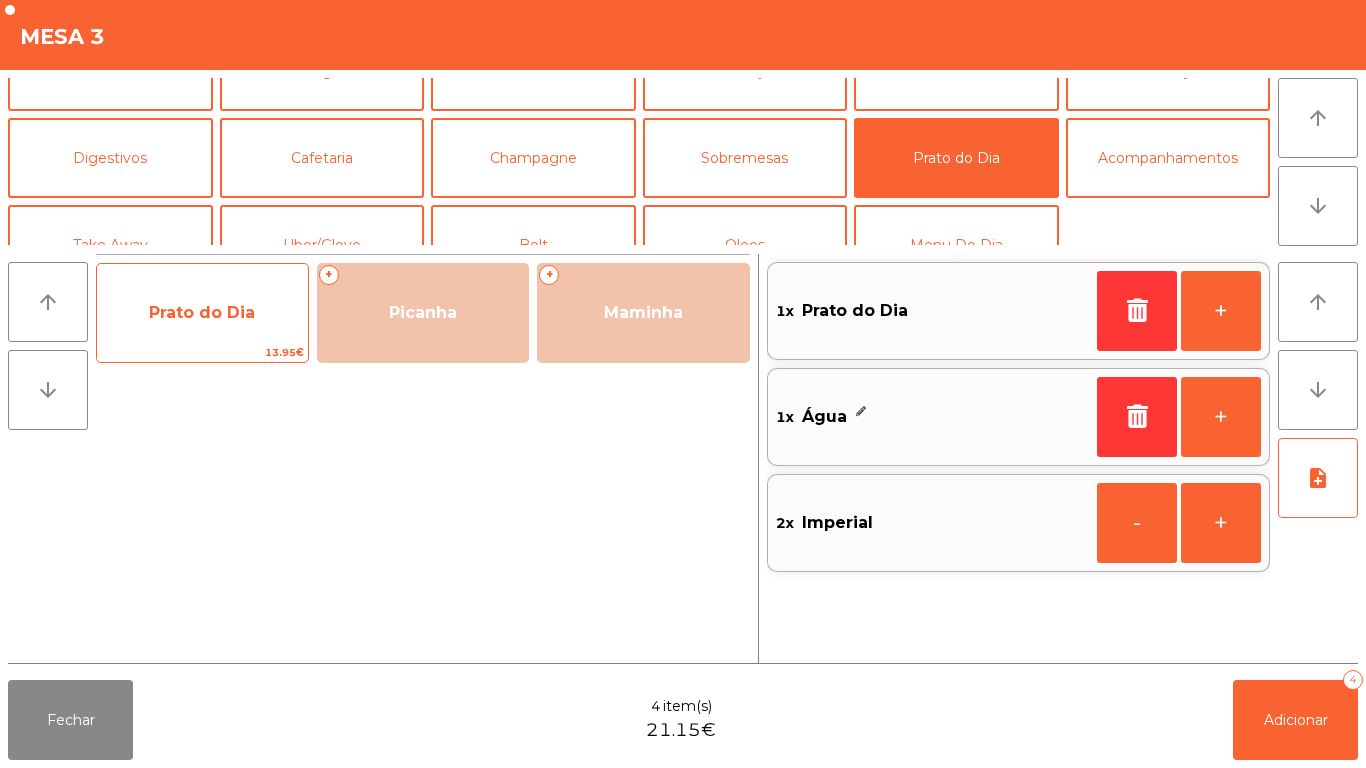 click on "Prato do Dia" 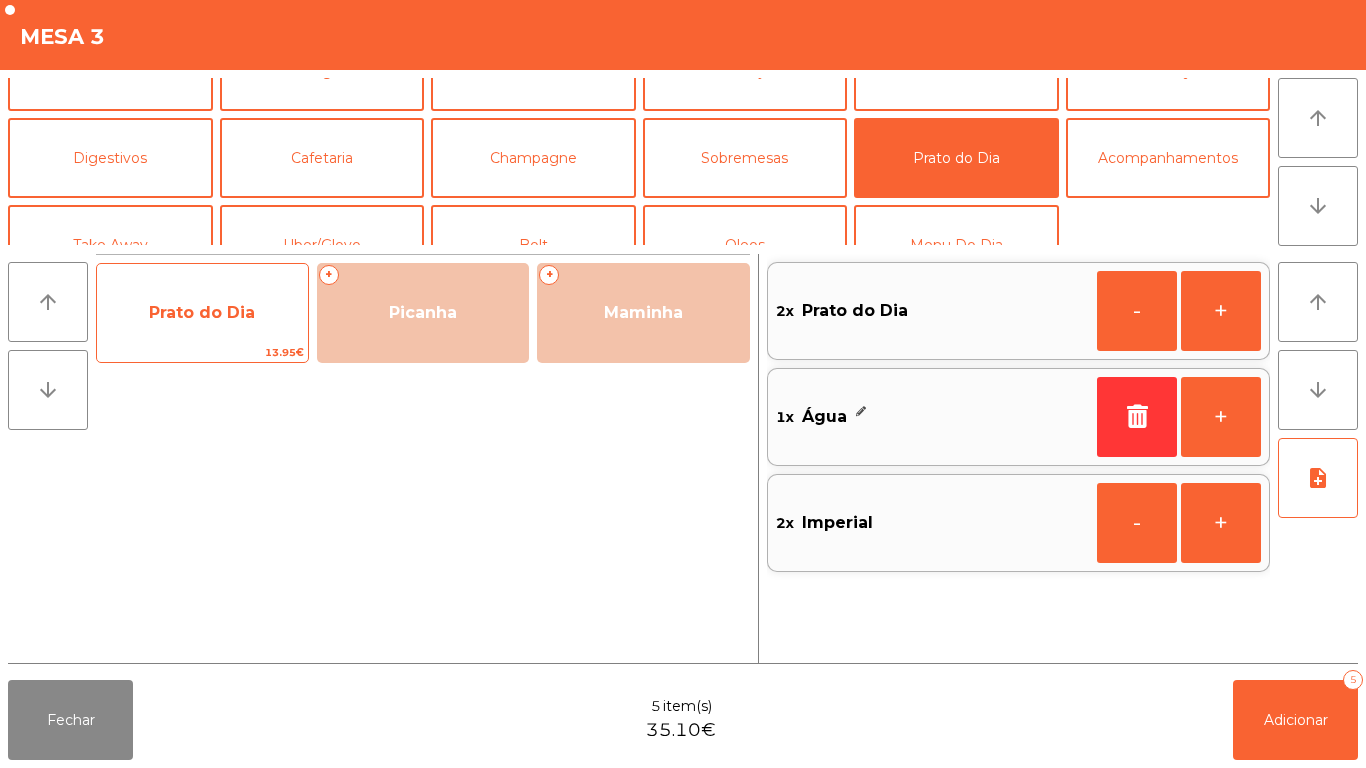 click on "Prato do Dia" 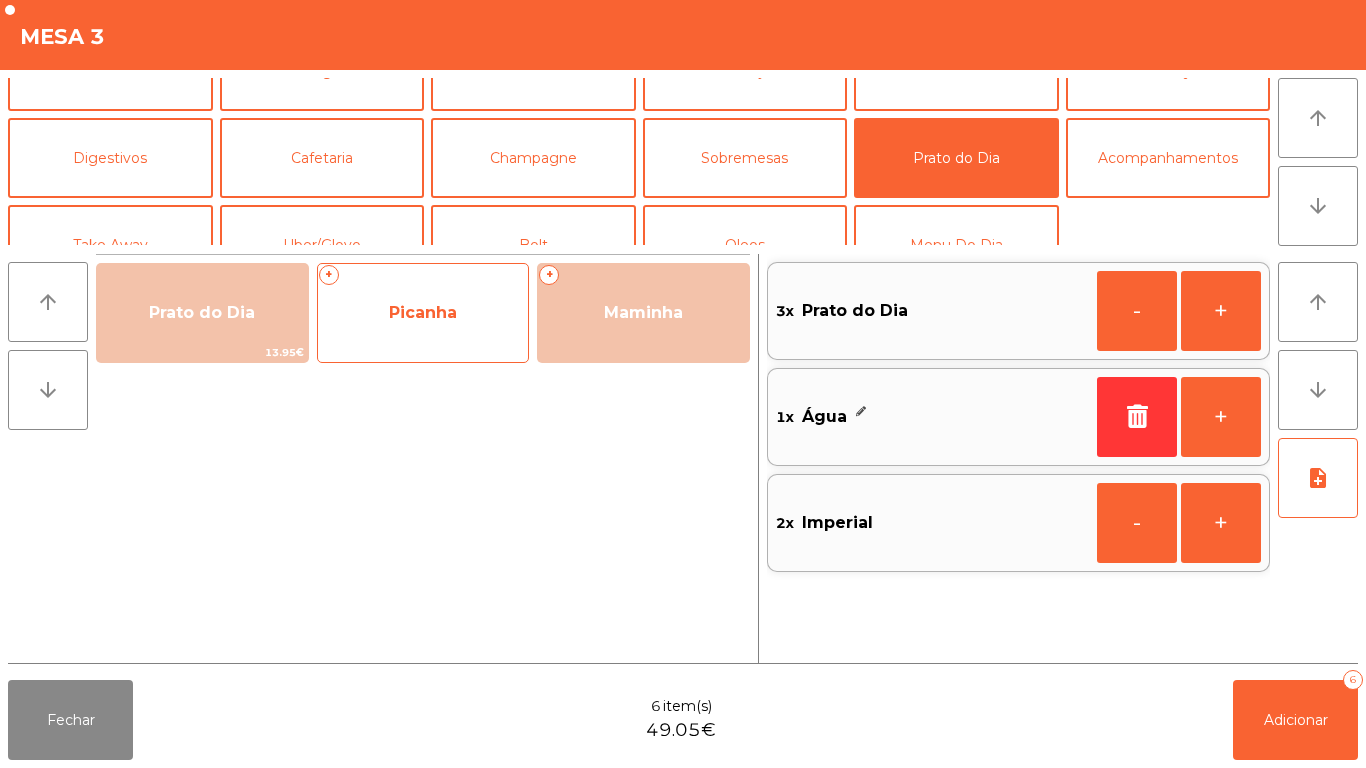 click on "Picanha" 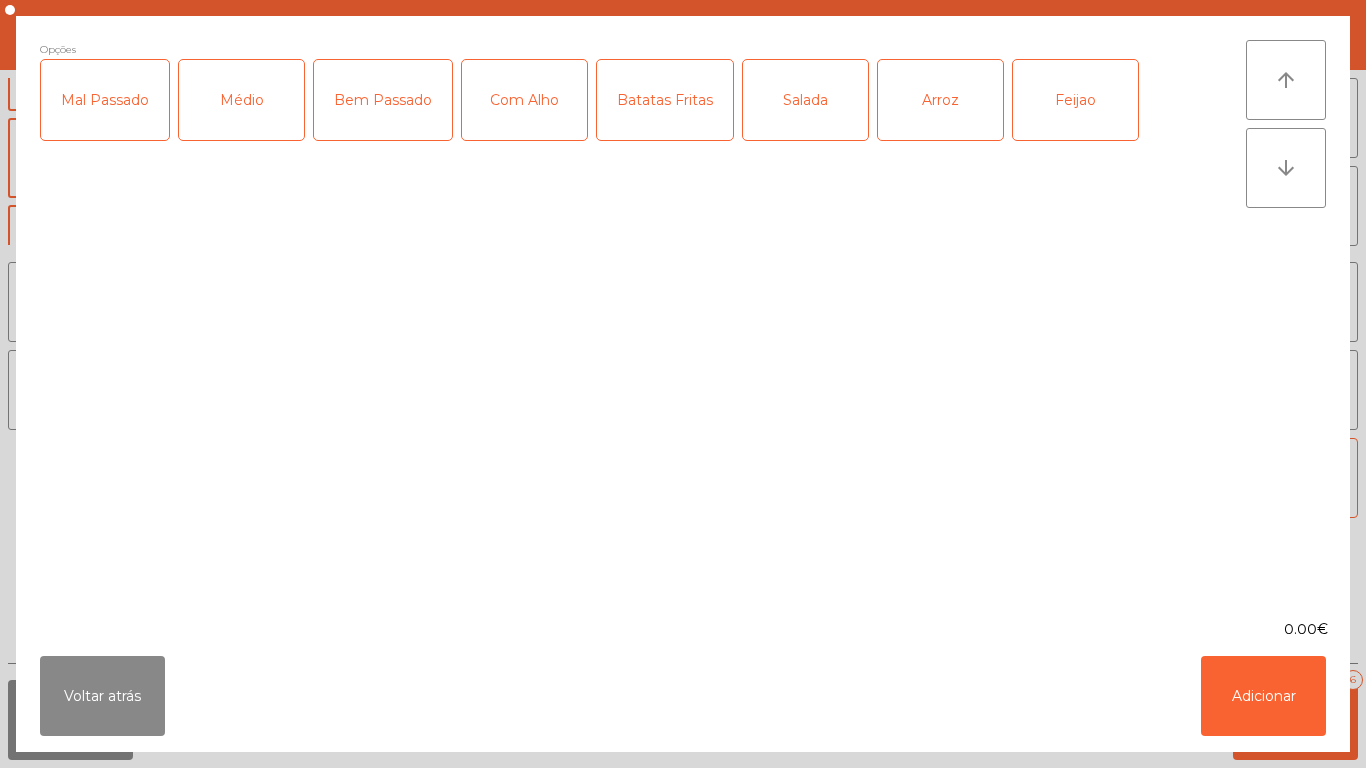 click on "Médio" 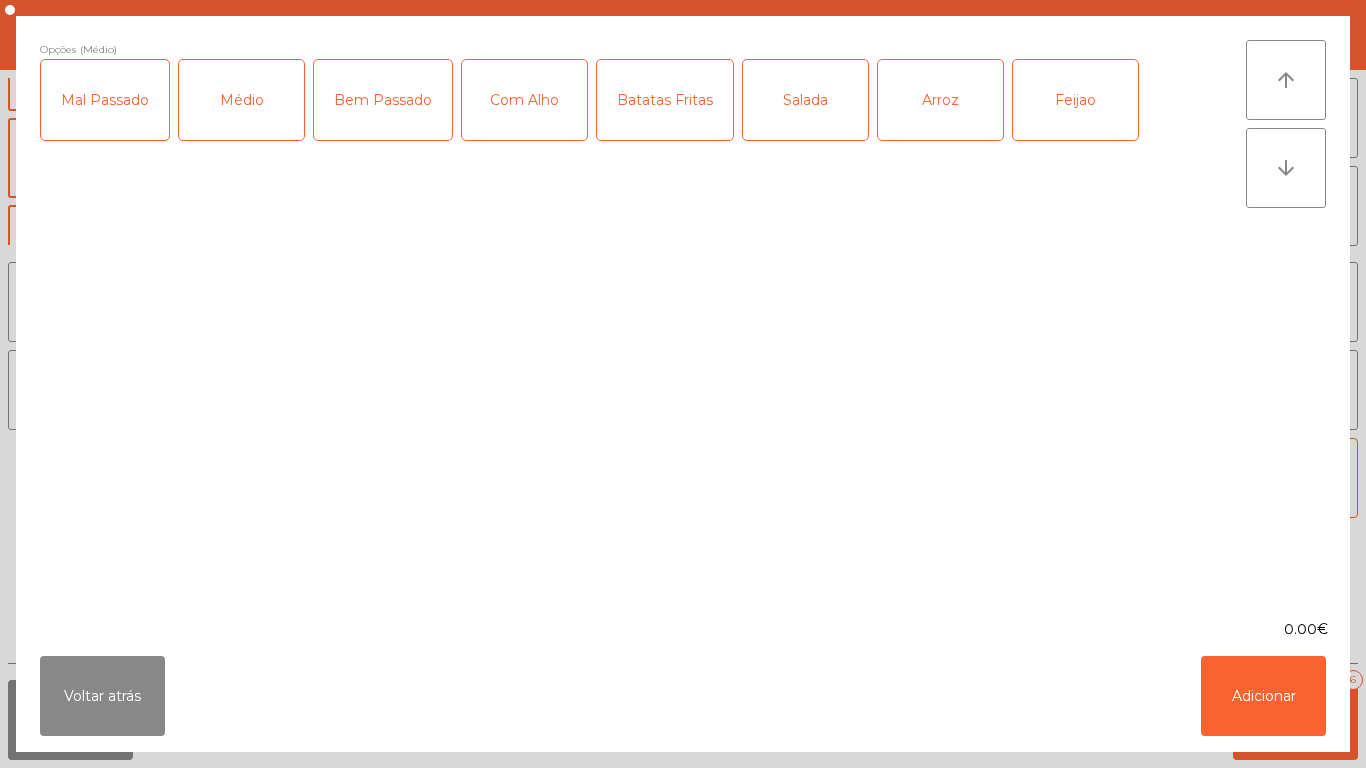 click on "Com Alho" 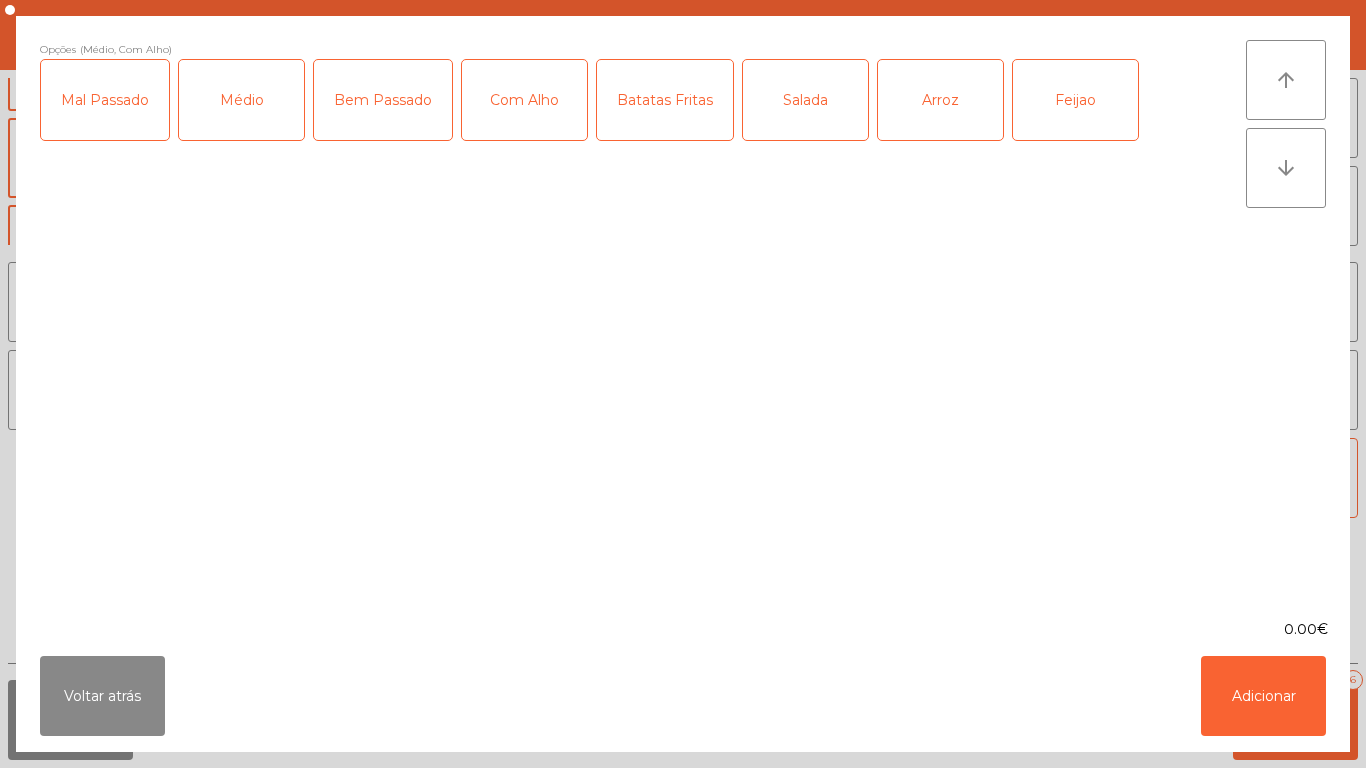 click on "Batatas Fritas" 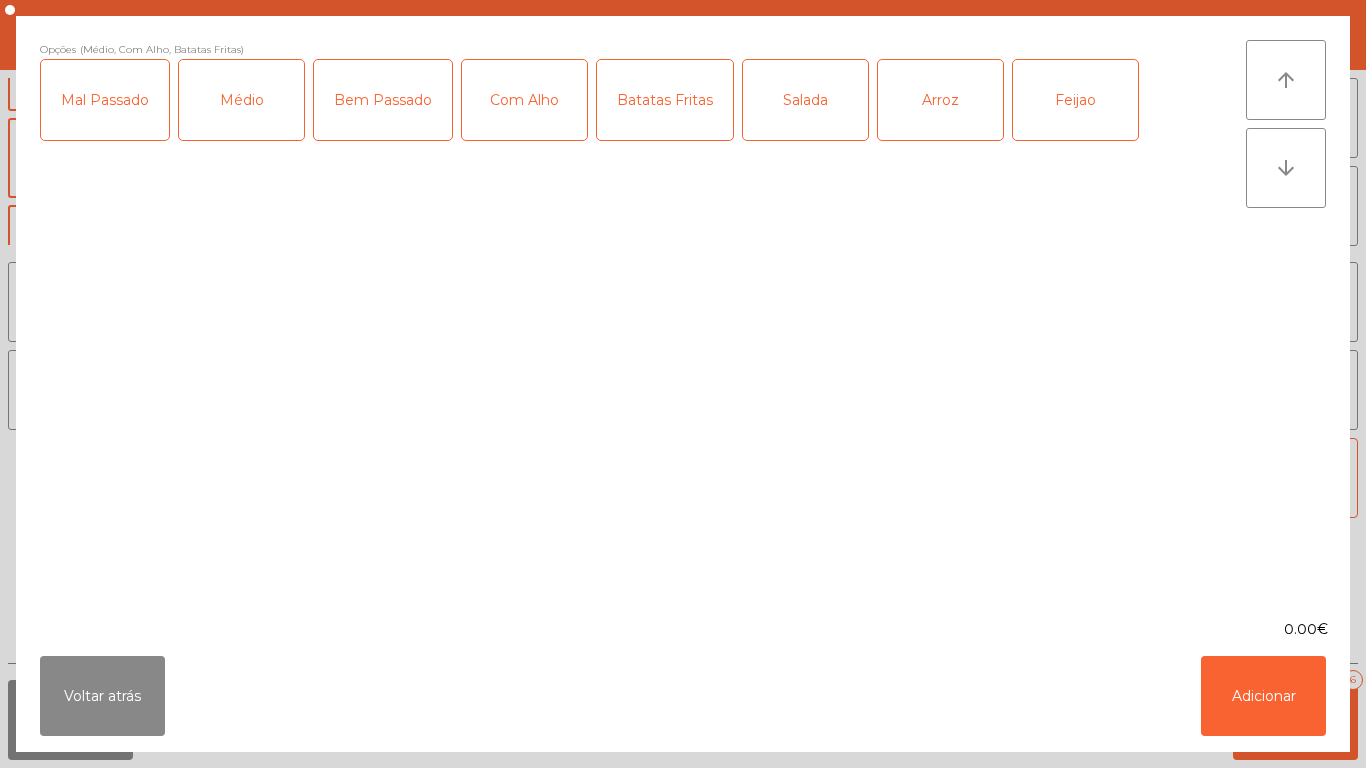 click on "Arroz" 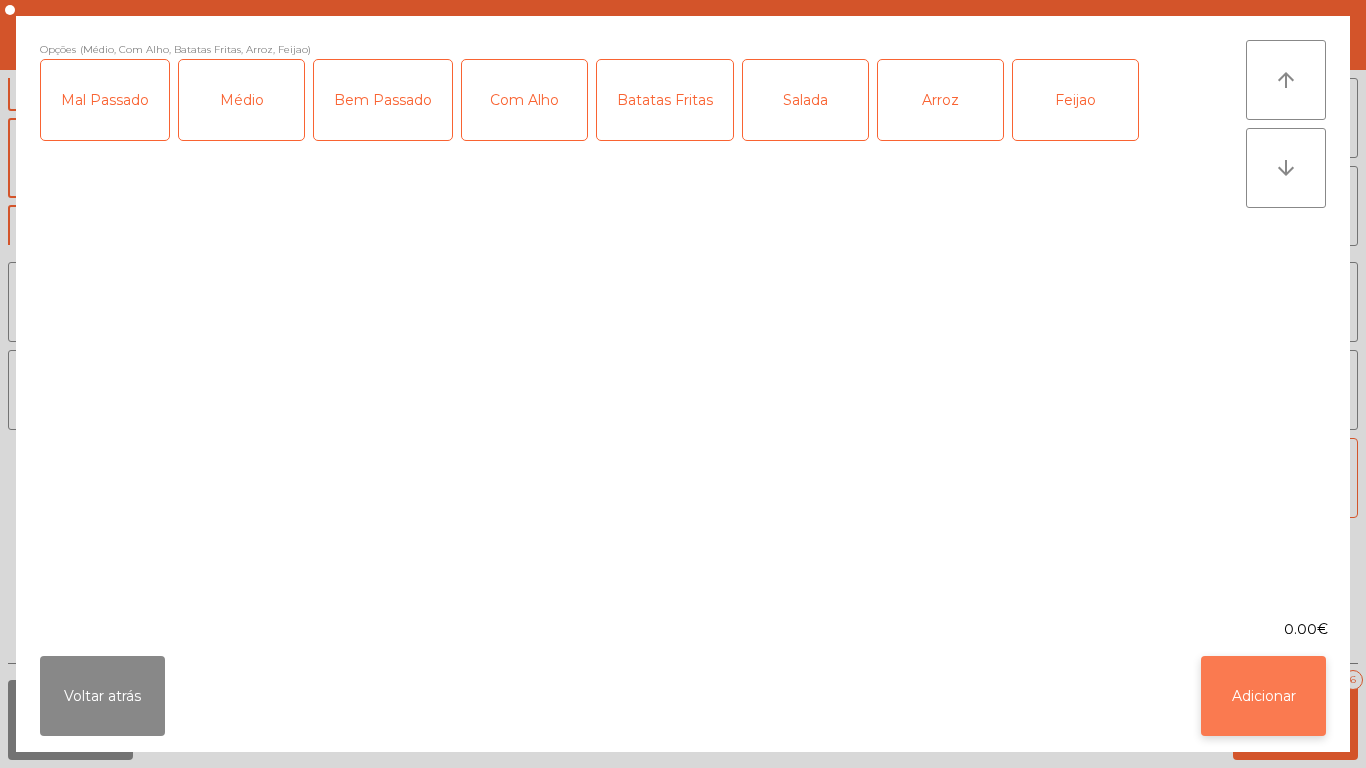 click on "Adicionar" 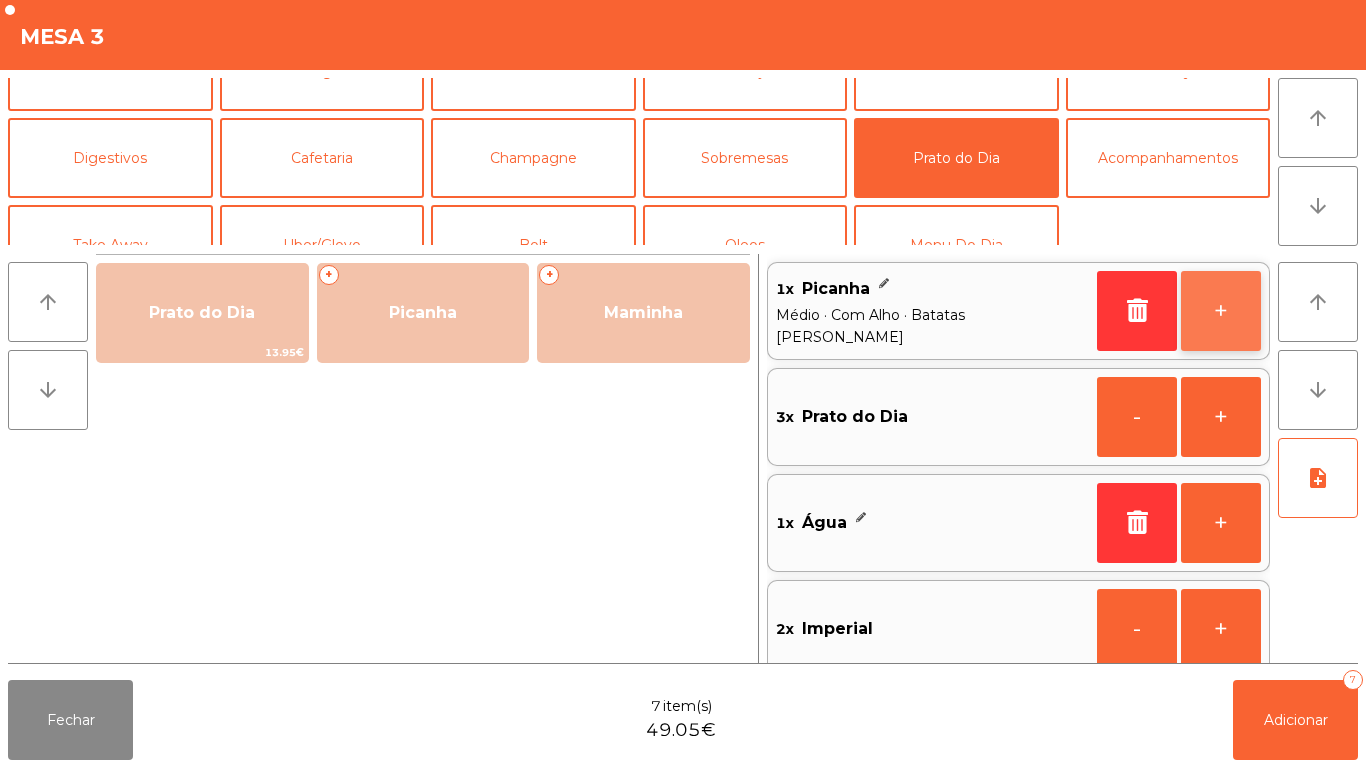 click on "+" 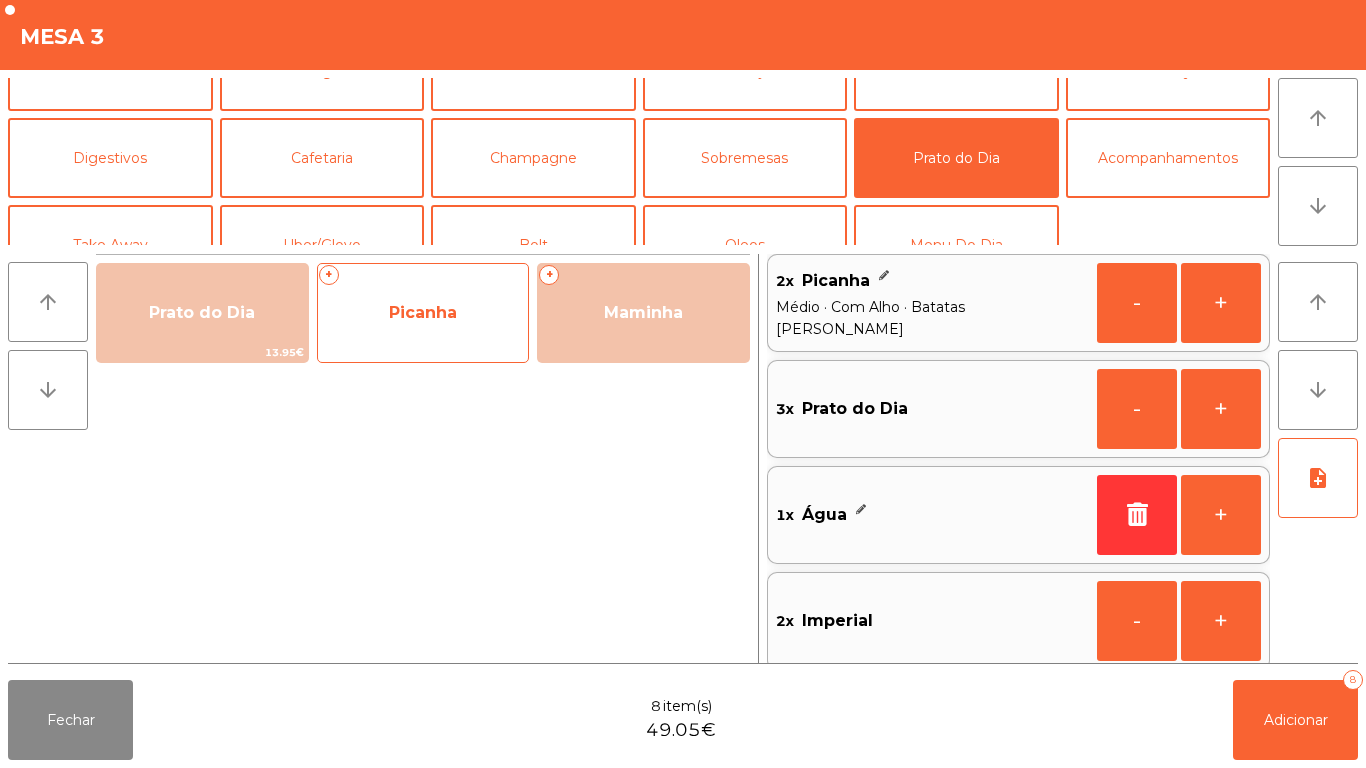 click on "Picanha" 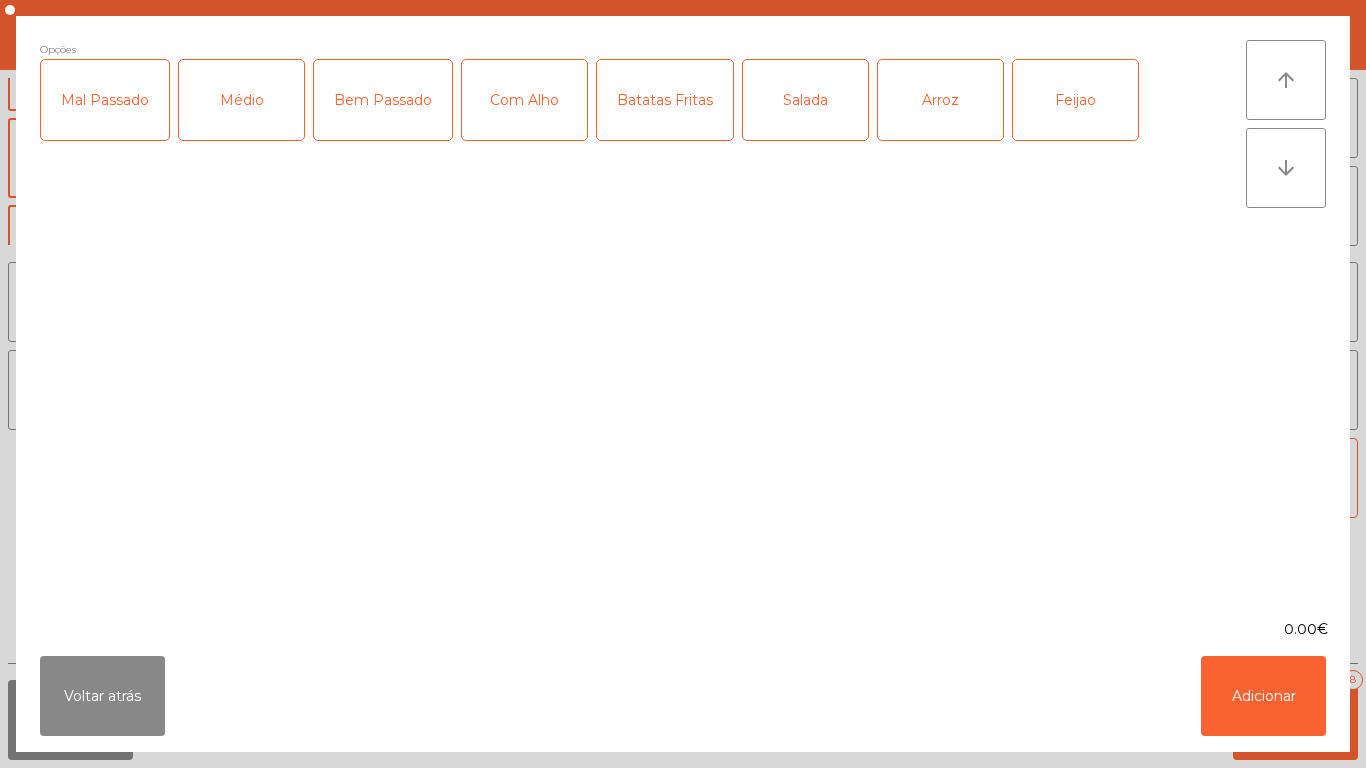 click on "Médio" 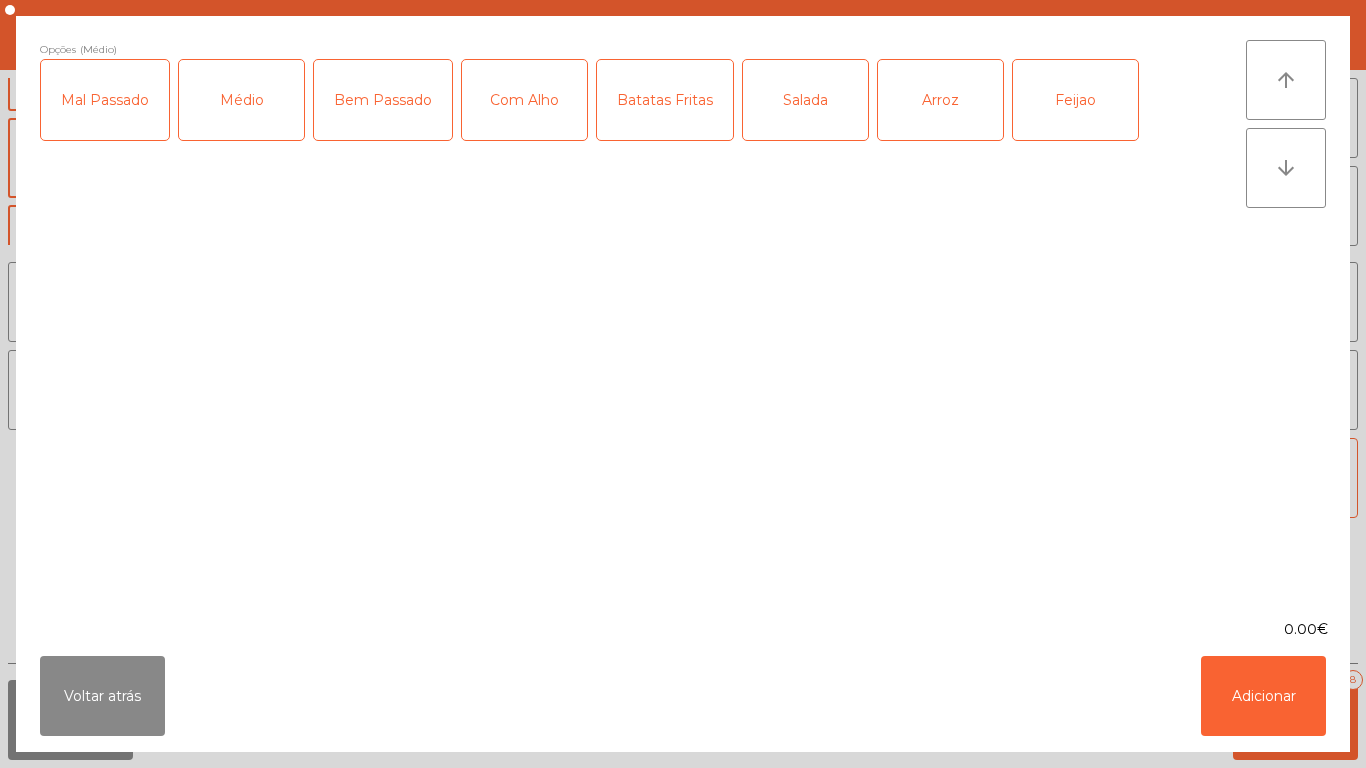 click on "Com Alho" 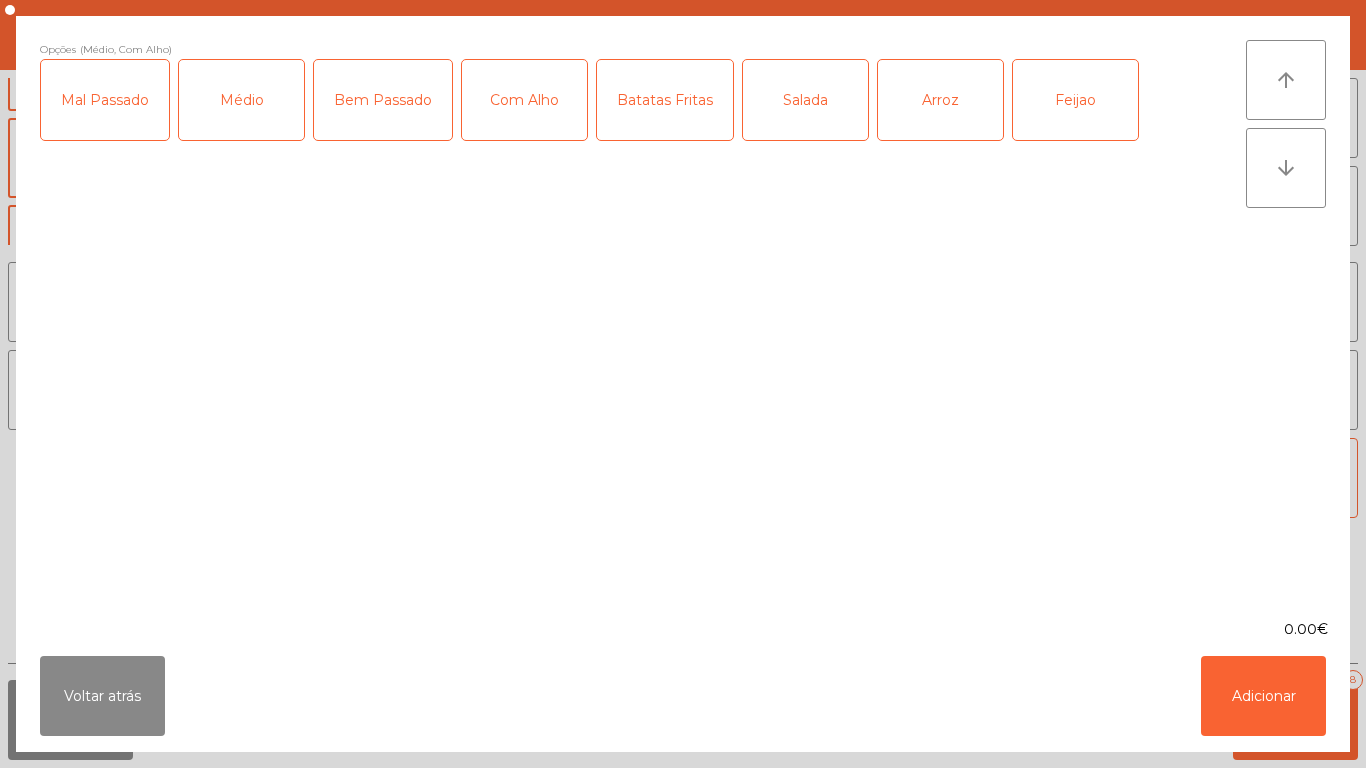 click on "Batatas Fritas" 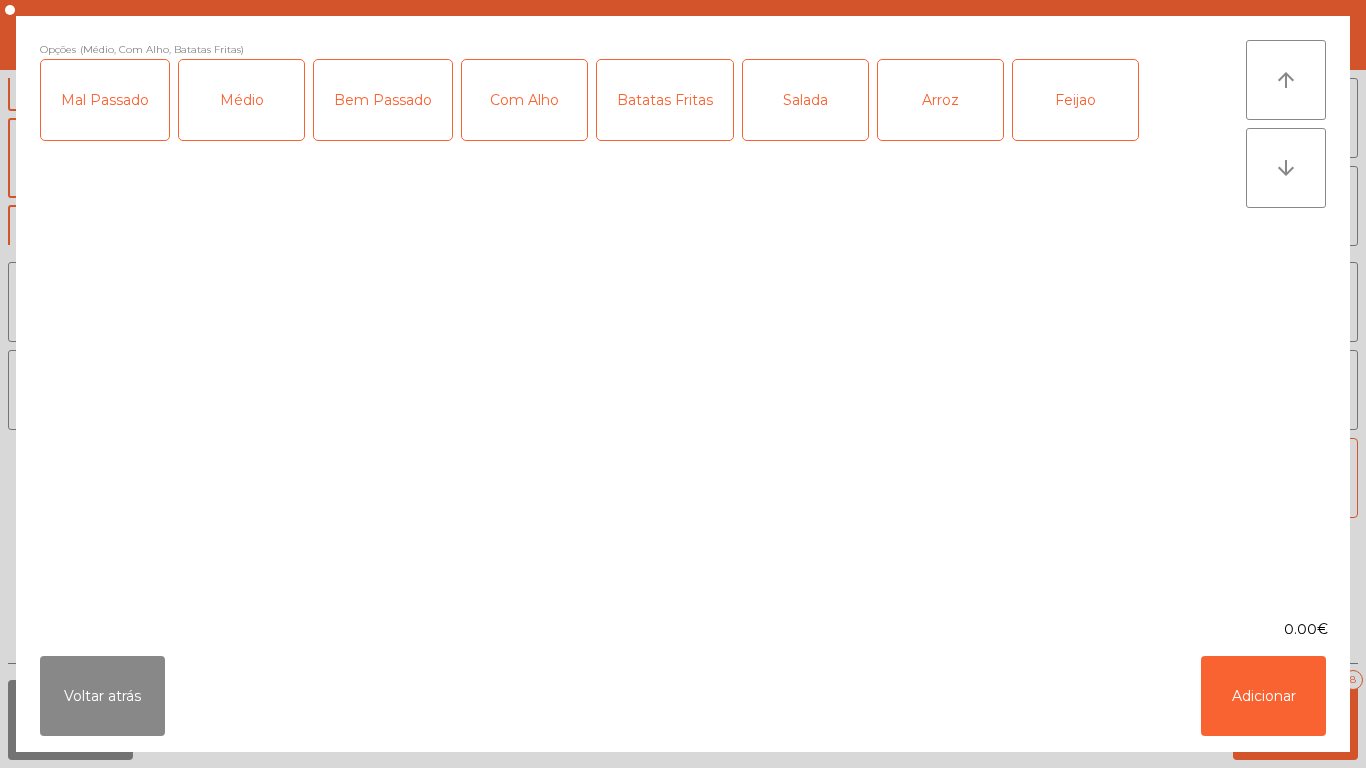click on "Salada" 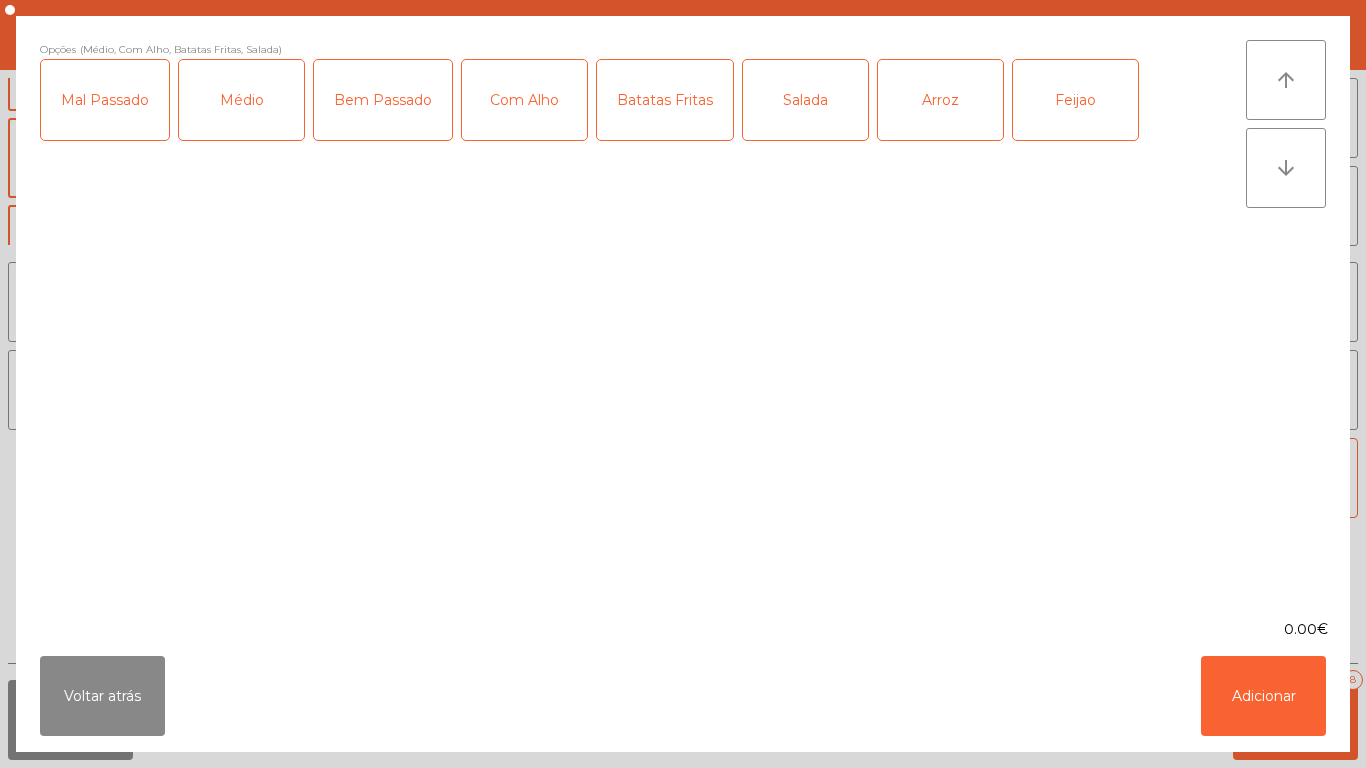 click on "Arroz" 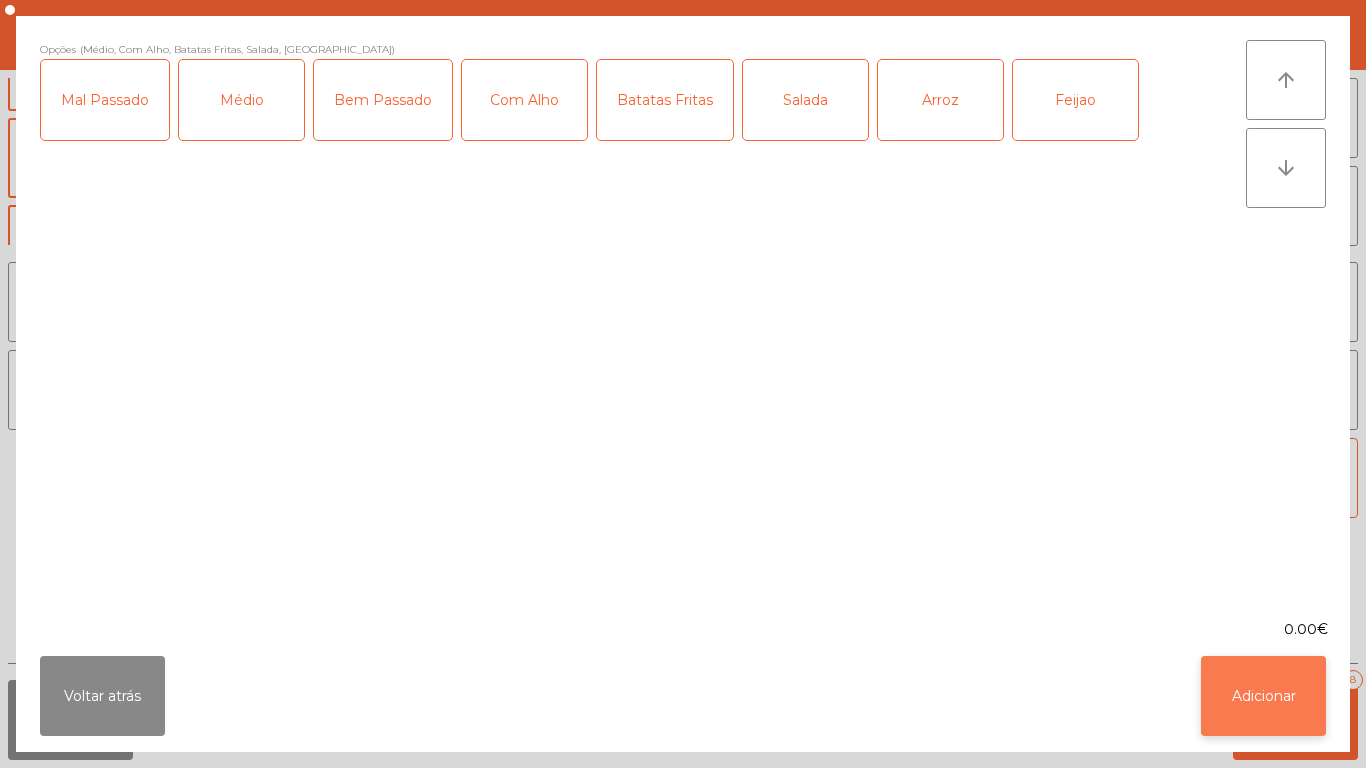 click on "Adicionar" 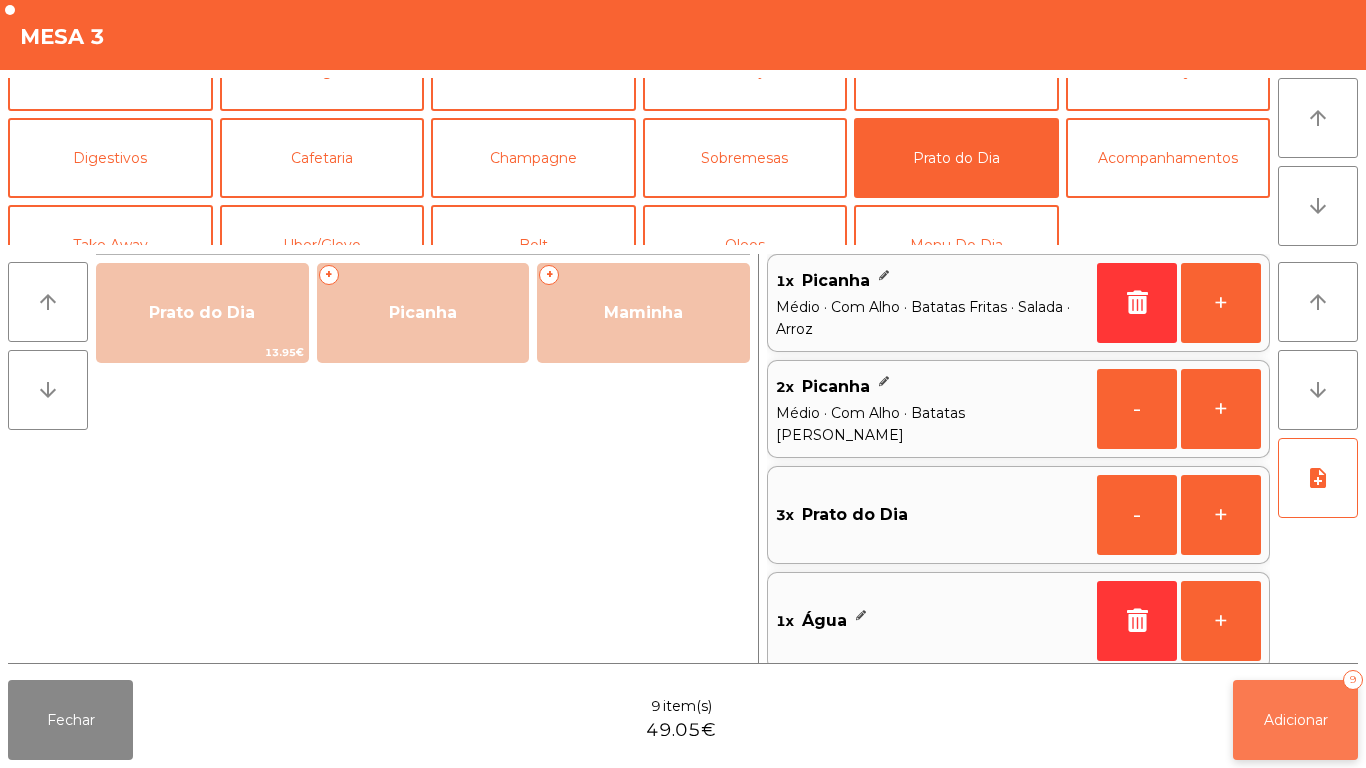 click on "Adicionar" 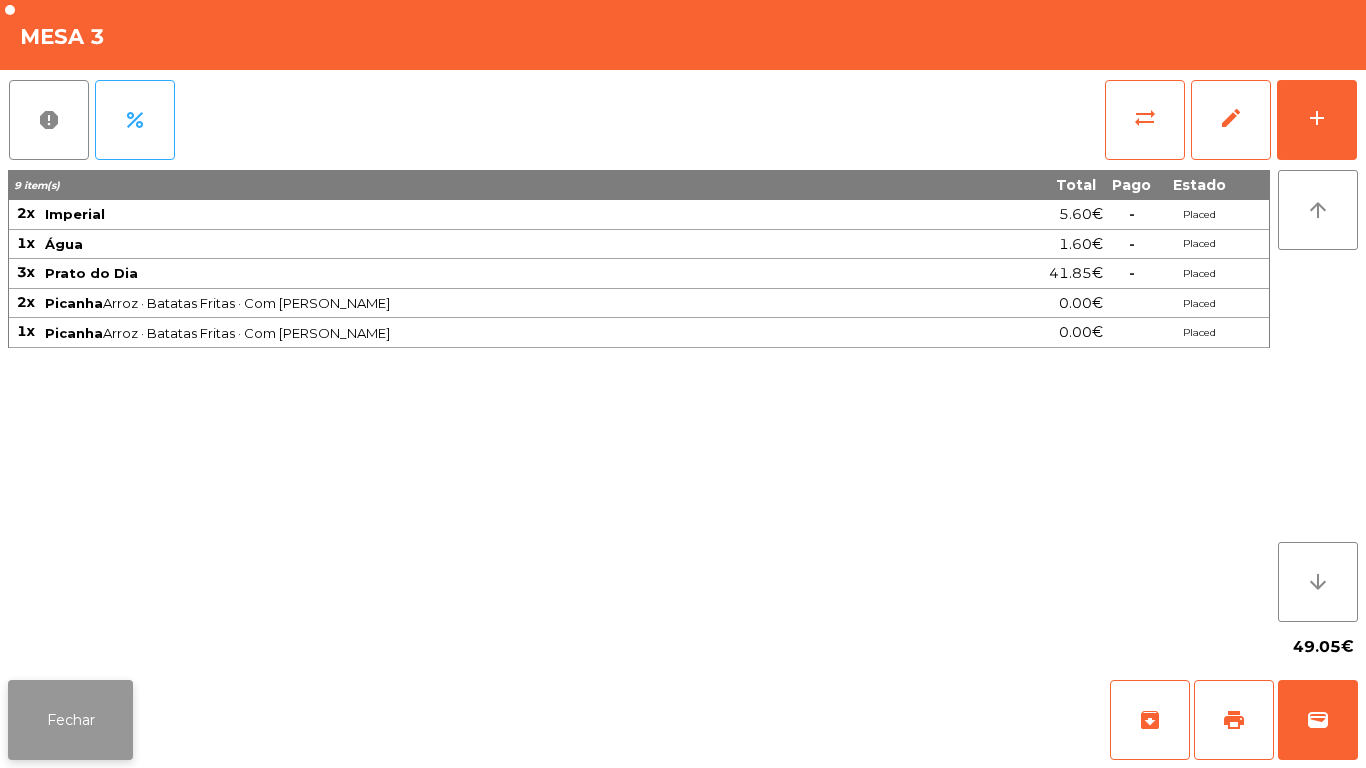 click on "Fechar" 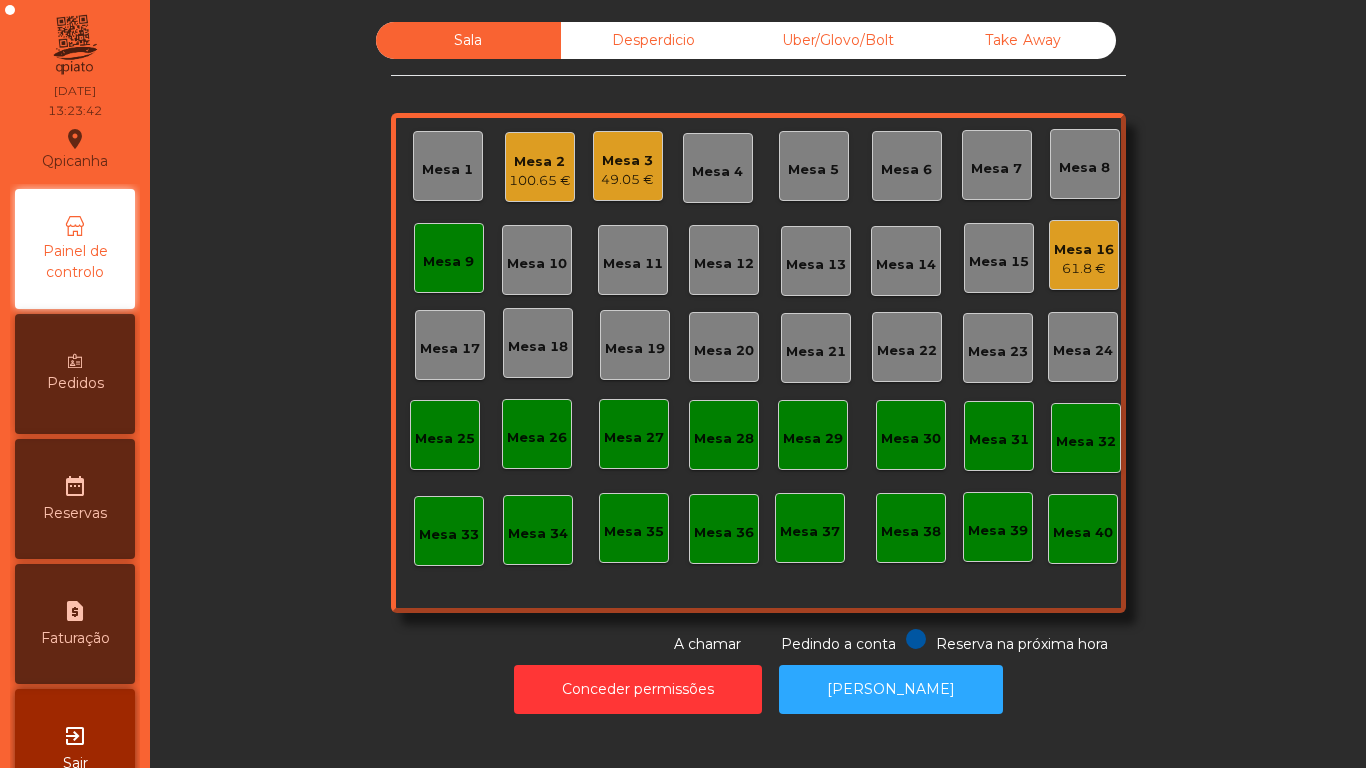 click on "Mesa 9" 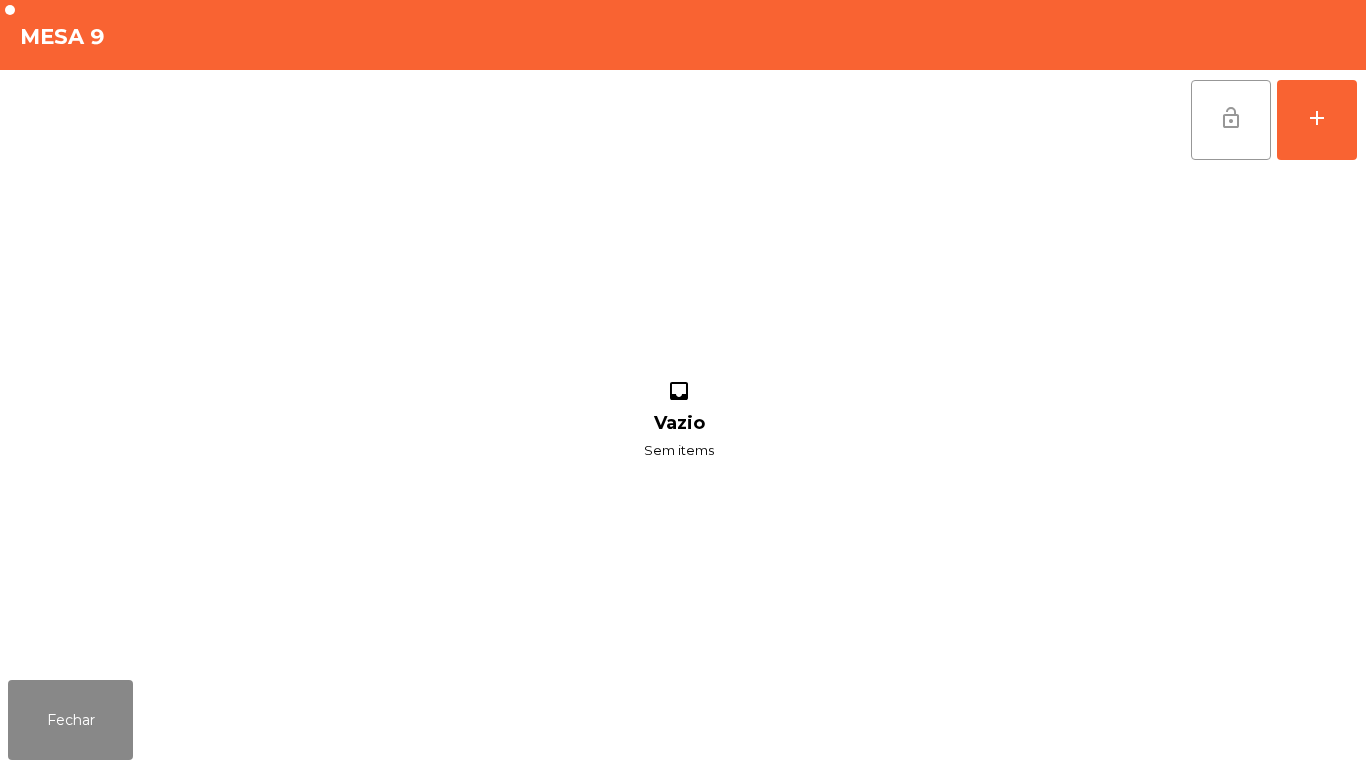 click on "lock_open" 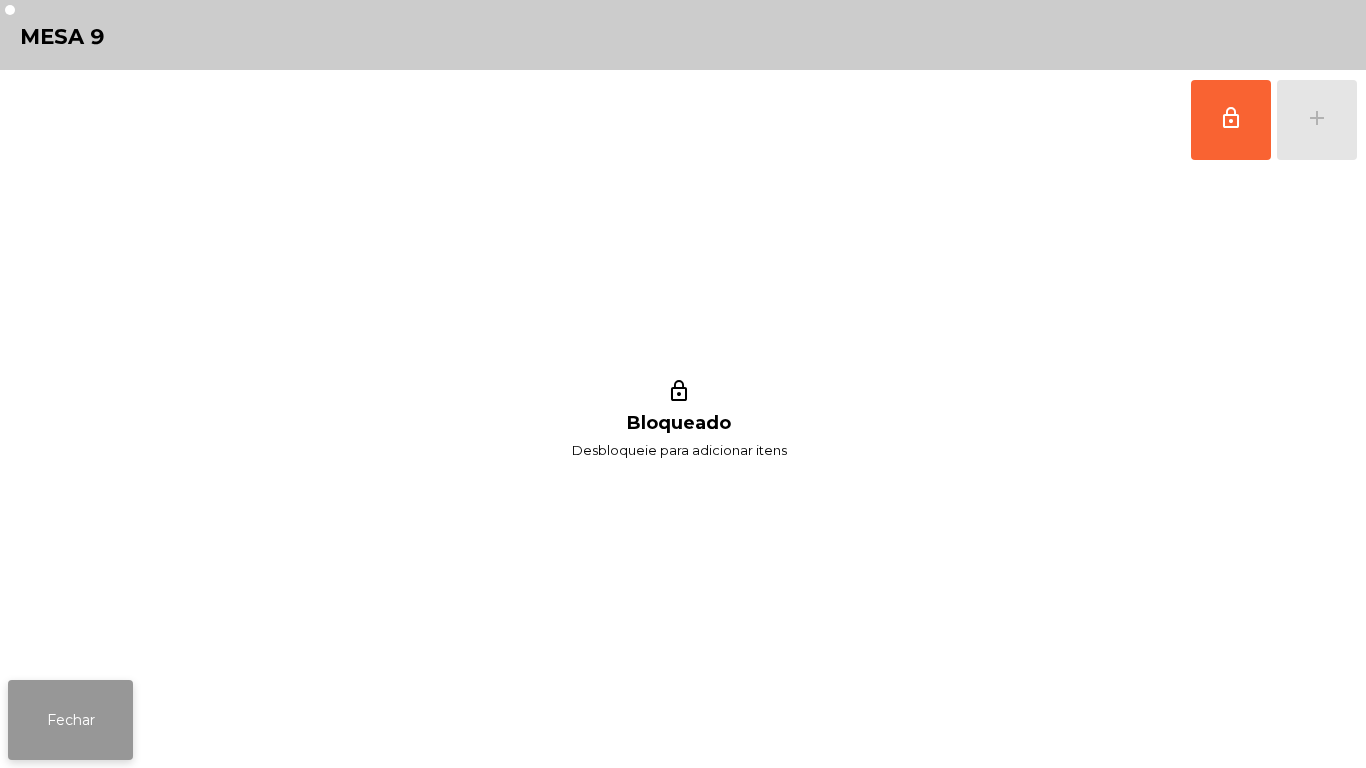 click on "Fechar" 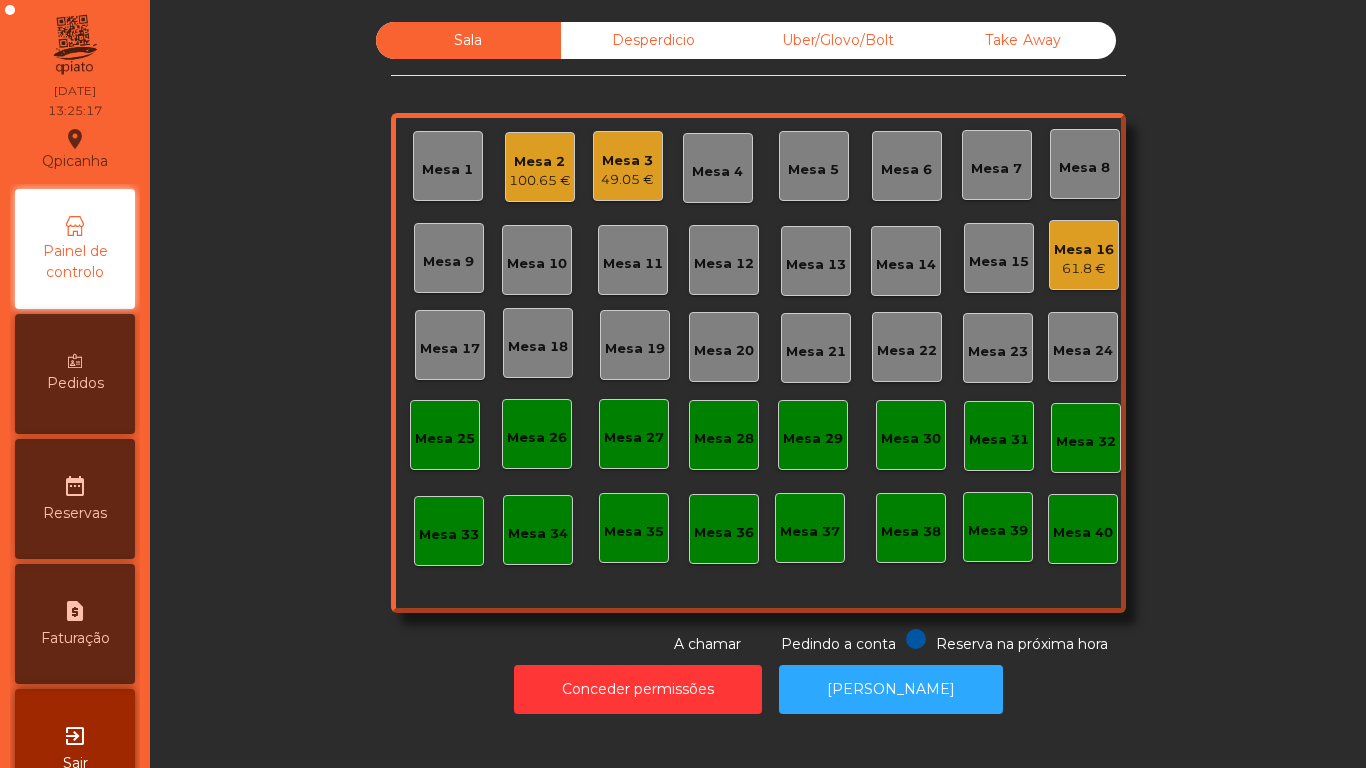 click on "Mesa 2   100.65 €" 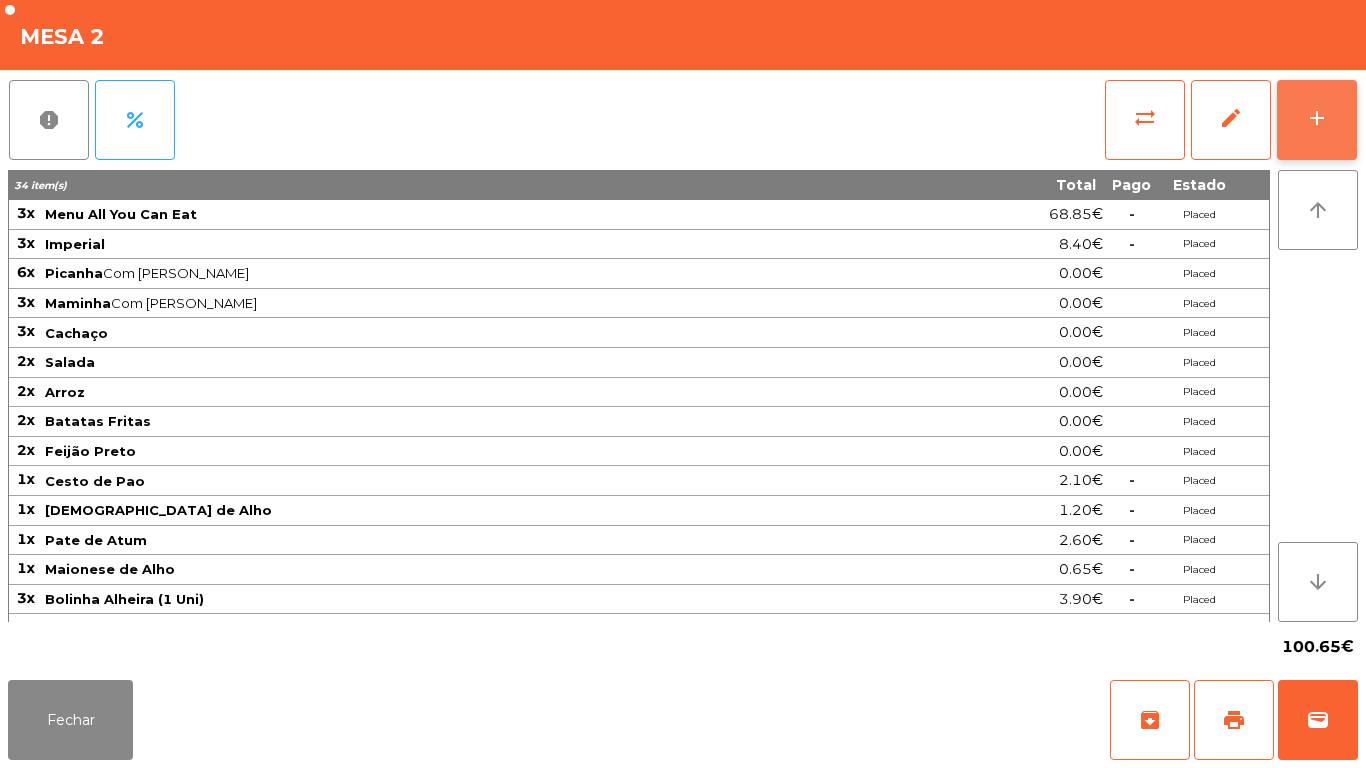 click on "add" 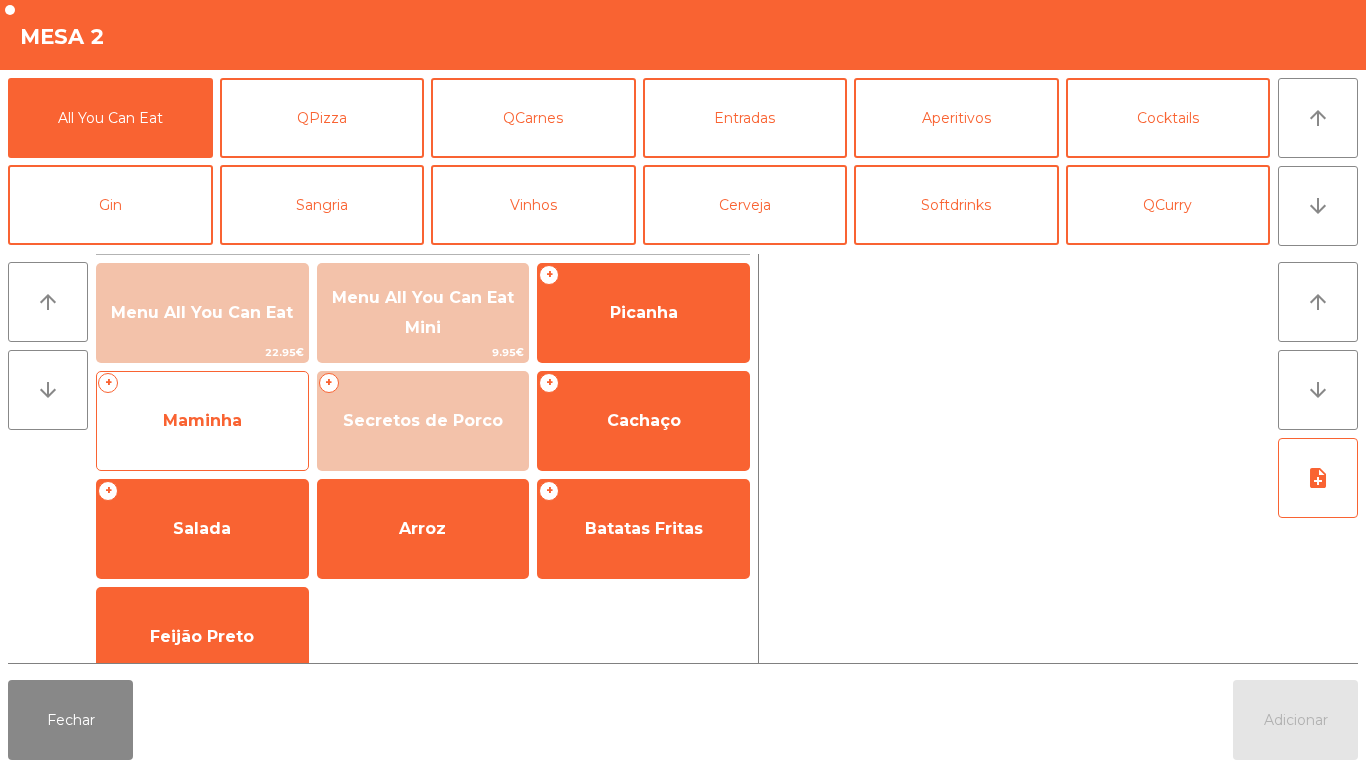 click on "Maminha" 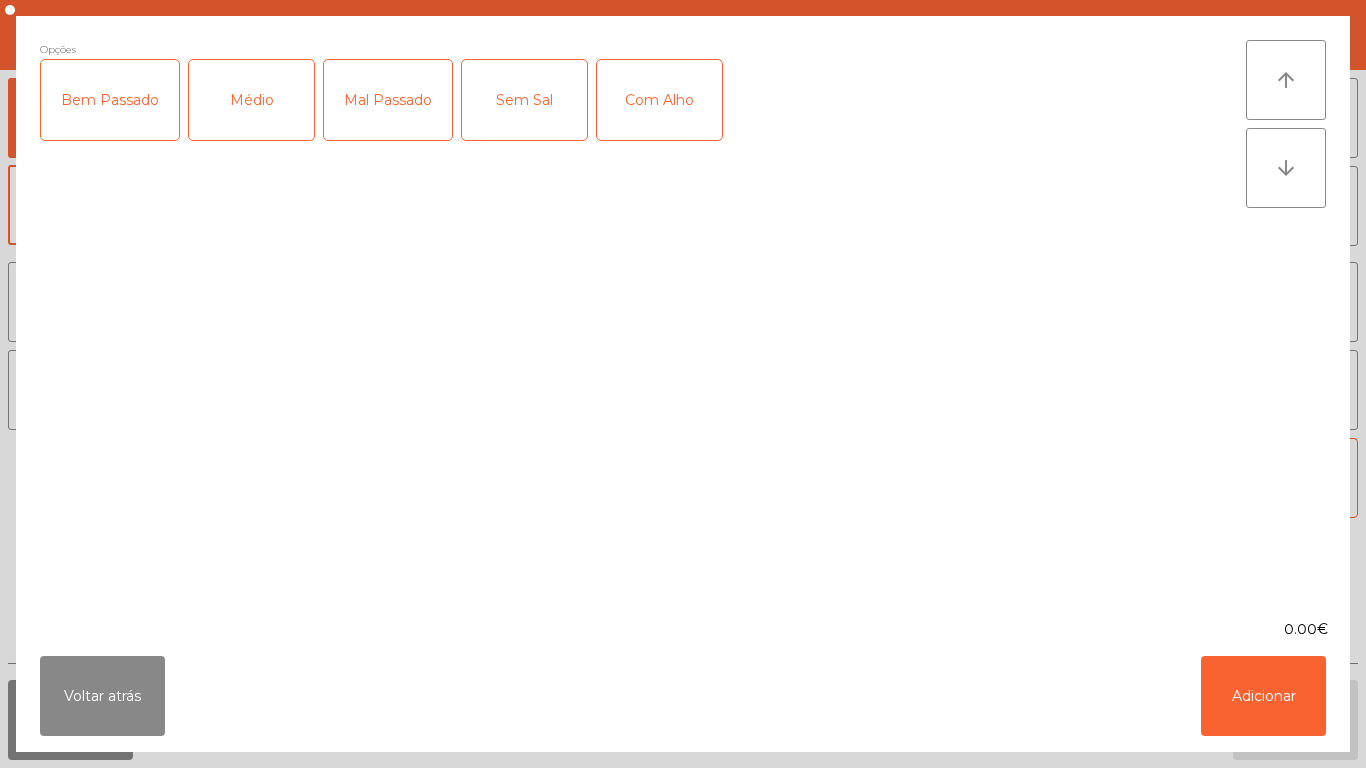 click on "Médio" 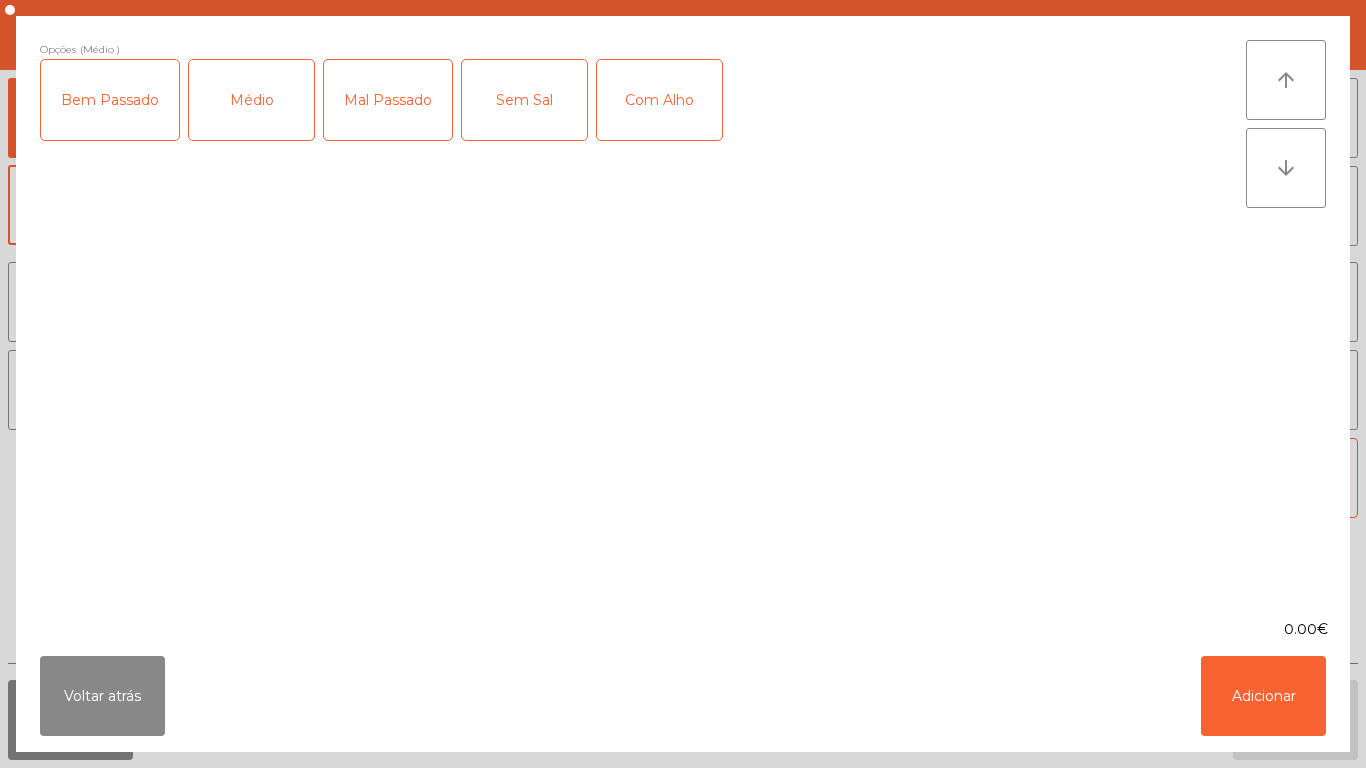 click on "Bem Passado" 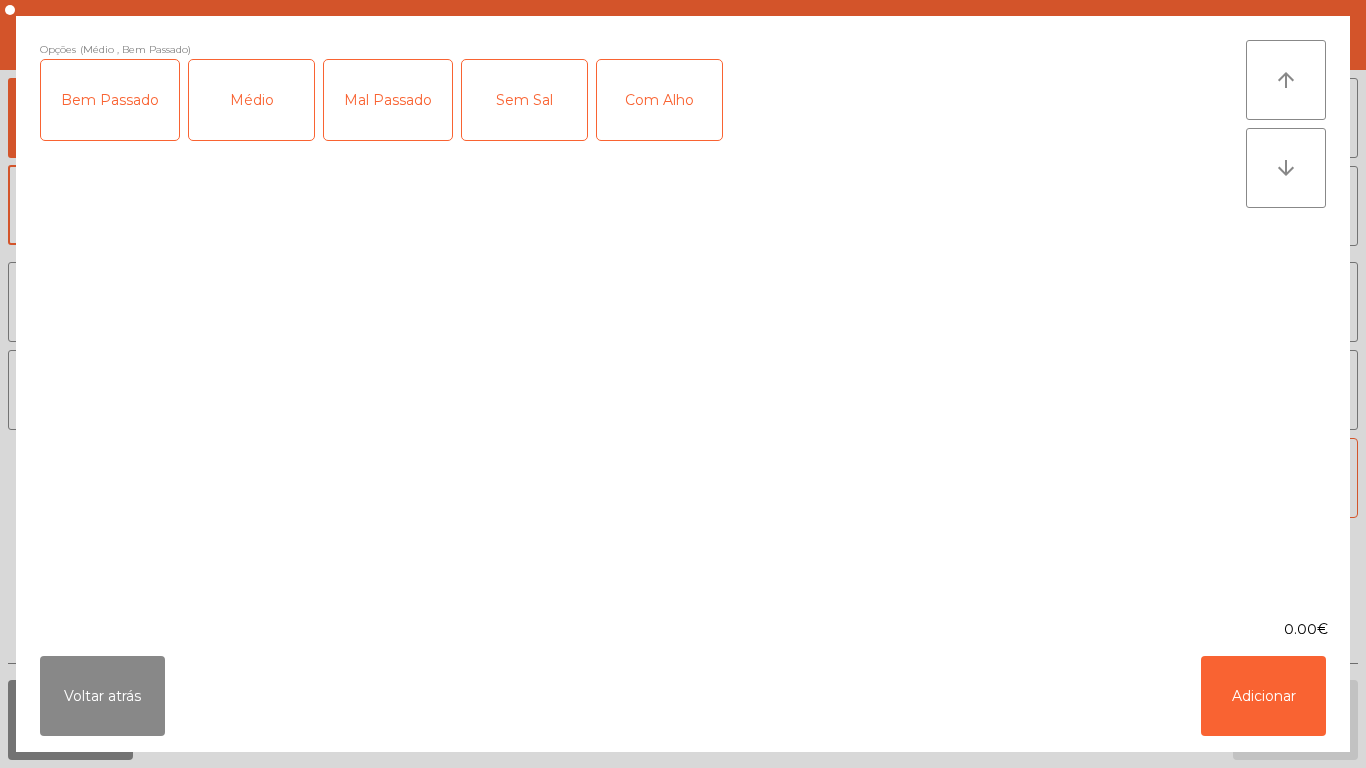 click on "Com Alho" 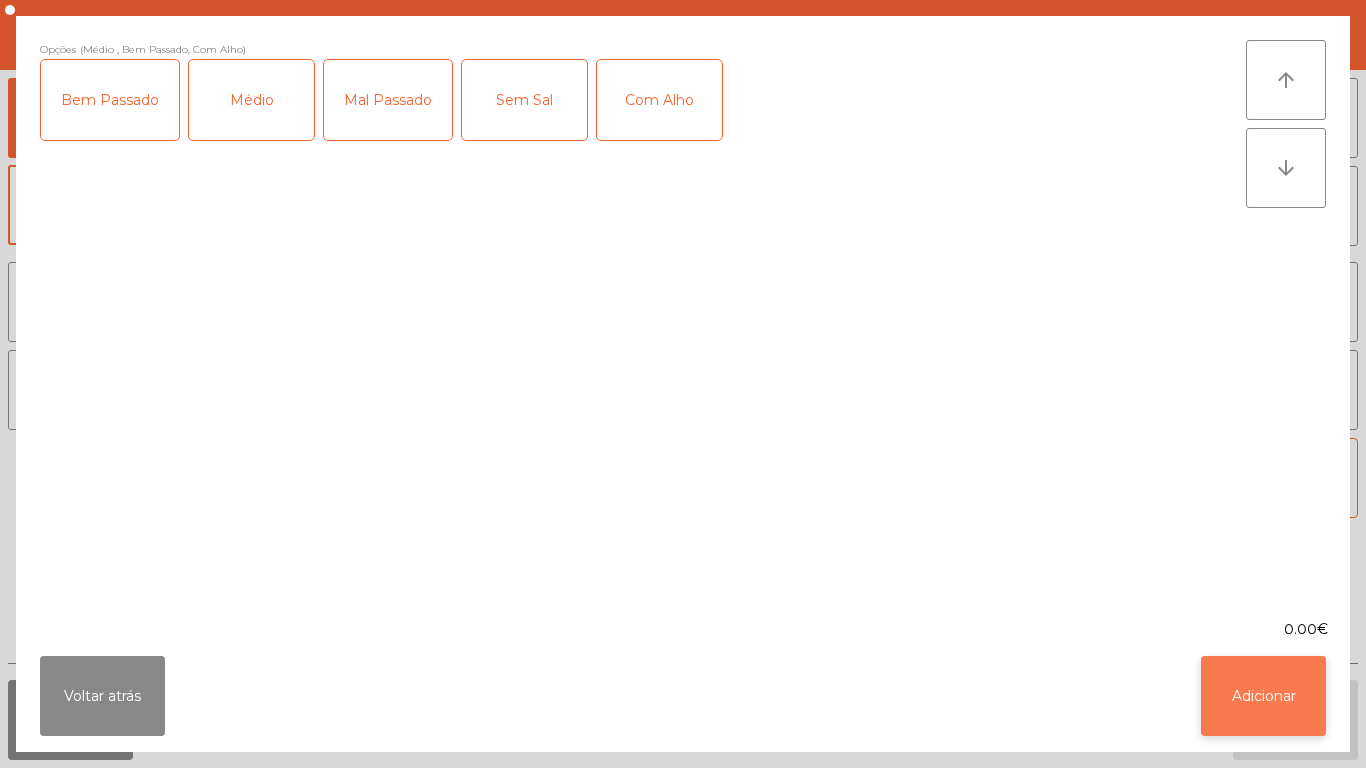 click on "Adicionar" 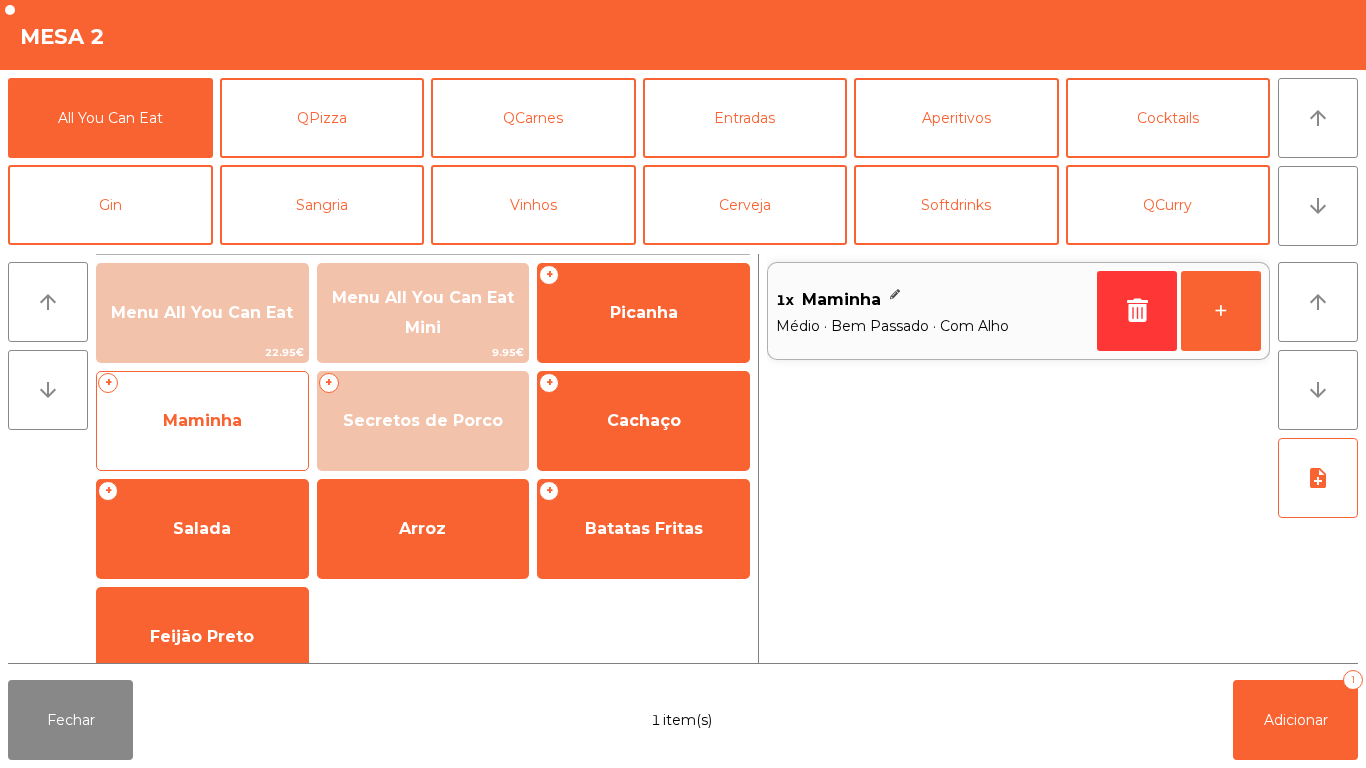 click on "Maminha" 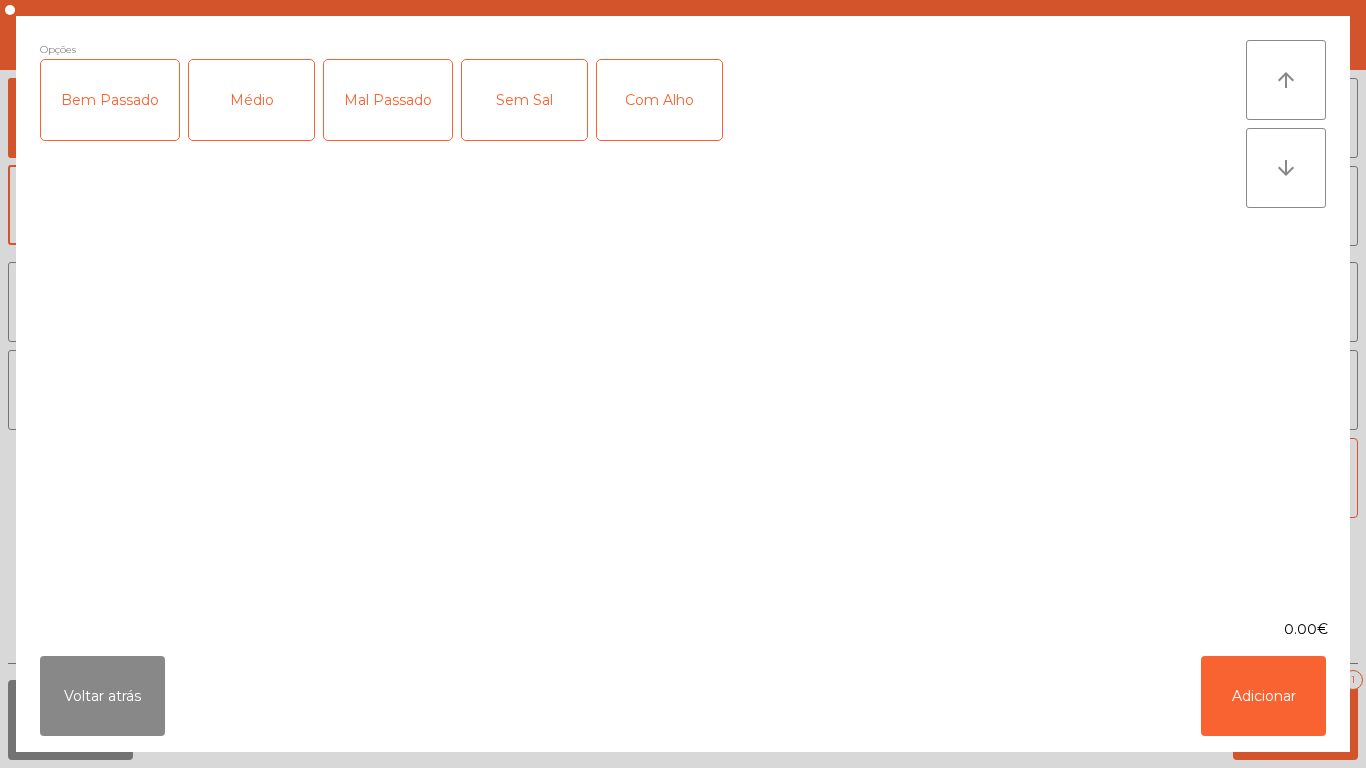 click on "Médio" 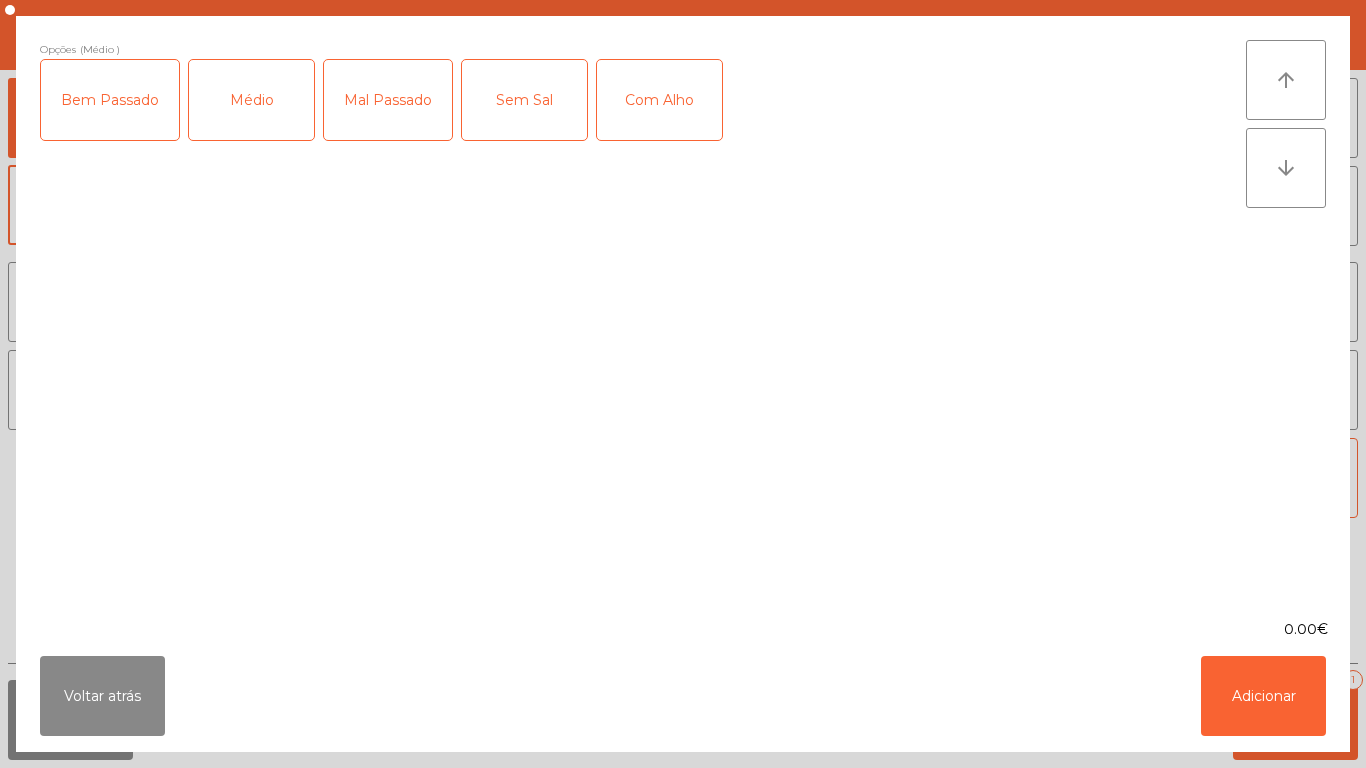 click on "Com Alho" 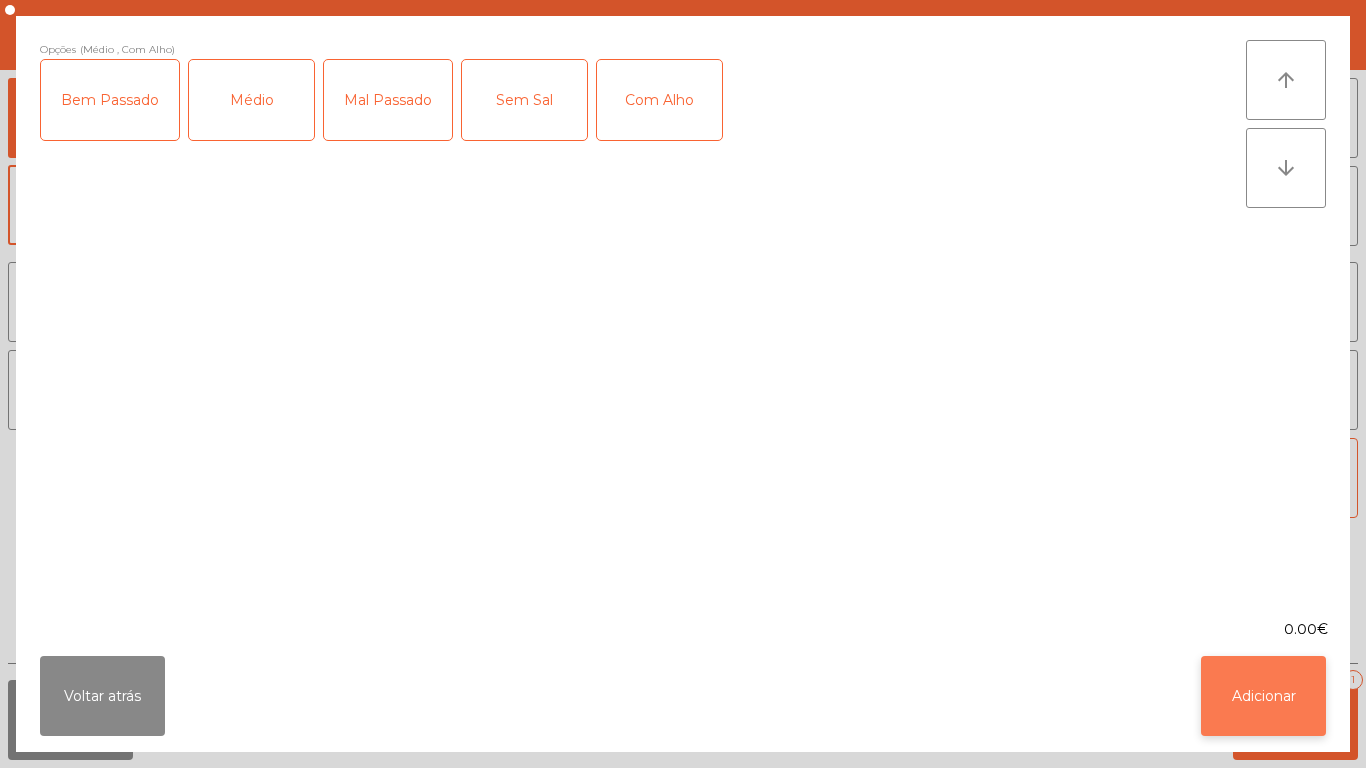 click on "Adicionar" 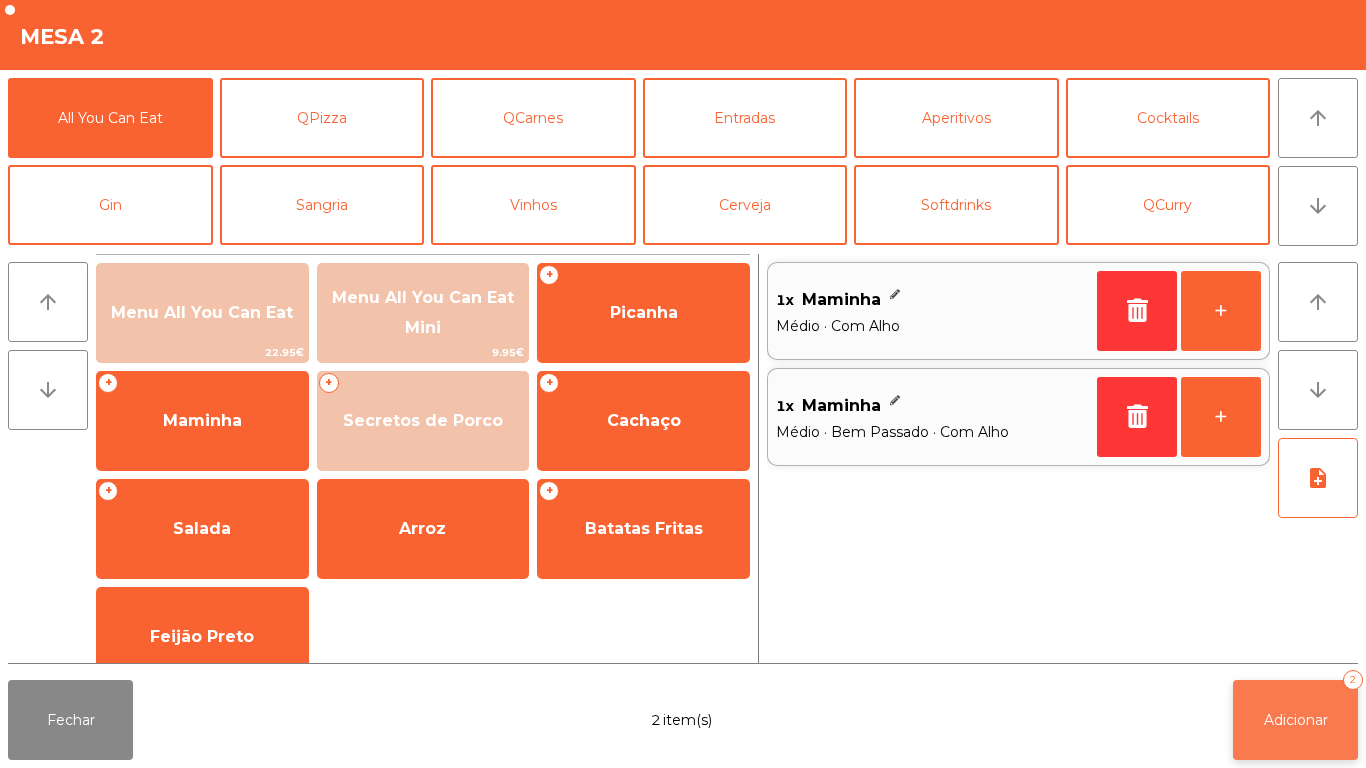 click on "Adicionar   2" 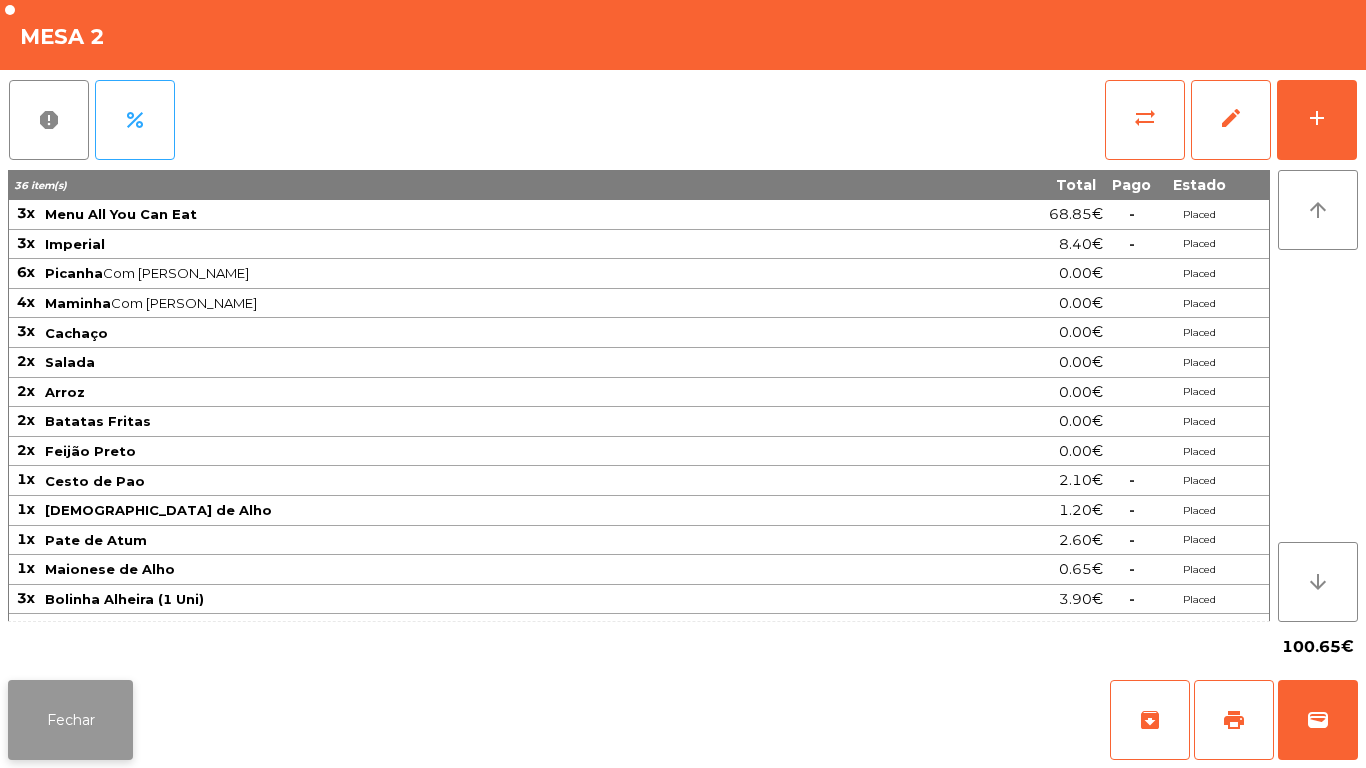 click on "Fechar" 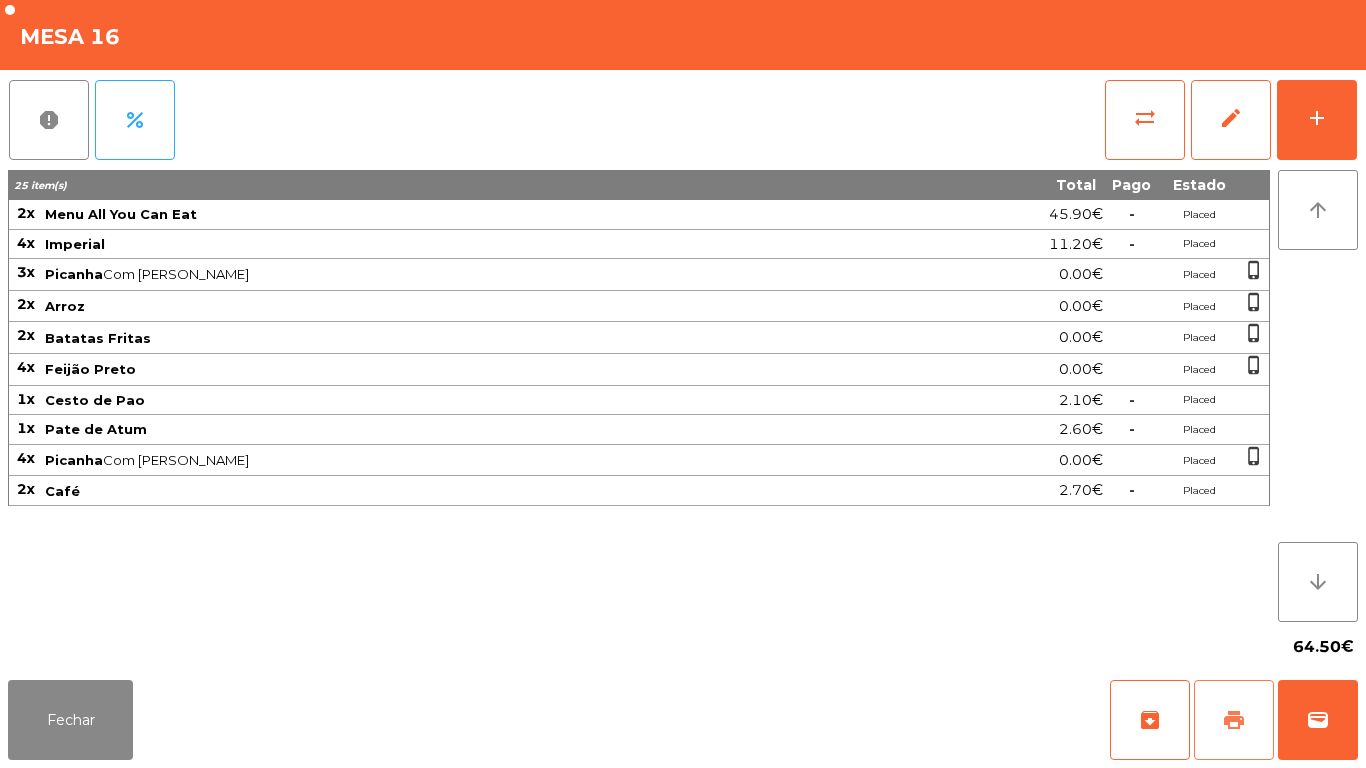 click on "print" 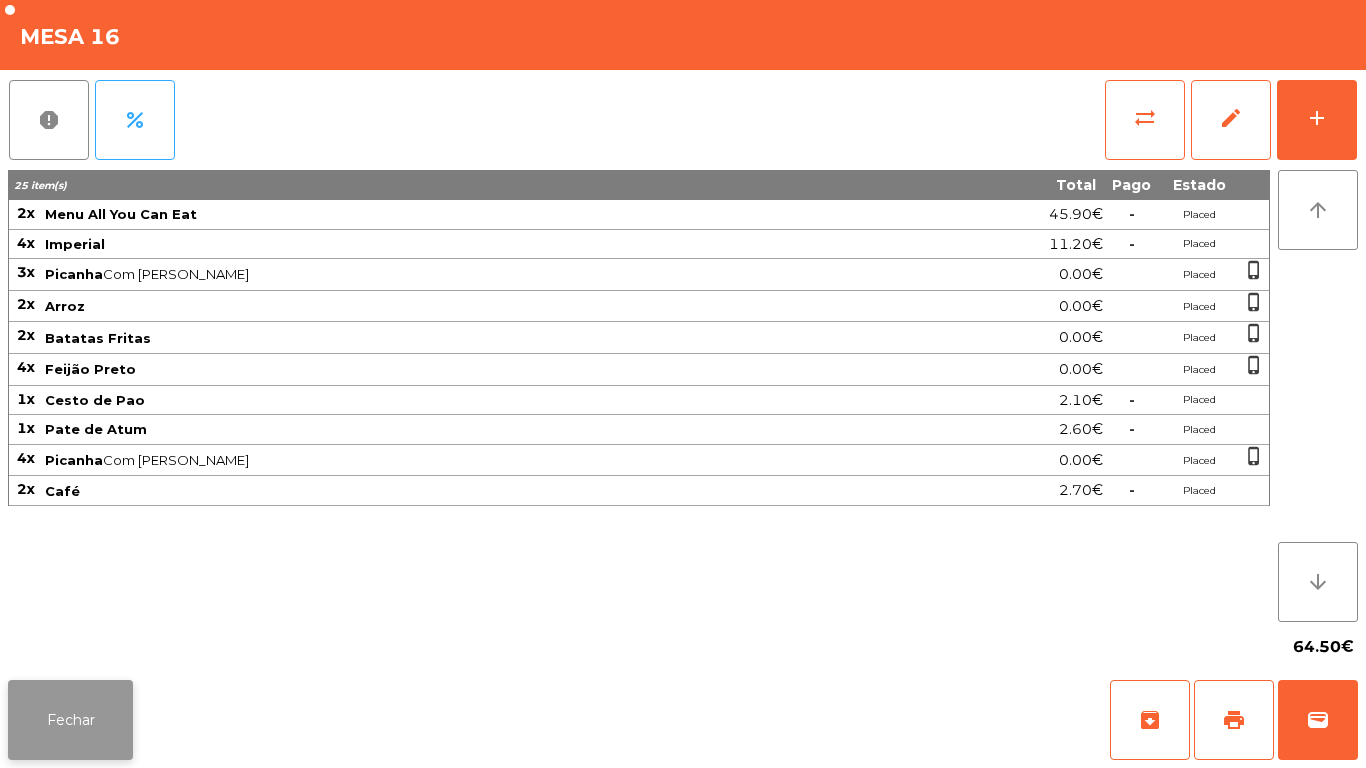 click on "Fechar" 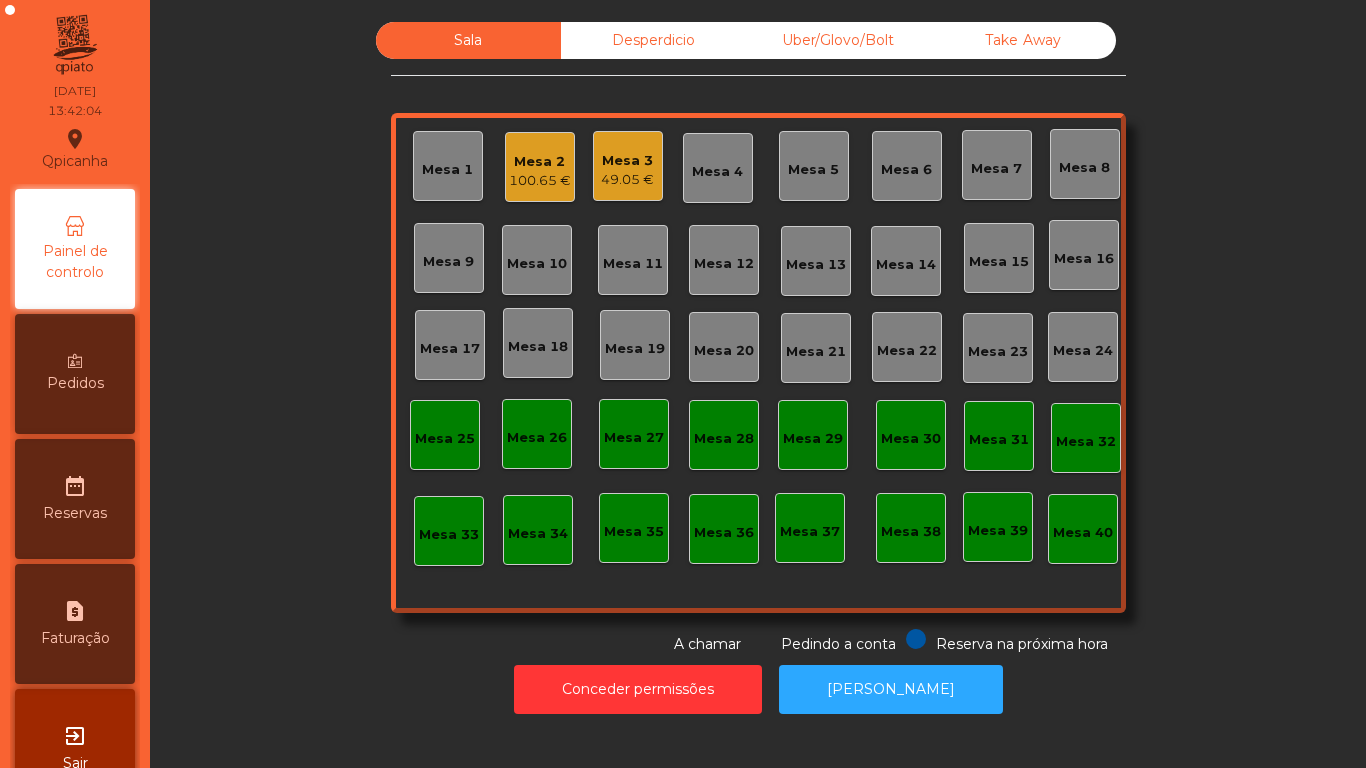 click on "Mesa 2" 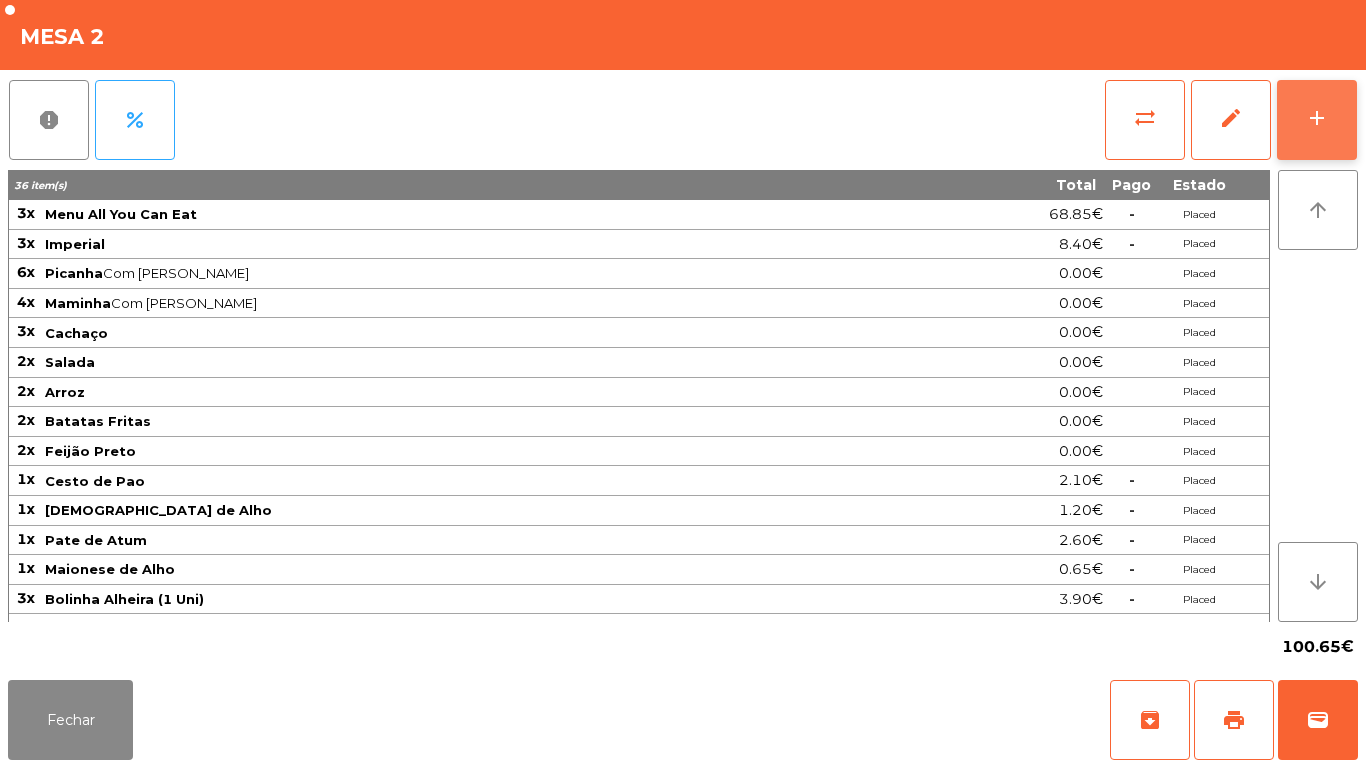 click on "add" 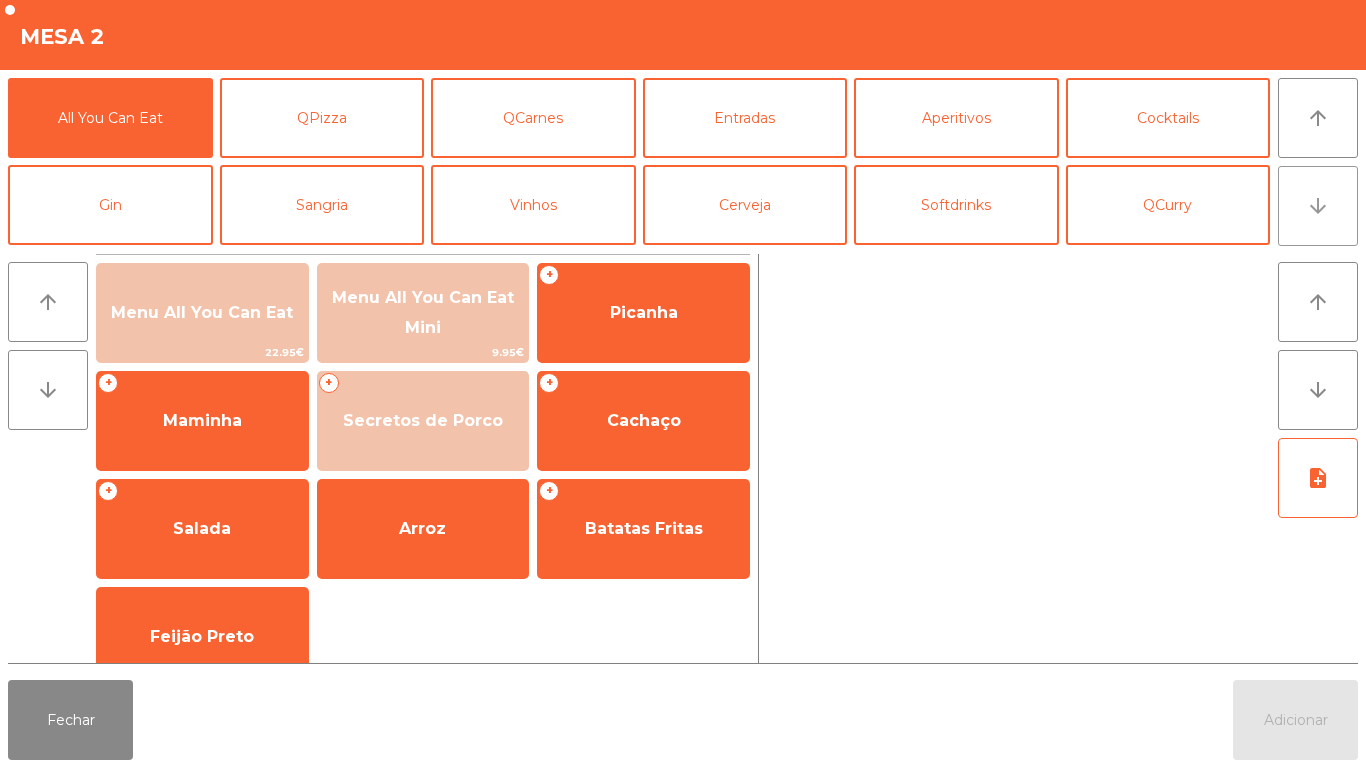 click on "arrow_downward" 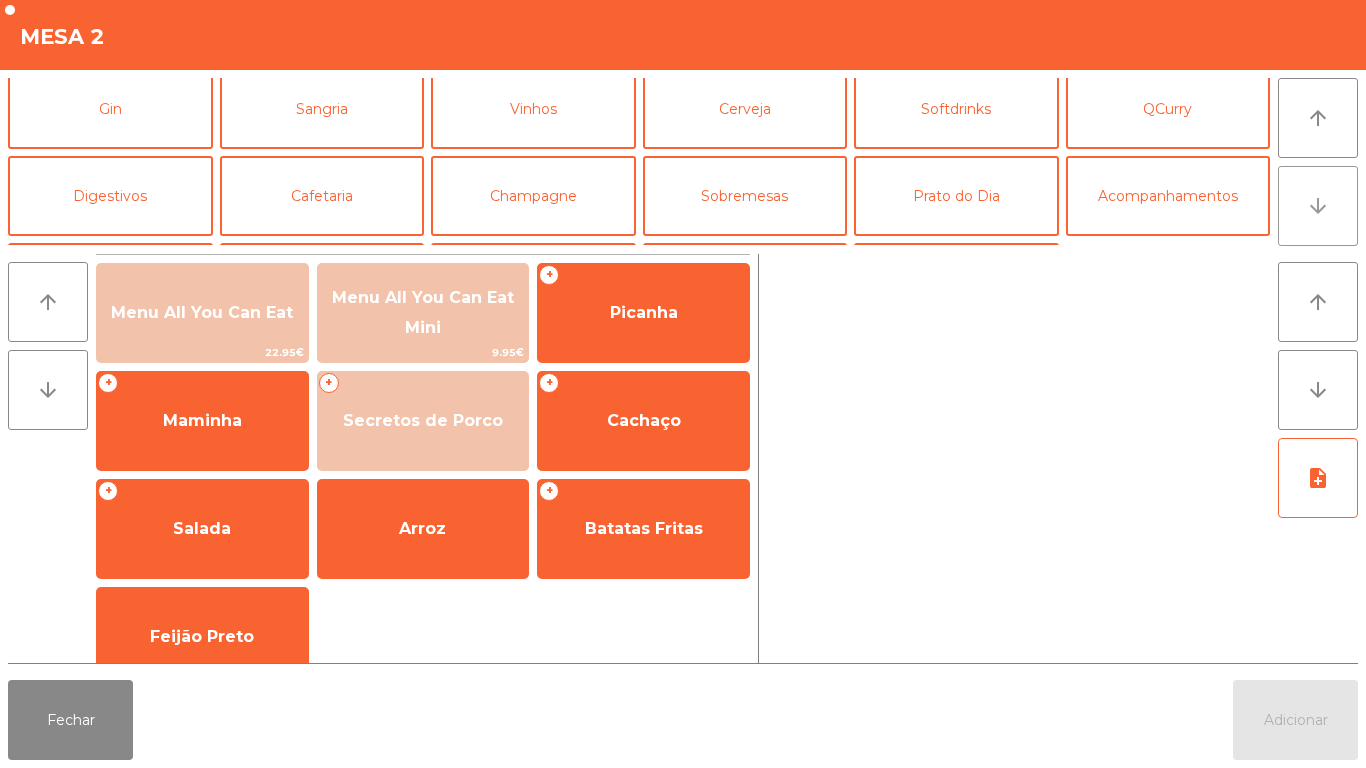 scroll, scrollTop: 174, scrollLeft: 0, axis: vertical 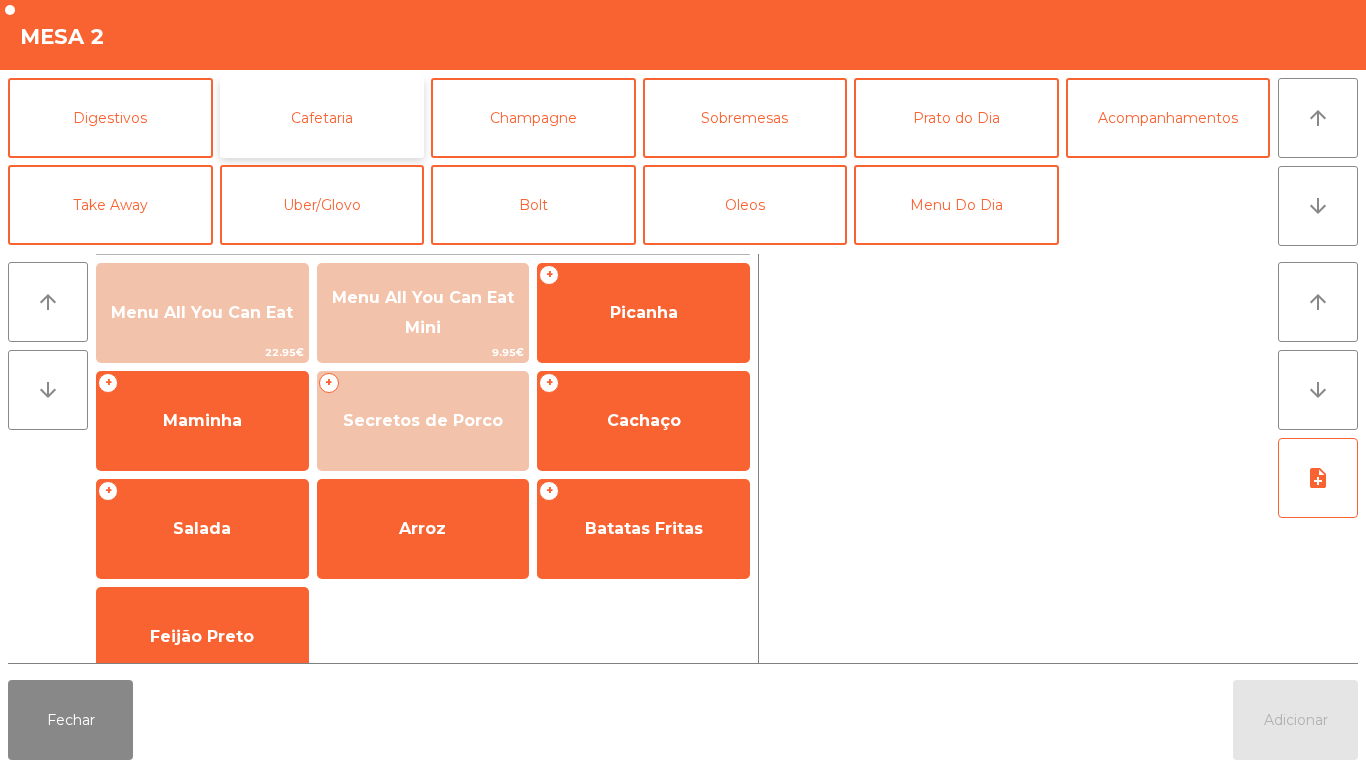 click on "Cafetaria" 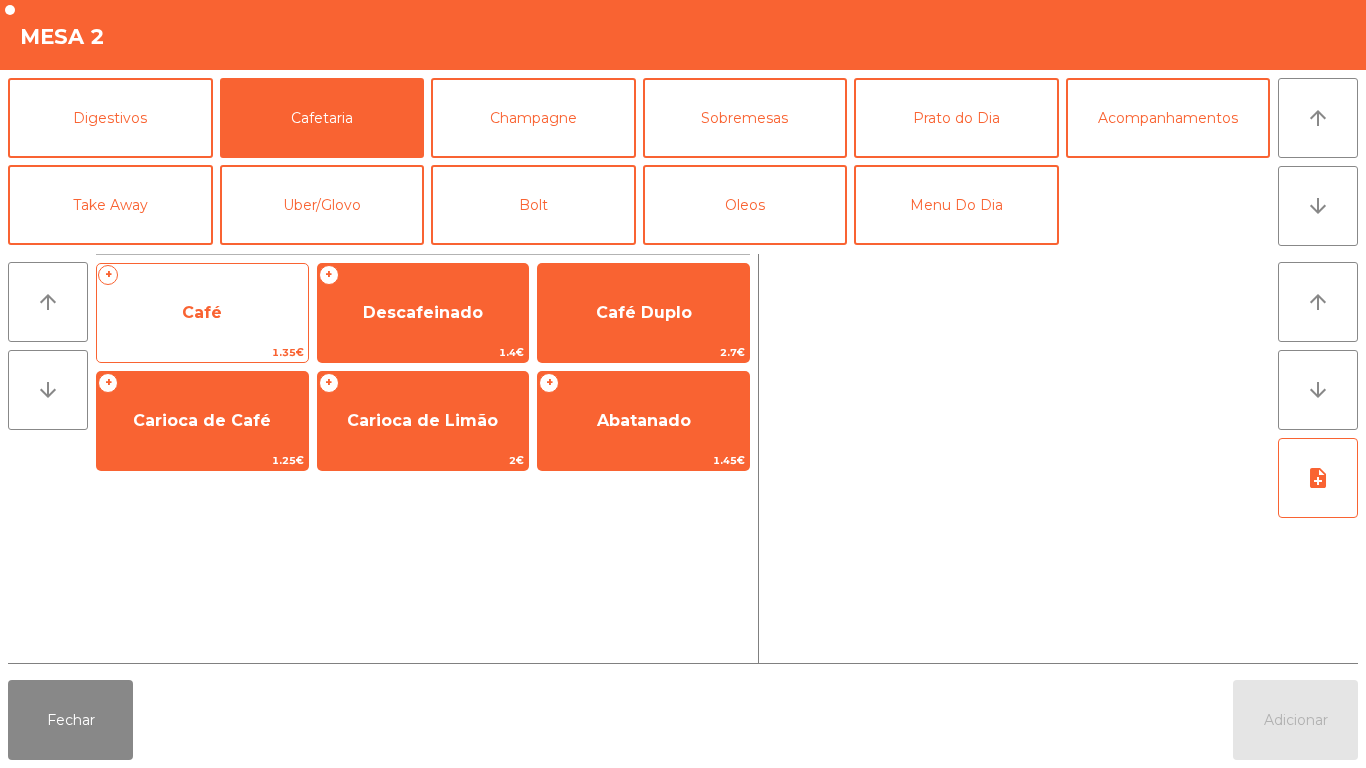 click on "Café" 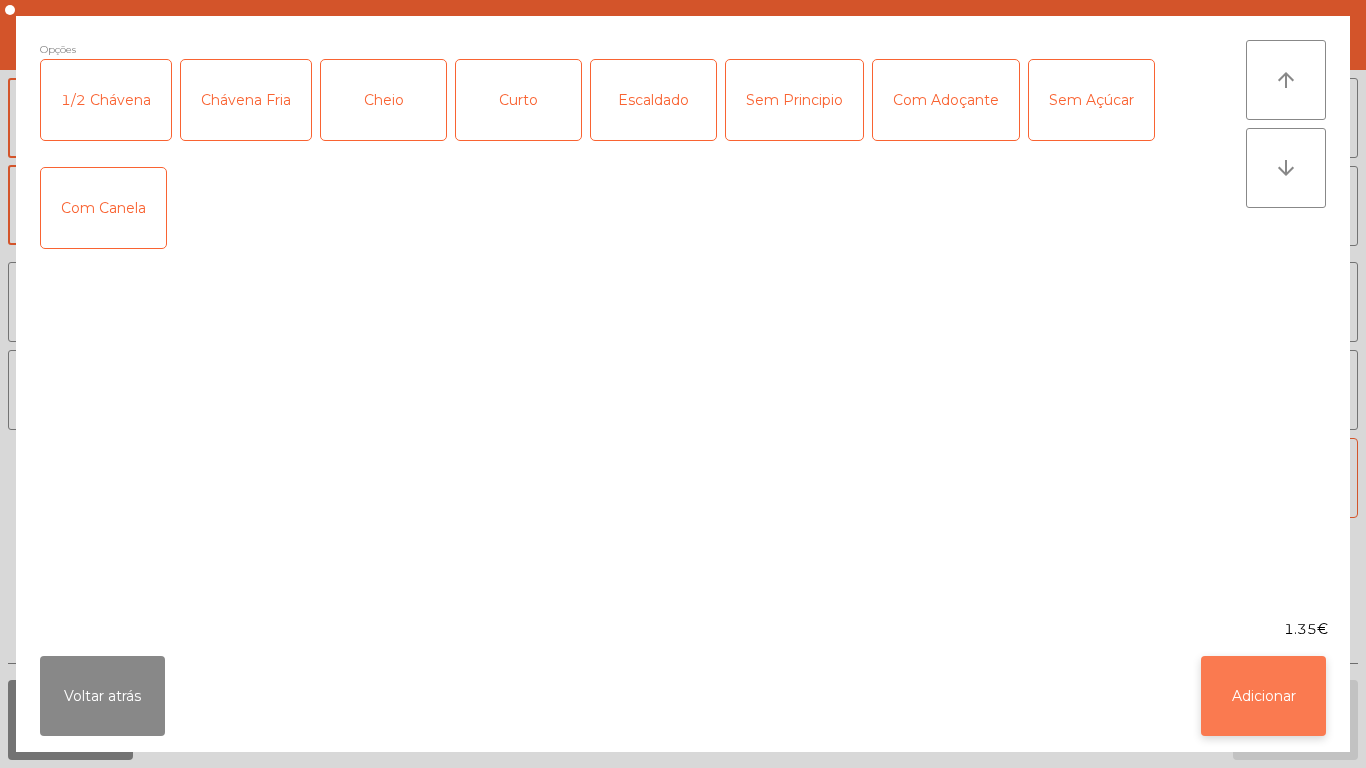 click on "Adicionar" 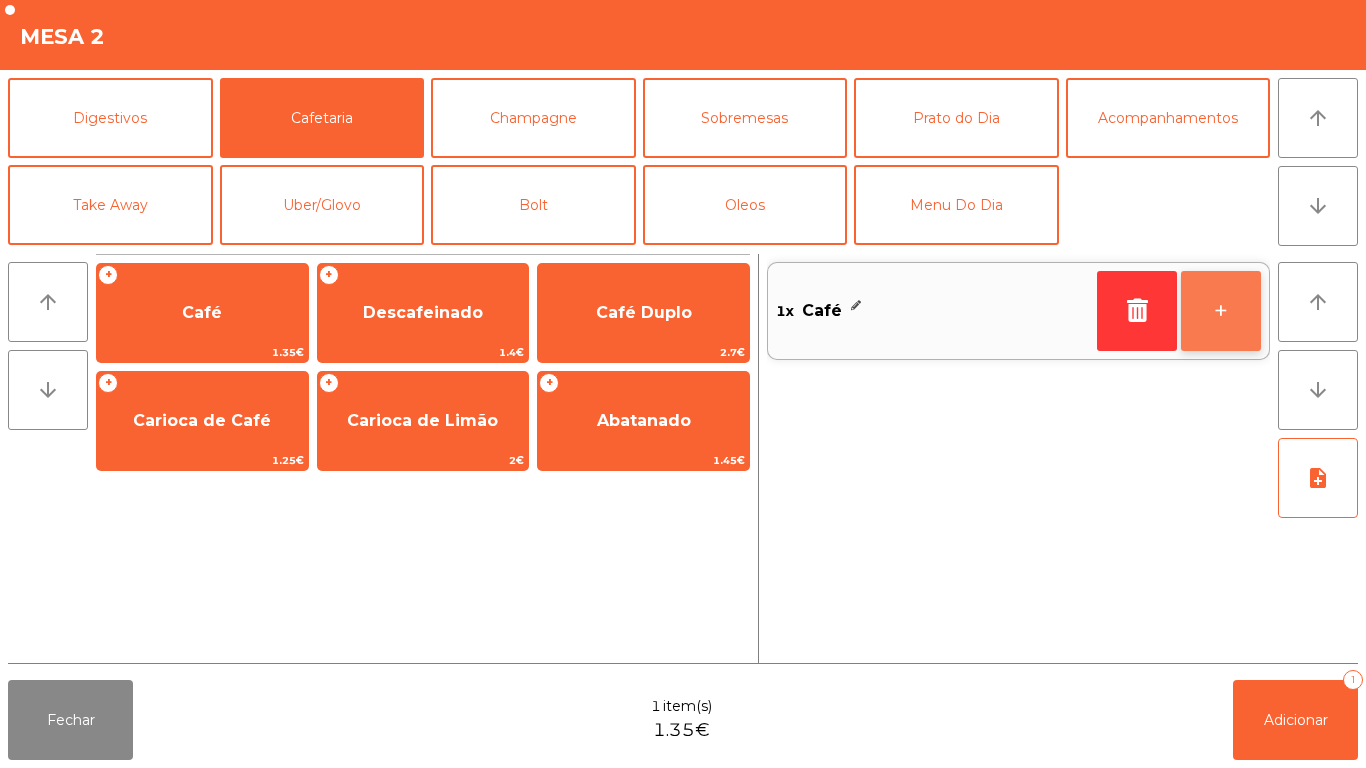 click on "+" 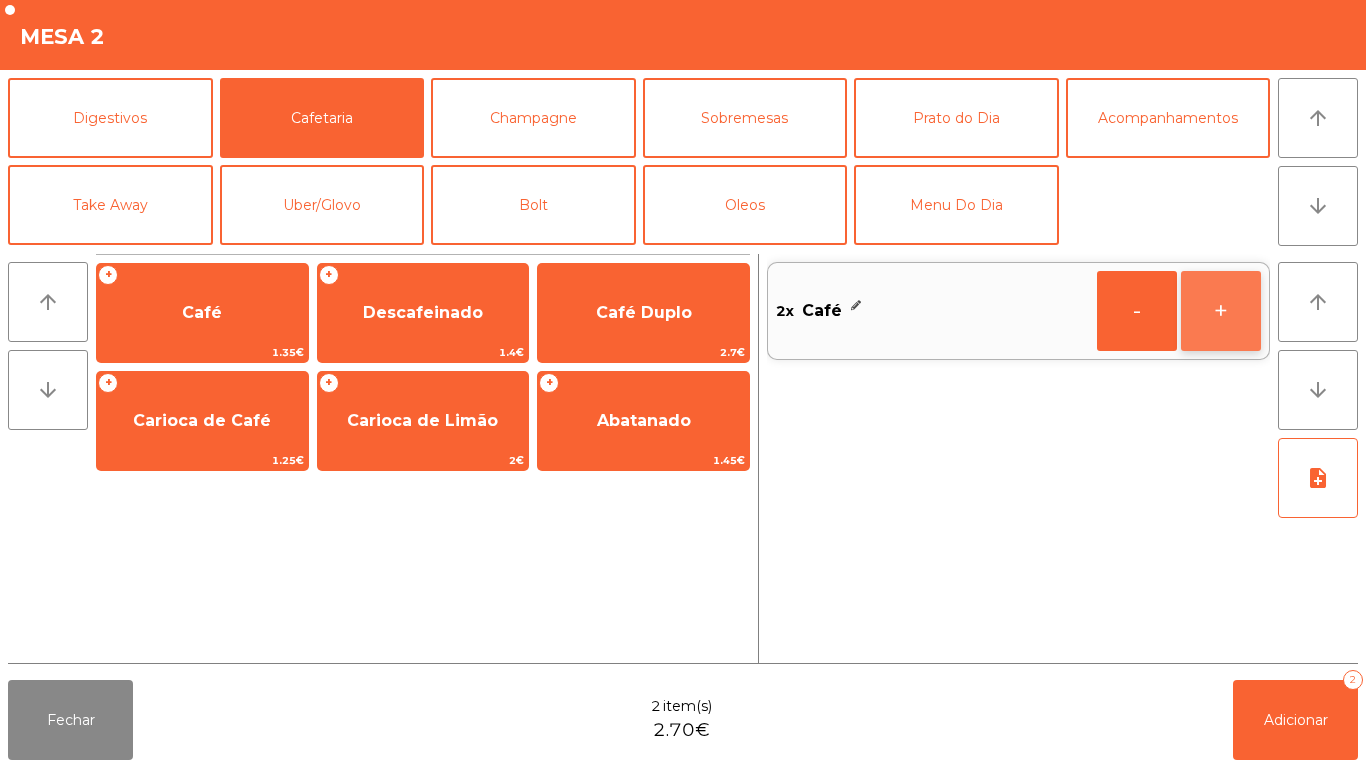 click on "+" 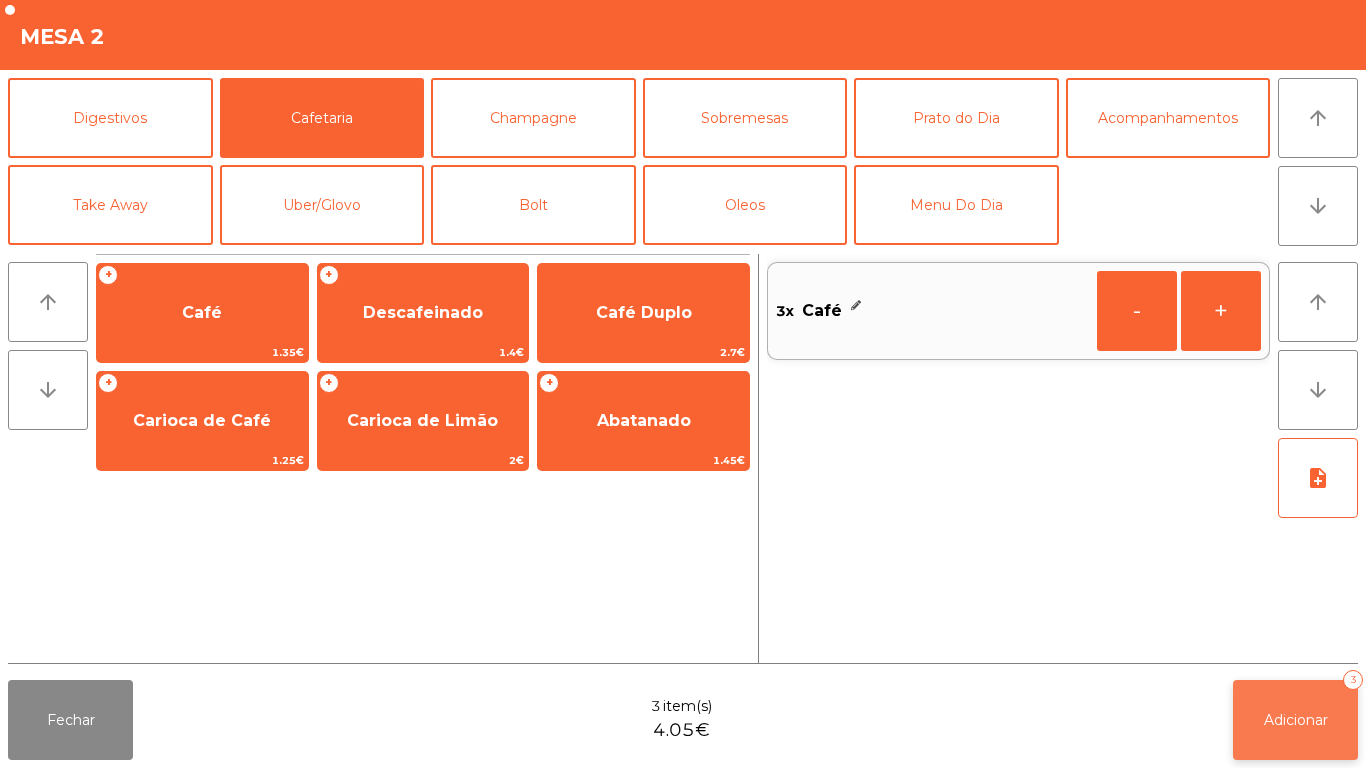 click on "Adicionar   3" 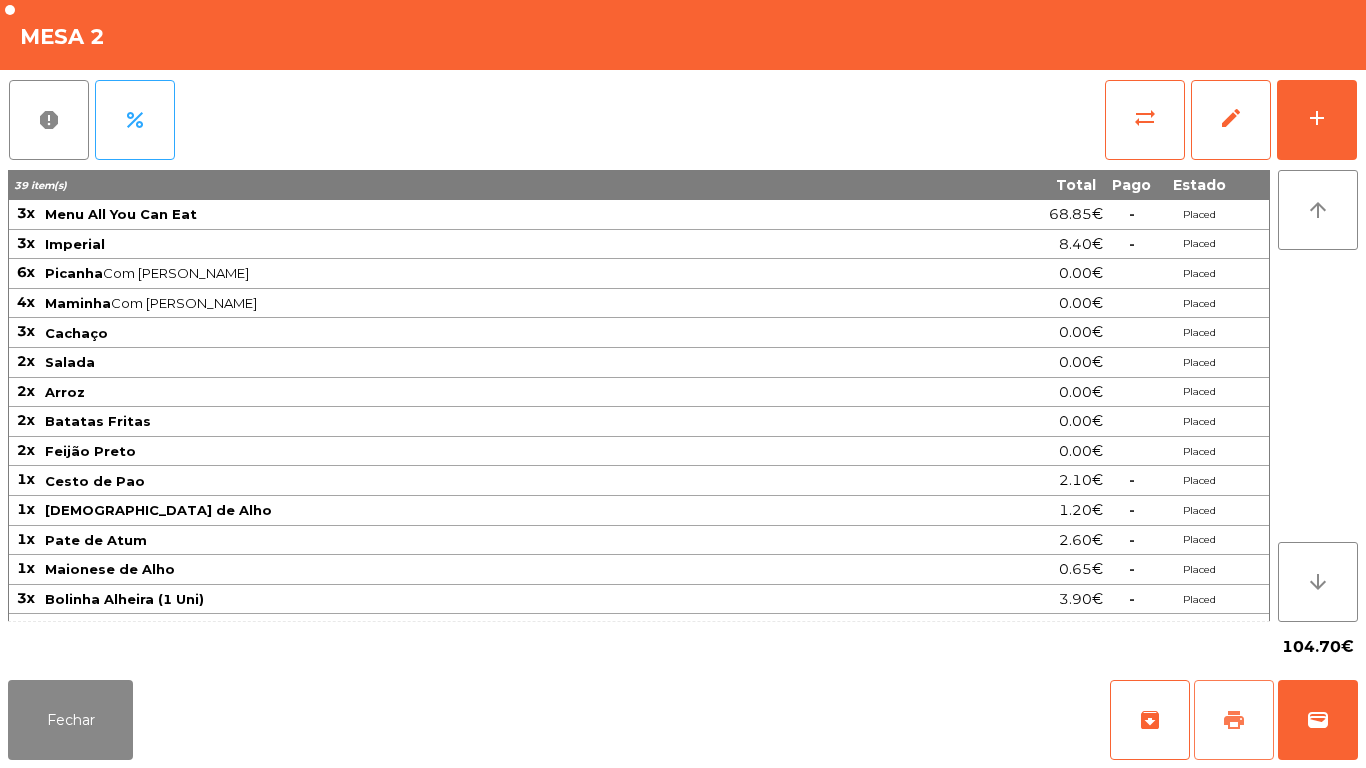 click on "print" 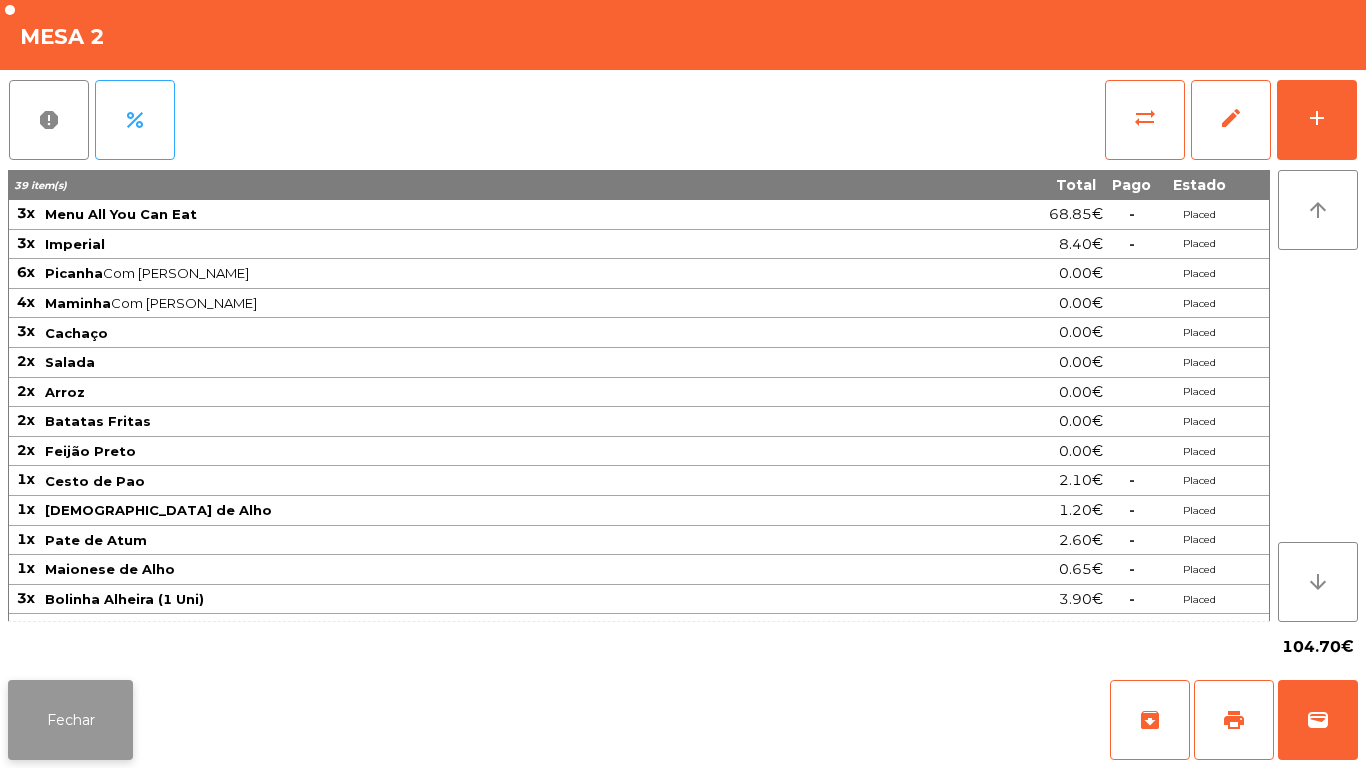 click on "Fechar" 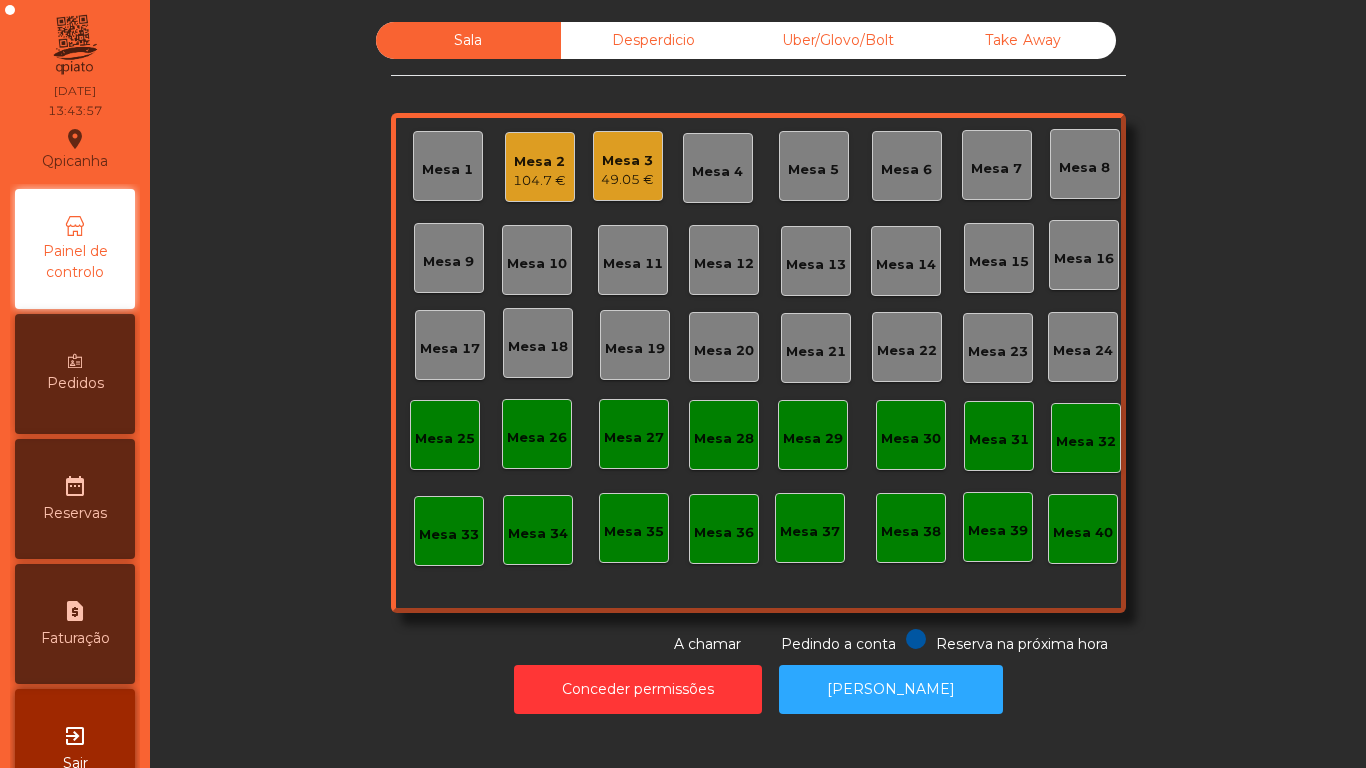 click on "Mesa 3" 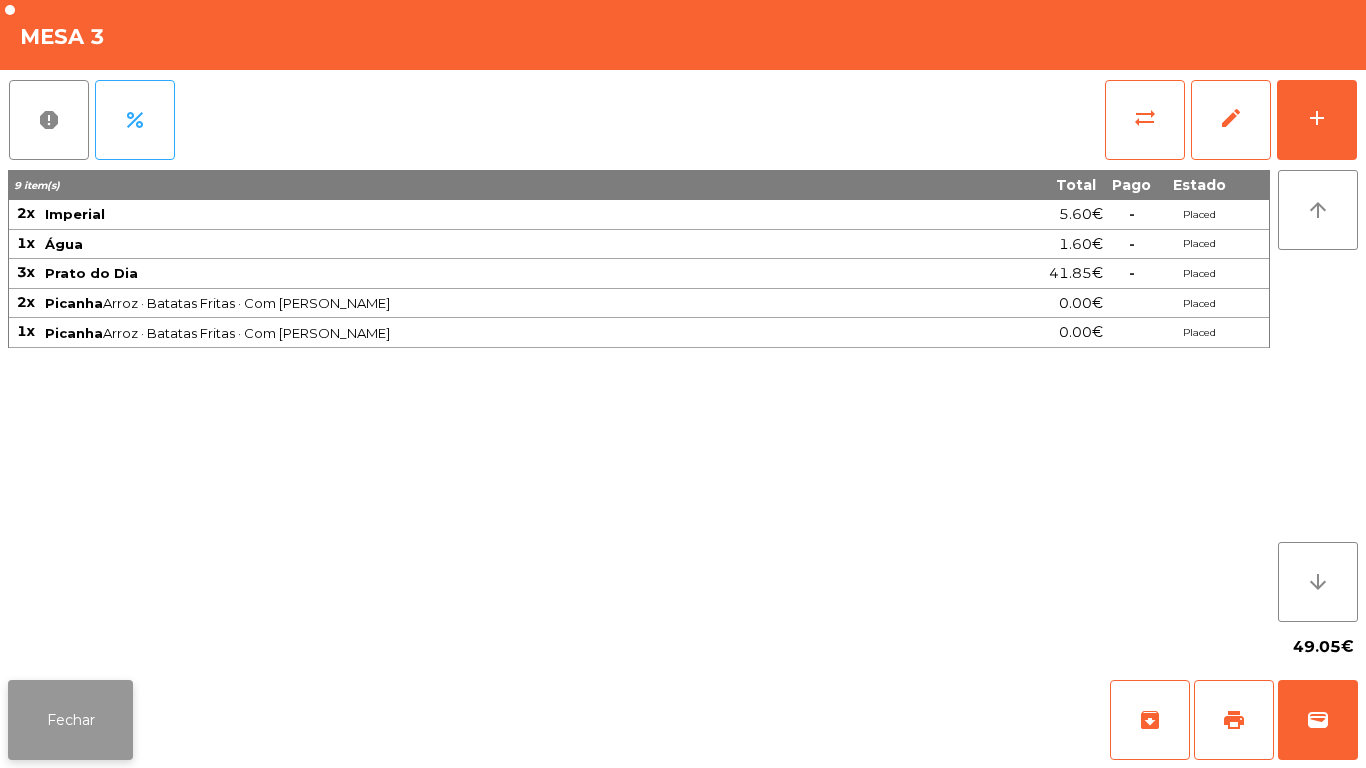 click on "Fechar" 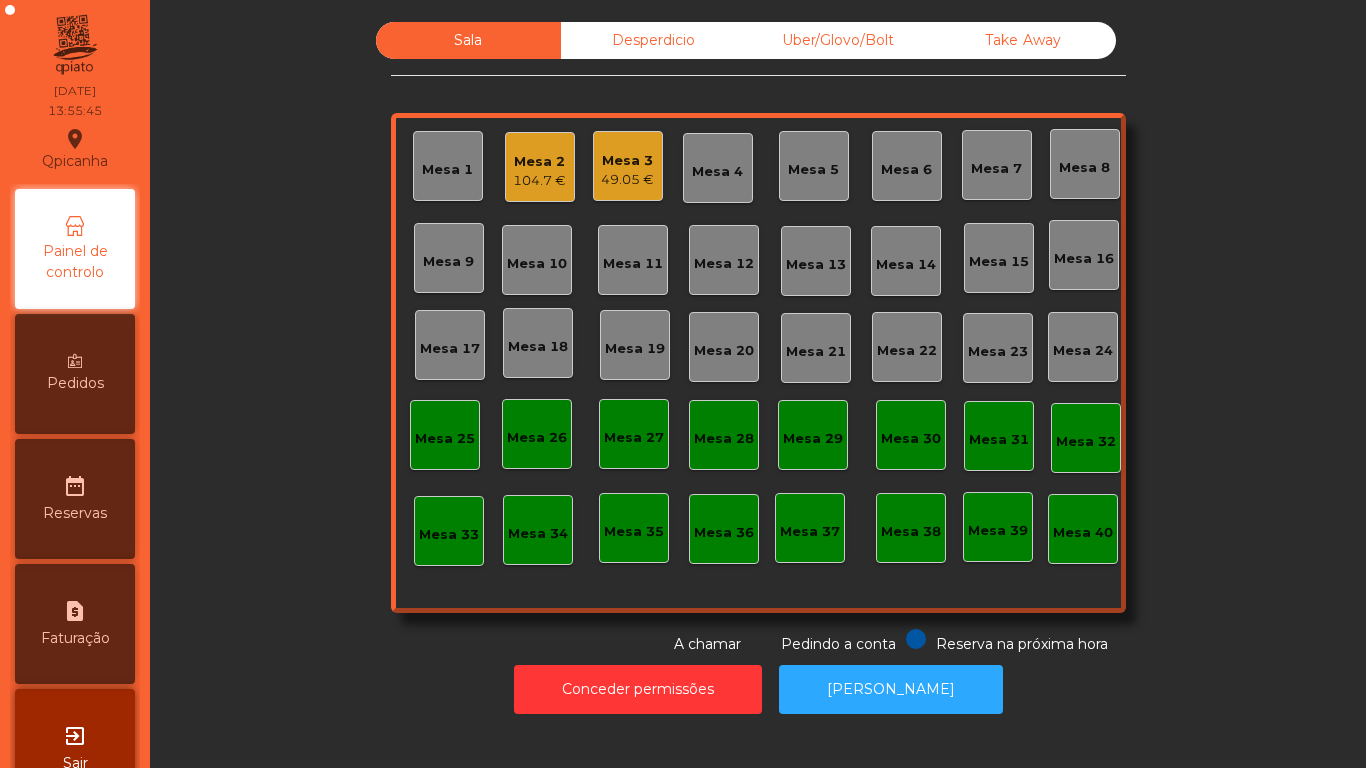 click on "49.05 €" 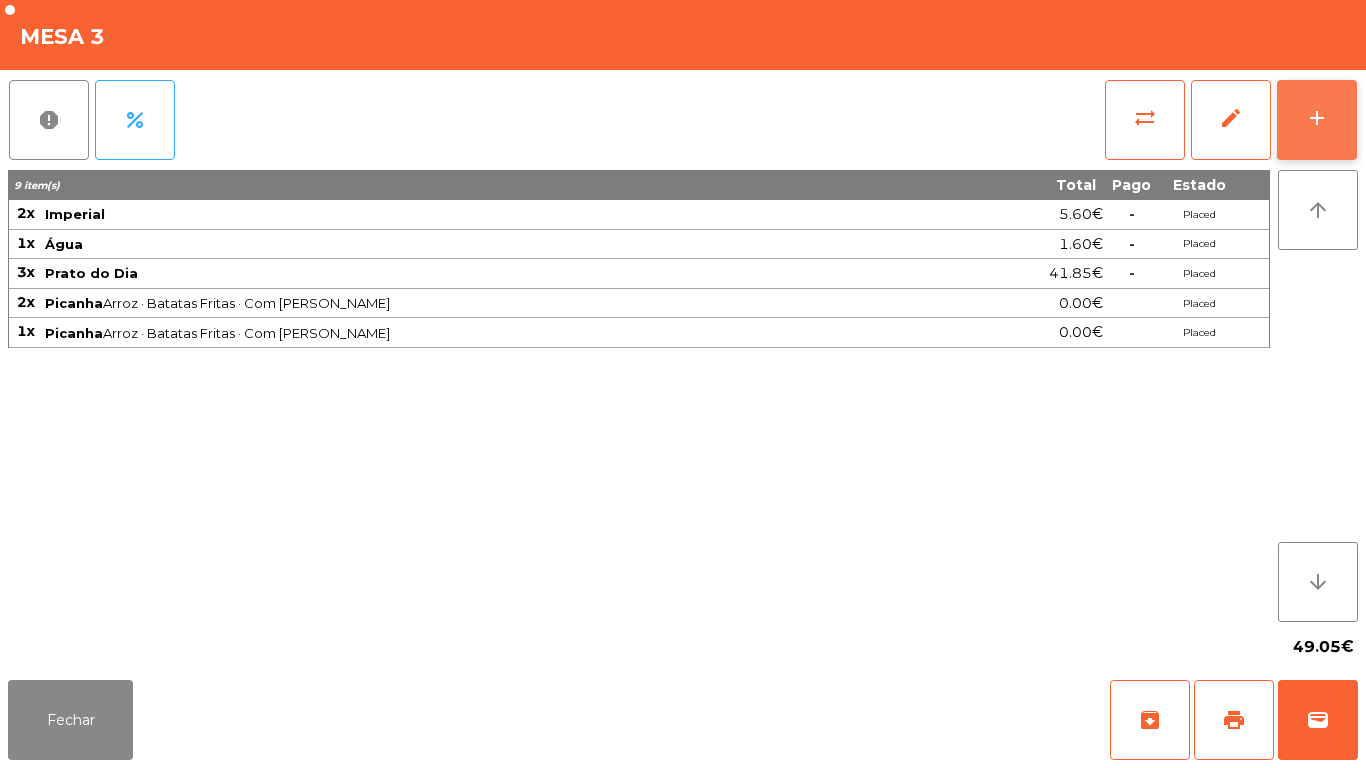 click on "add" 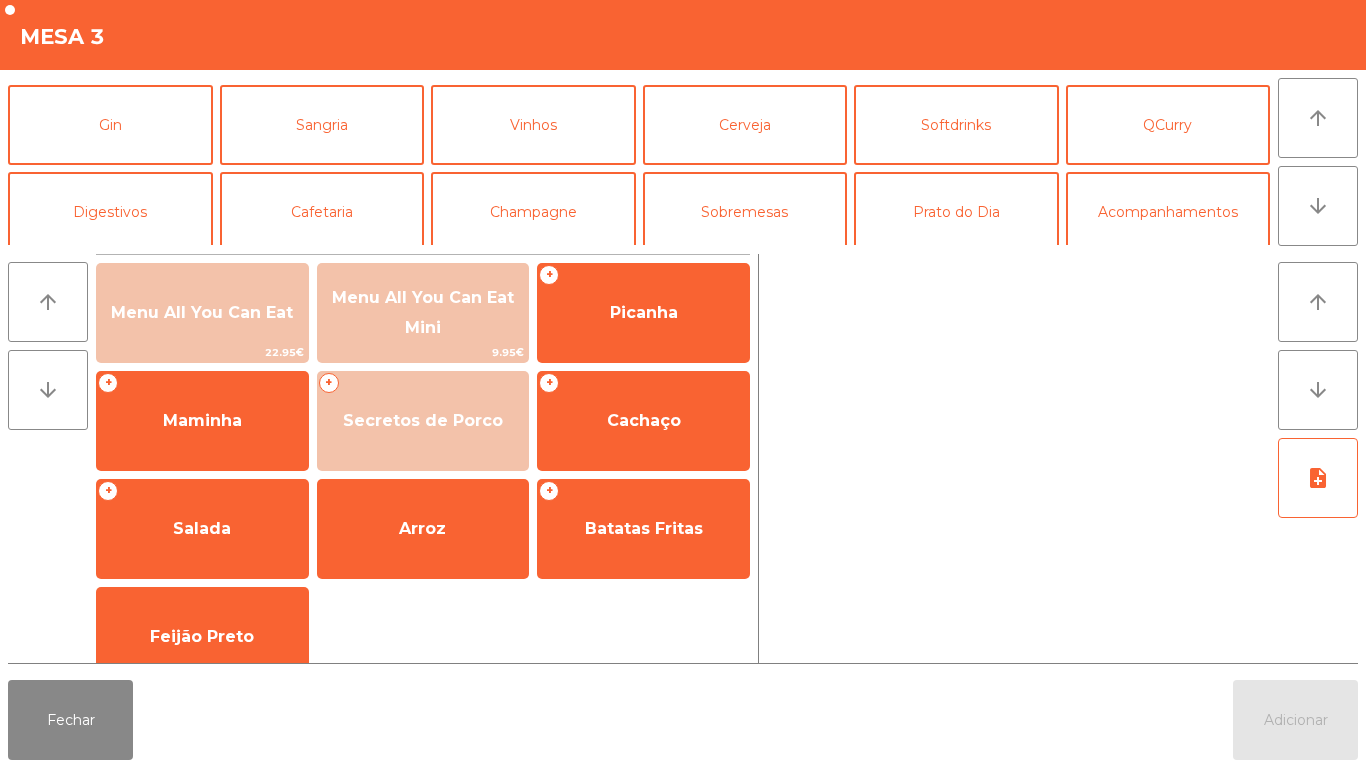 scroll, scrollTop: 108, scrollLeft: 0, axis: vertical 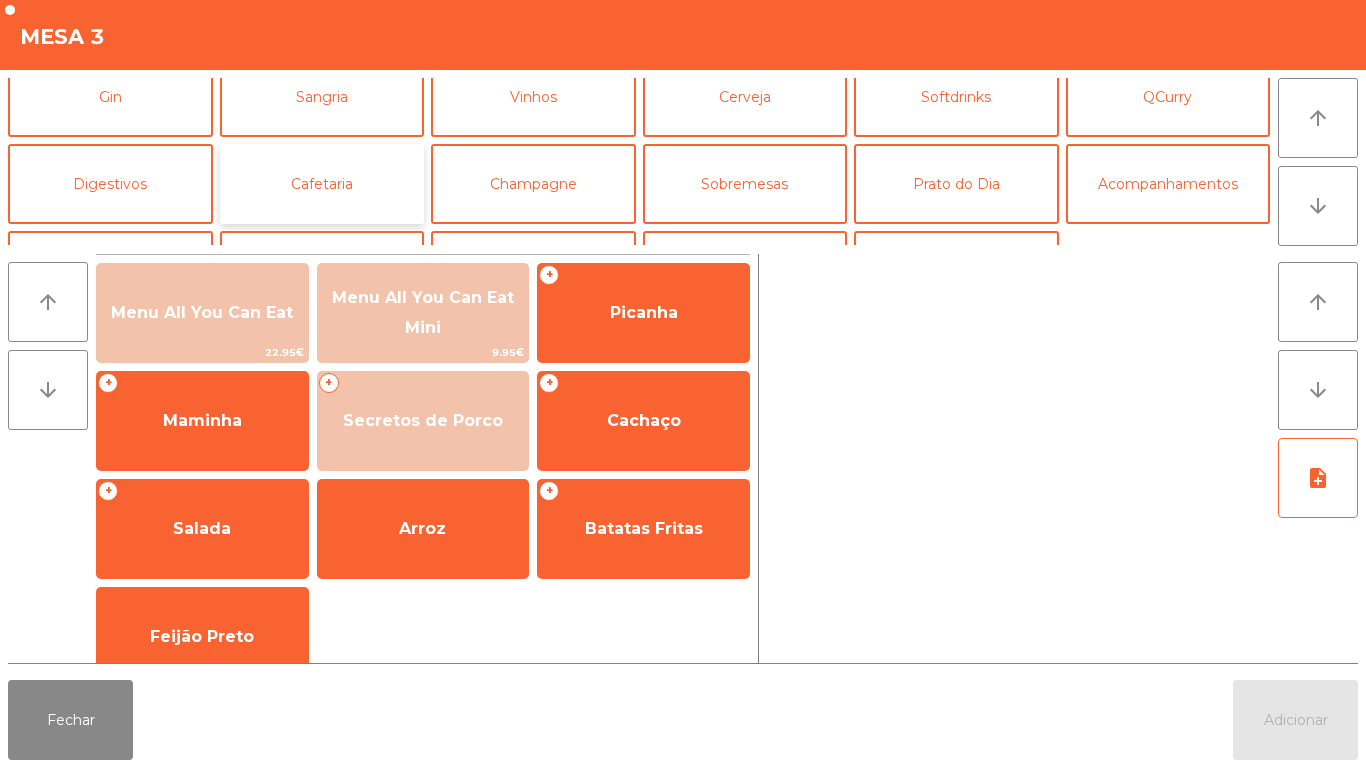 click on "Cafetaria" 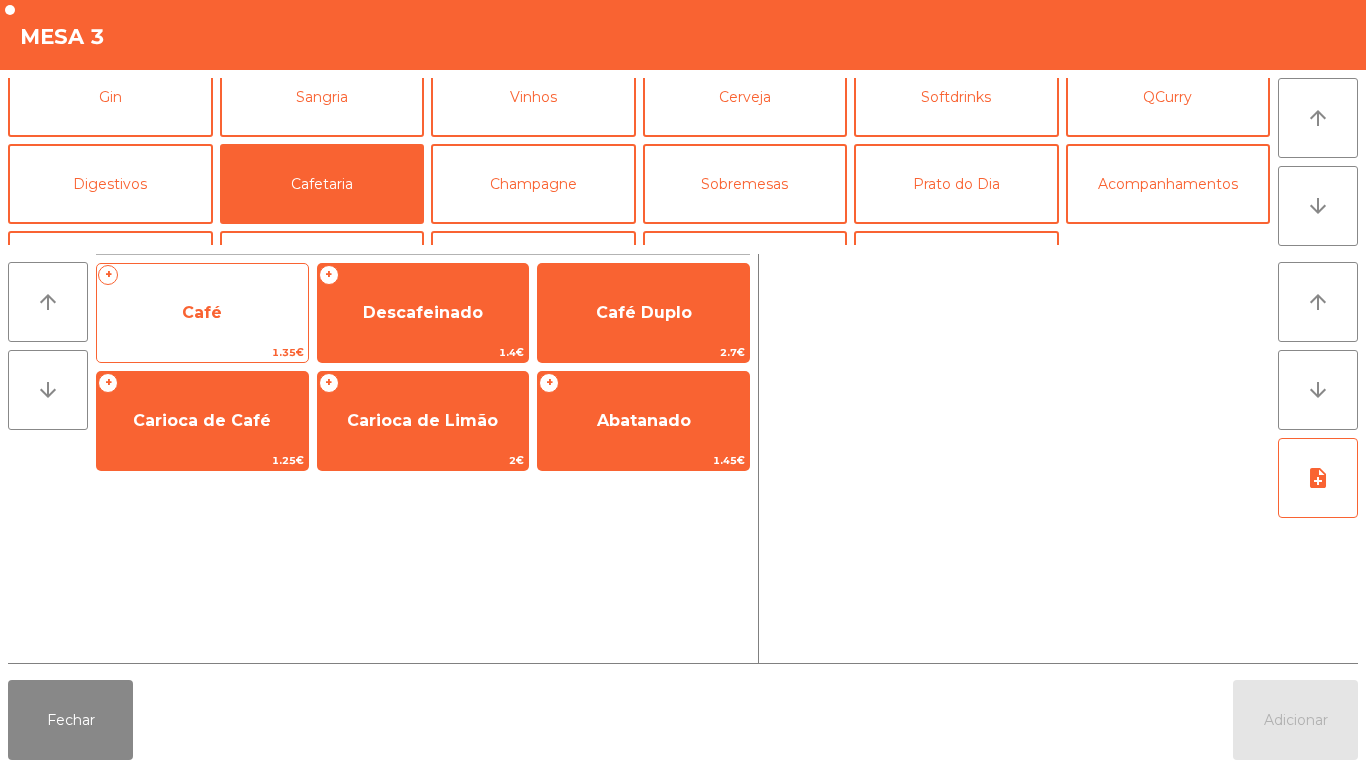 click on "Café" 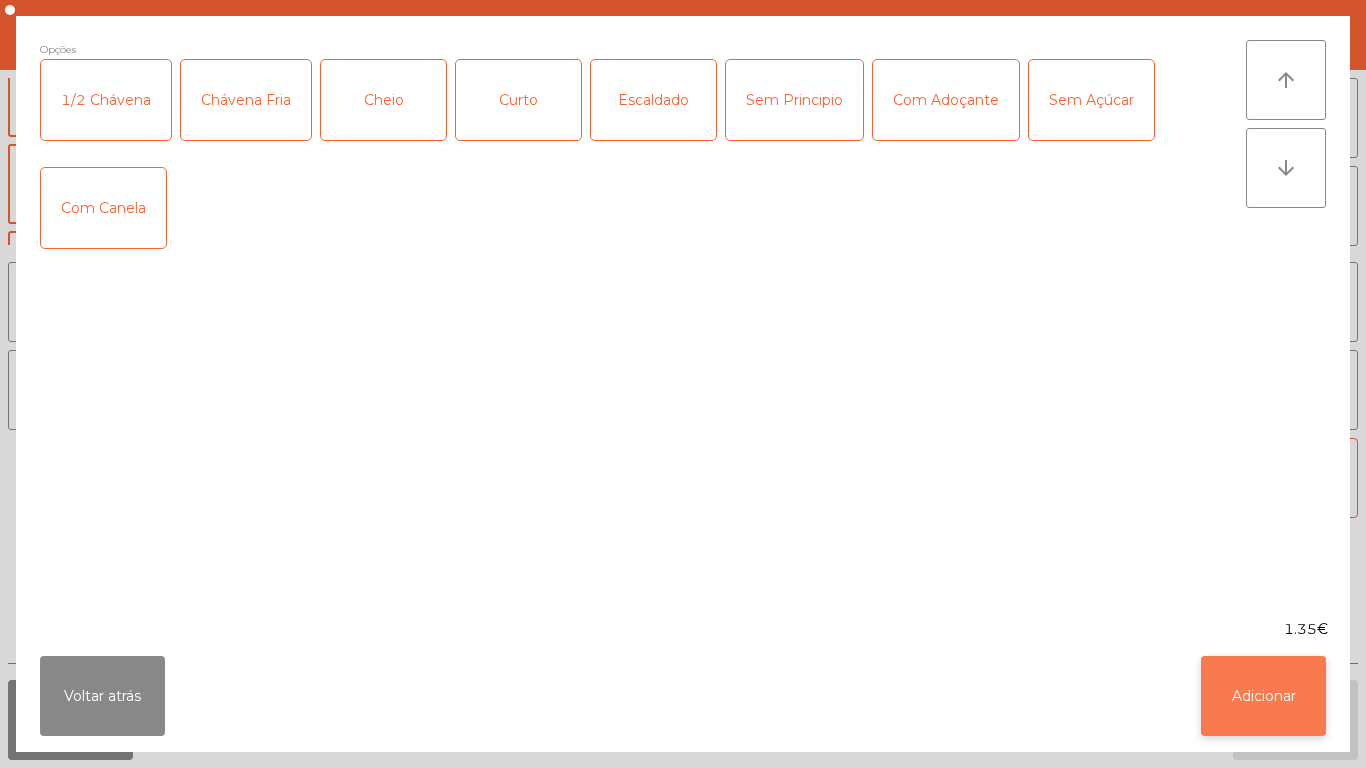 click on "Adicionar" 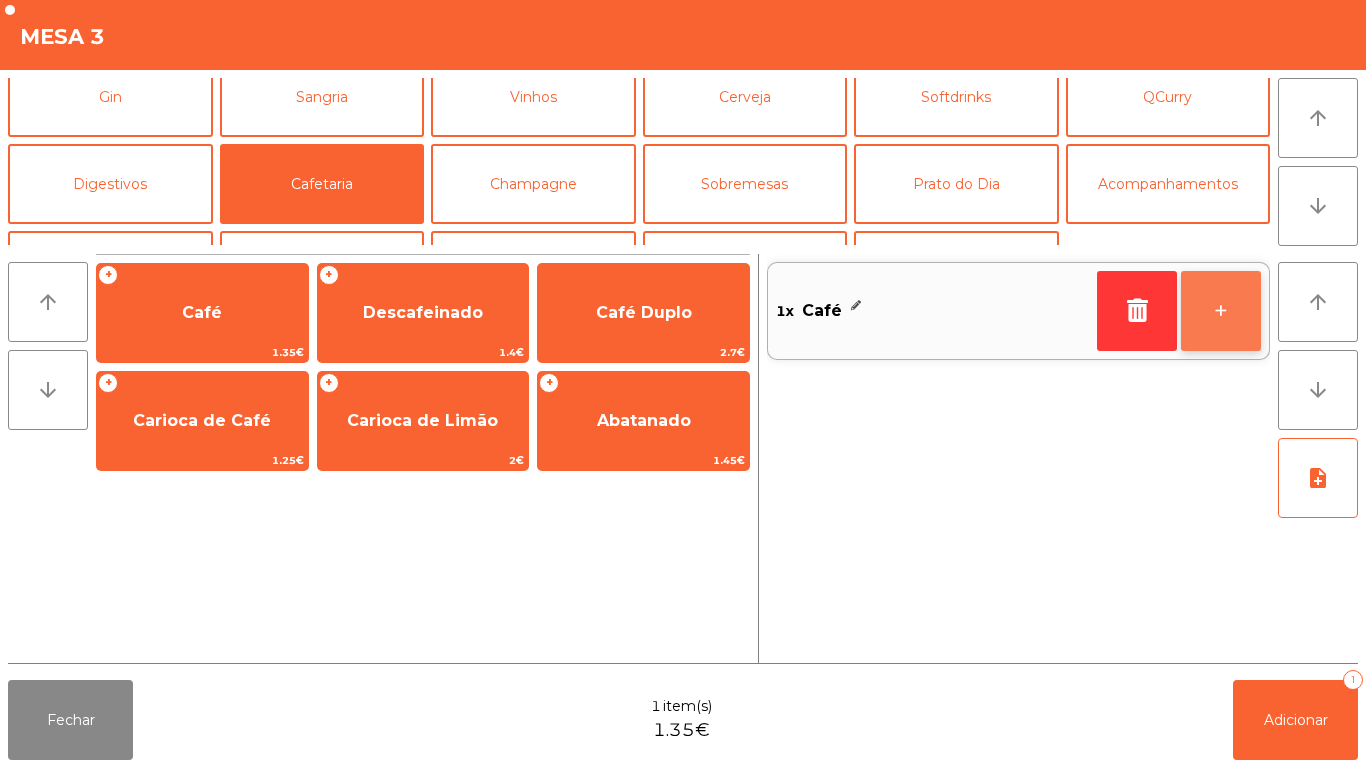 click on "+" 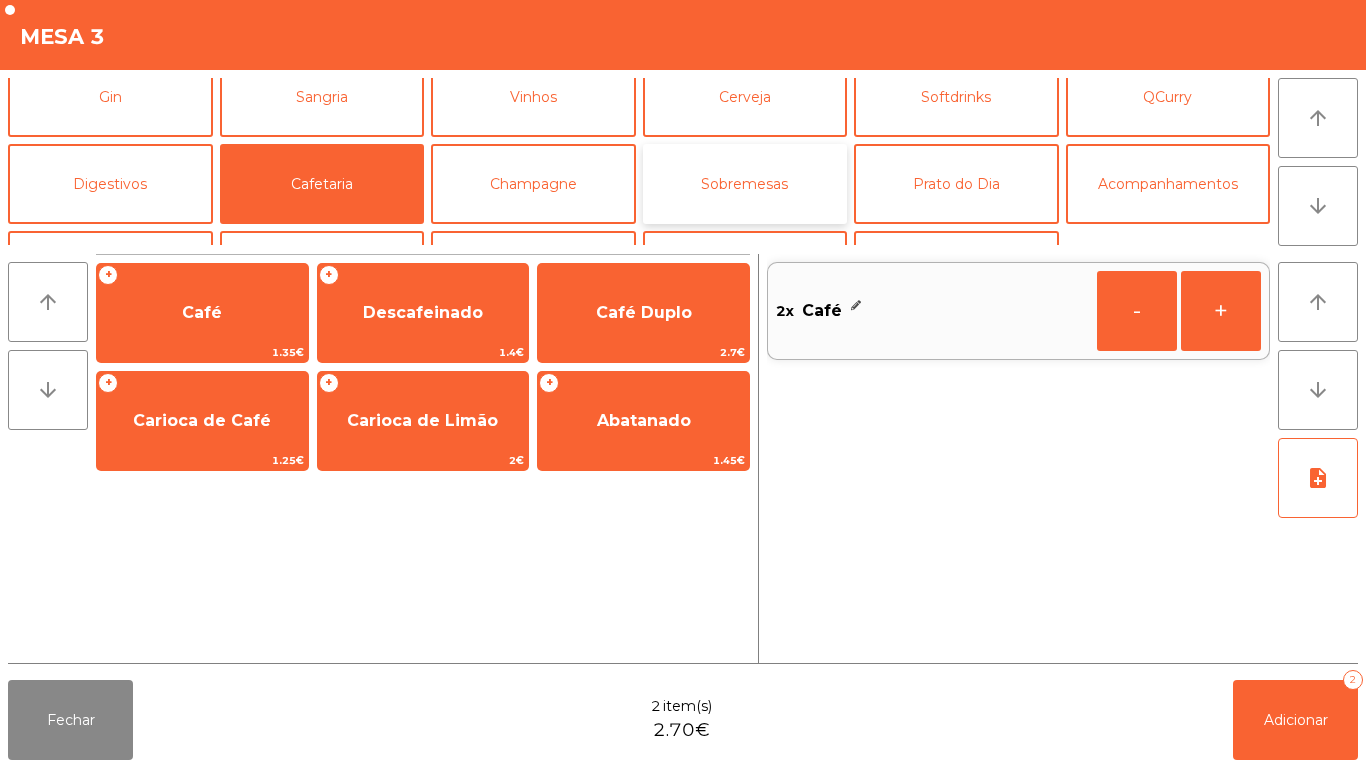 click on "Sobremesas" 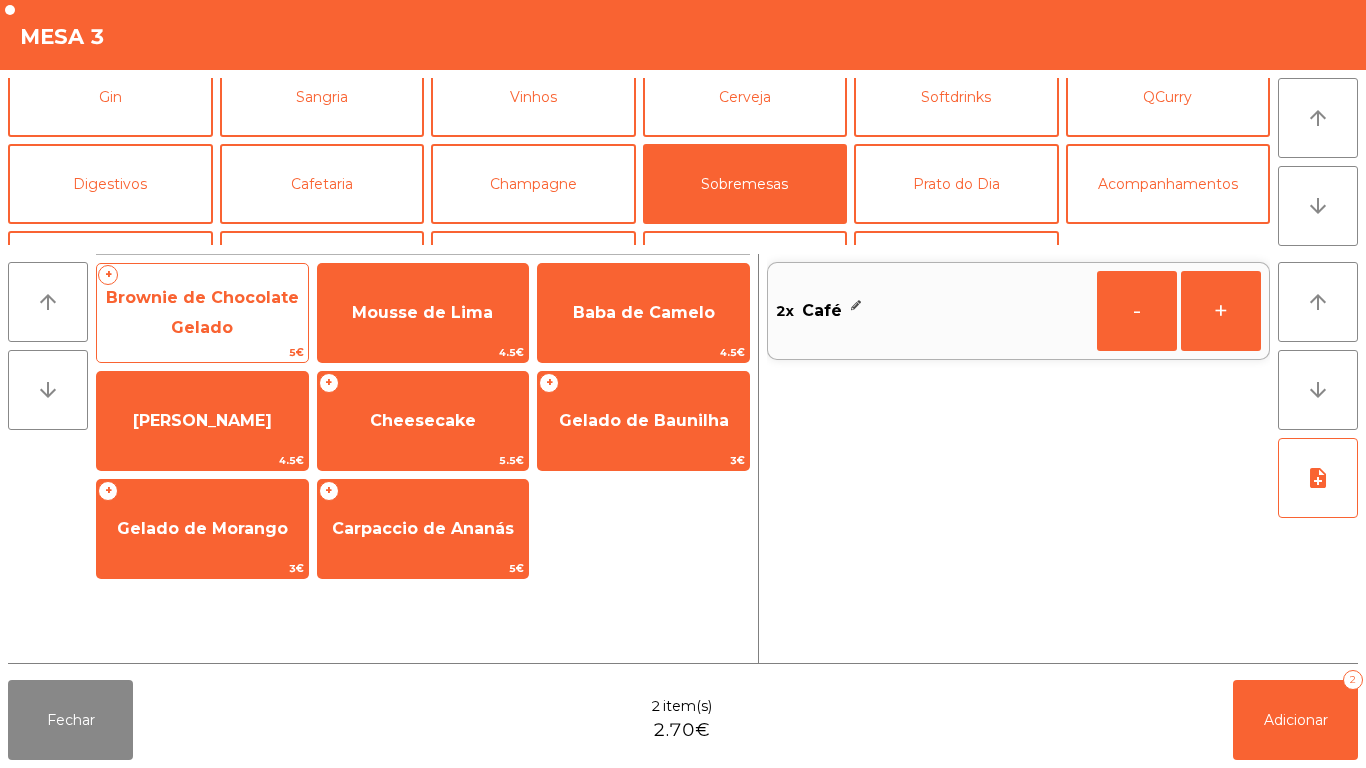 click on "Brownie de Chocolate Gelado" 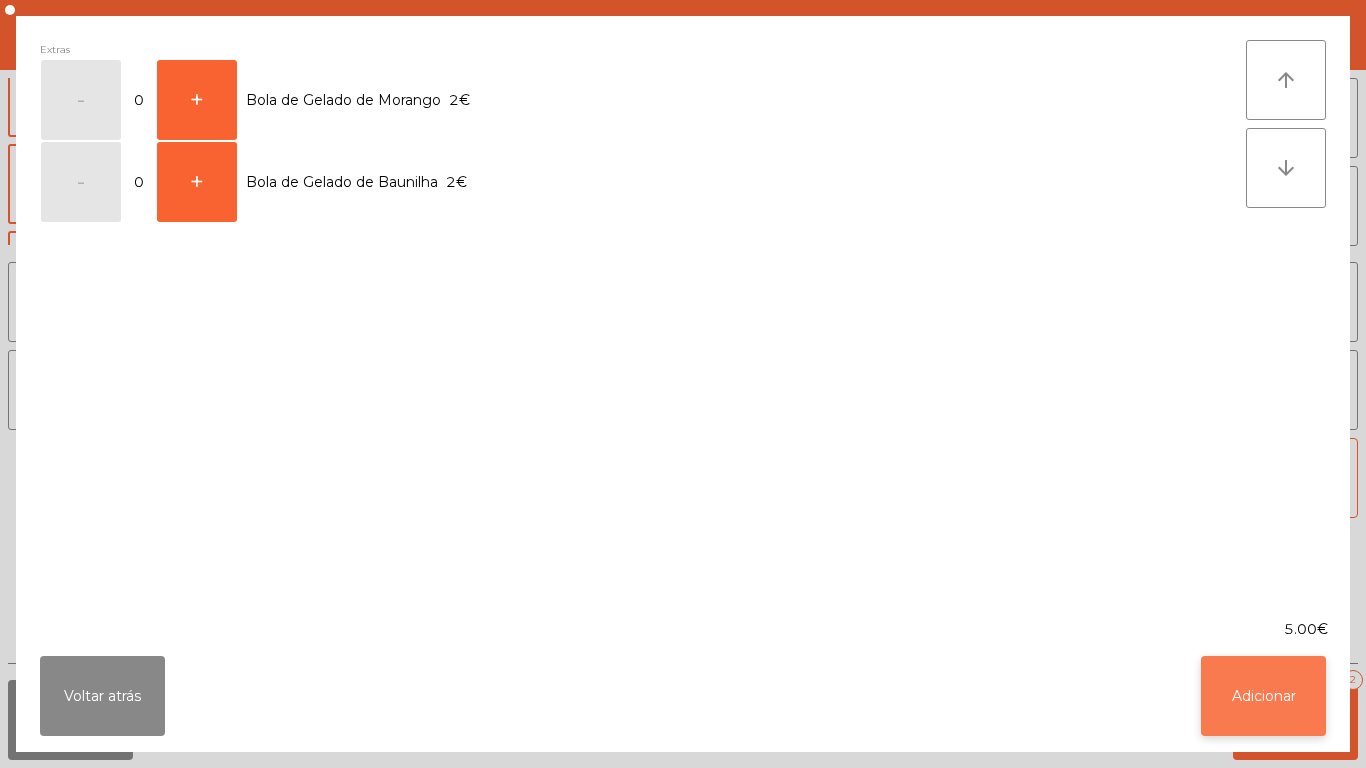 click on "Adicionar" 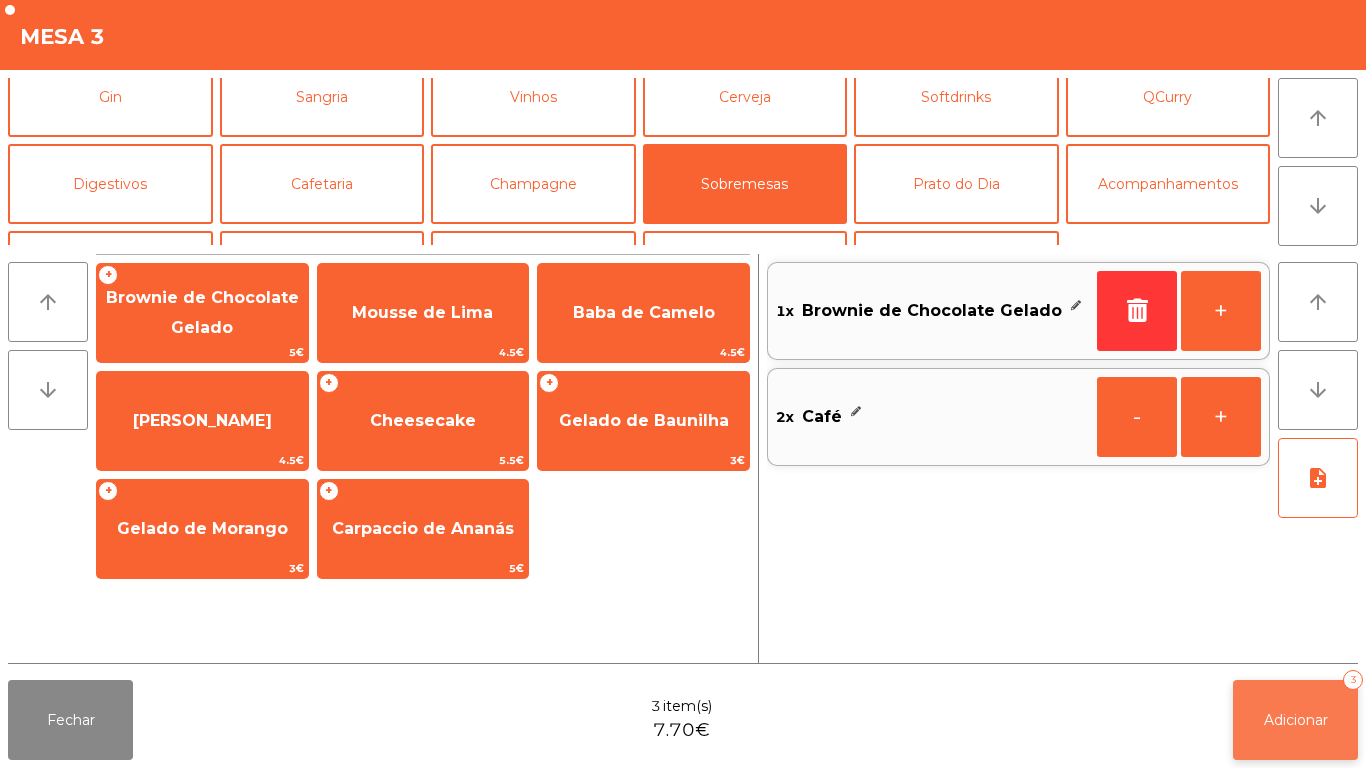 click on "Adicionar" 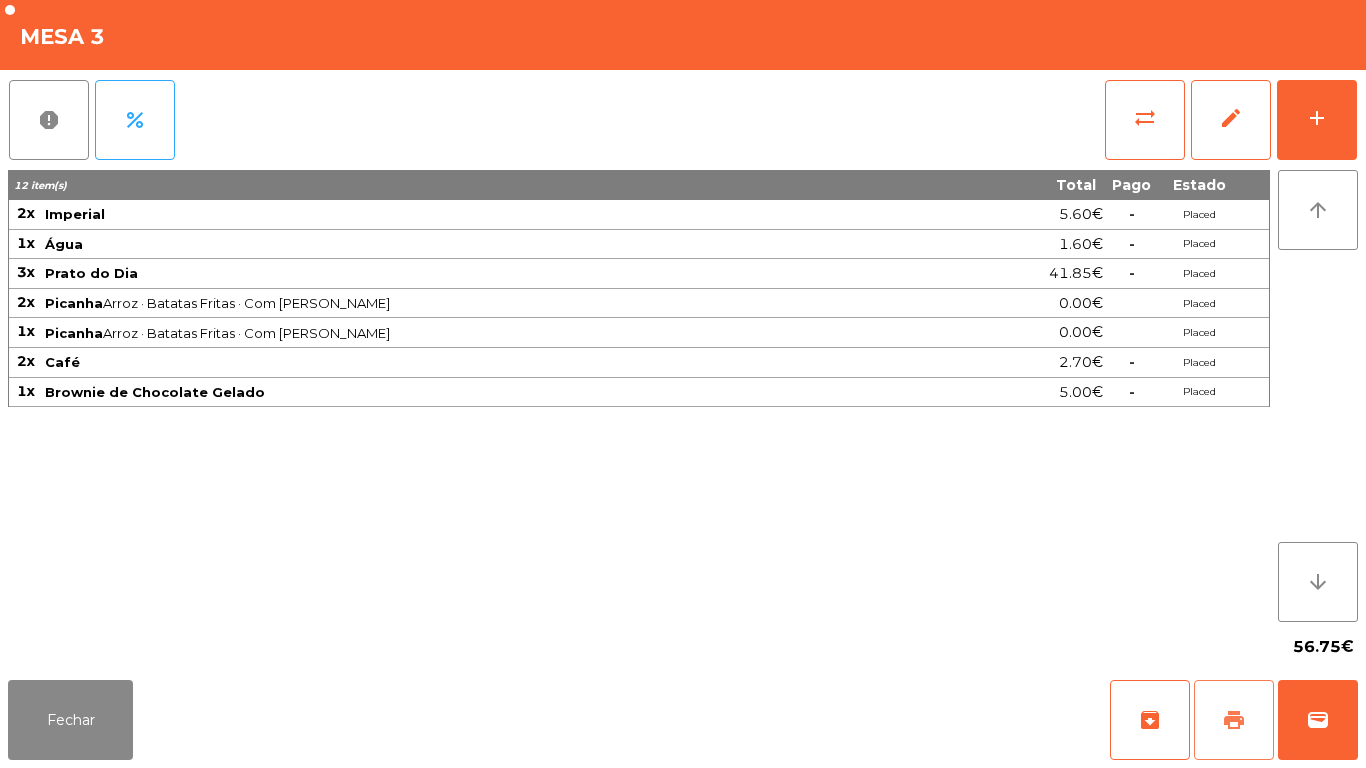 click on "print" 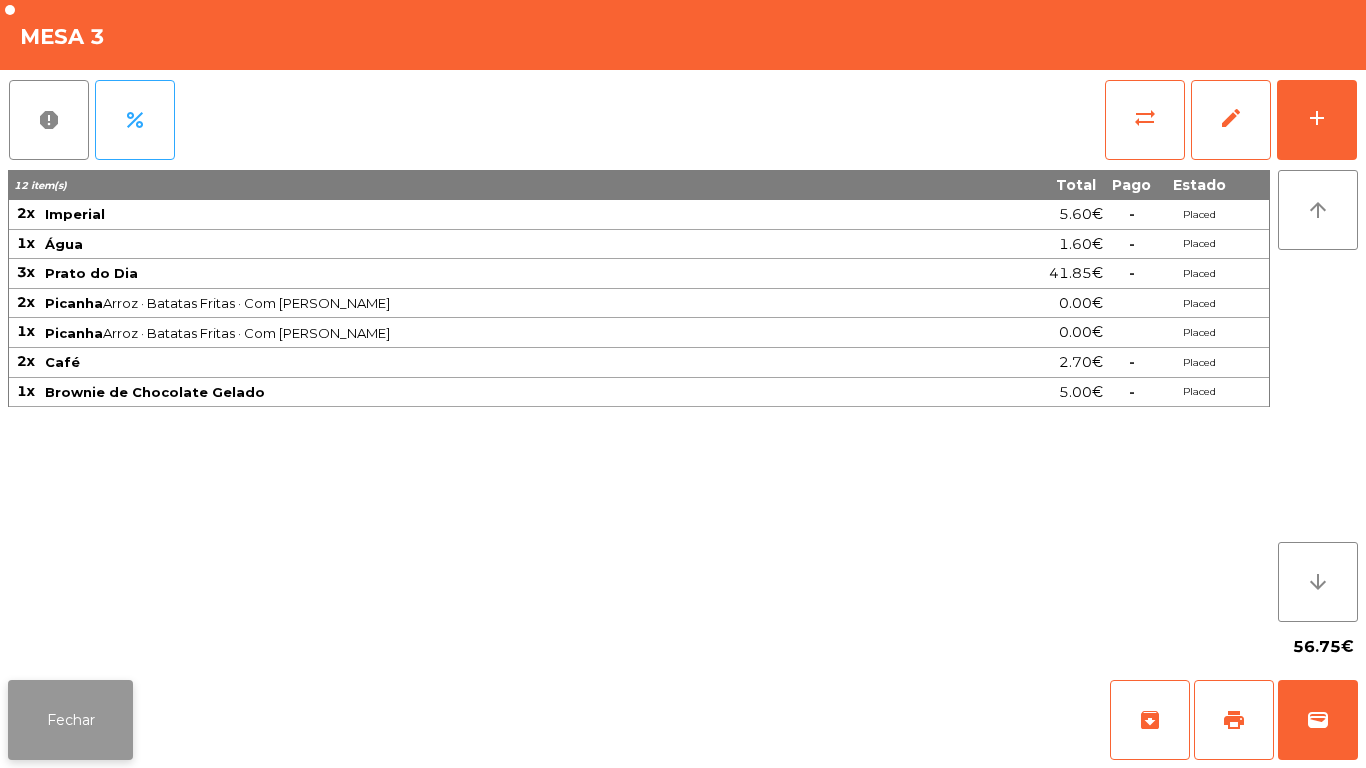 click on "Fechar" 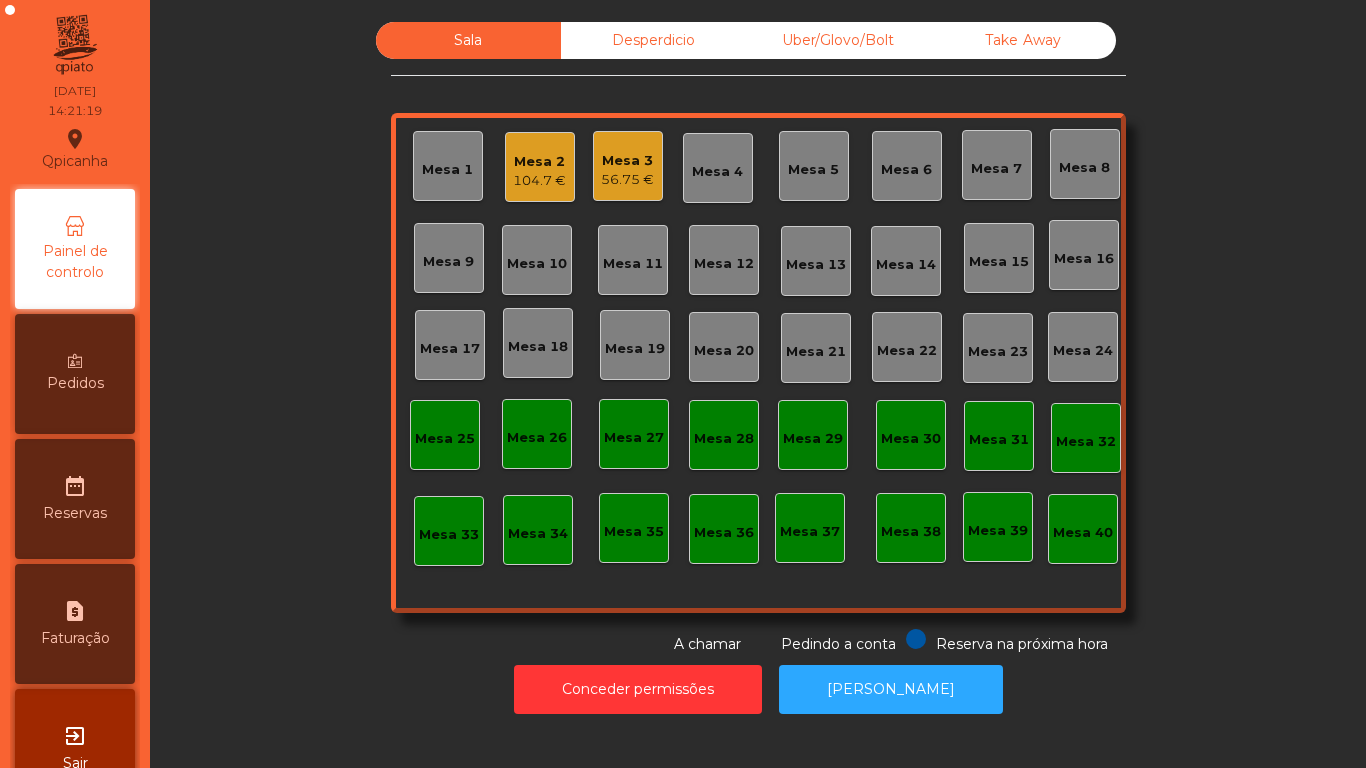 click on "56.75 €" 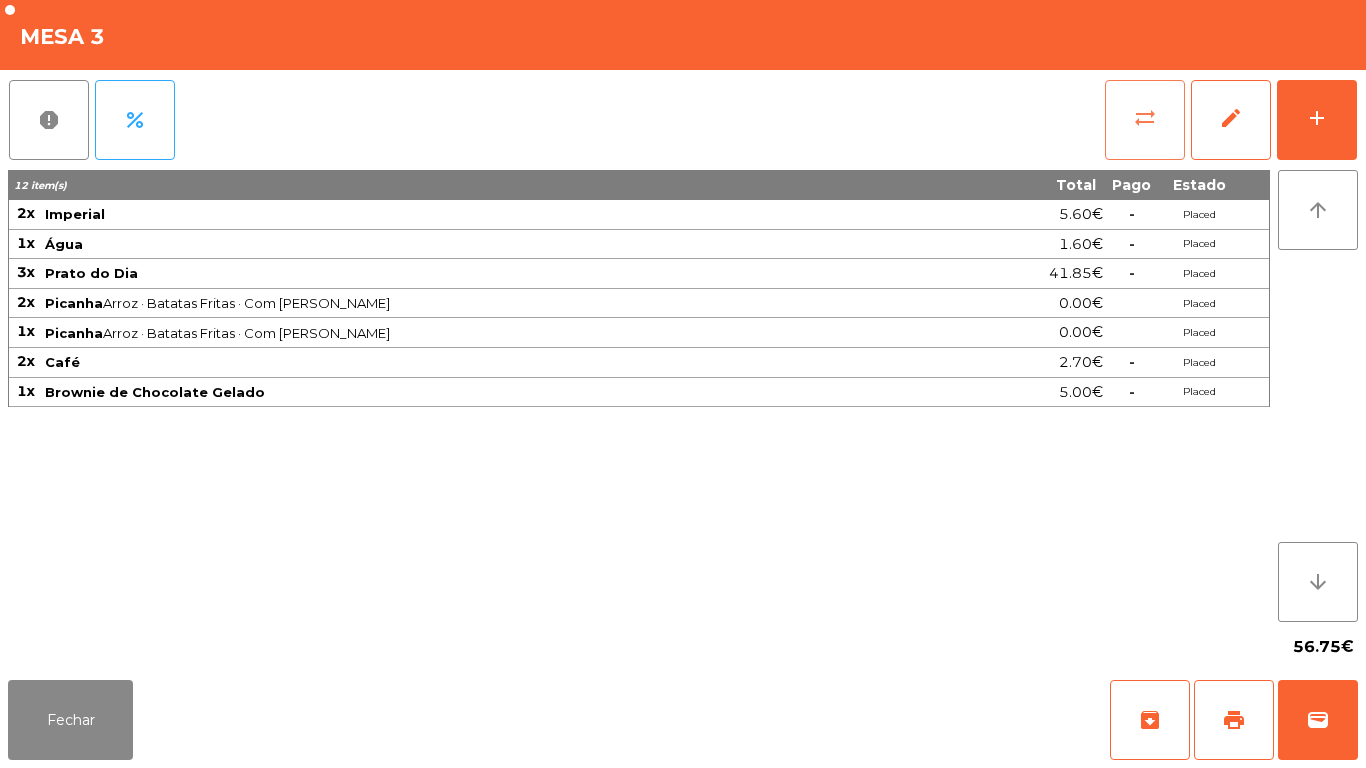 click on "sync_alt" 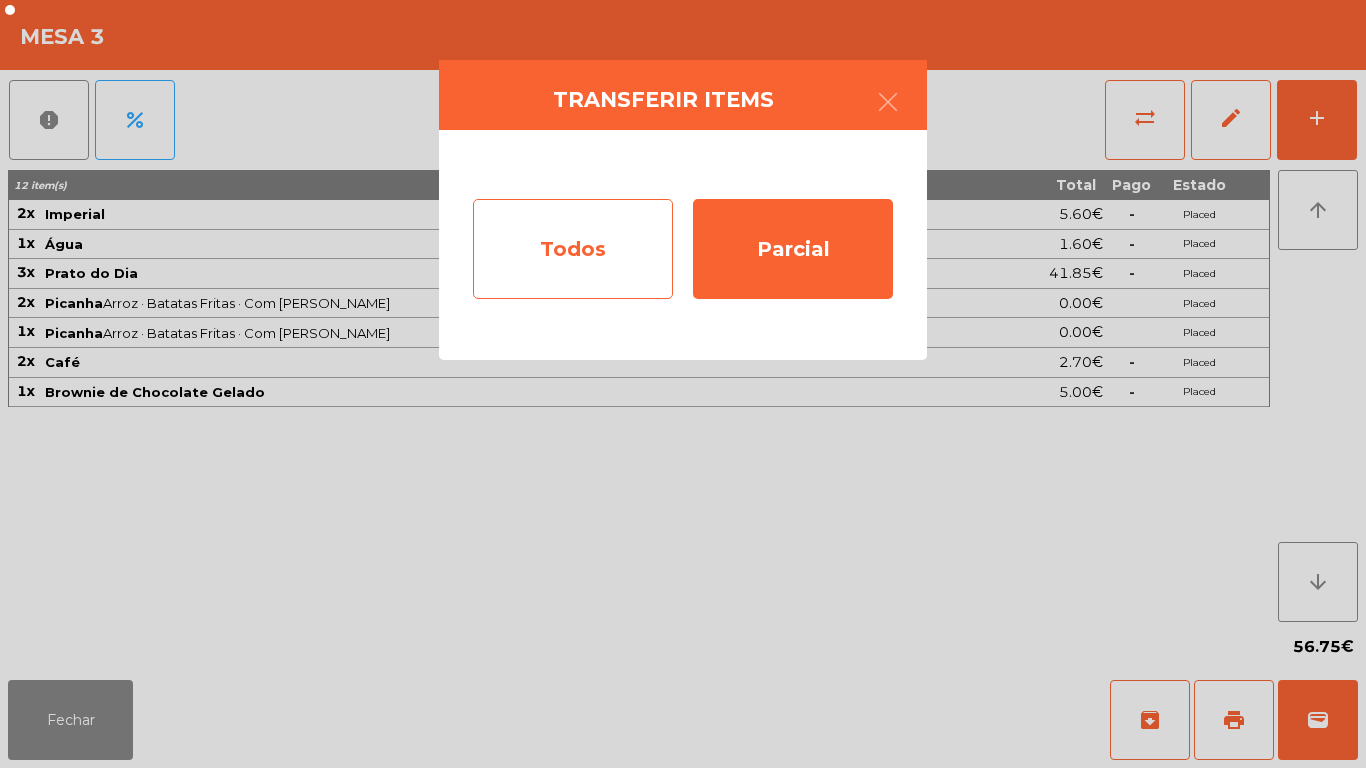 click on "Todos" 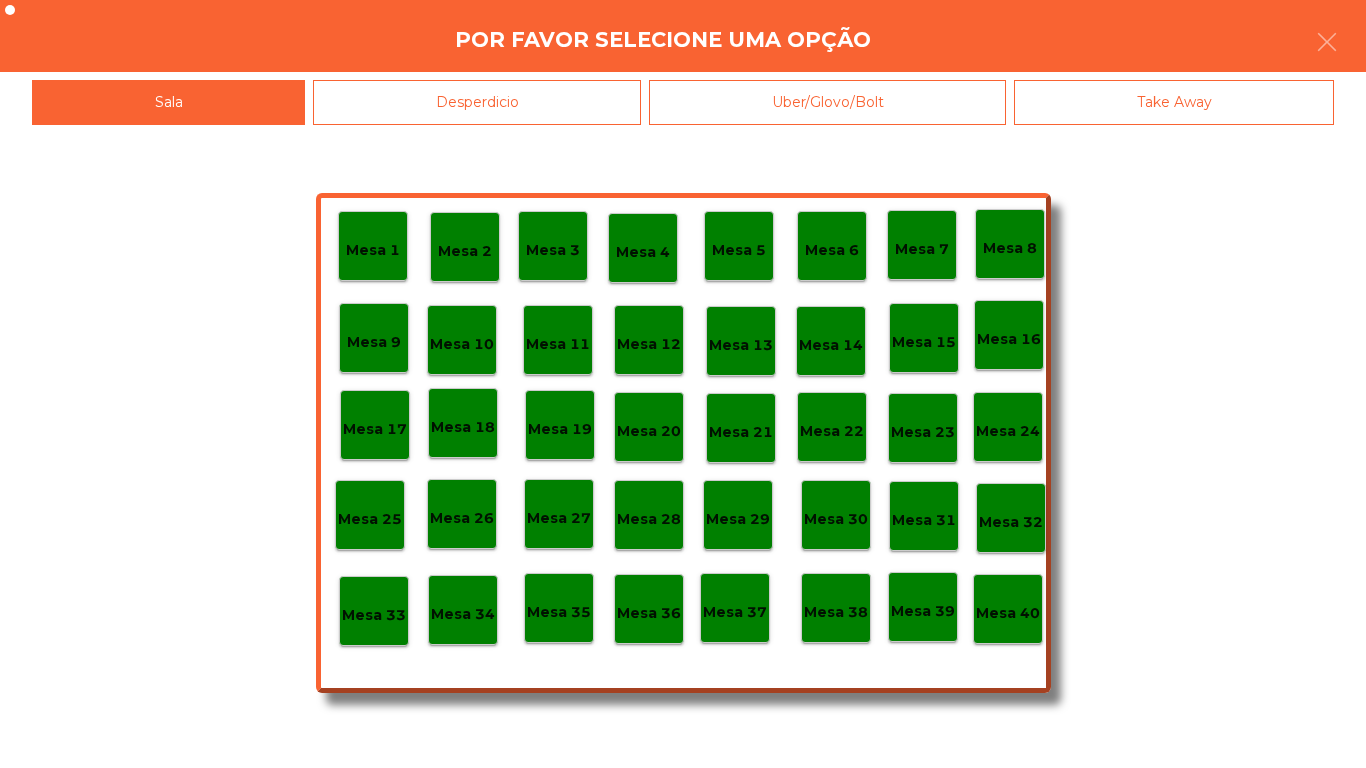 click on "Mesa 40" 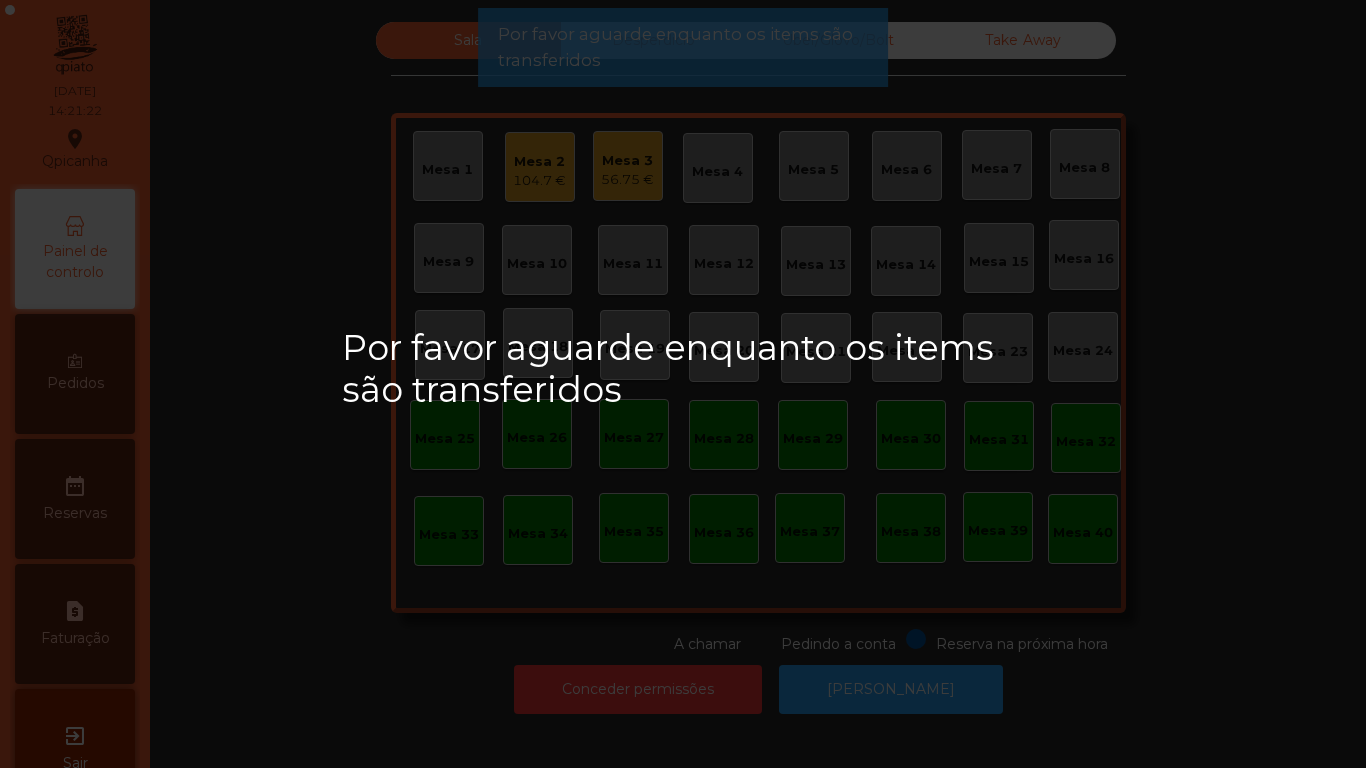 click on "Por favor aguarde enquanto os items são transferidos" at bounding box center (683, 384) 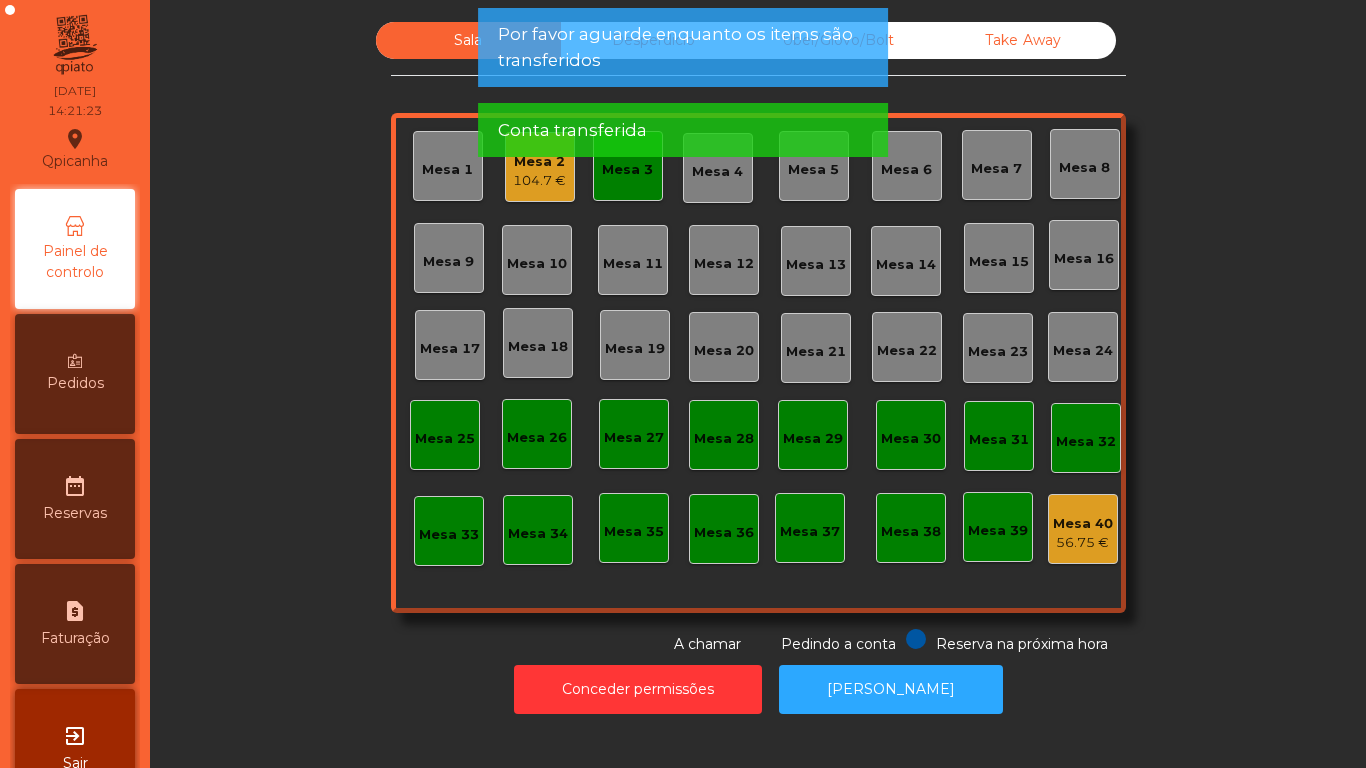 click on "Mesa 2   104.7 €" 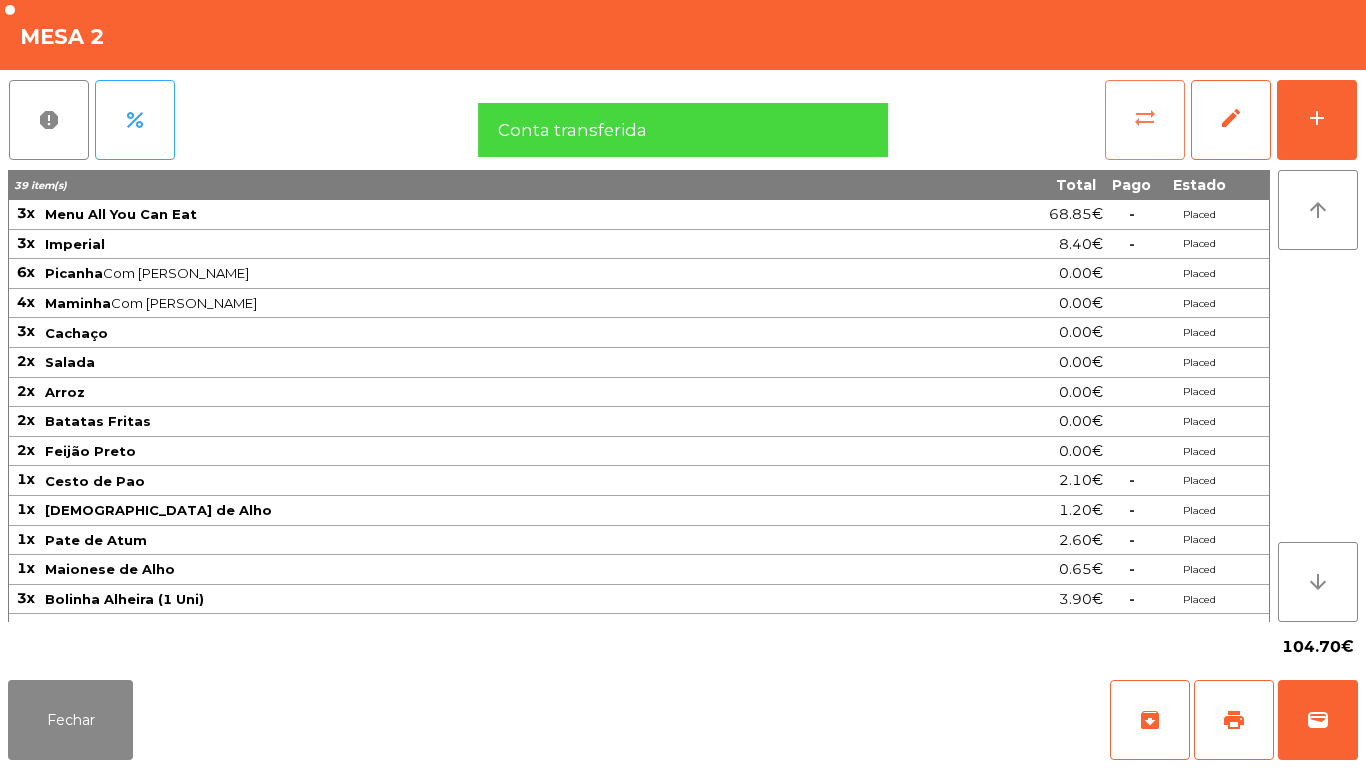 click on "sync_alt" 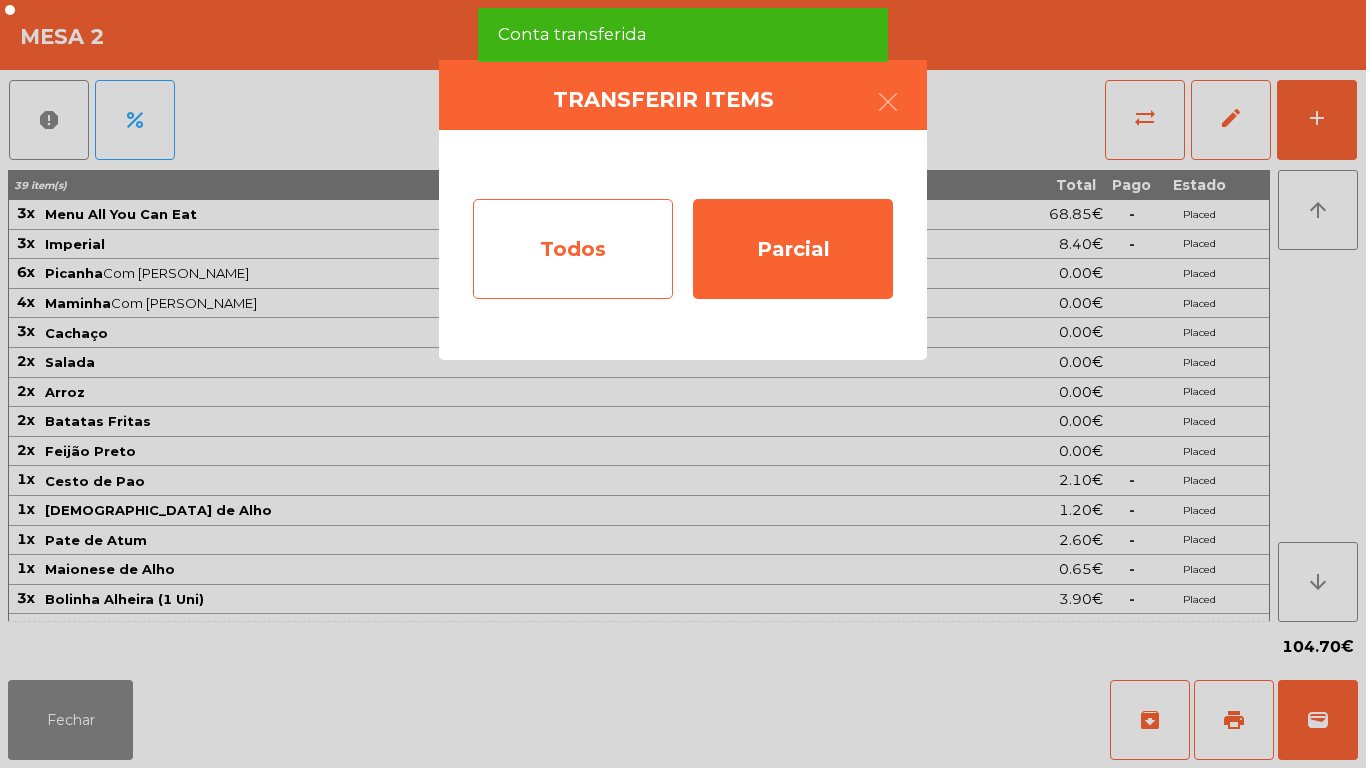 click on "Todos" 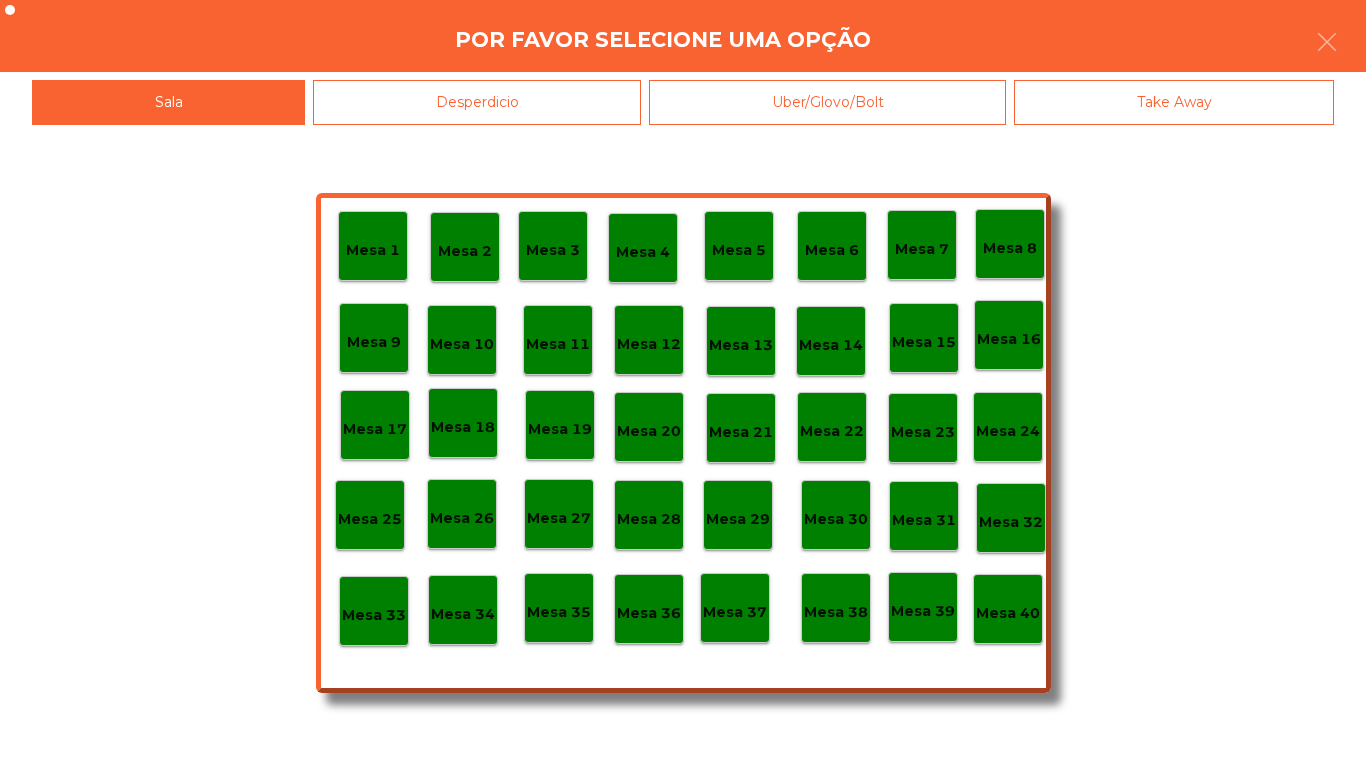 click on "Mesa 40" 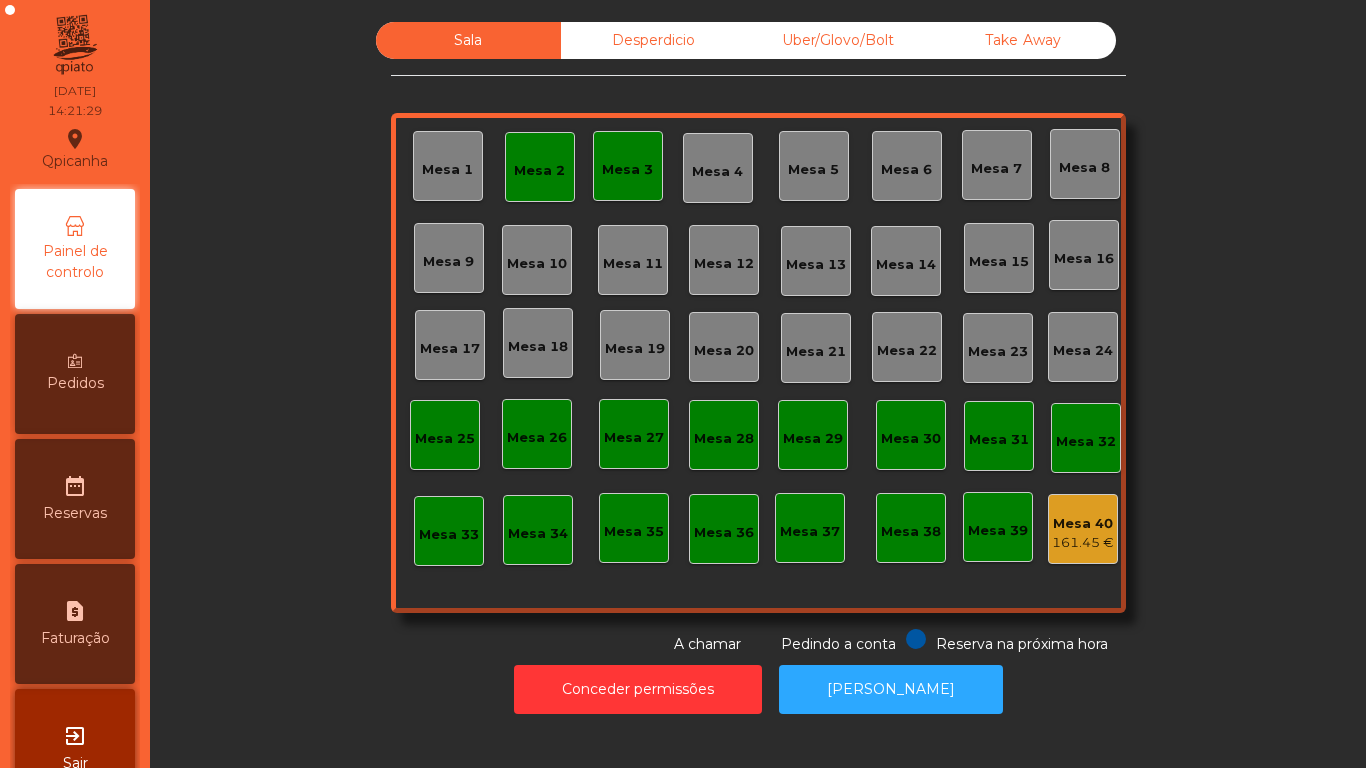 click on "Mesa 19" 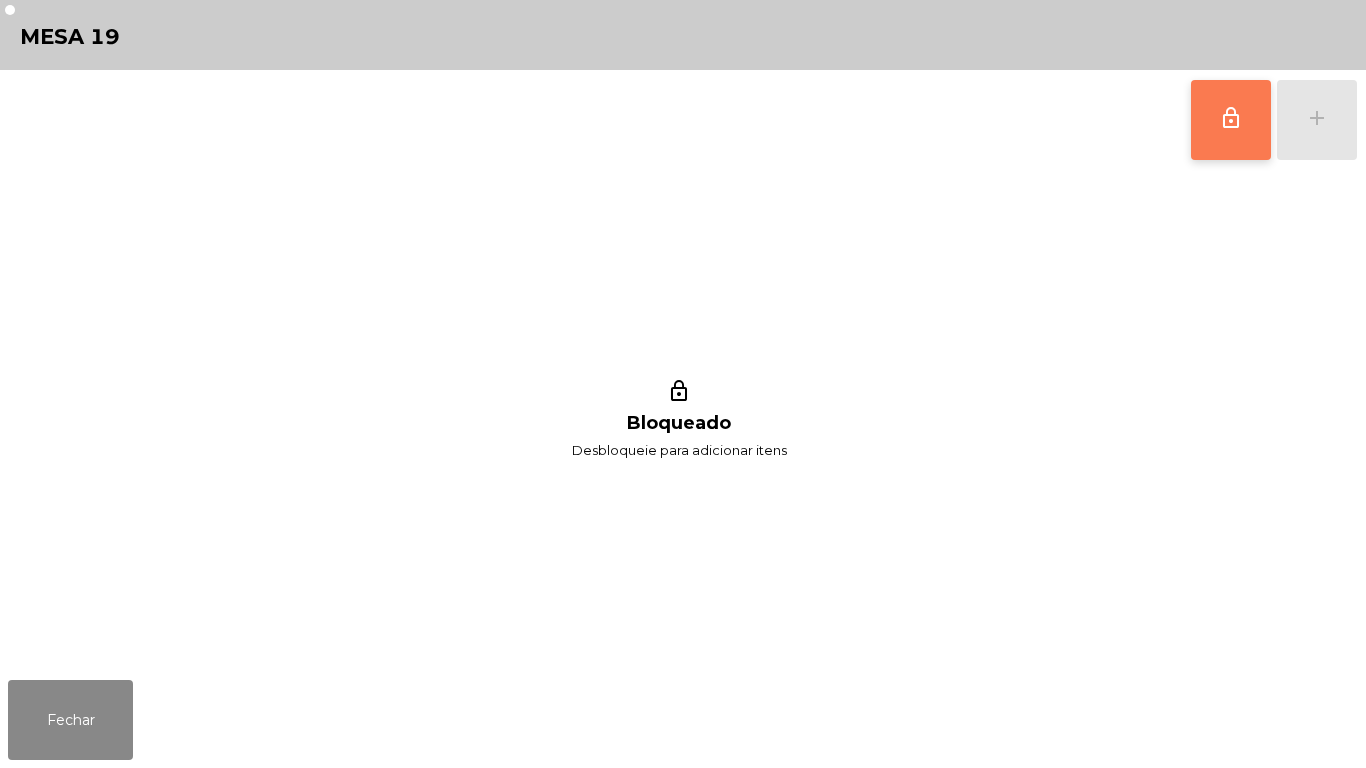 click on "lock_outline" 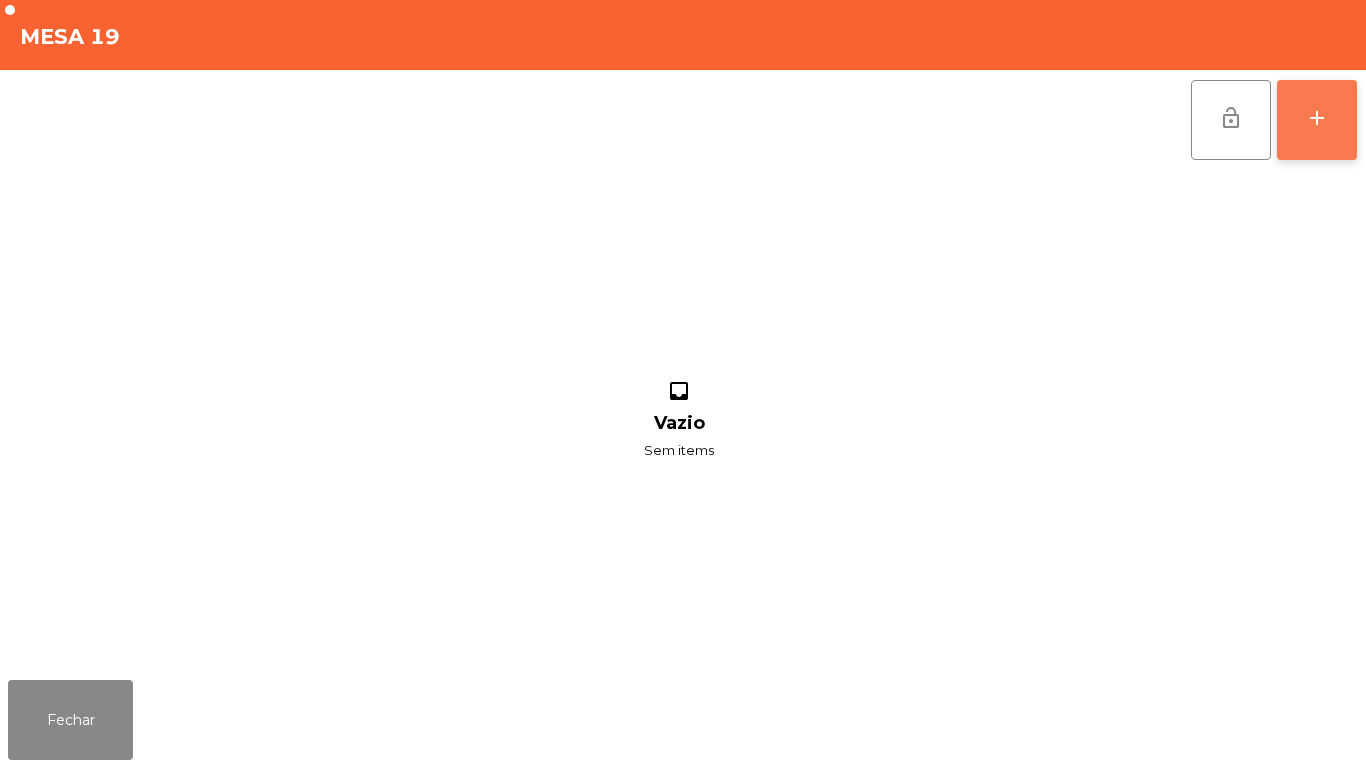 click on "add" 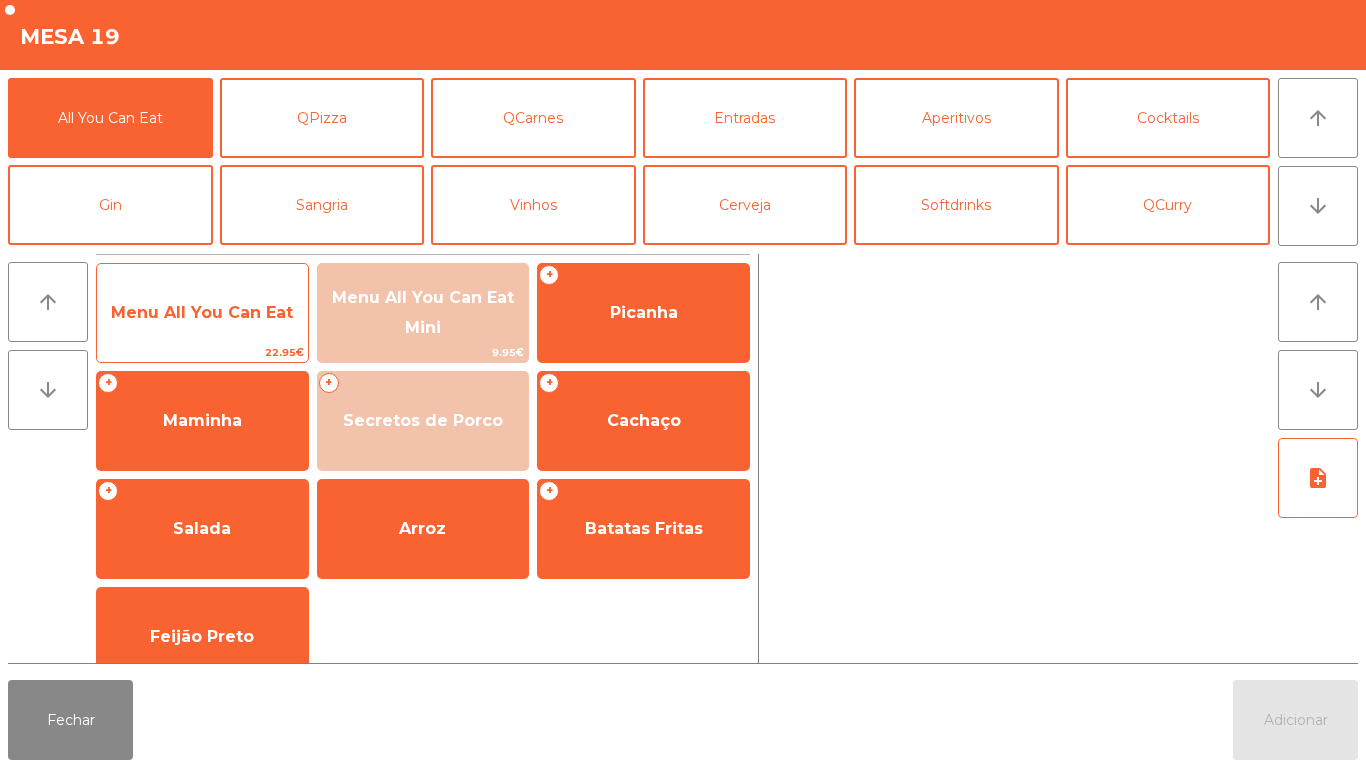 click on "Menu All You Can Eat" 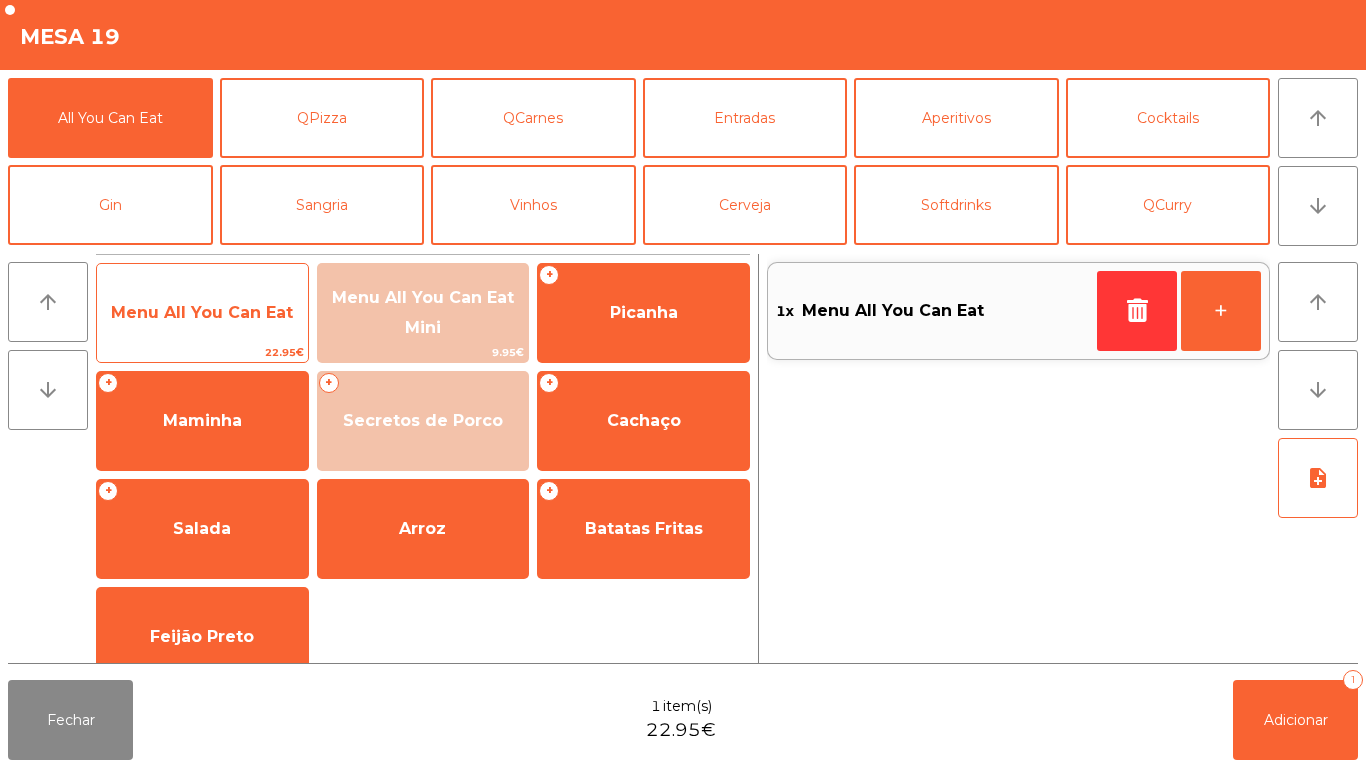 click on "Menu All You Can Eat" 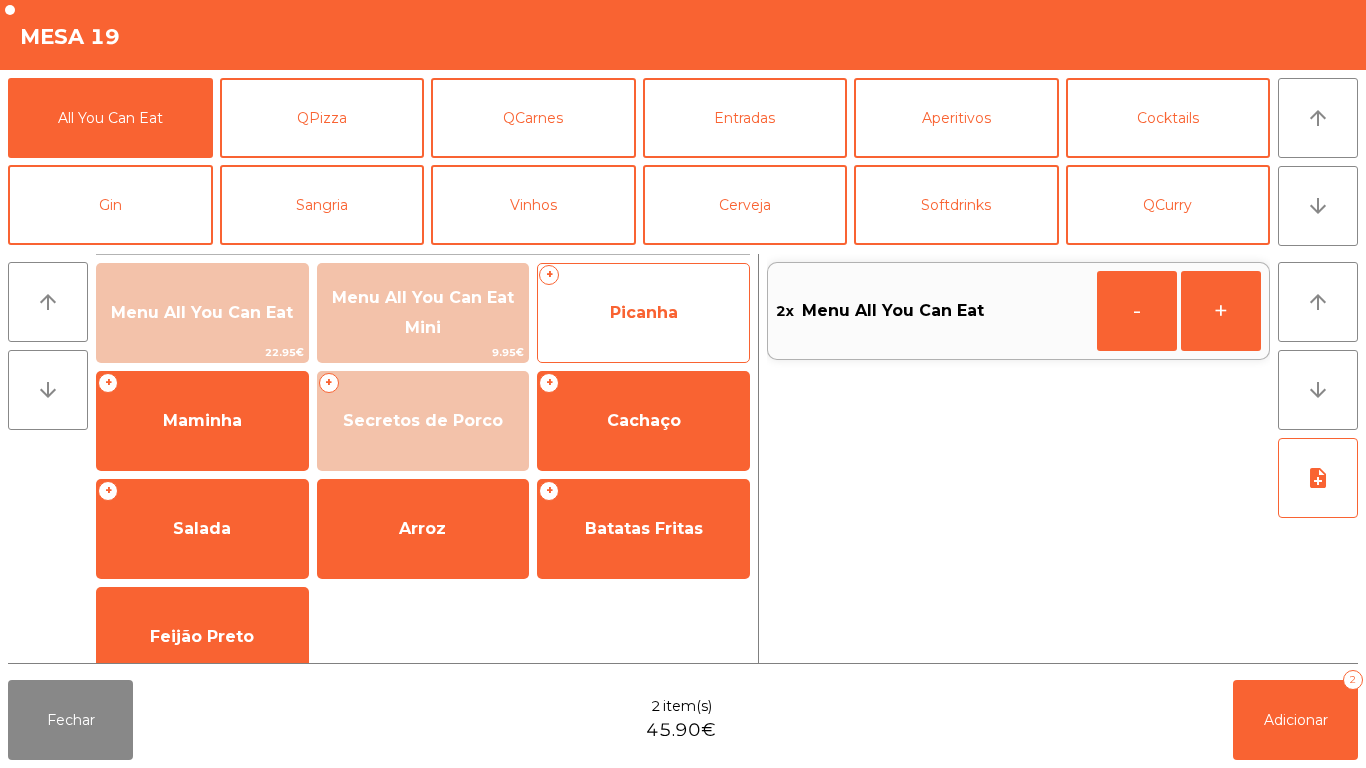 click on "Picanha" 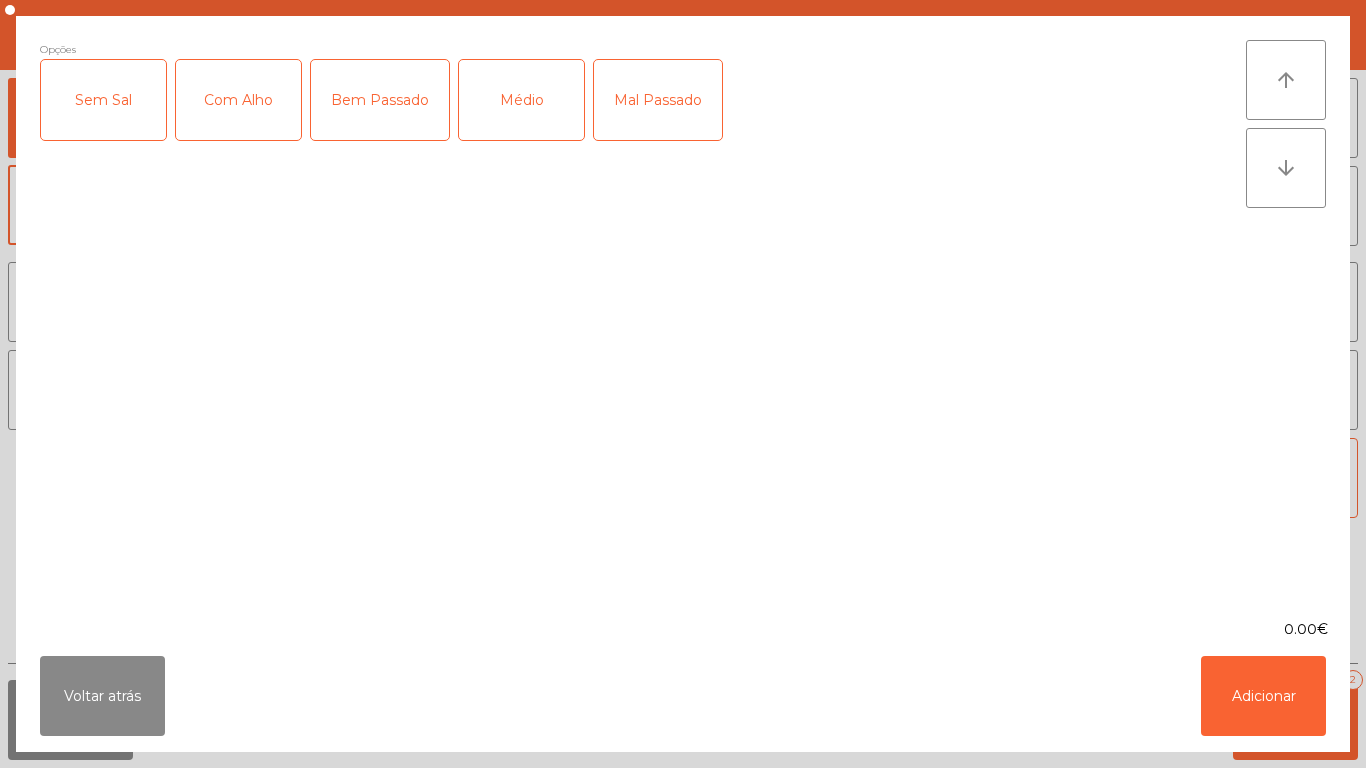 click on "Com Alho" 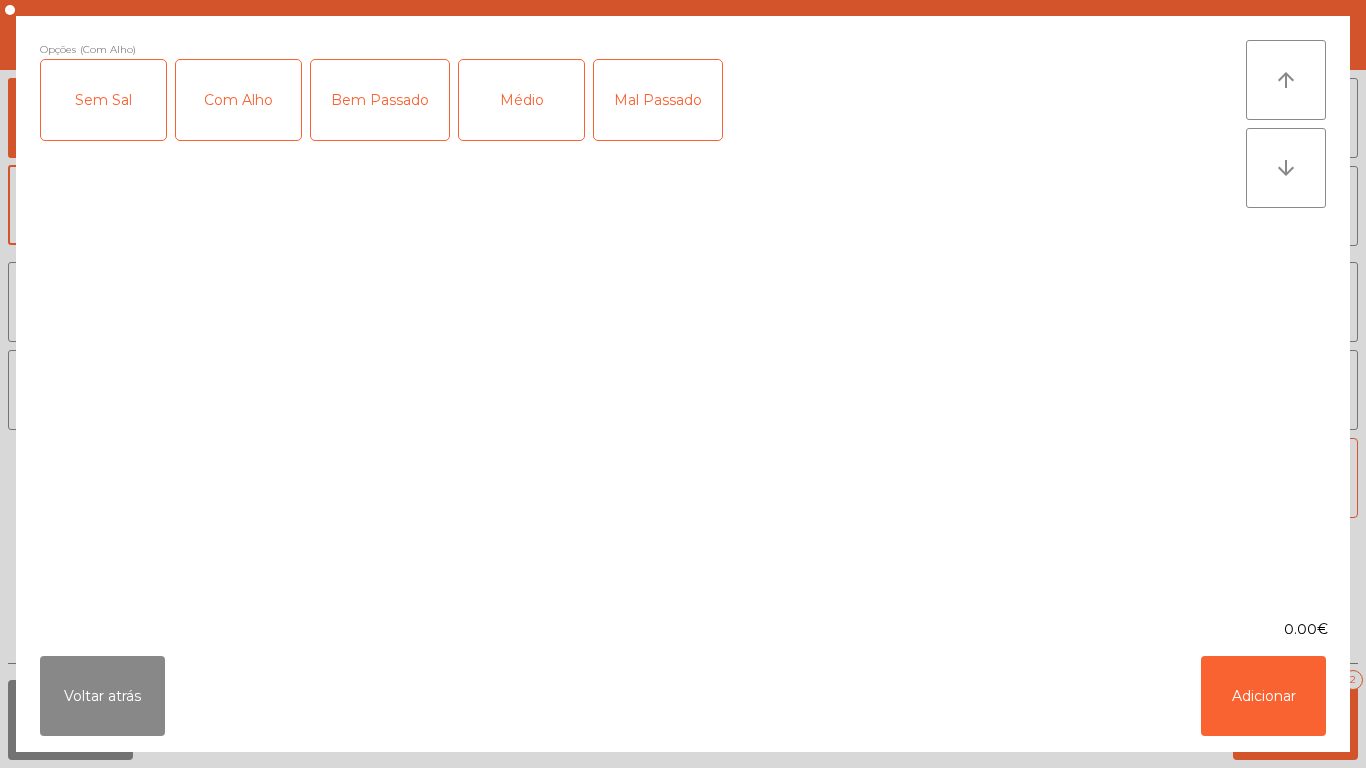 click on "Médio" 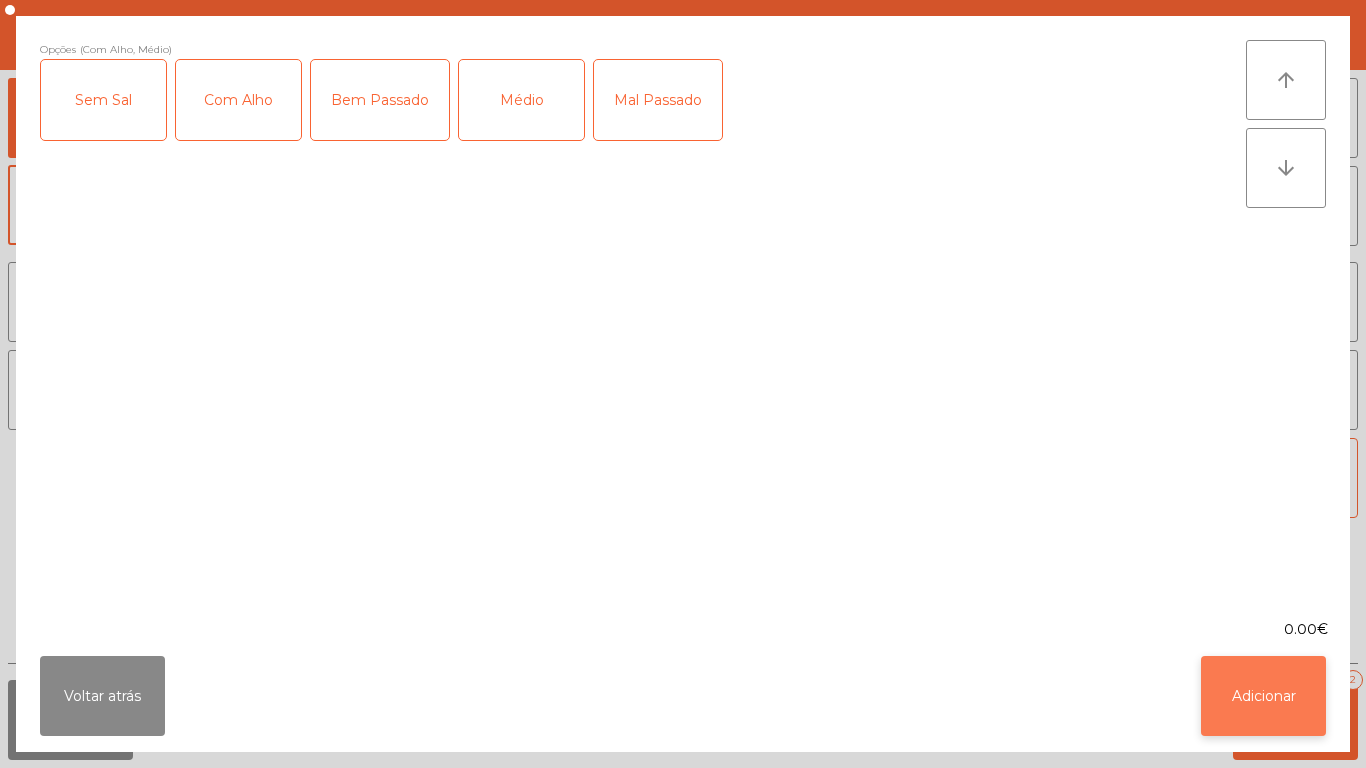 click on "Adicionar" 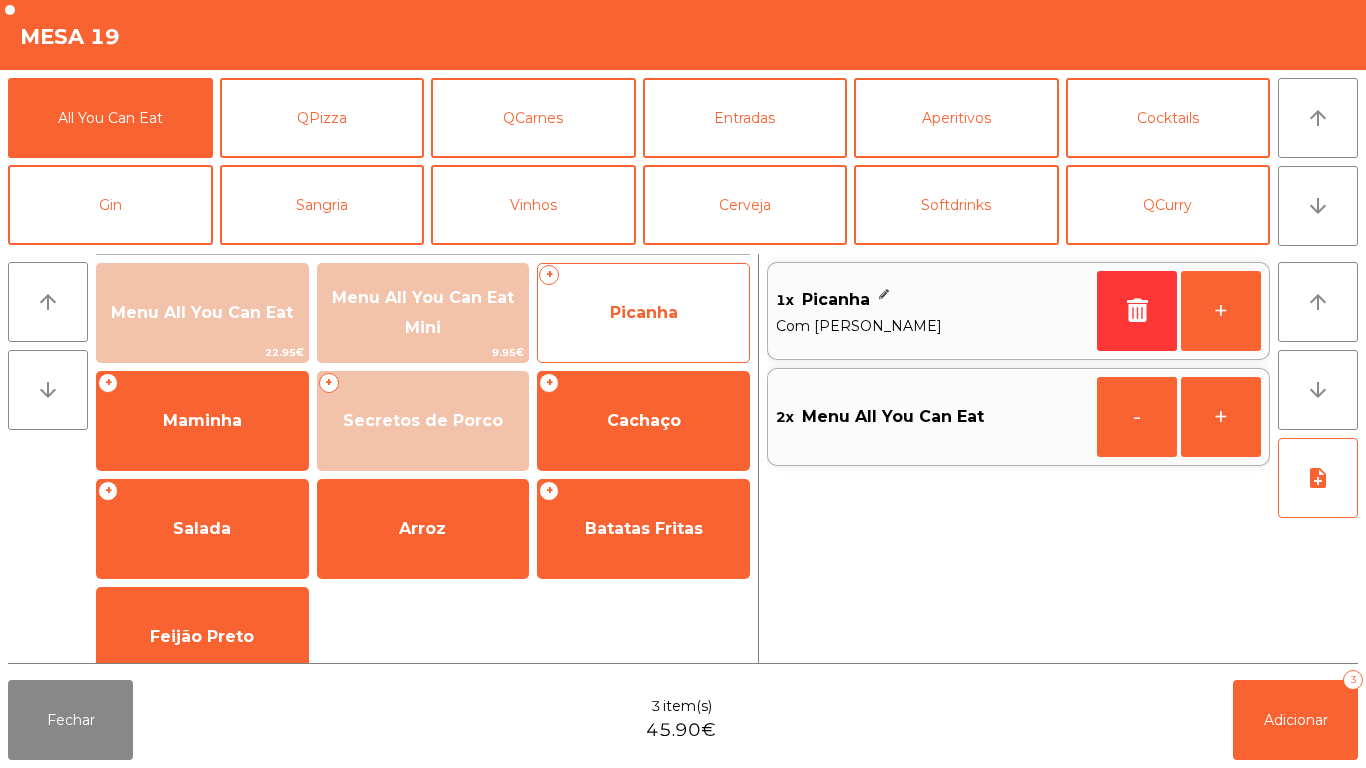 click on "Picanha" 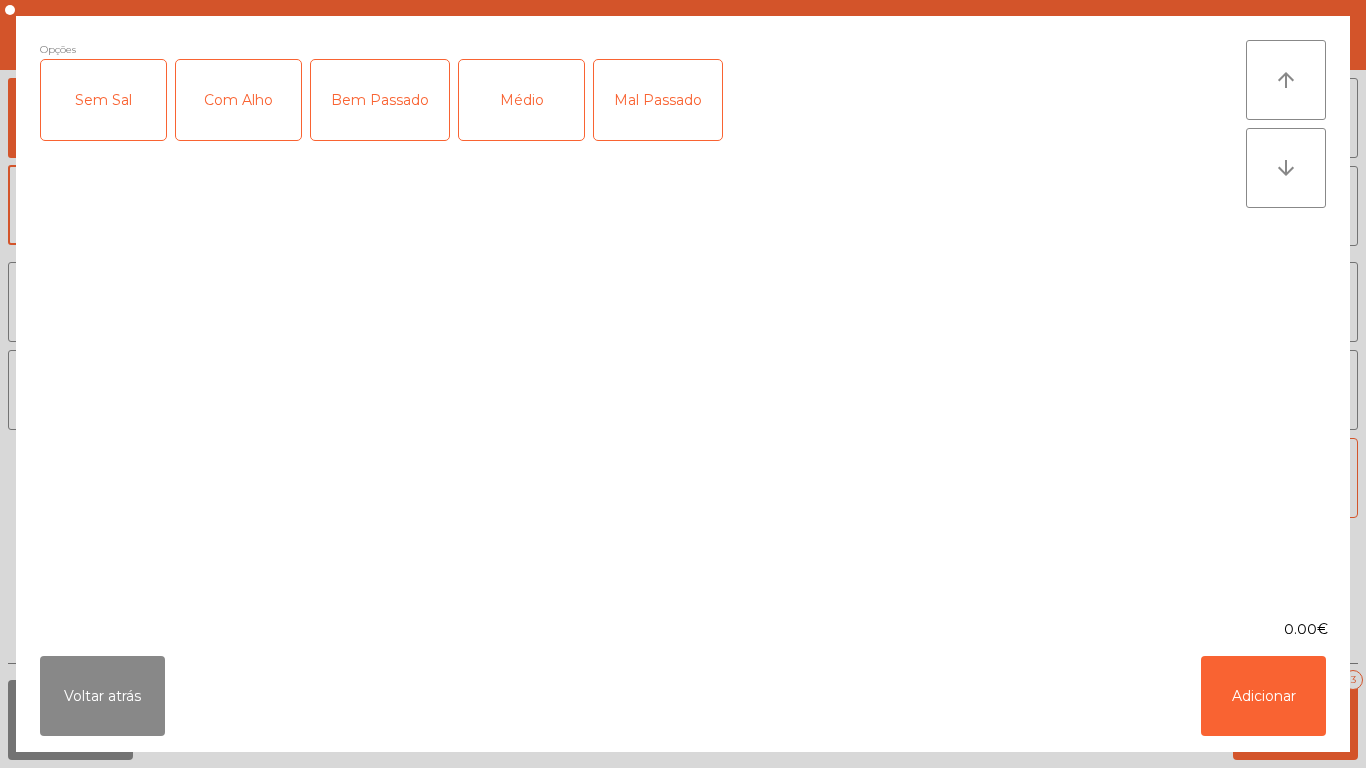 click on "Com Alho" 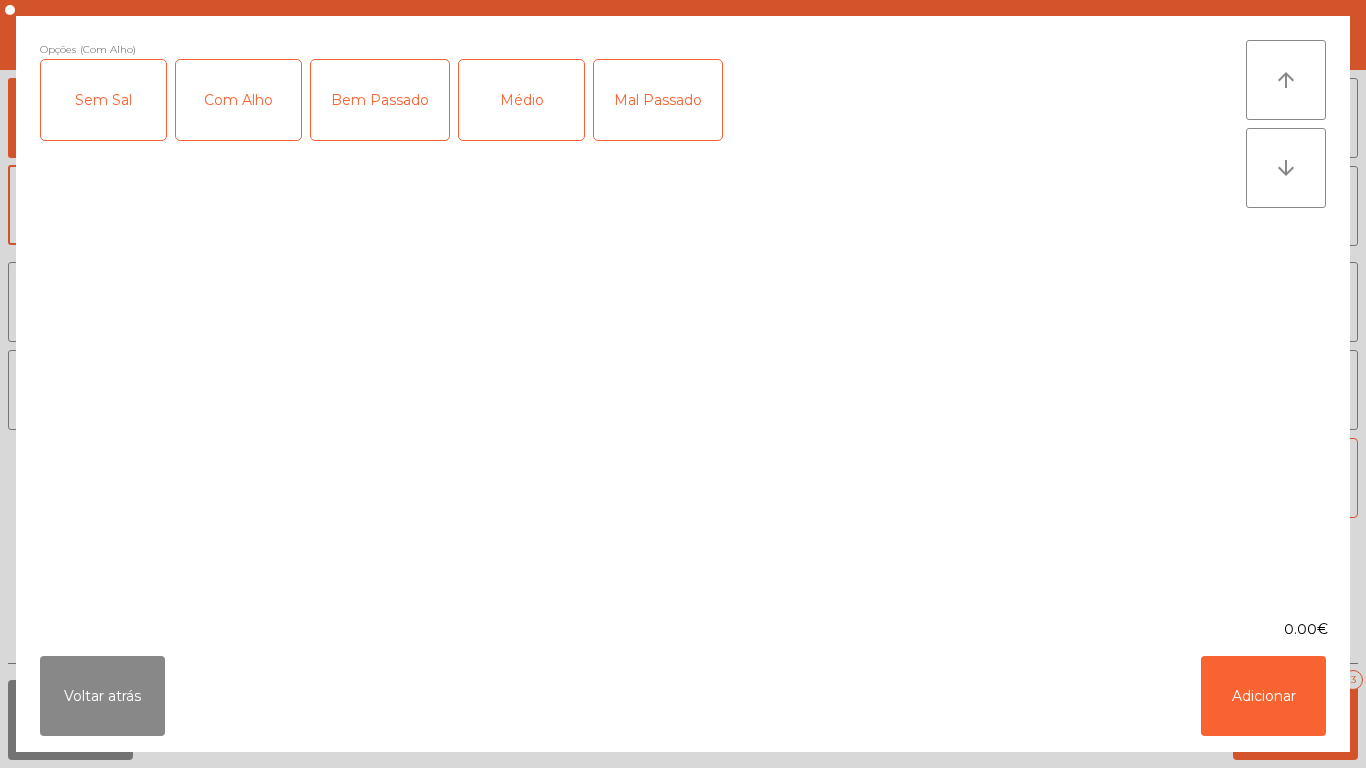 click on "Bem Passado" 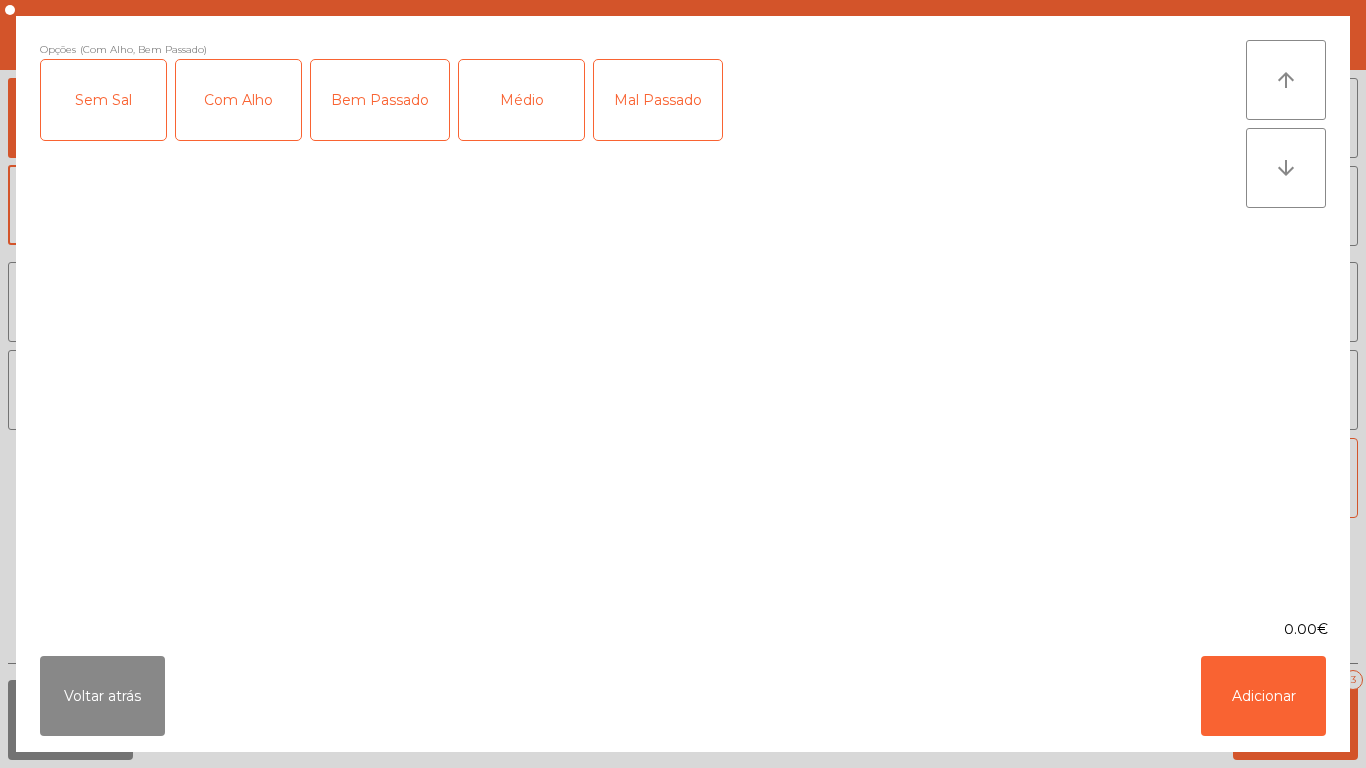 click on "Médio" 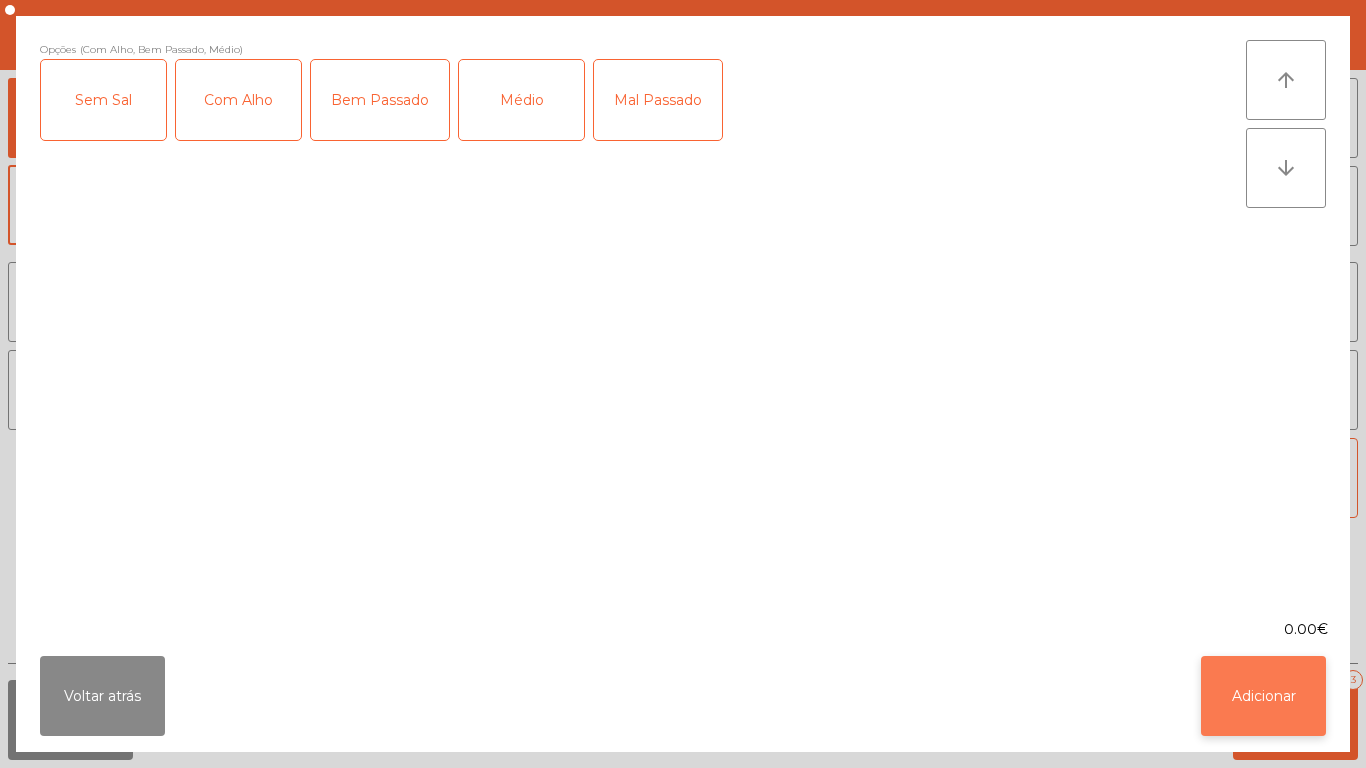 click on "Adicionar" 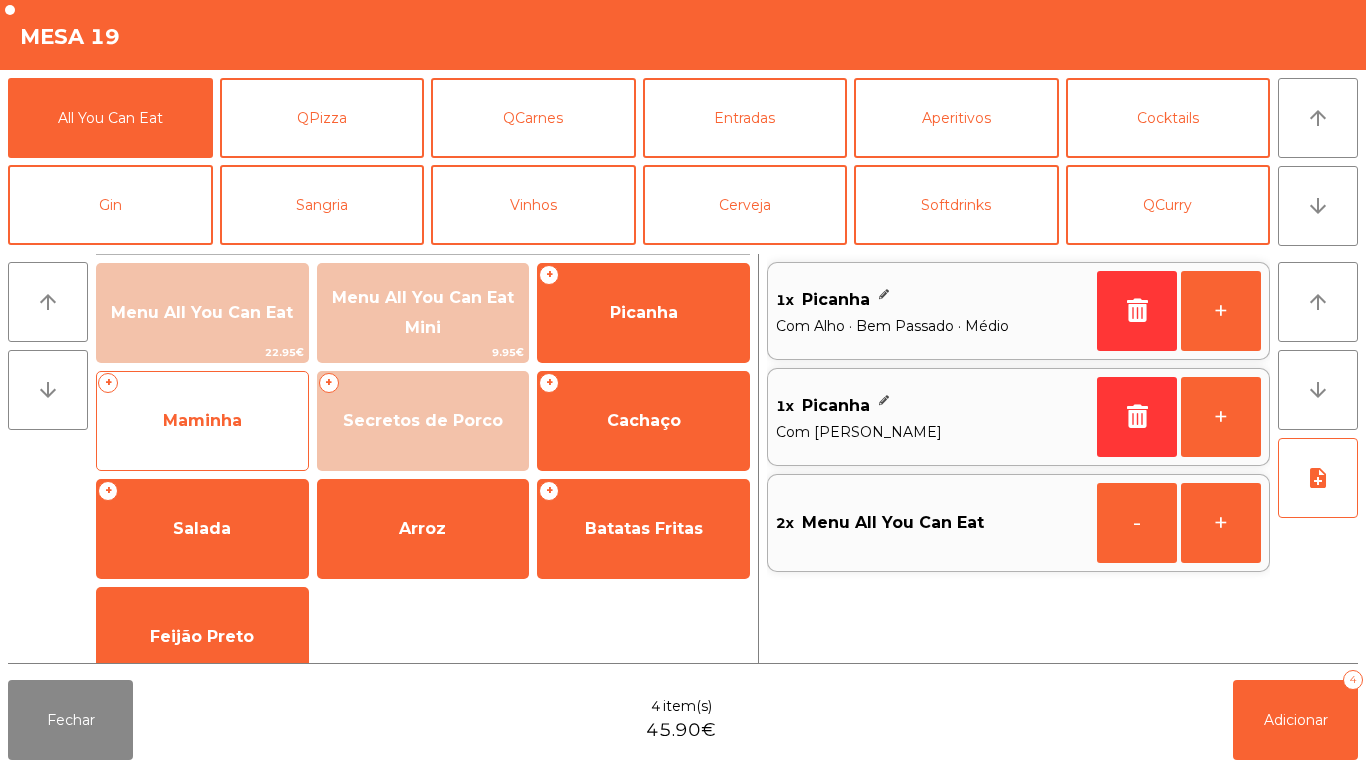 click on "Maminha" 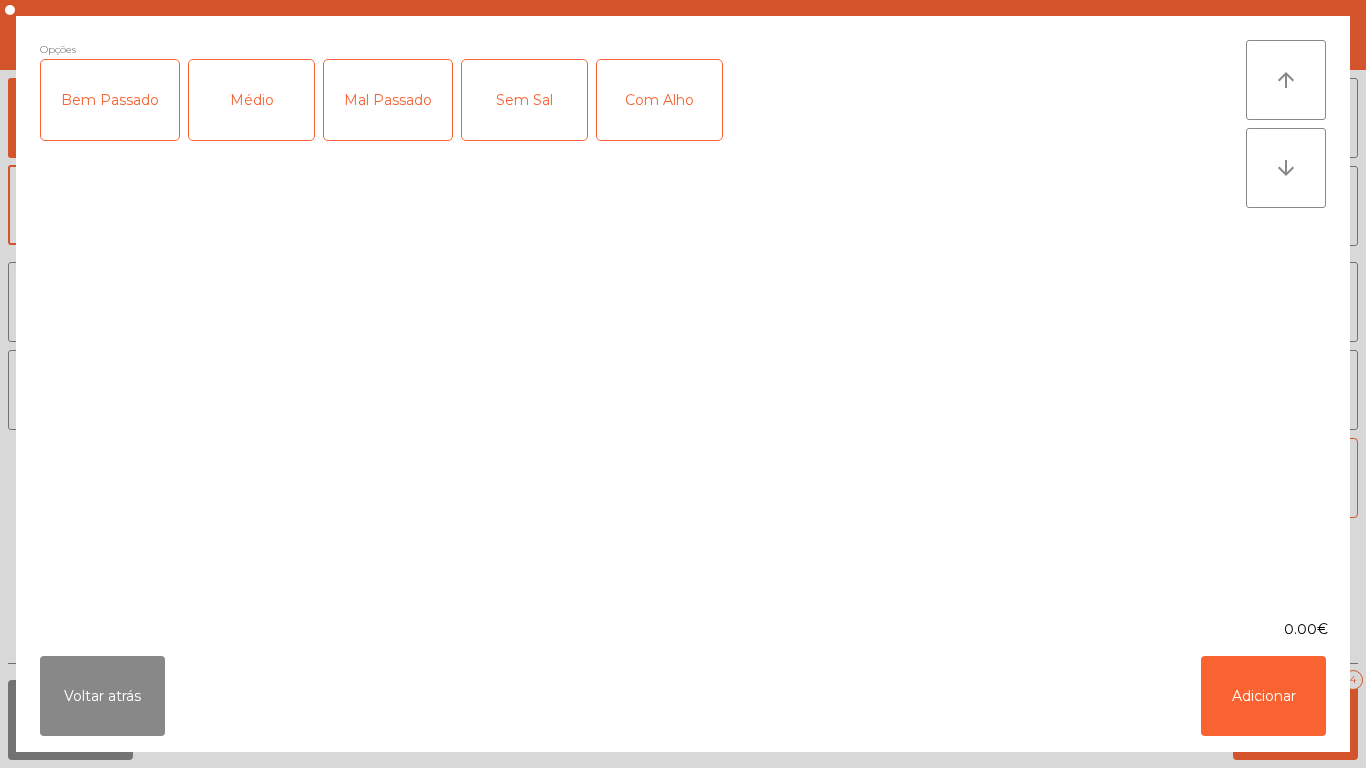 click on "Médio" 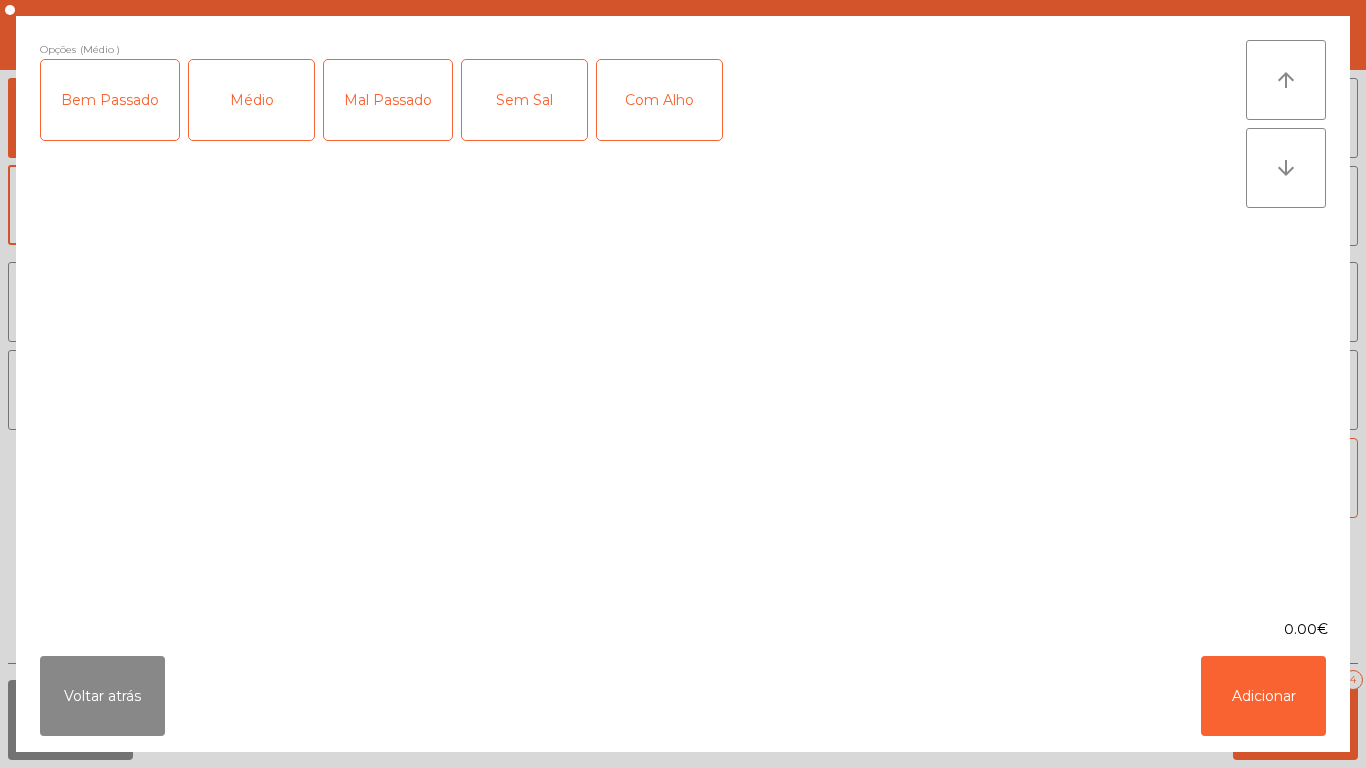 click on "Com Alho" 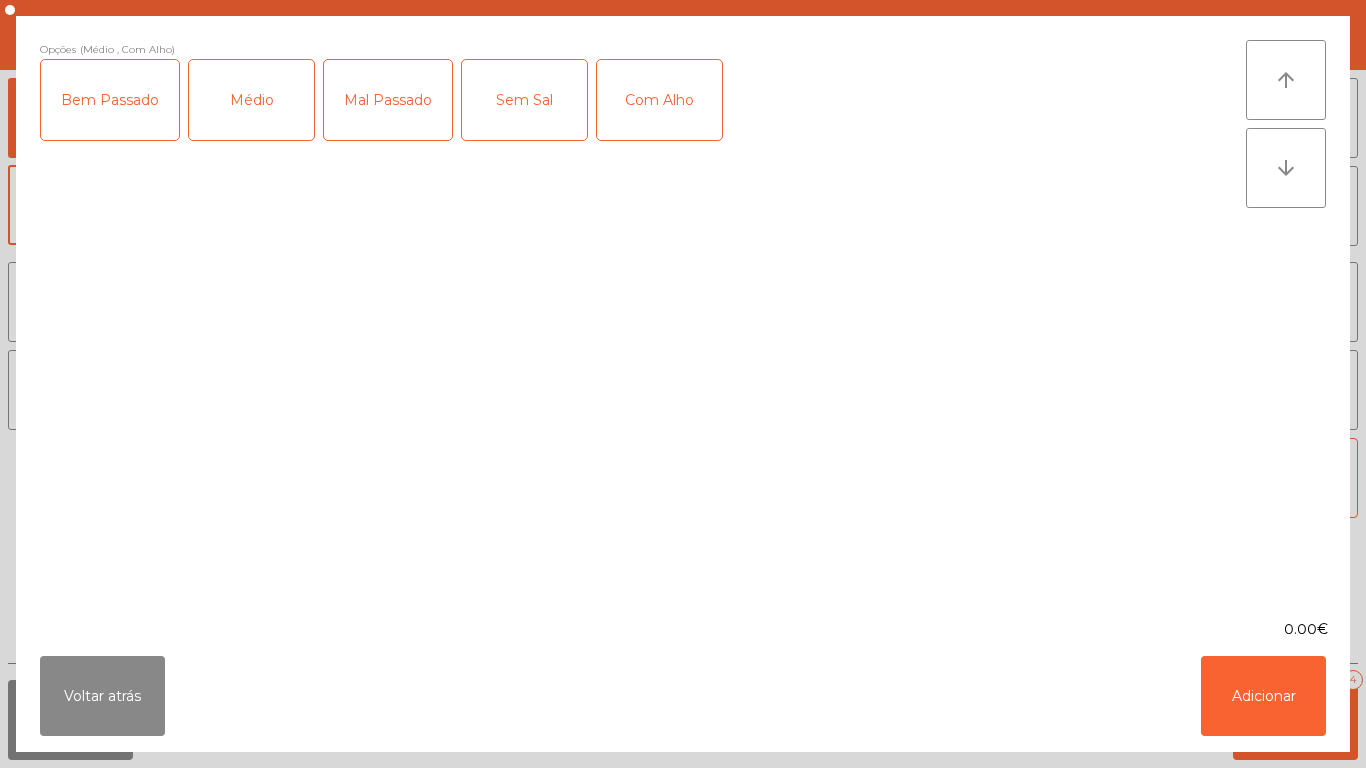 click on "Bem Passado" 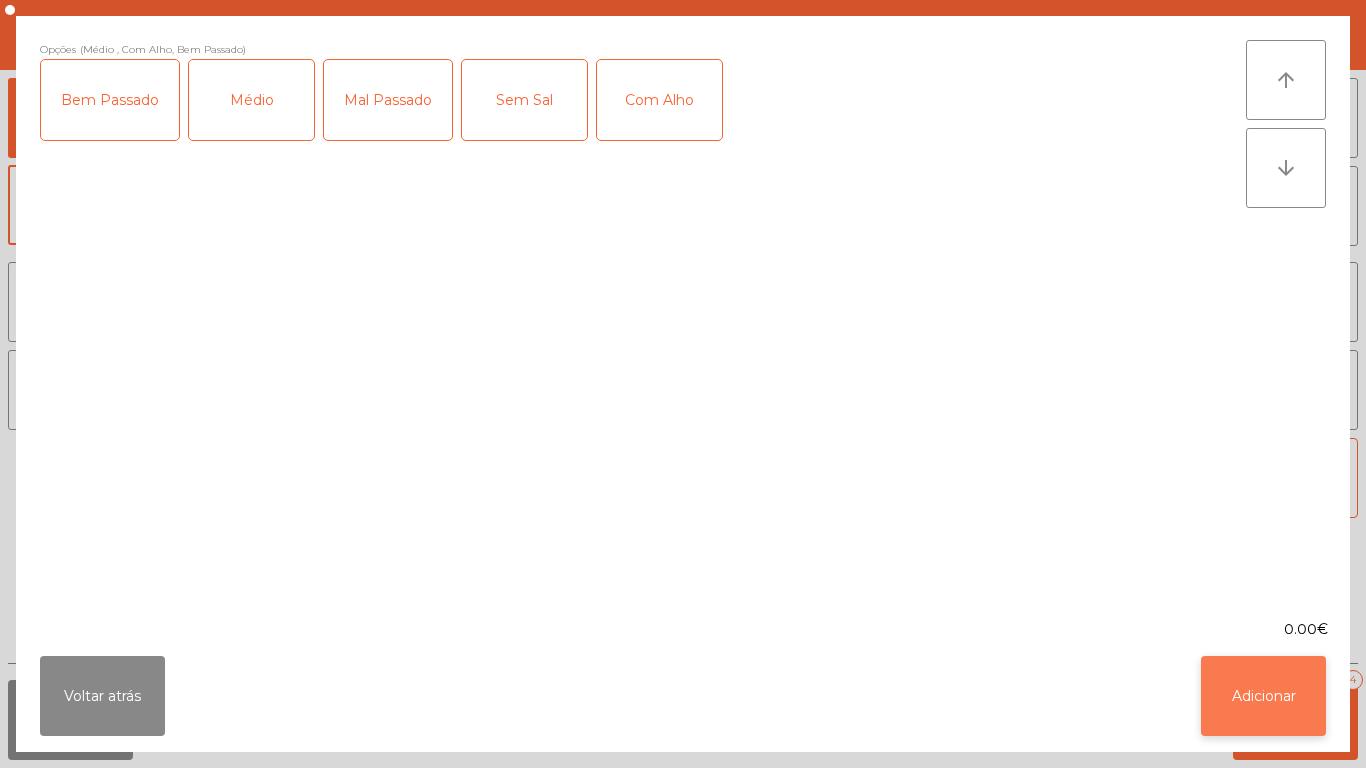 click on "Adicionar" 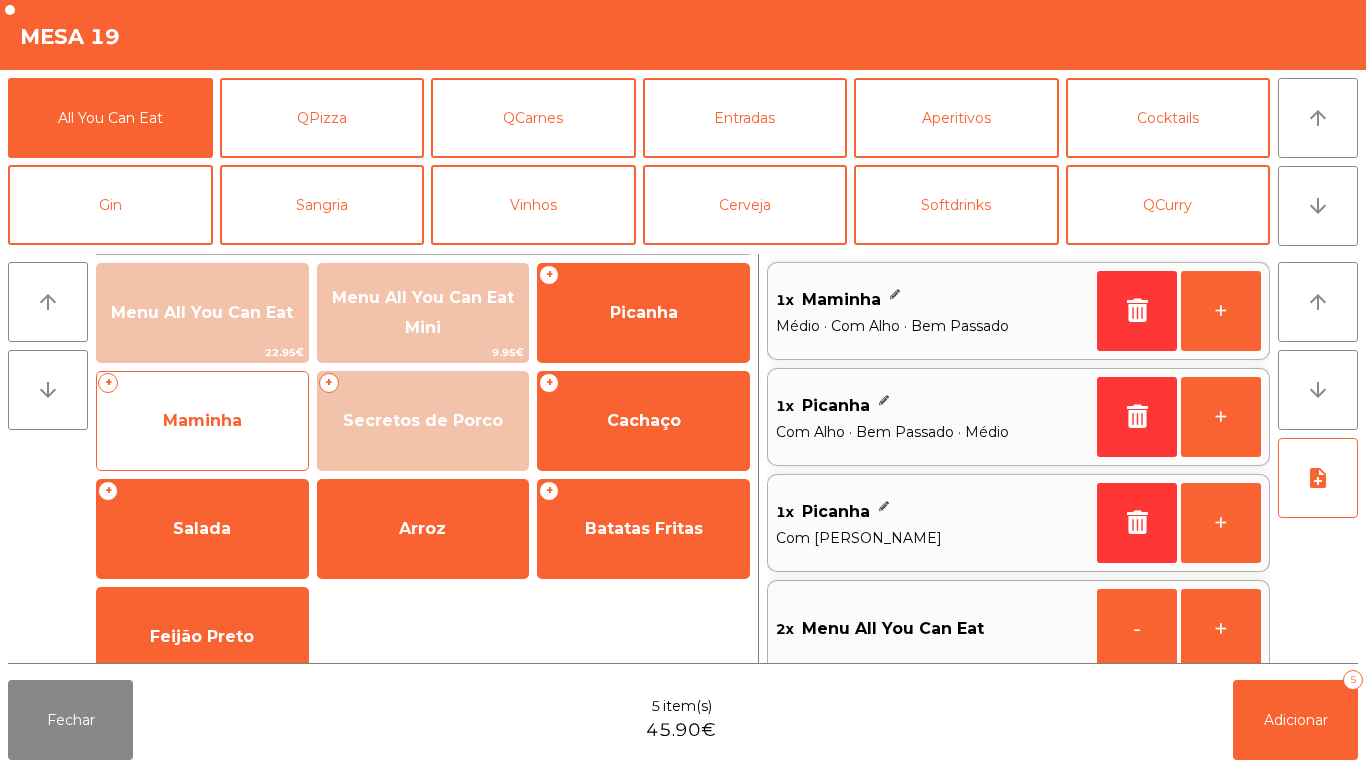 click on "Maminha" 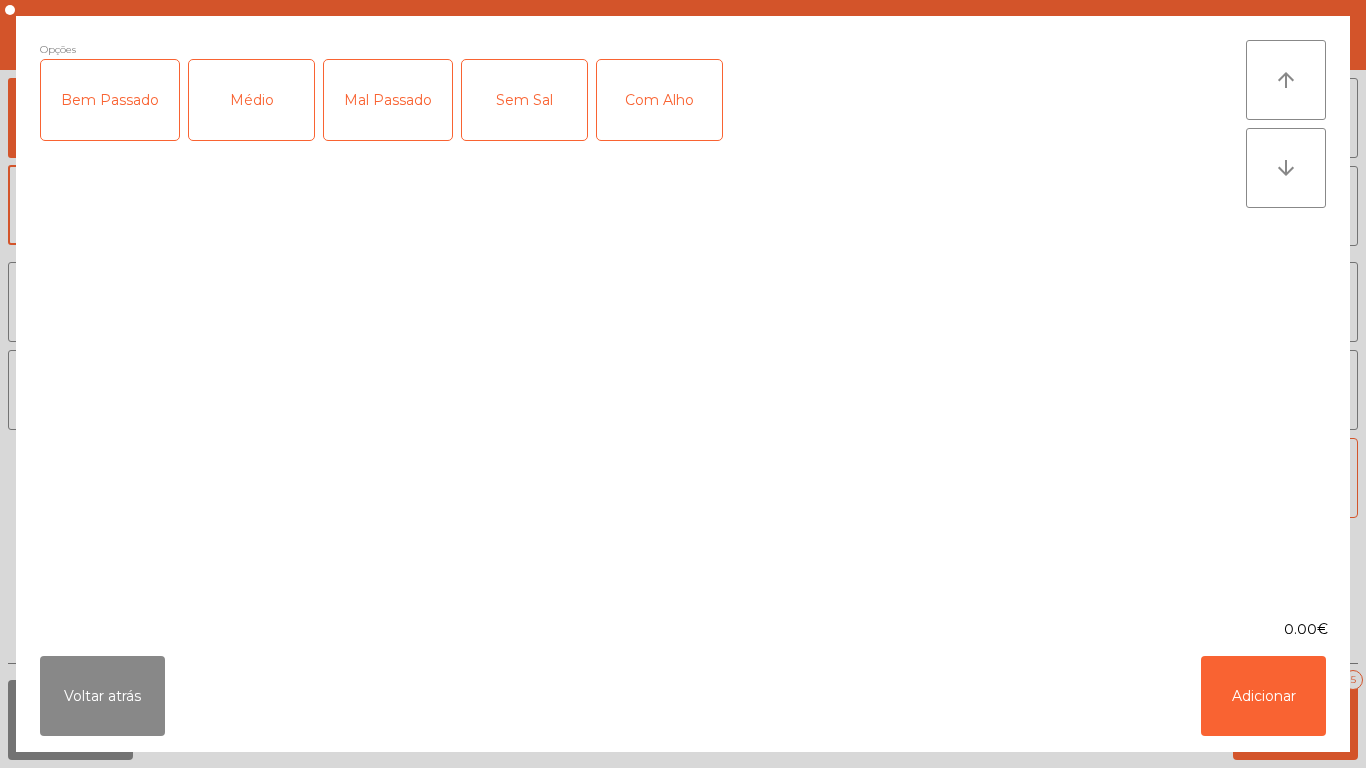 click on "Médio" 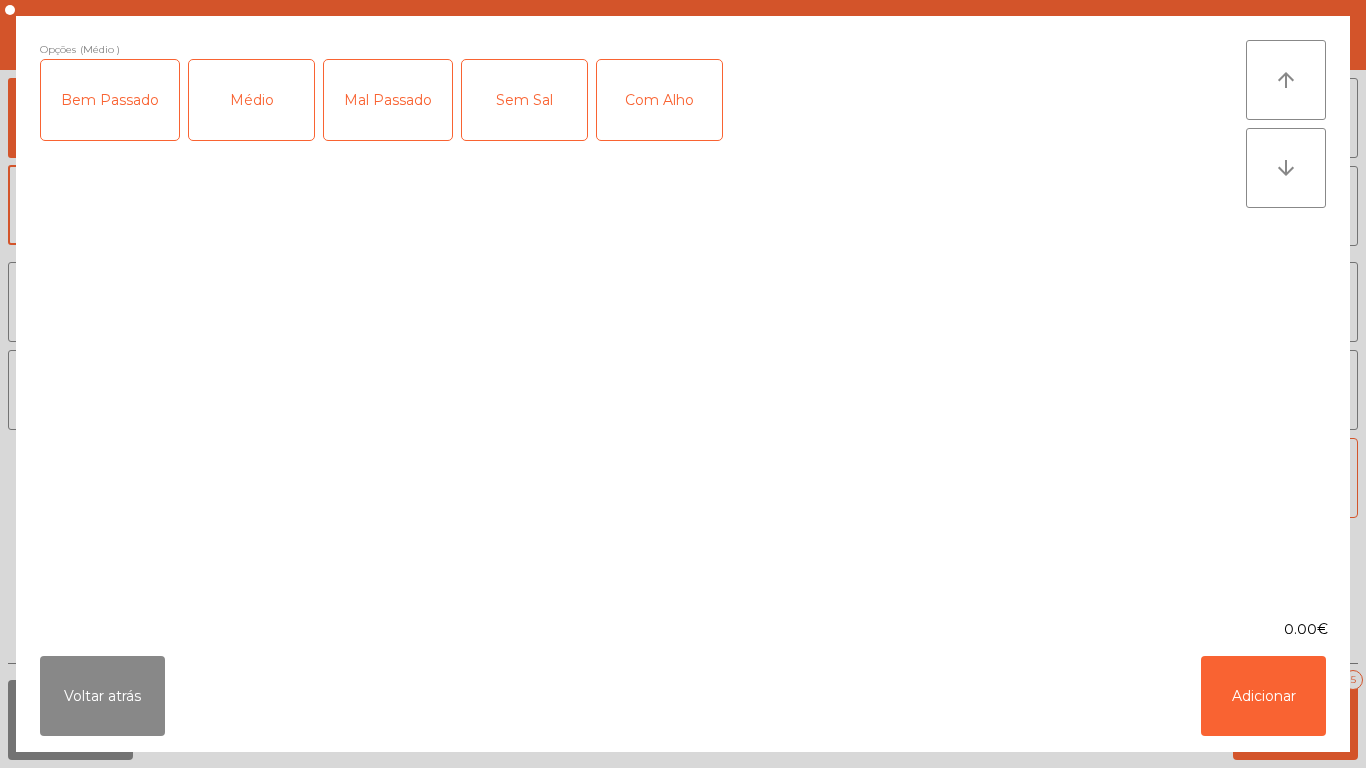 click on "Com Alho" 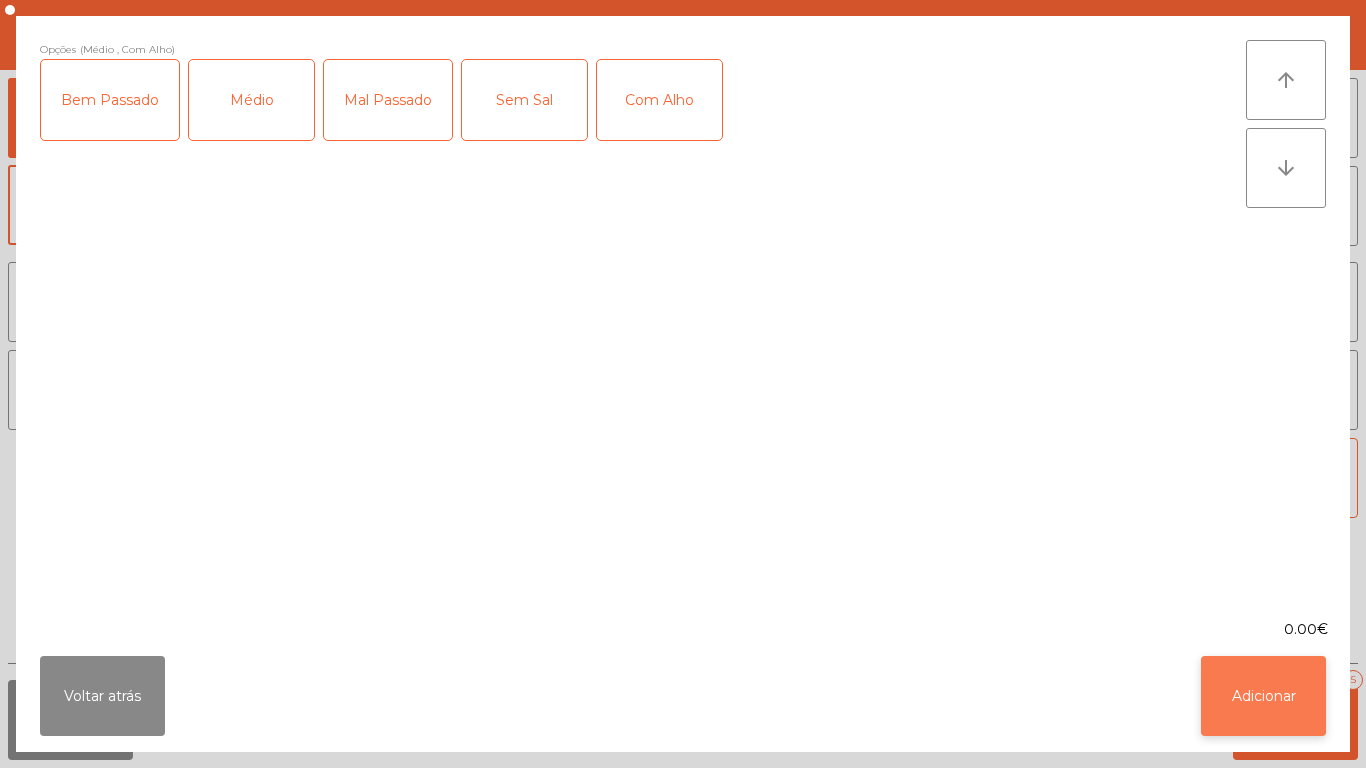 click on "Adicionar" 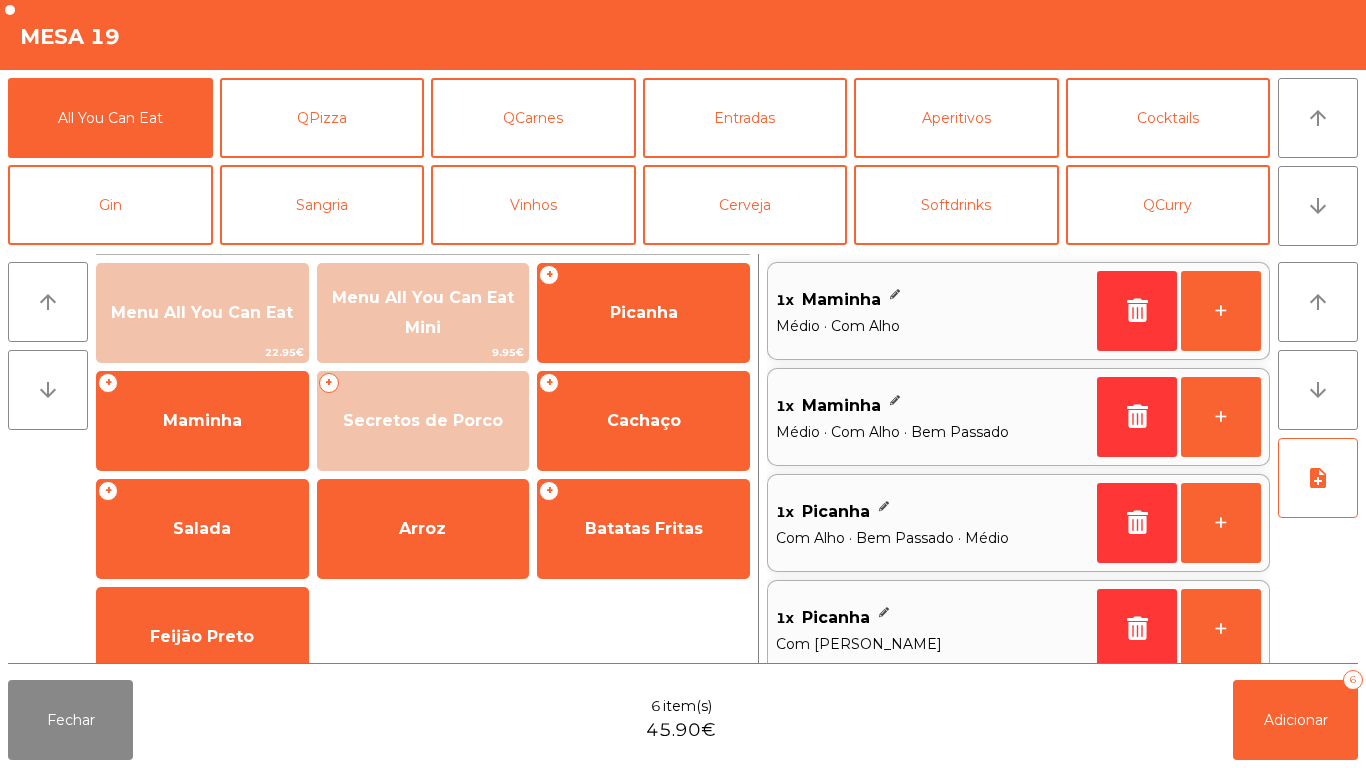 scroll, scrollTop: 8, scrollLeft: 0, axis: vertical 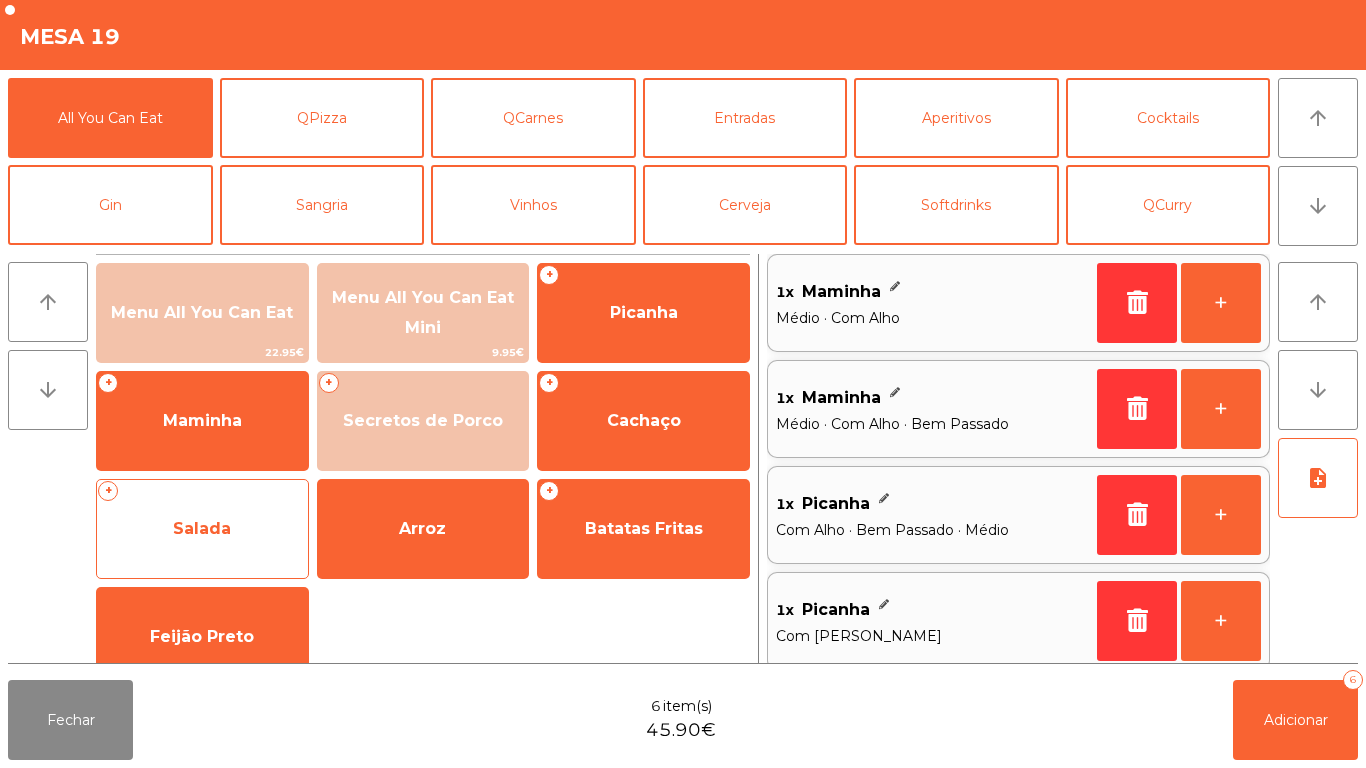 click on "Salada" 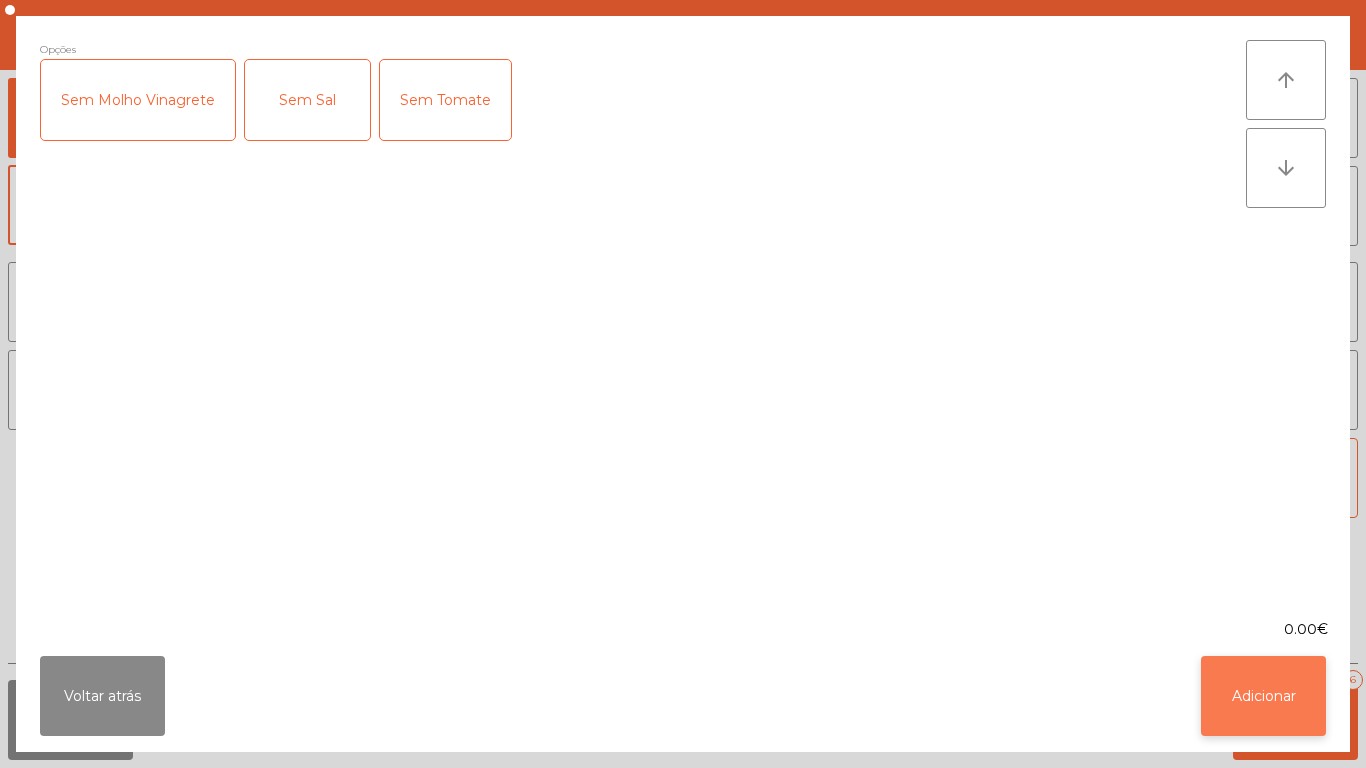 click on "Adicionar" 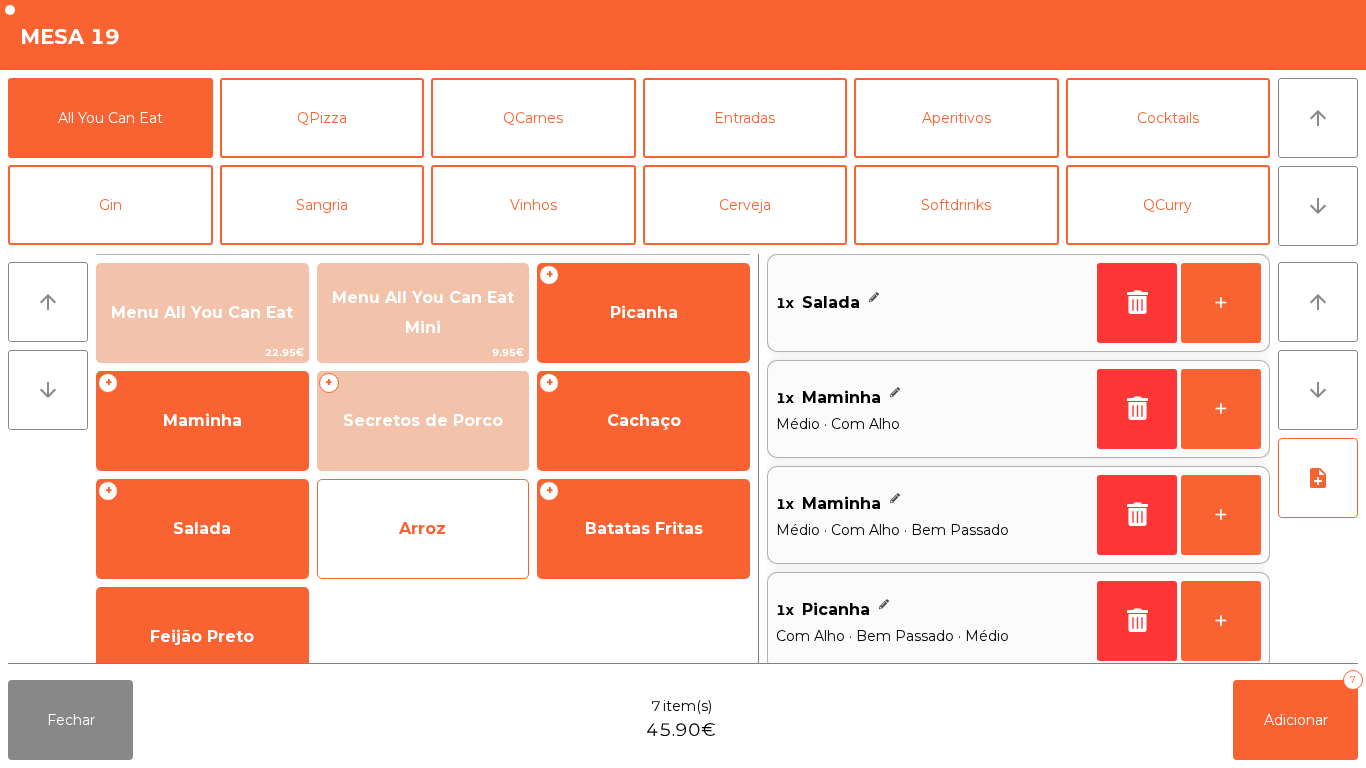 click on "Arroz" 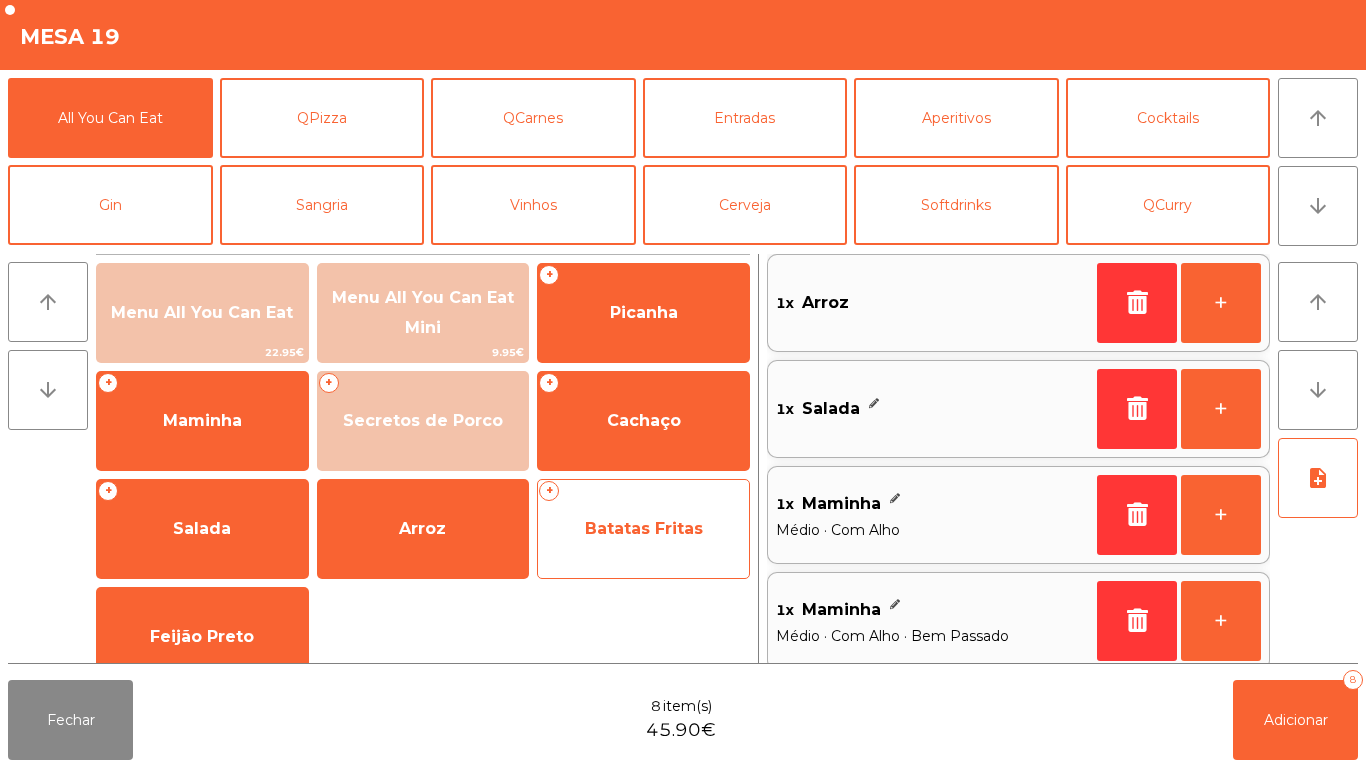 click on "Batatas Fritas" 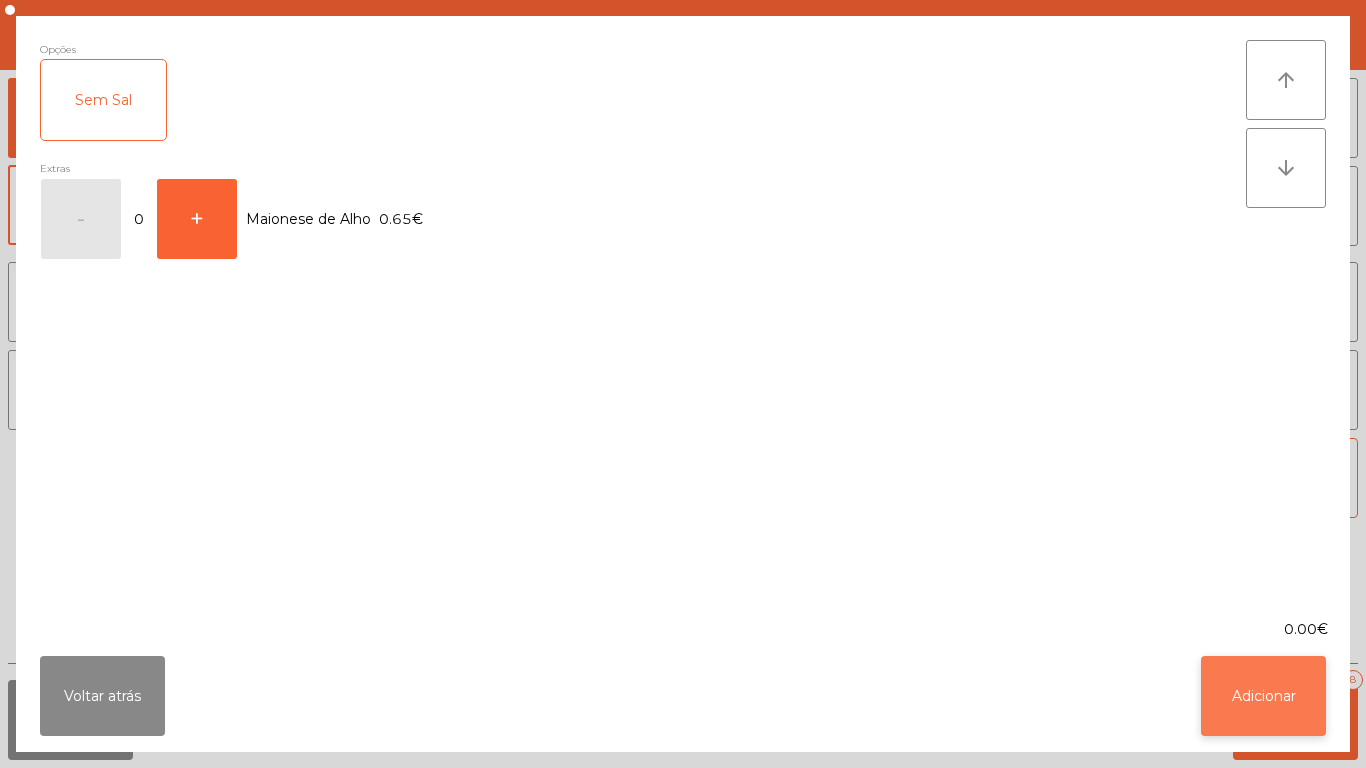 click on "Adicionar" 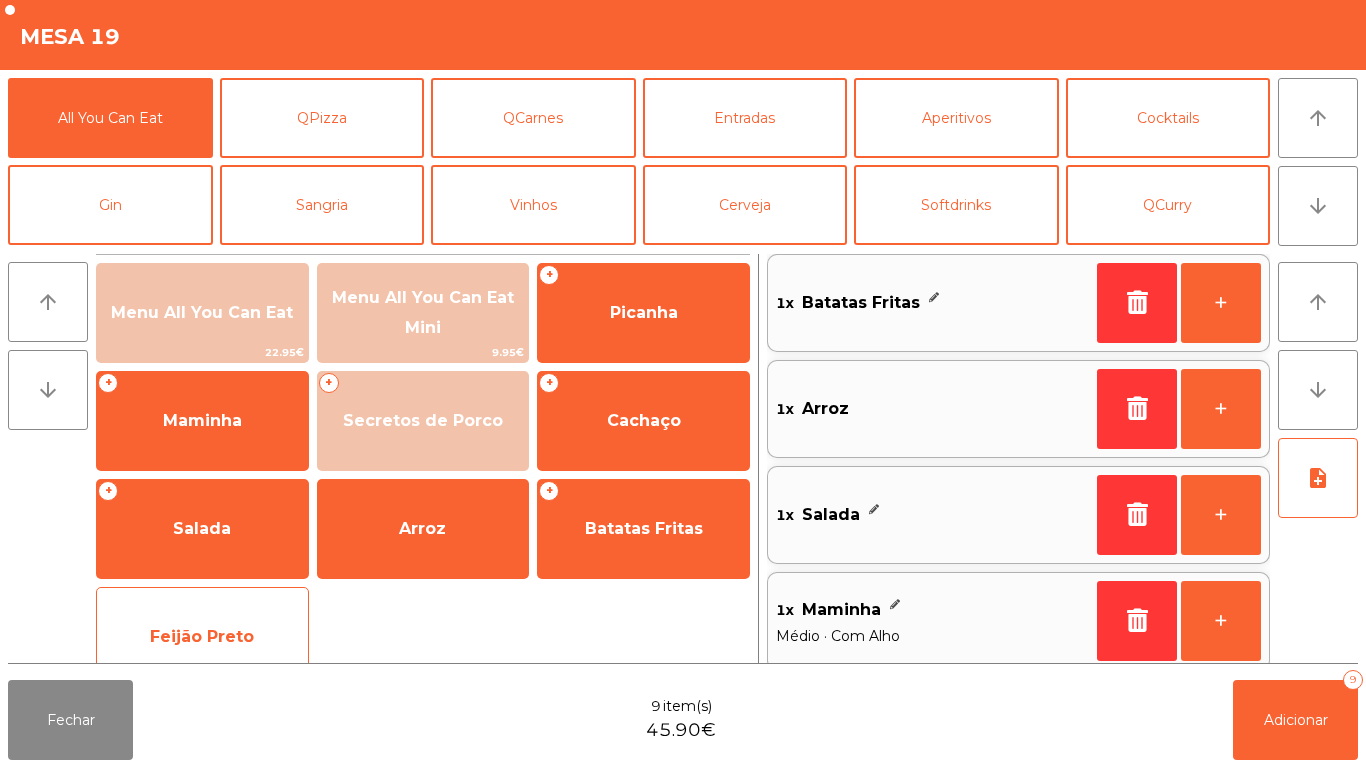 click on "Feijão Preto" 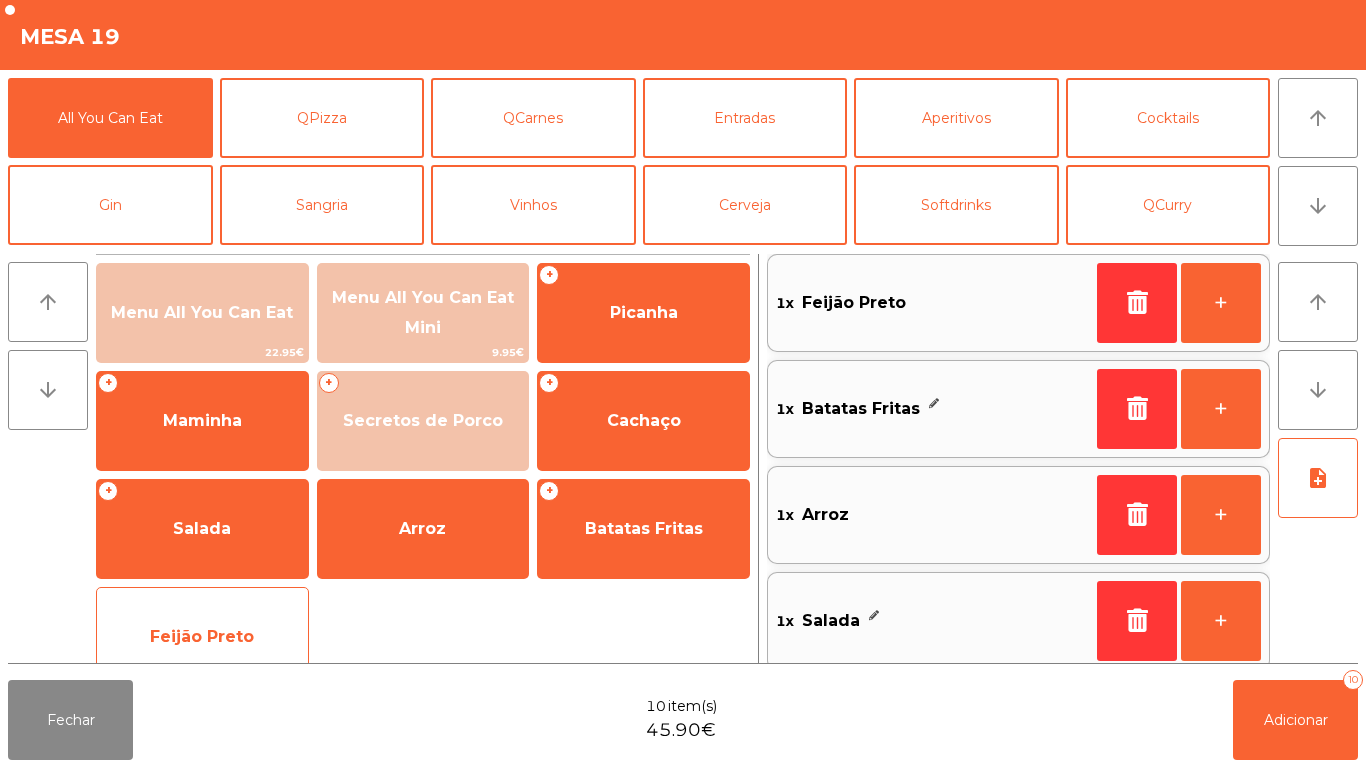 click on "Feijão Preto" 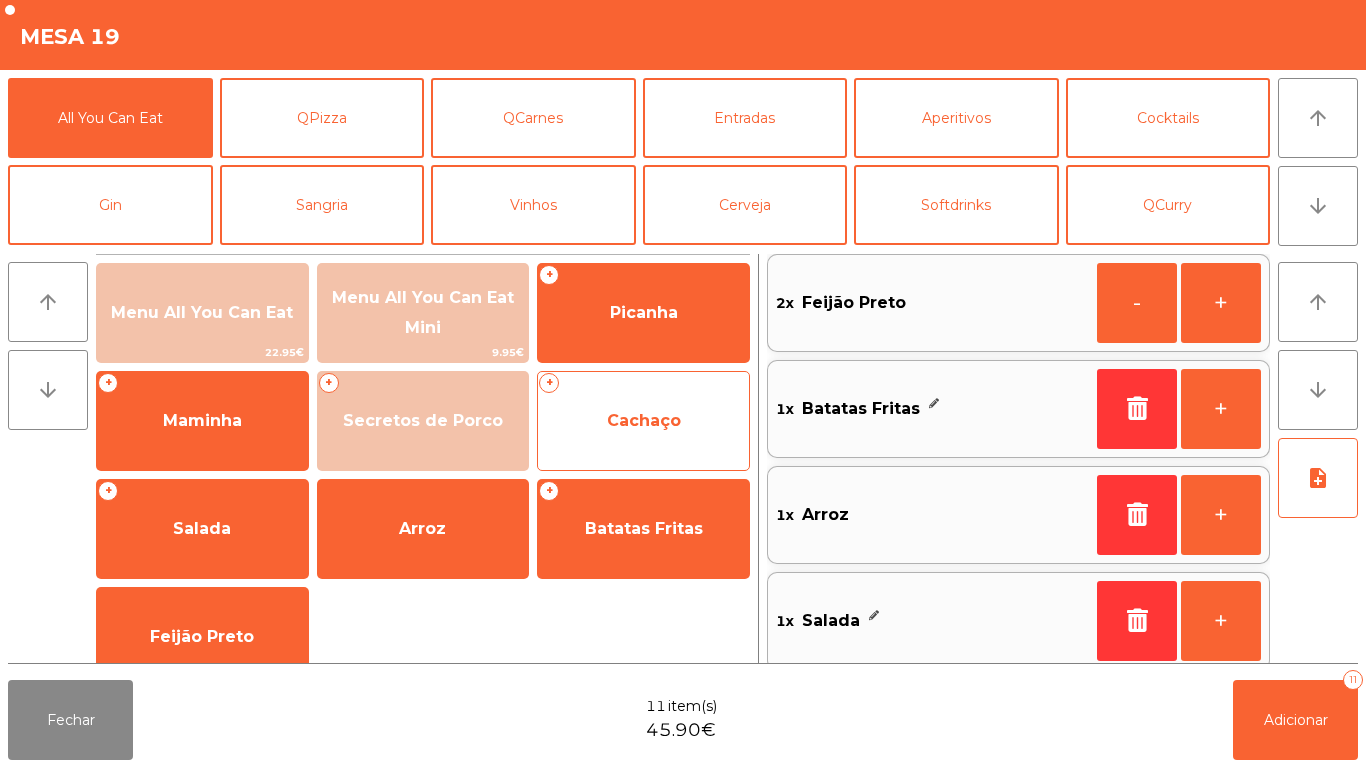 click on "Cachaço" 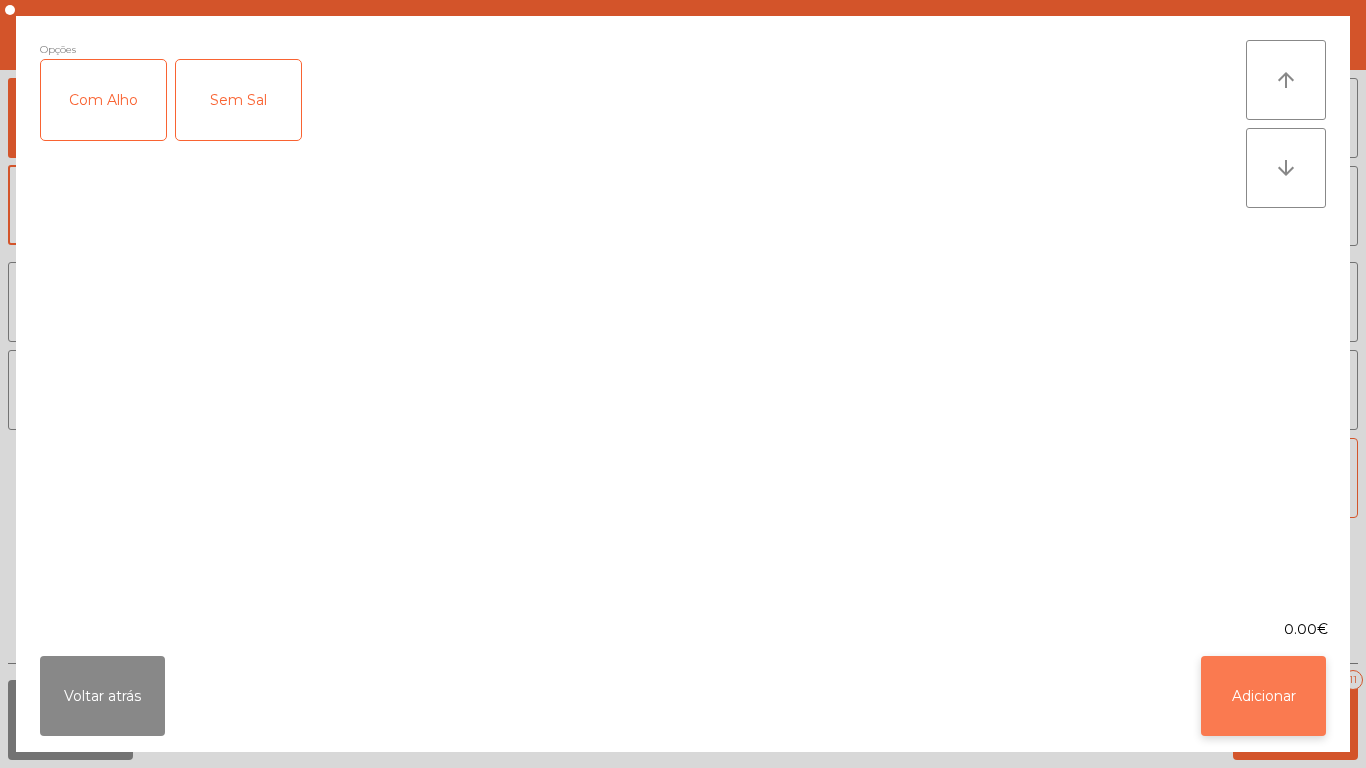 click on "Adicionar" 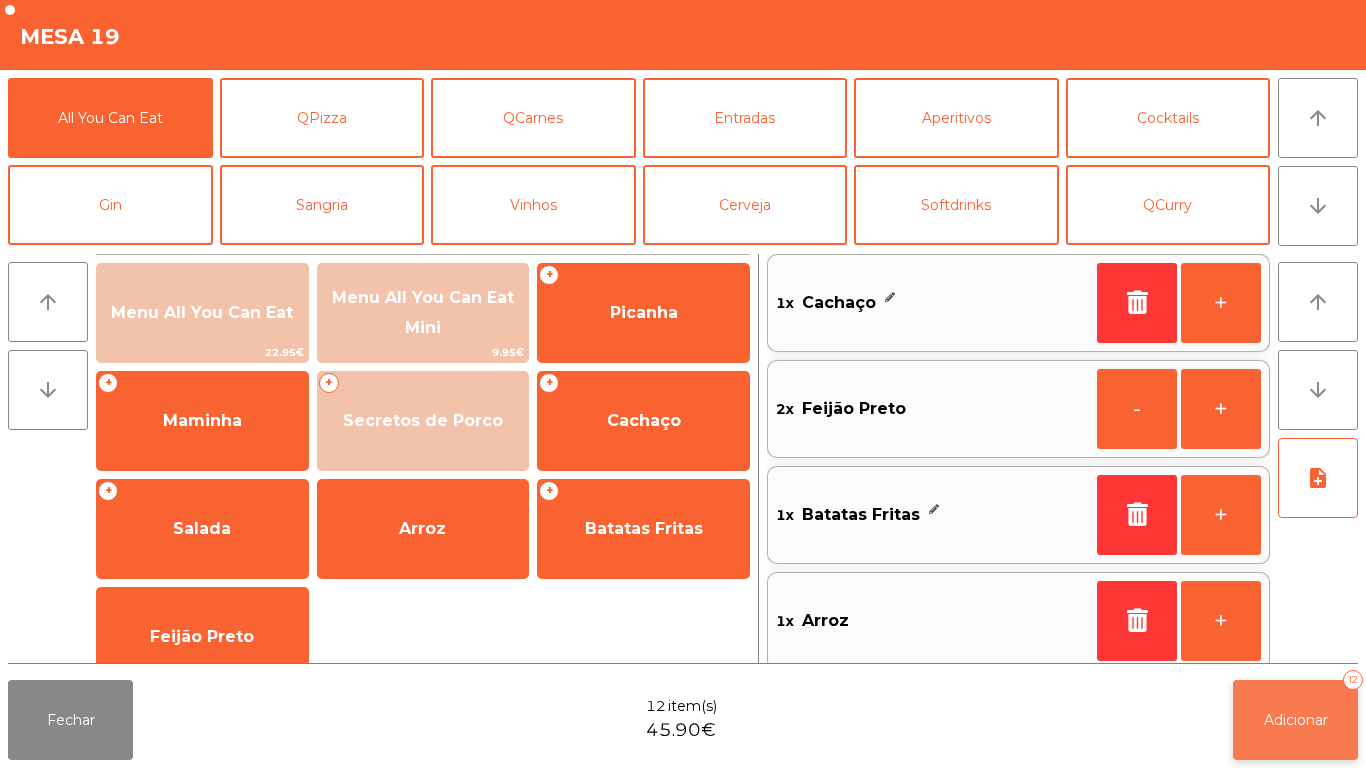 click on "Adicionar" 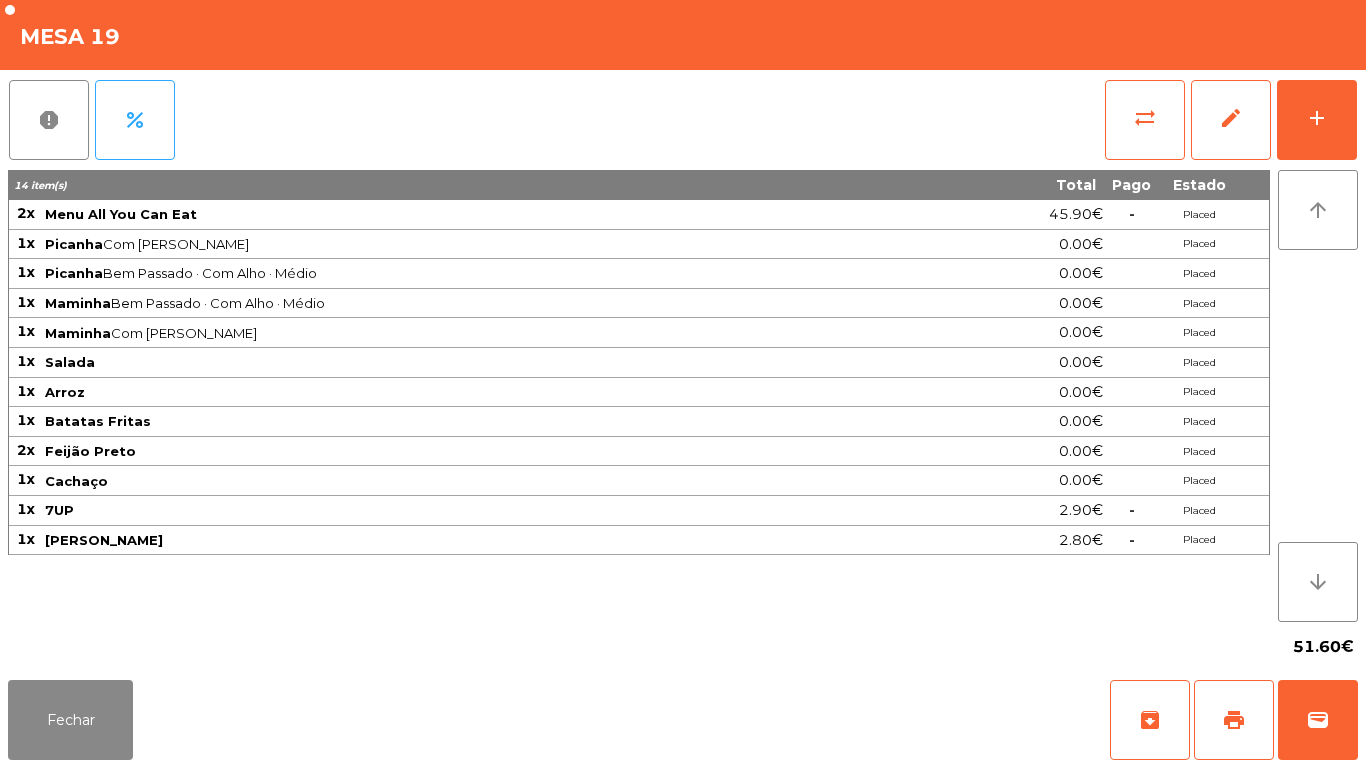 scroll, scrollTop: 0, scrollLeft: 0, axis: both 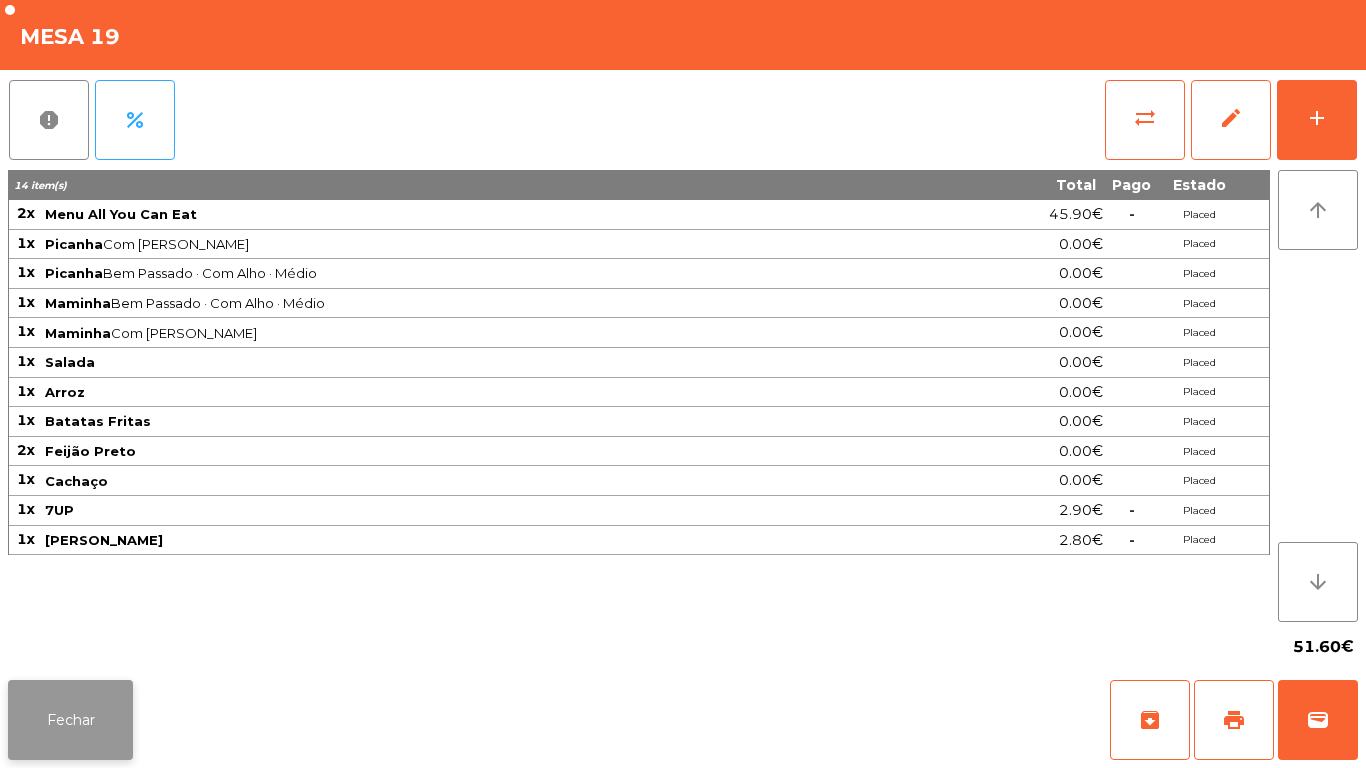 click on "Fechar" 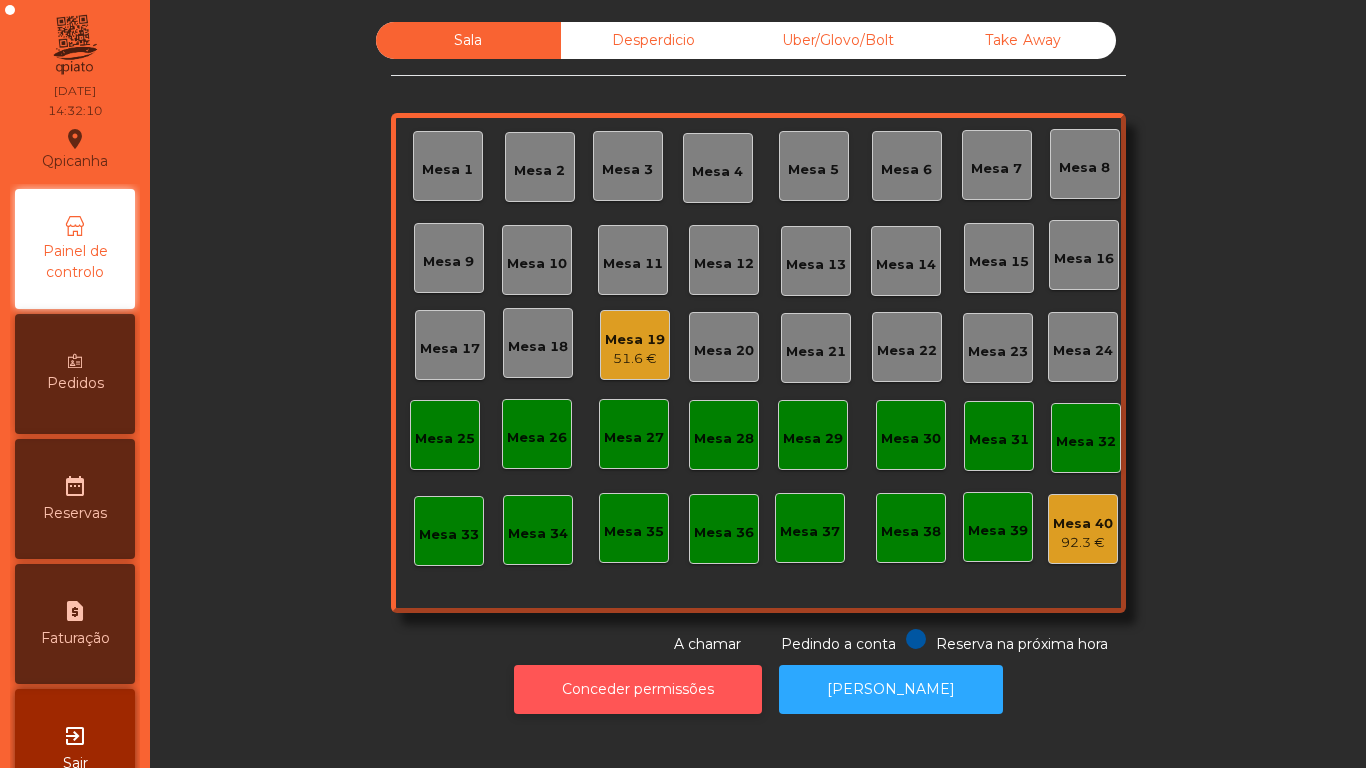 click on "Conceder permissões" 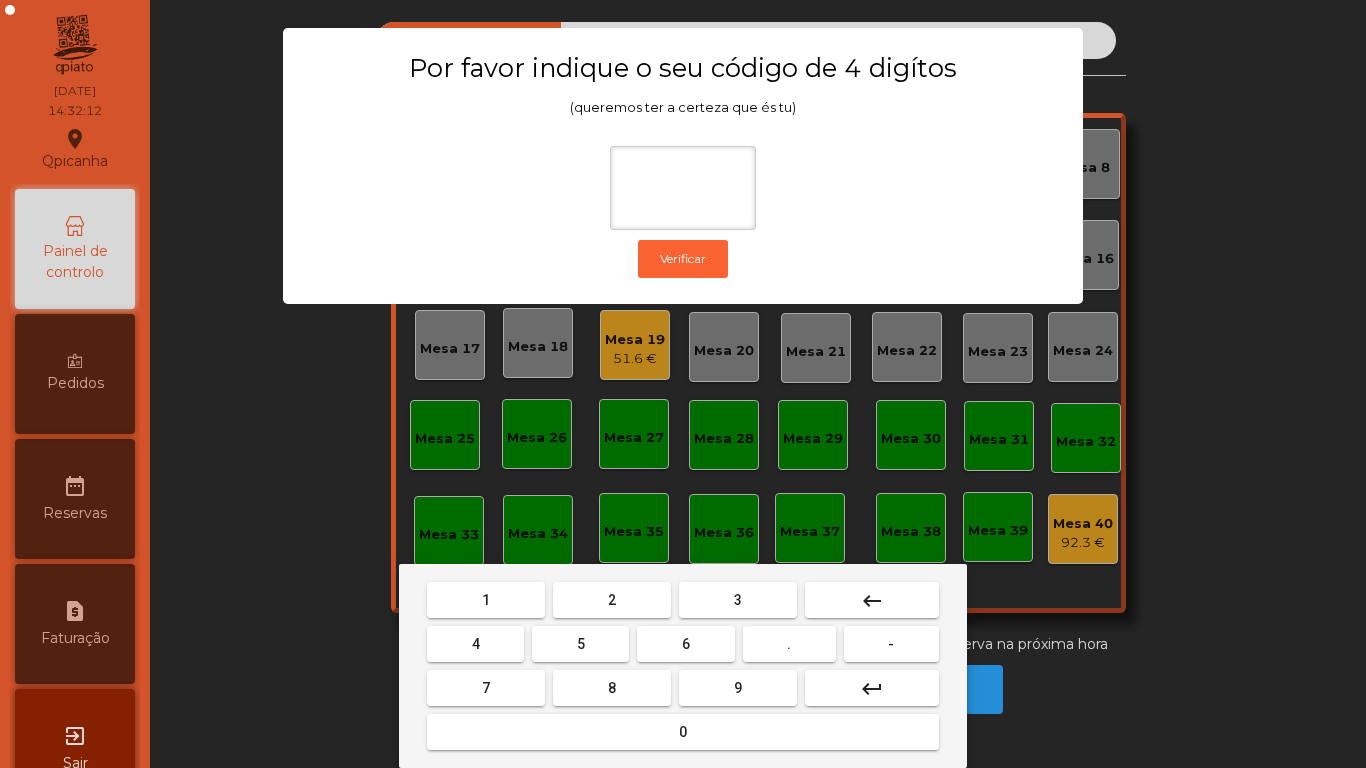 click on "1" at bounding box center [486, 600] 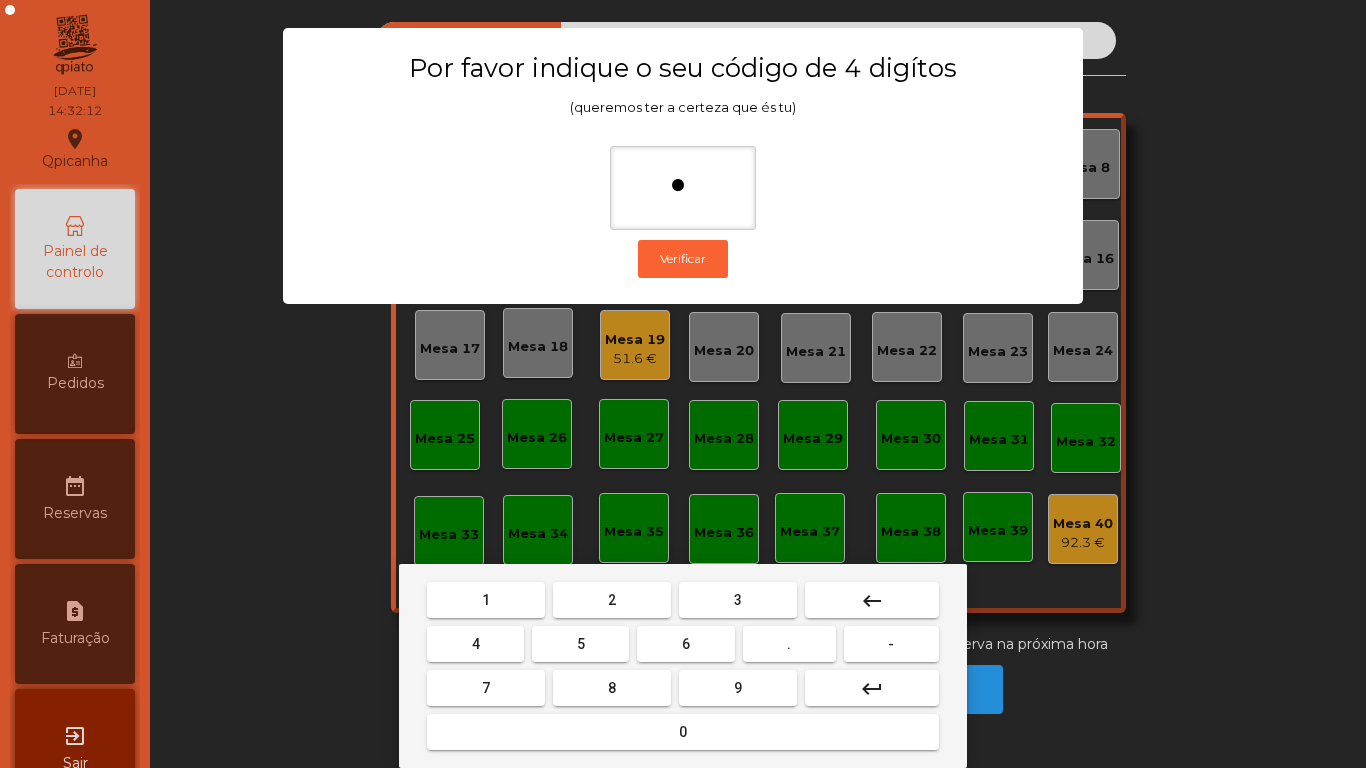 click on "9" at bounding box center (738, 688) 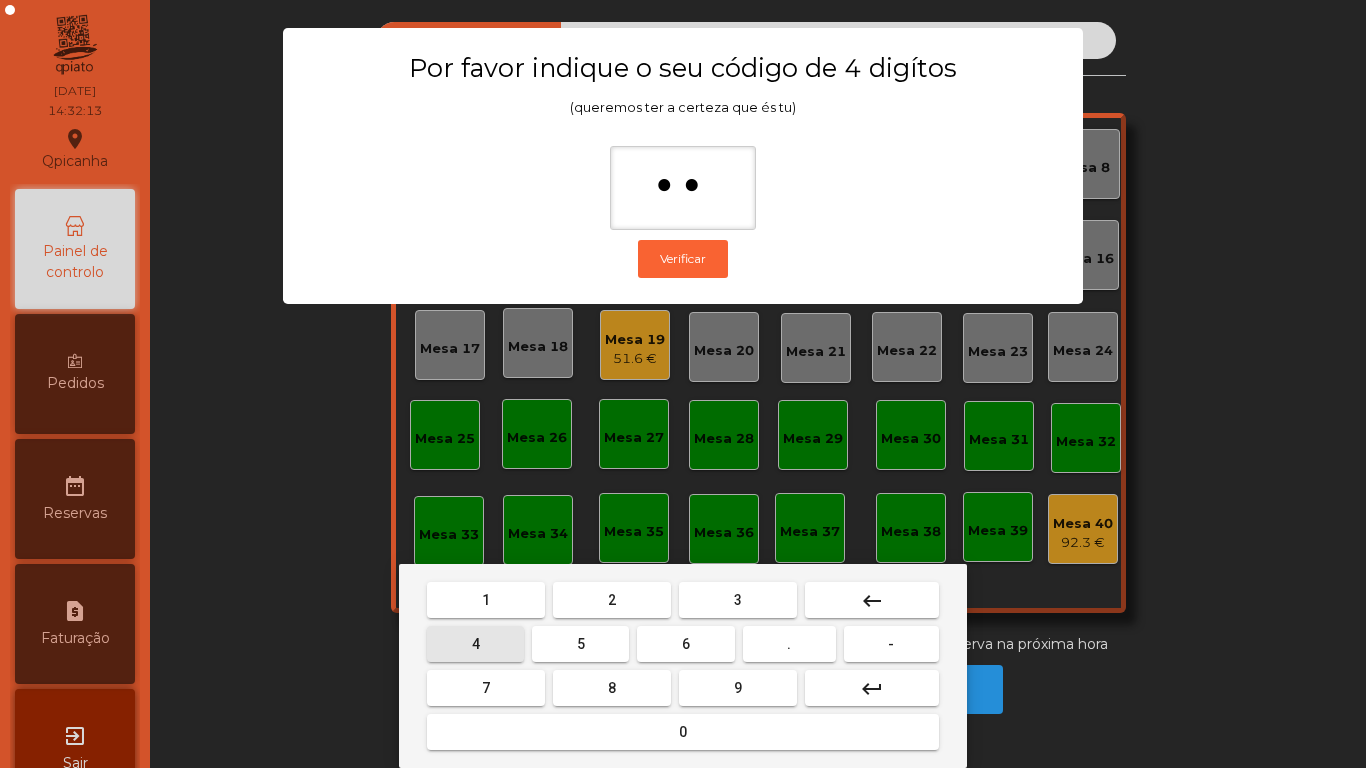 click on "4" at bounding box center (475, 644) 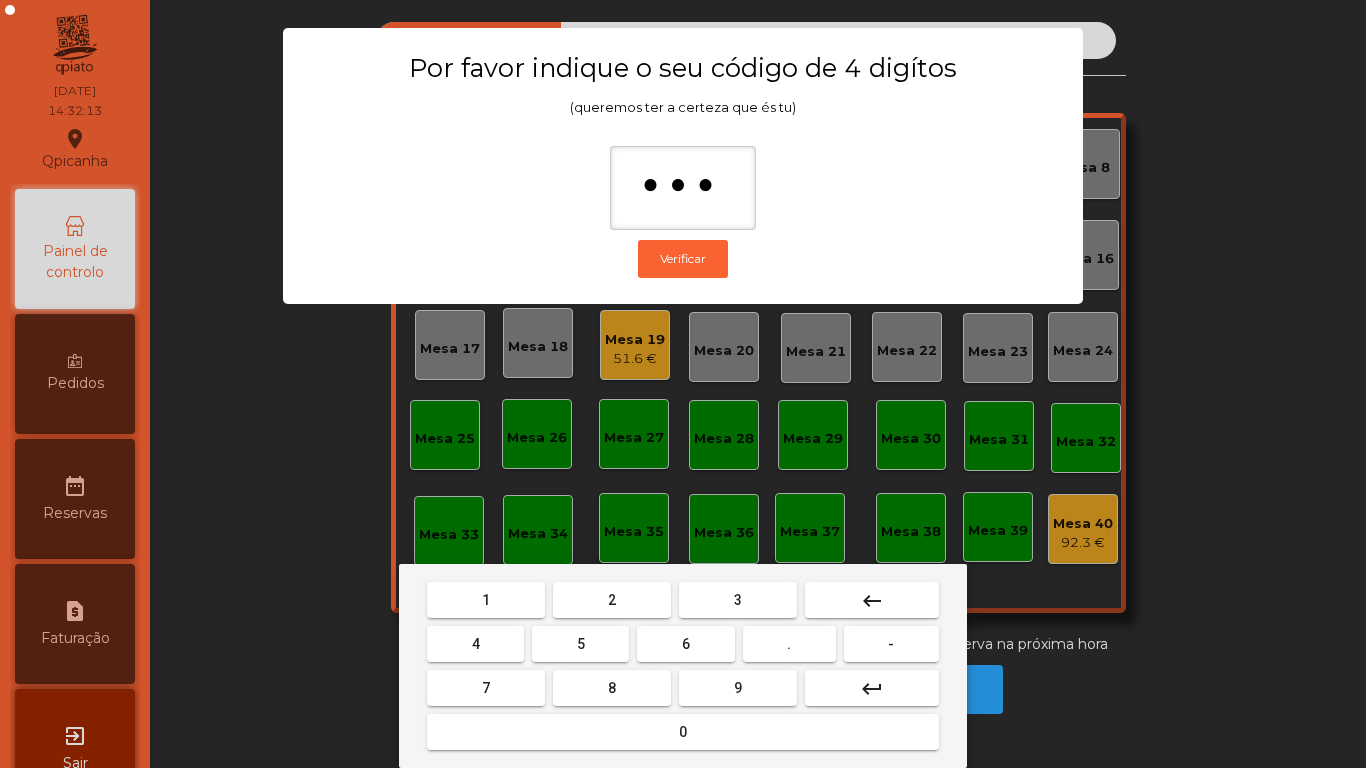 click on "0" at bounding box center (683, 732) 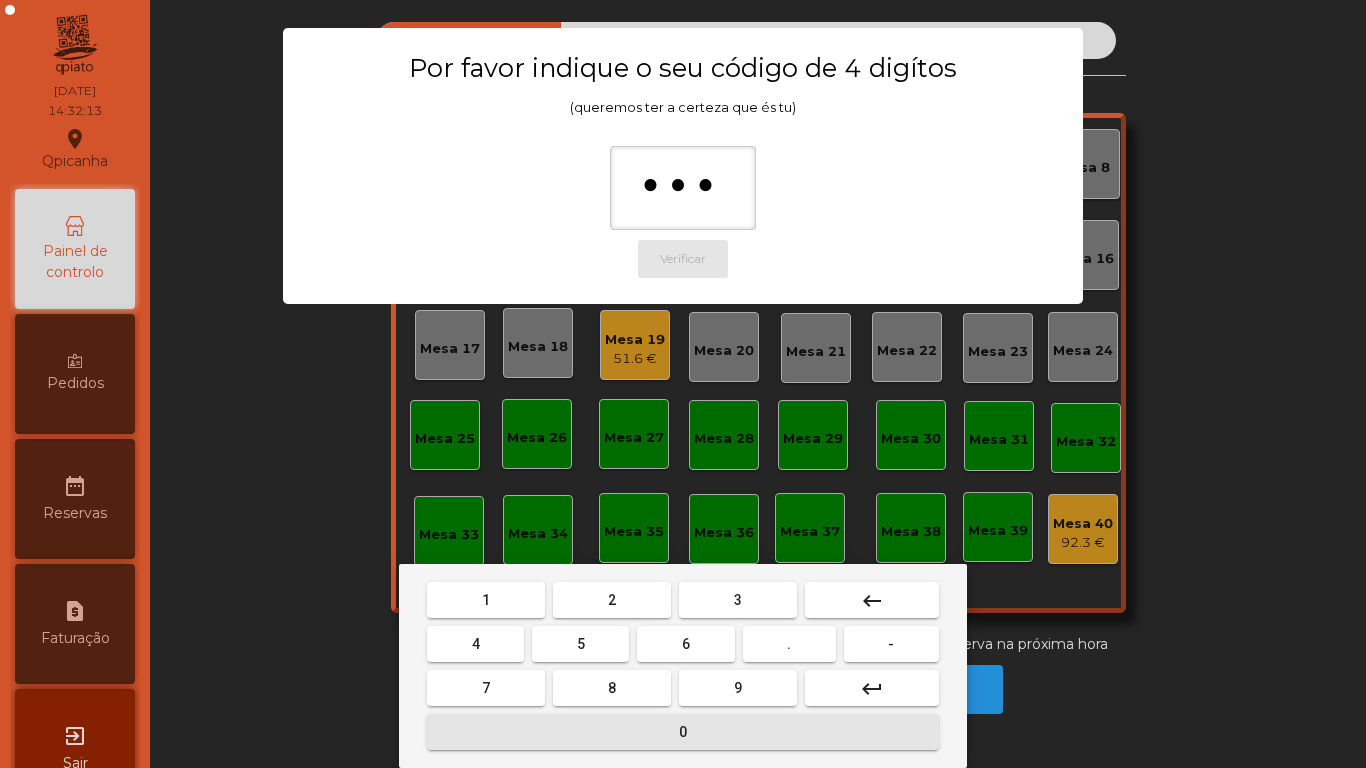type on "****" 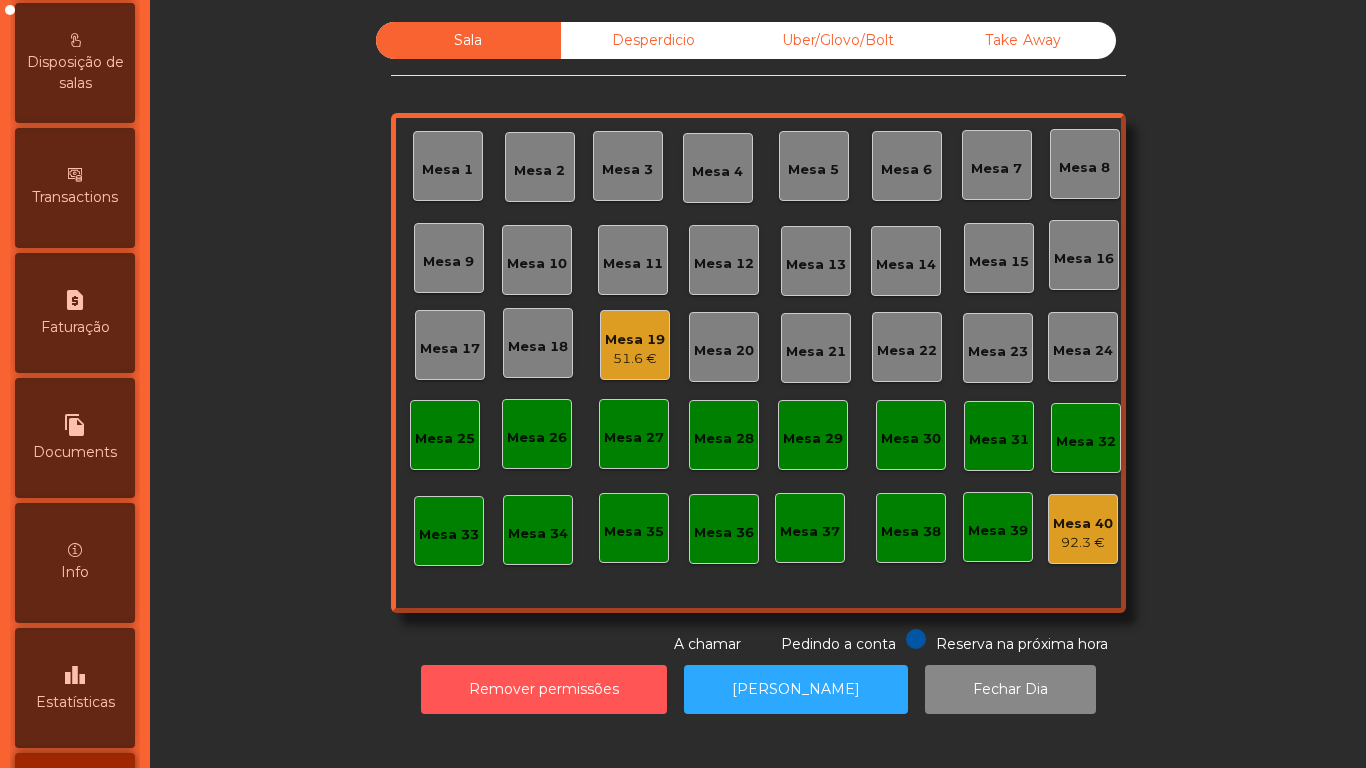 scroll, scrollTop: 931, scrollLeft: 0, axis: vertical 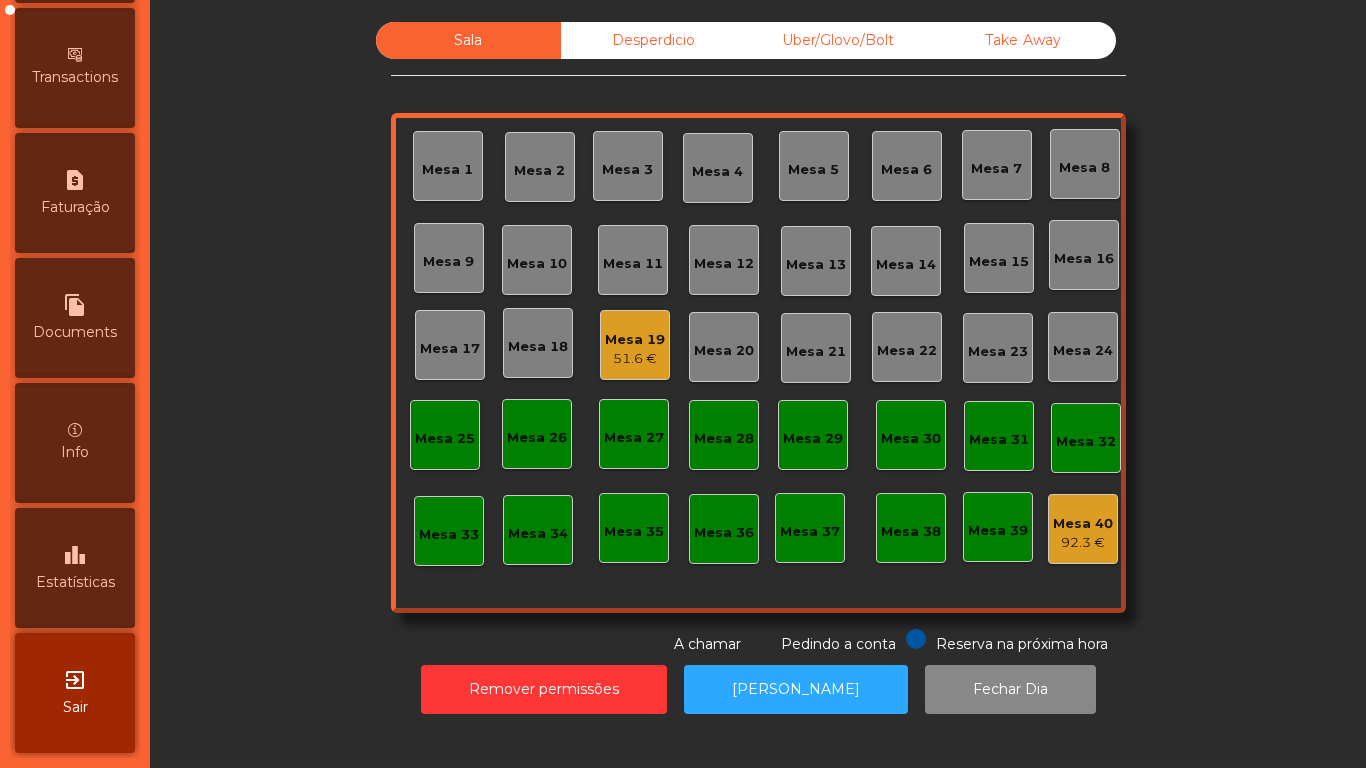click on "Estatísticas" at bounding box center (75, 582) 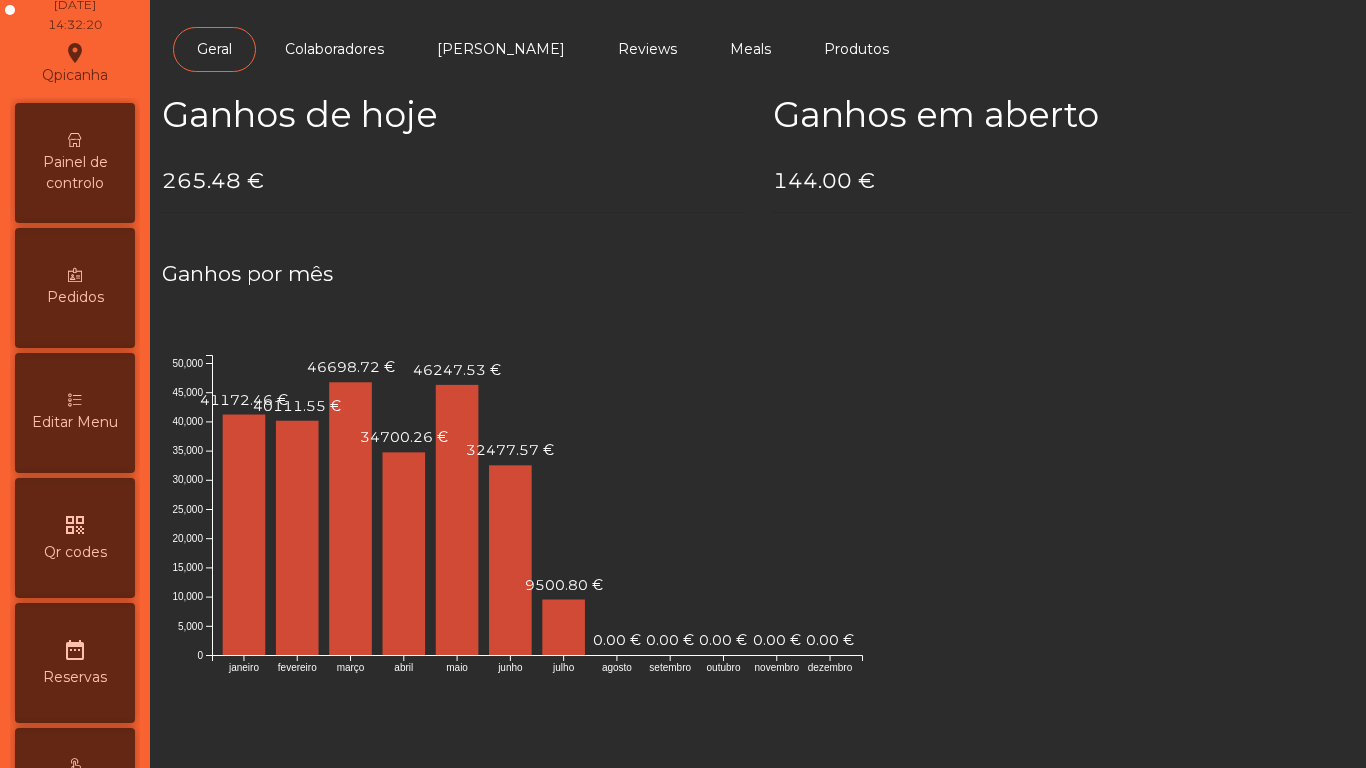 scroll, scrollTop: 0, scrollLeft: 0, axis: both 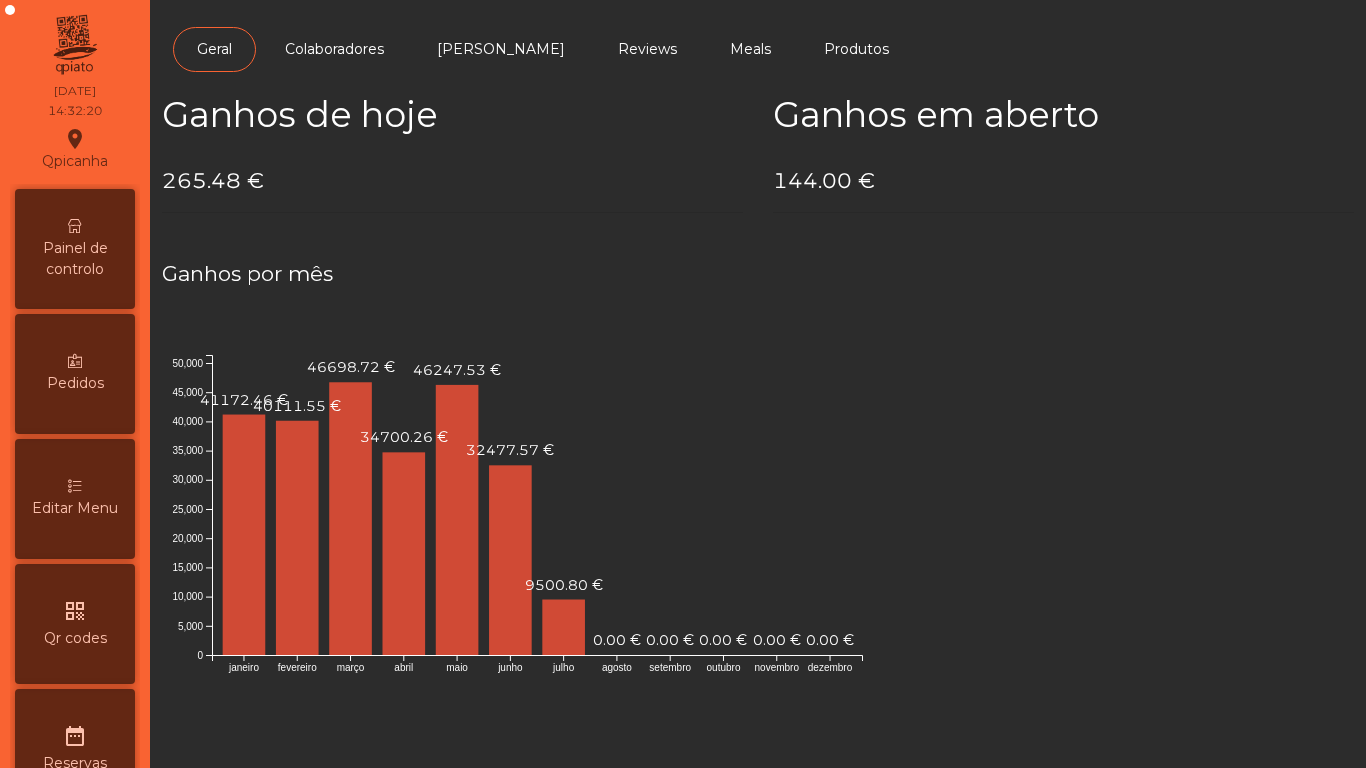 click on "Painel de controlo" at bounding box center [75, 249] 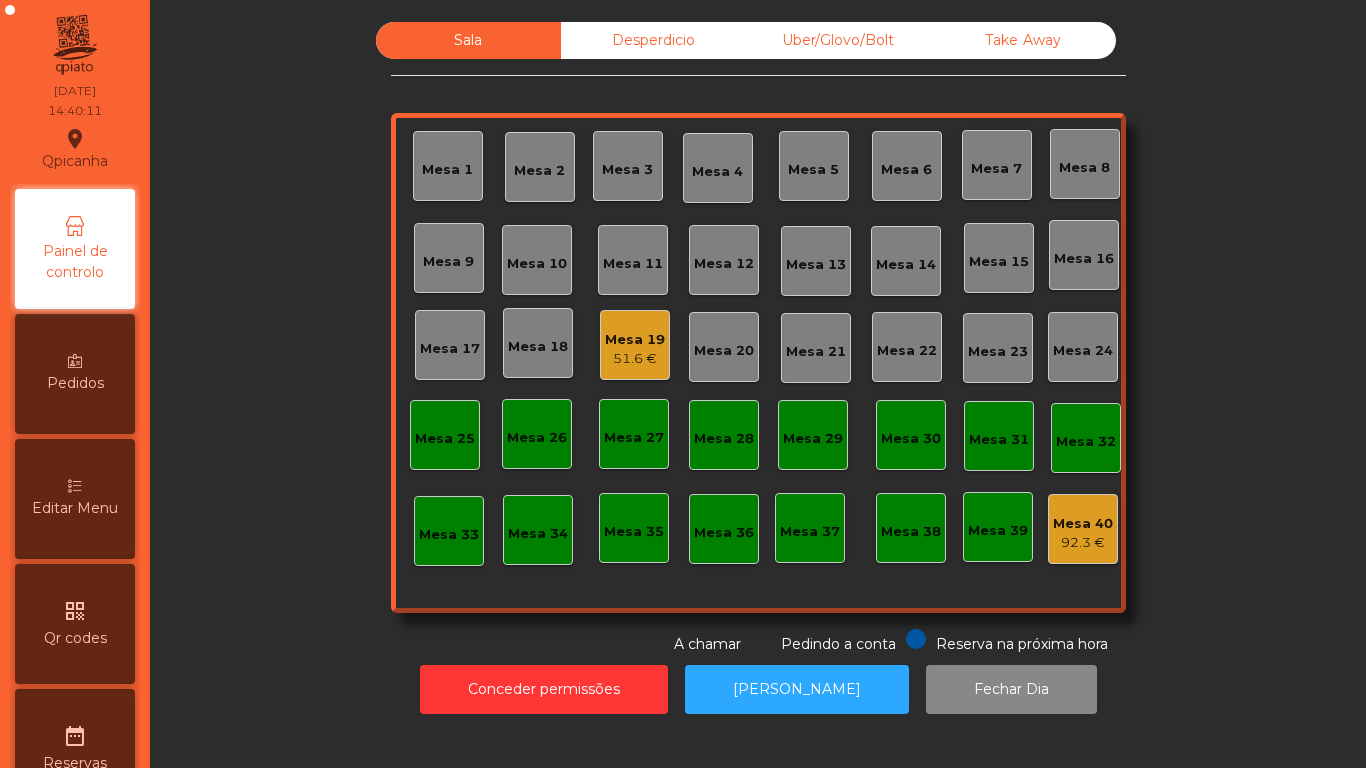 click on "Mesa 2" 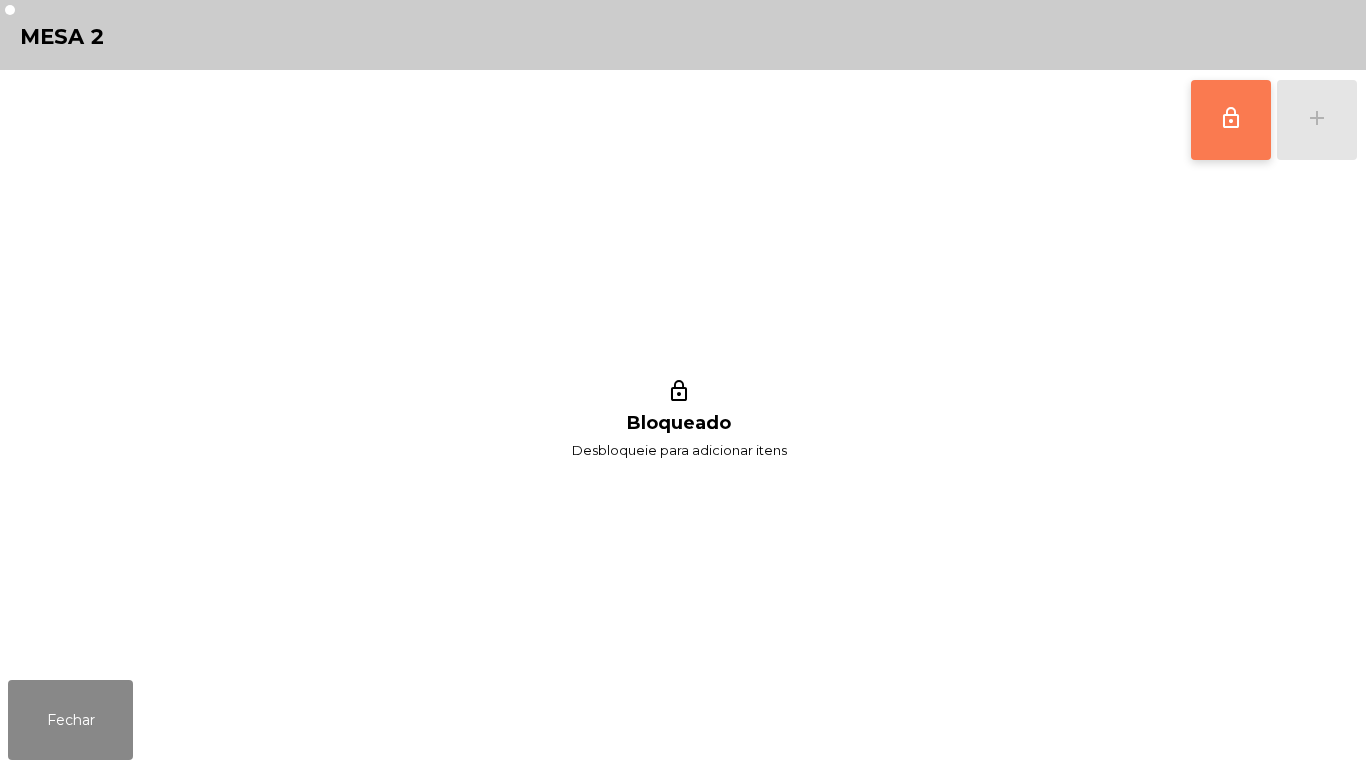 click on "lock_outline" 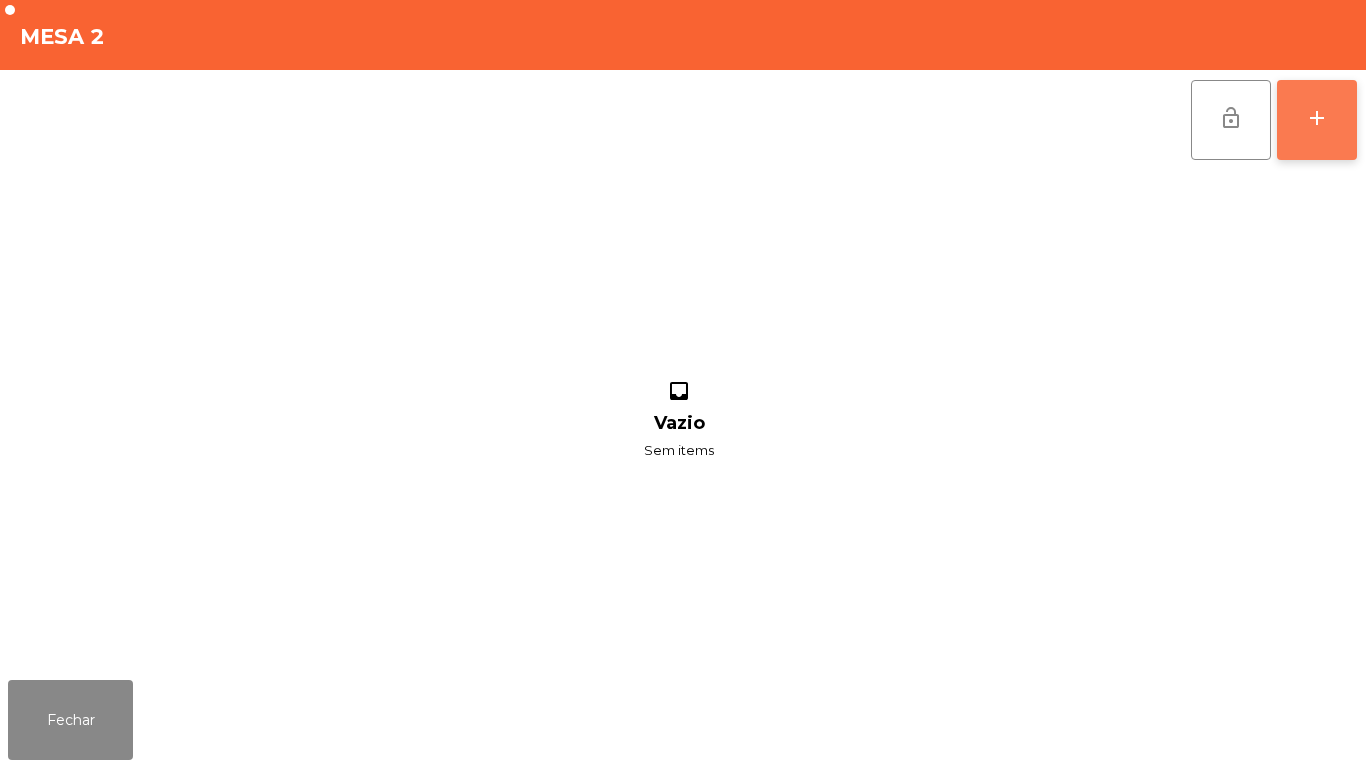 click on "add" 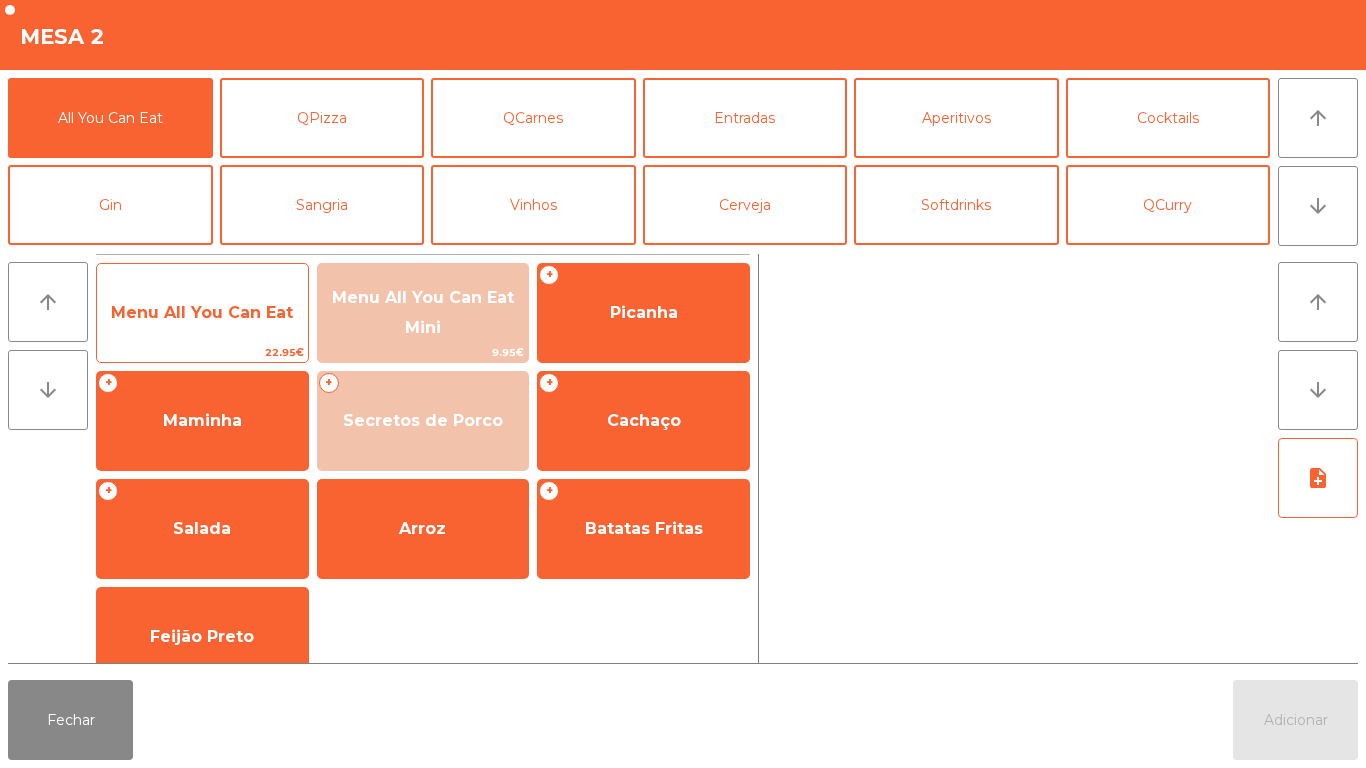 click on "Menu All You Can Eat" 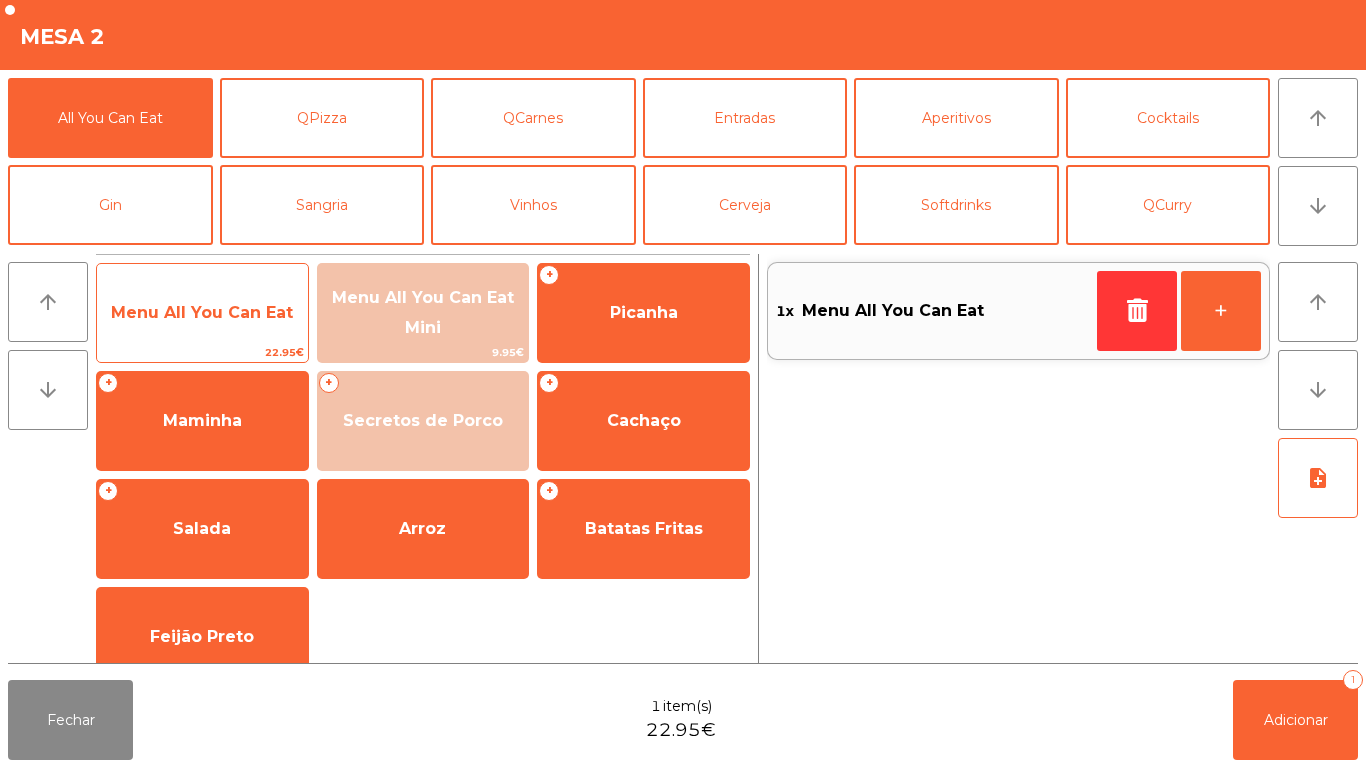 click on "Menu All You Can Eat" 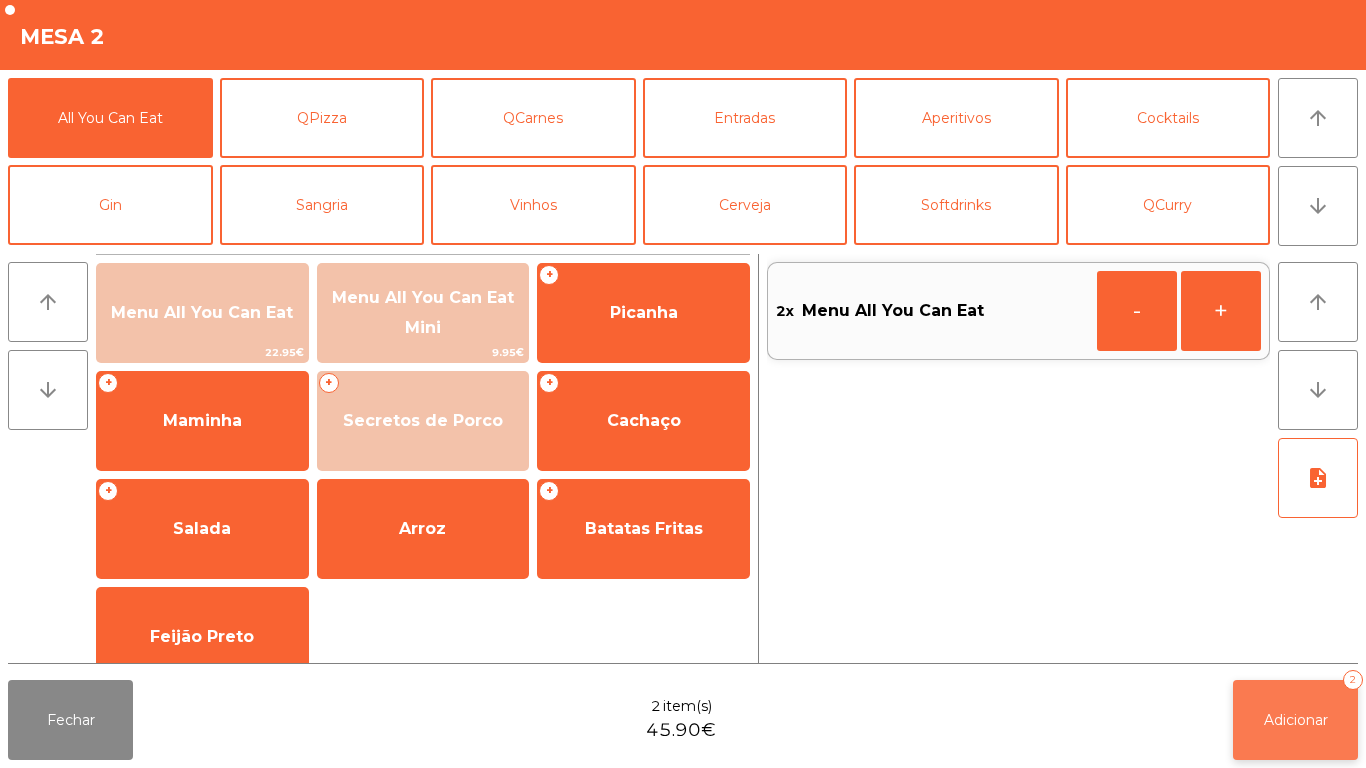 click on "Adicionar" 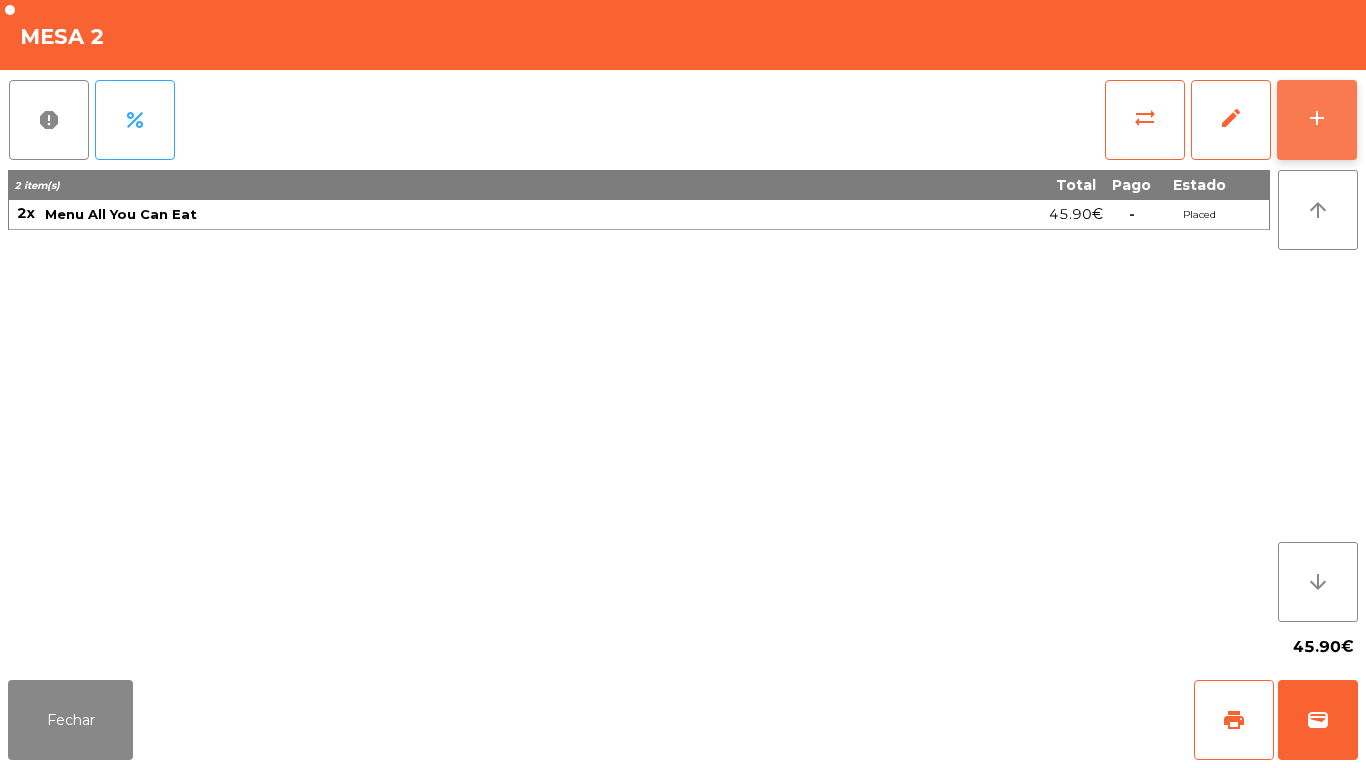 click on "add" 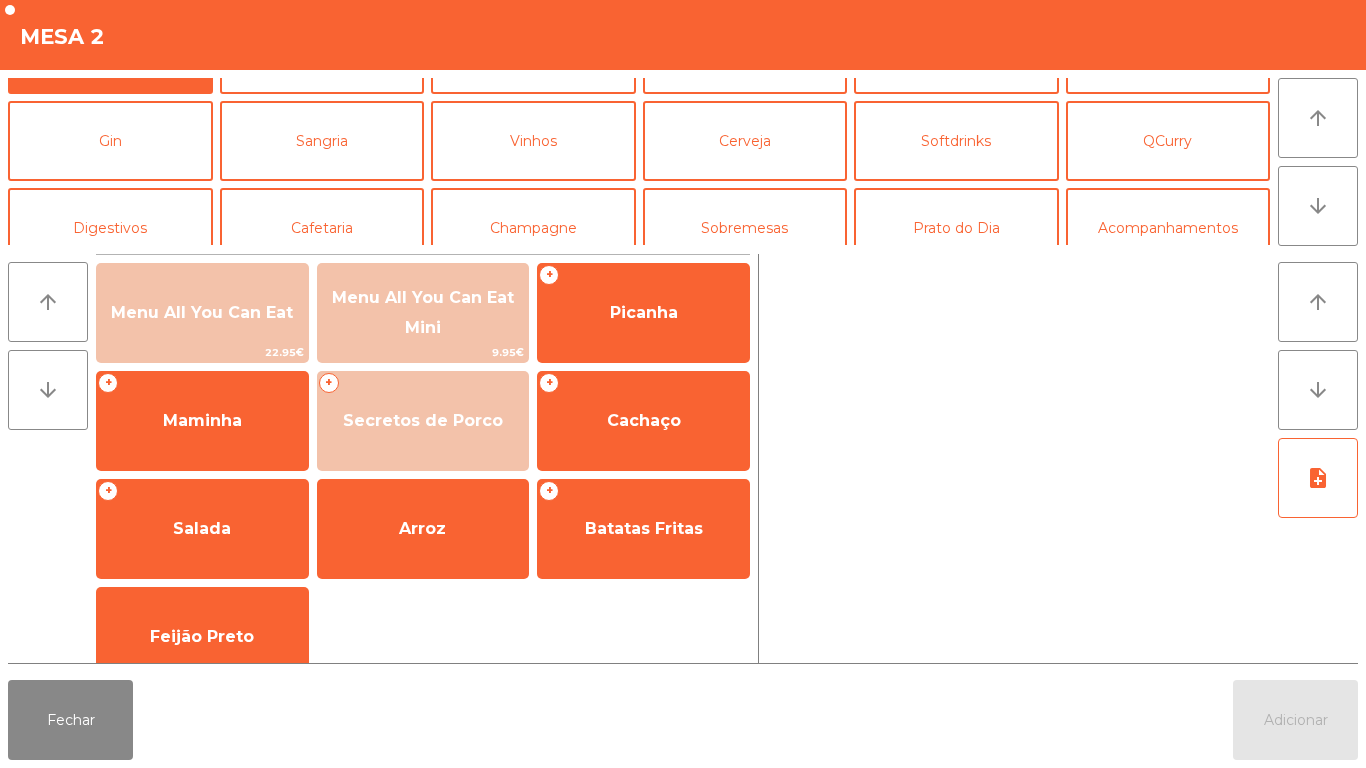 scroll, scrollTop: 79, scrollLeft: 0, axis: vertical 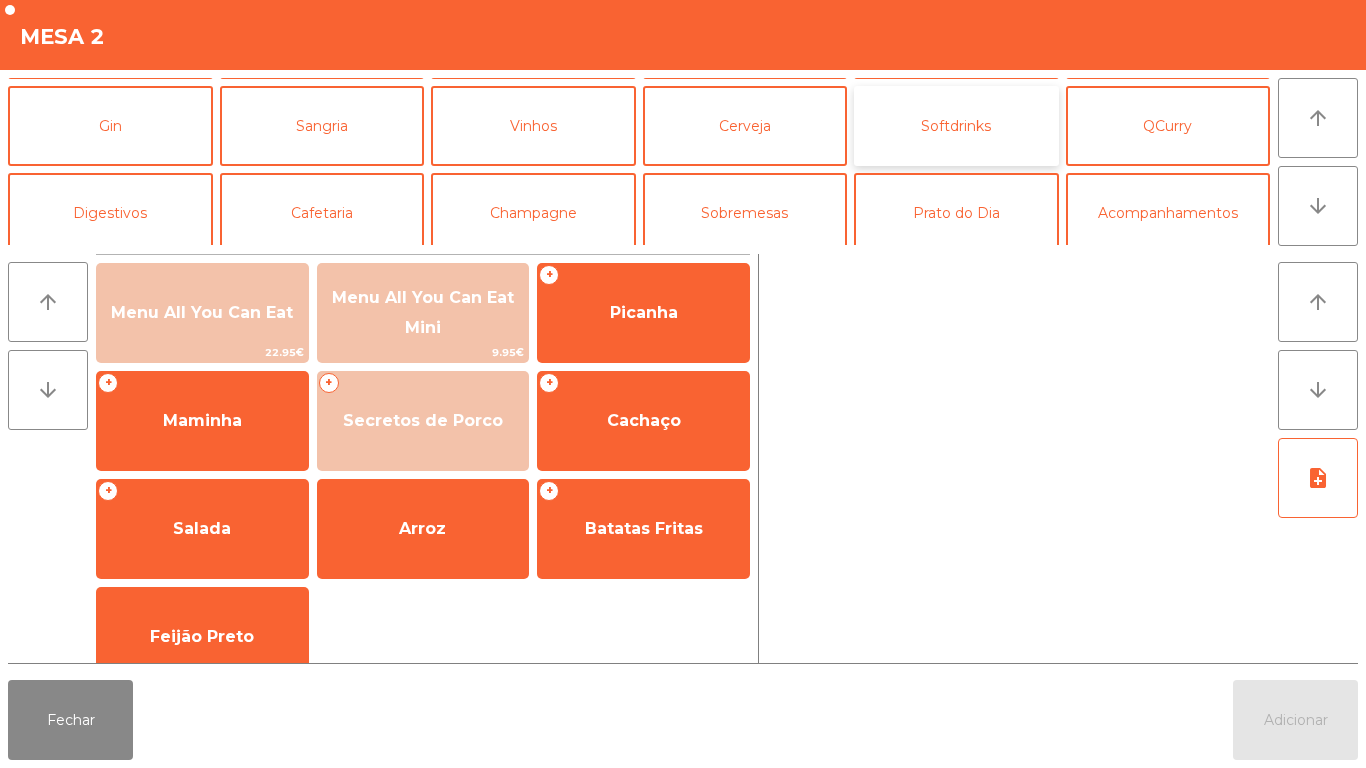 click on "Softdrinks" 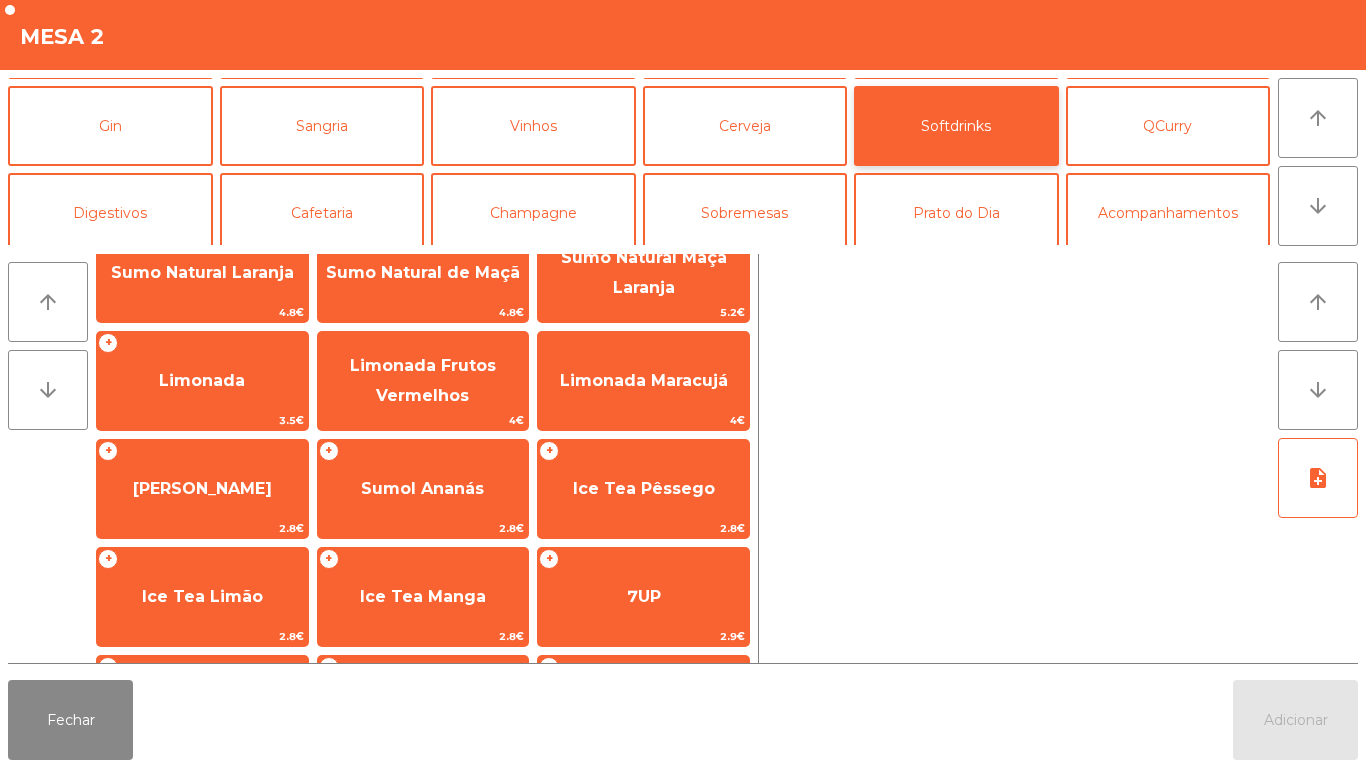 scroll, scrollTop: 151, scrollLeft: 0, axis: vertical 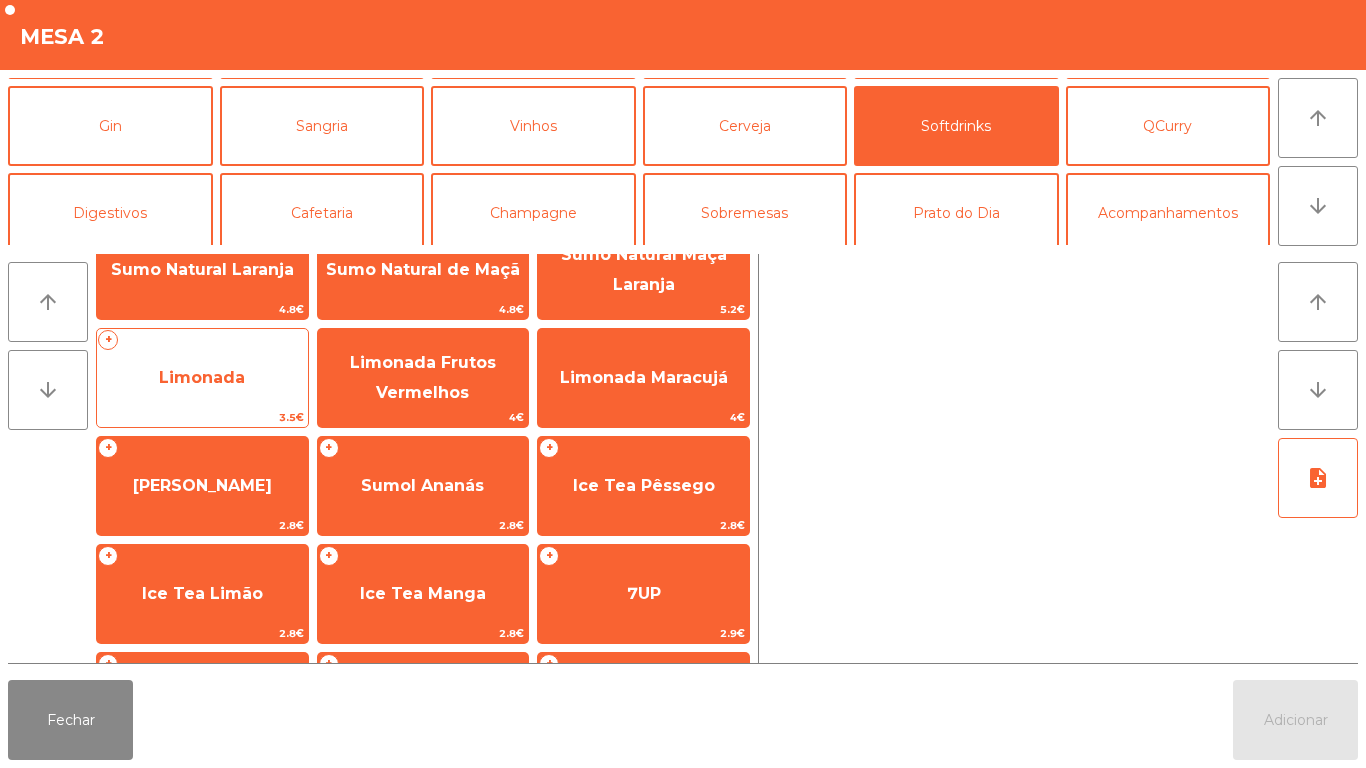 click on "3.5€" 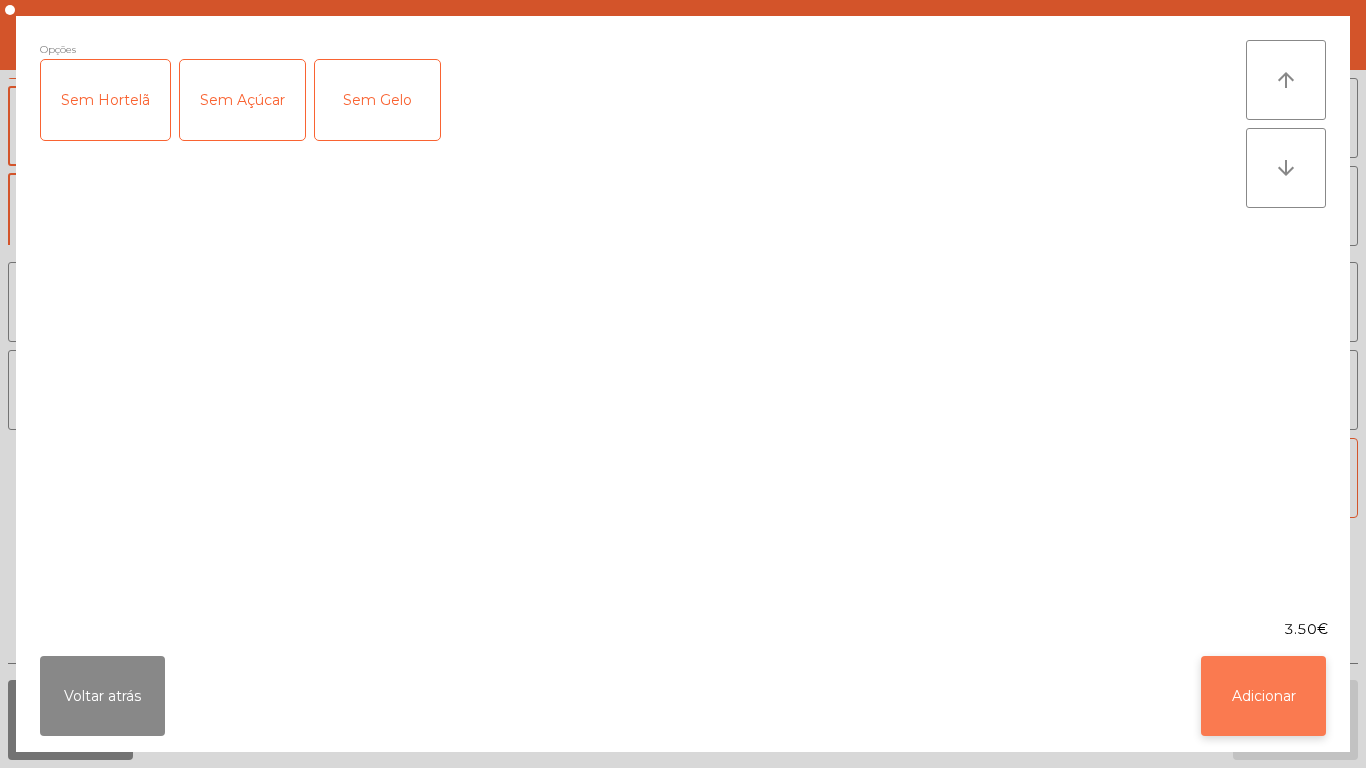 click on "Adicionar" 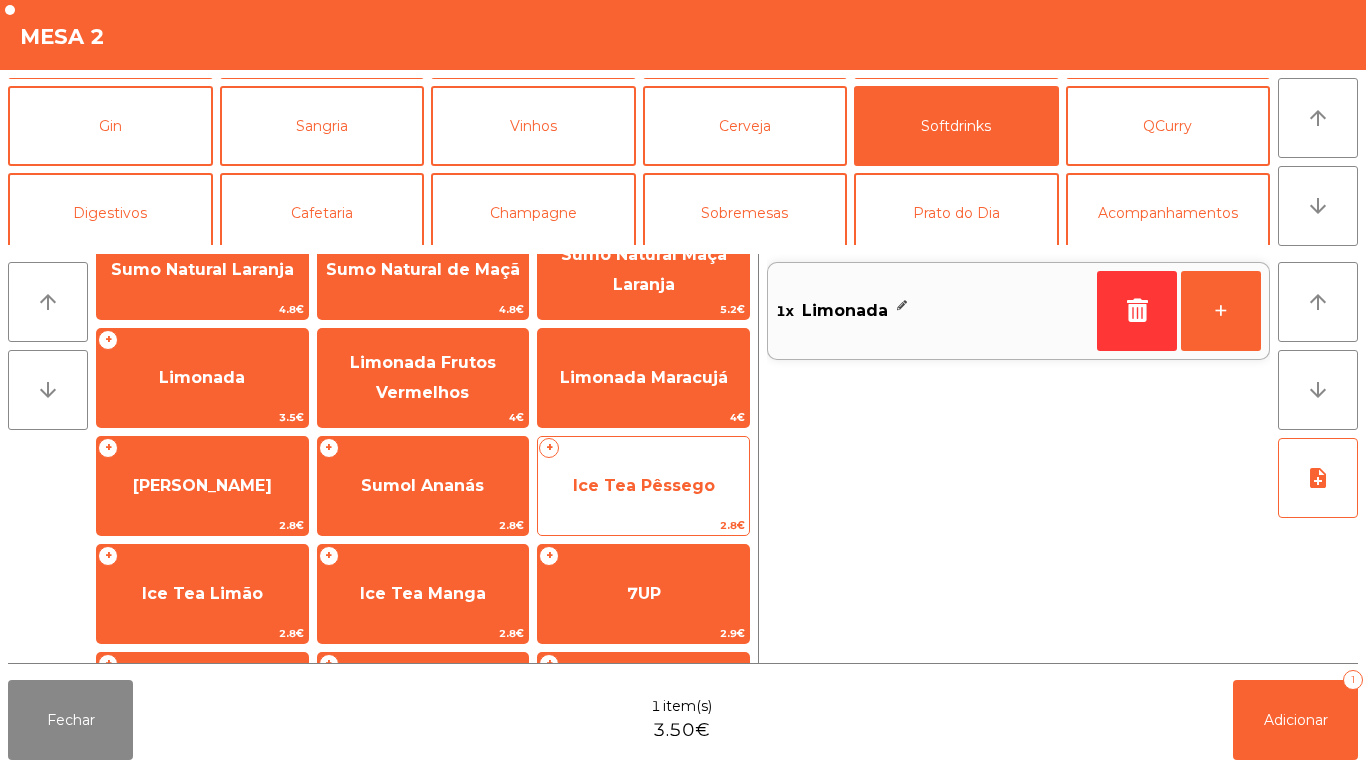click on "Ice Tea Pêssego" 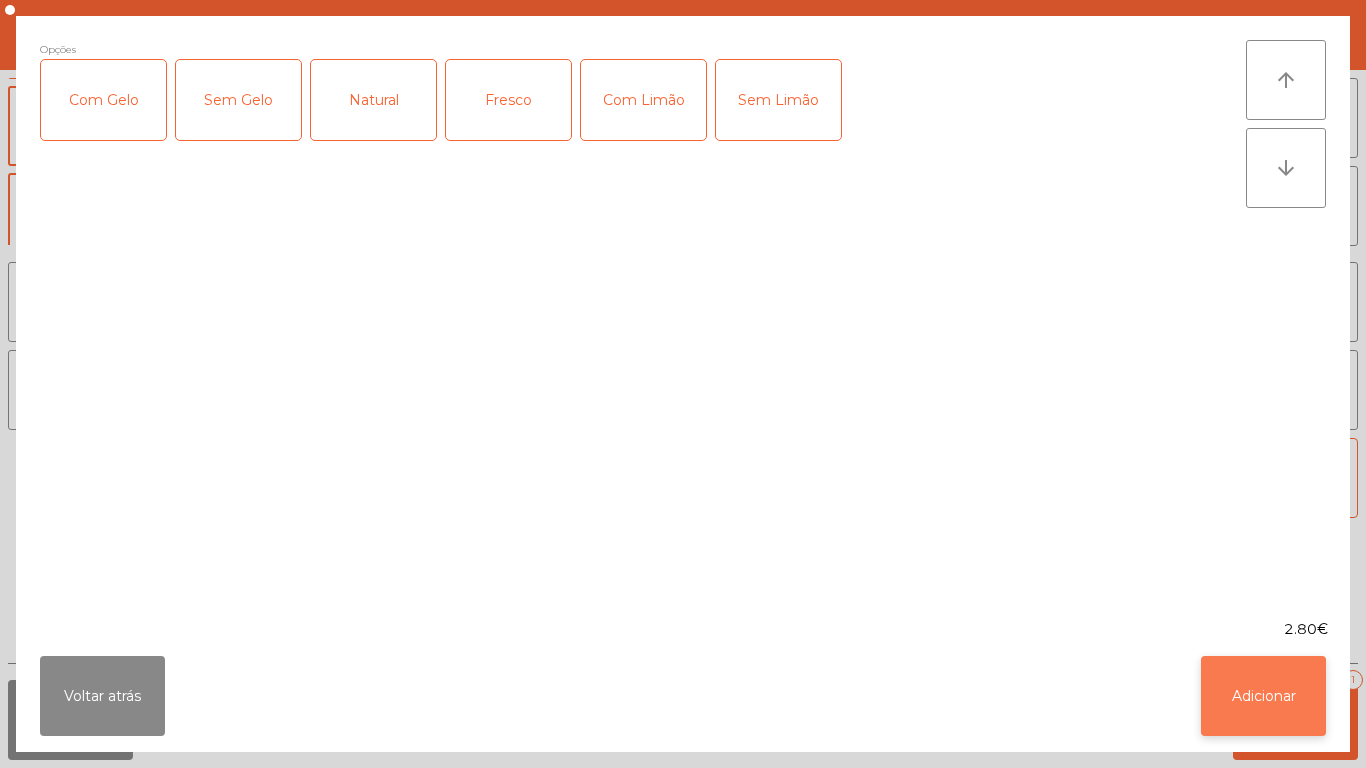 click on "Adicionar" 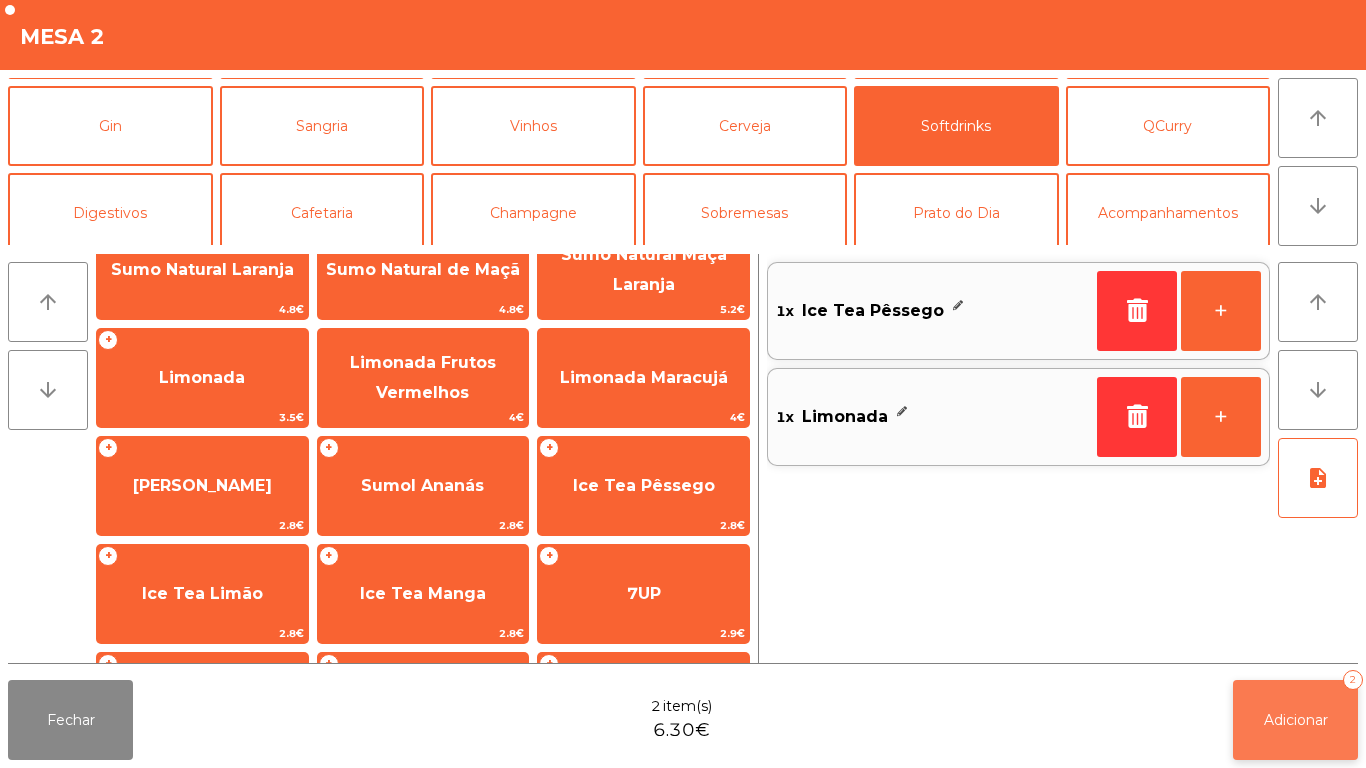 click on "Adicionar" 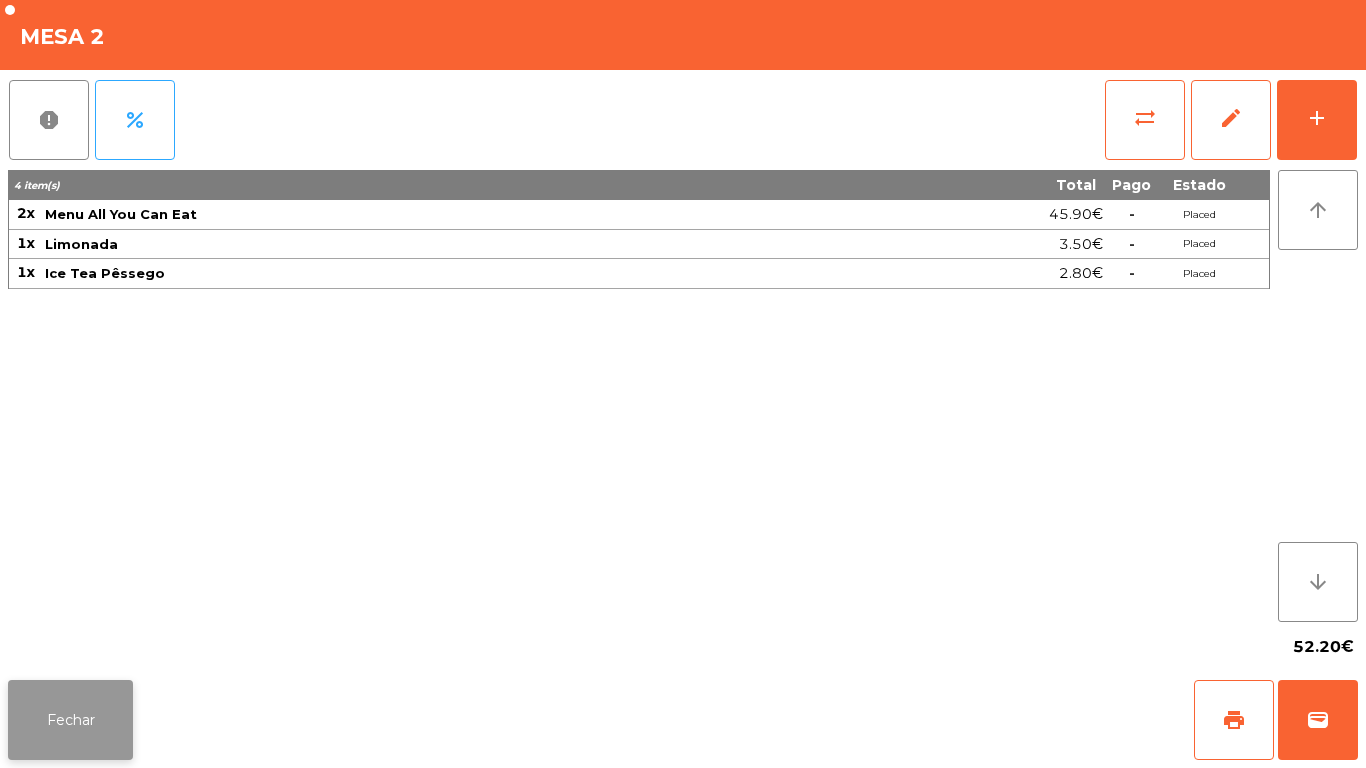 click on "Fechar" 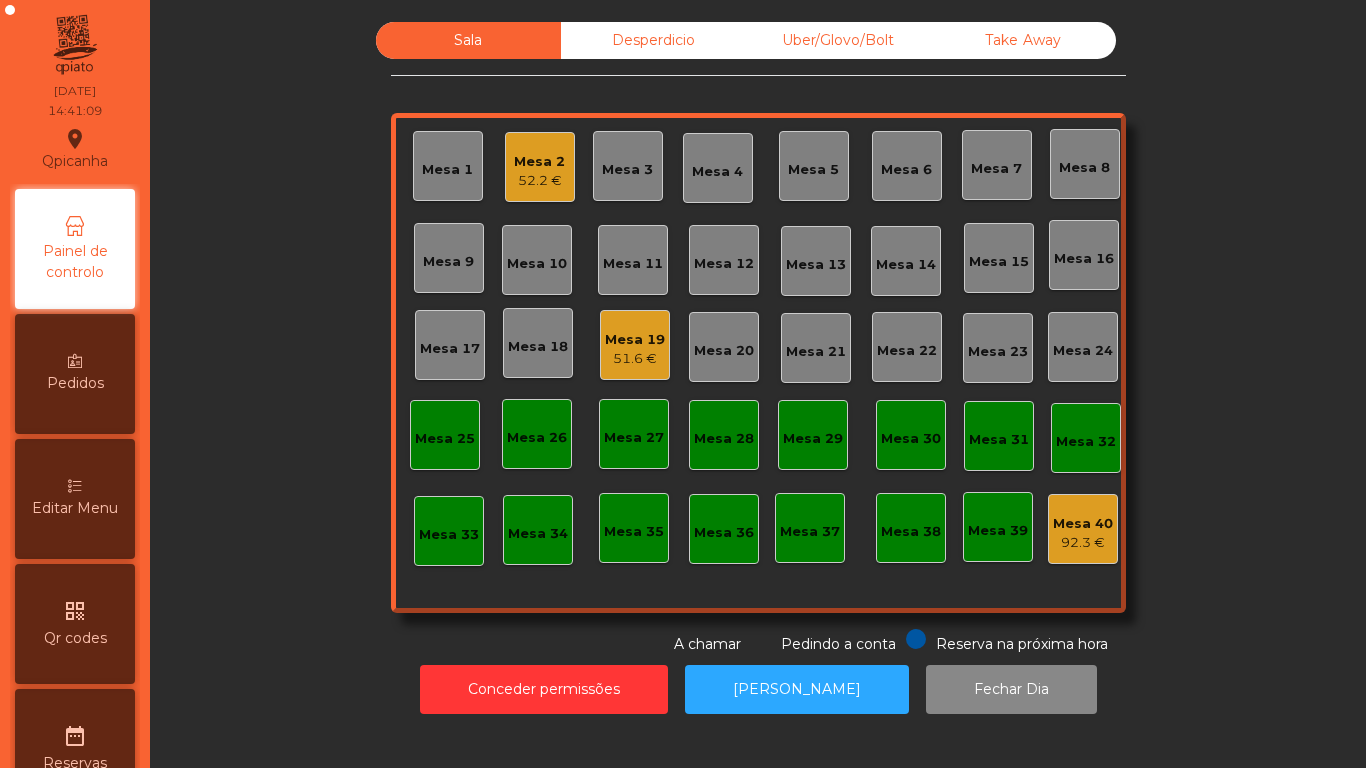 click on "Mesa 19" 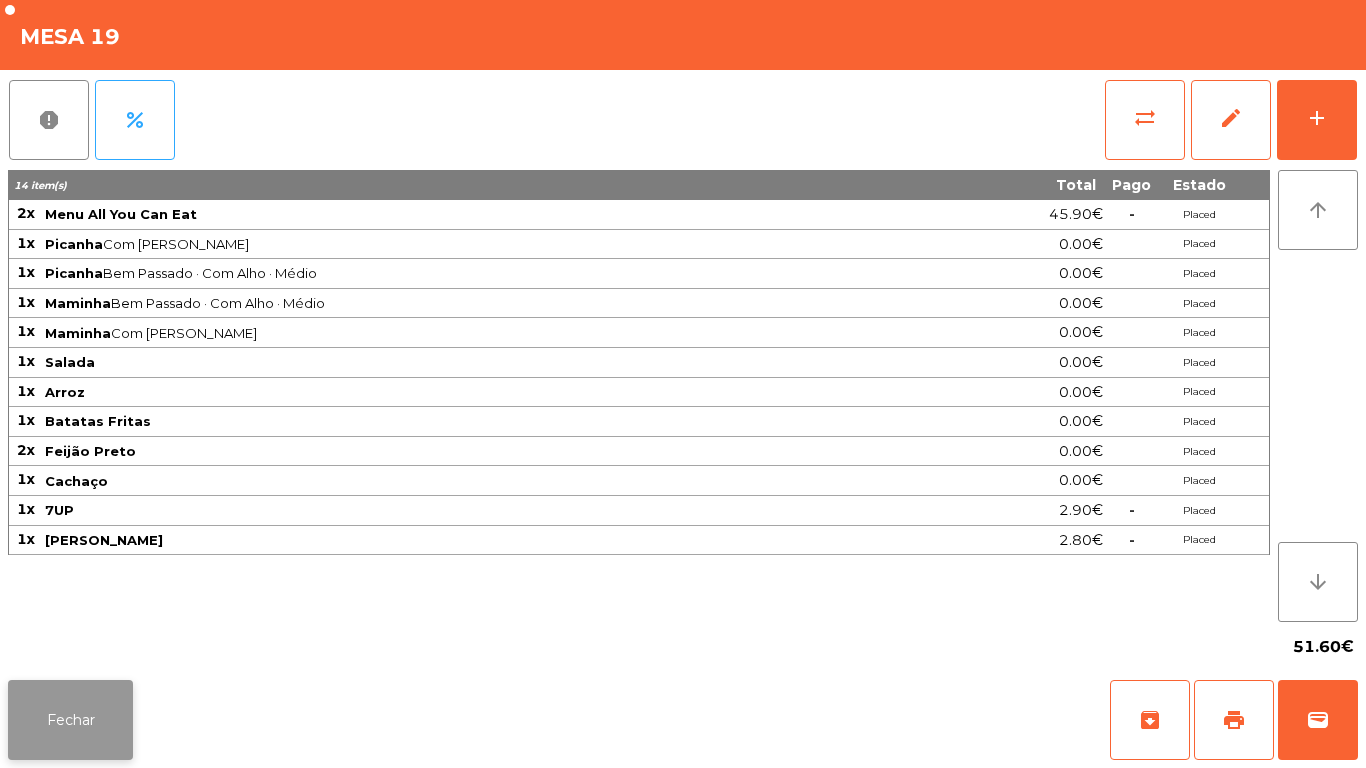 click on "Fechar" 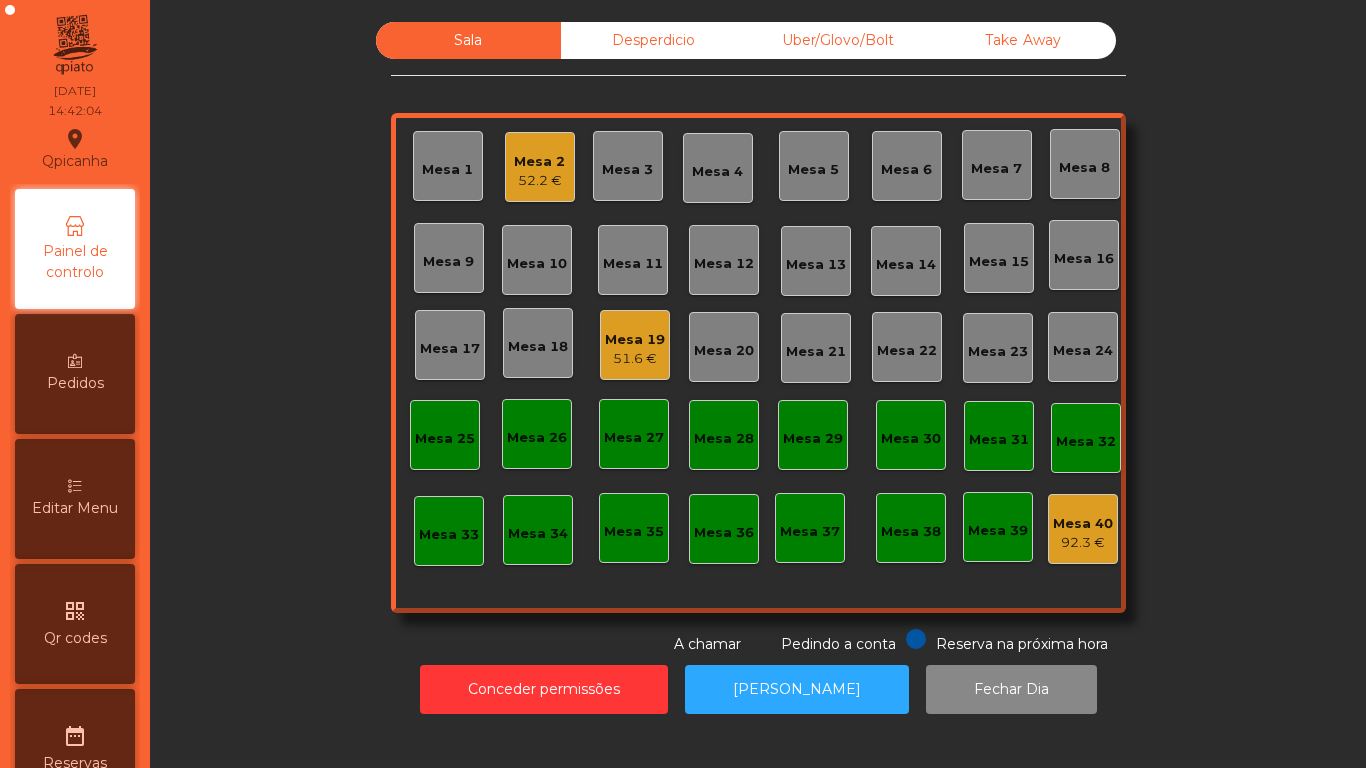 click on "Mesa 2" 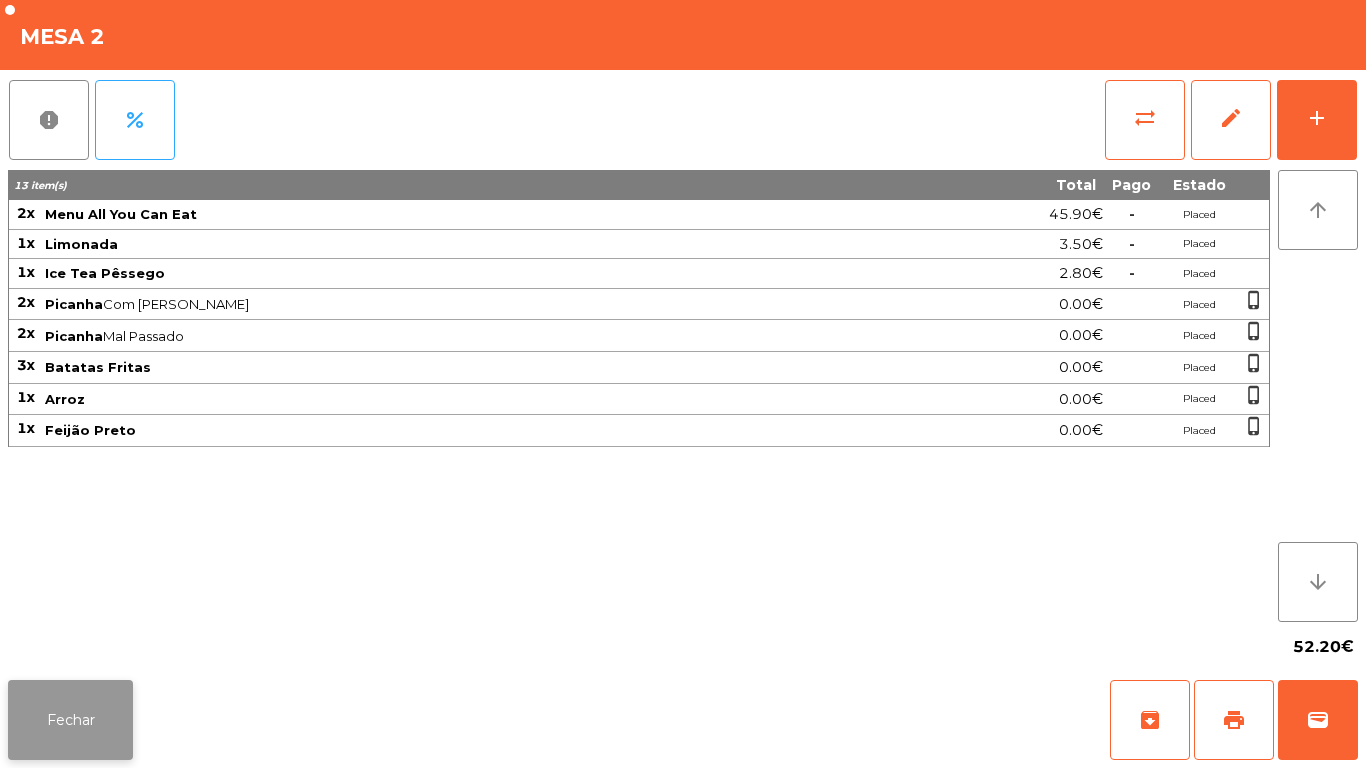 click on "Fechar" 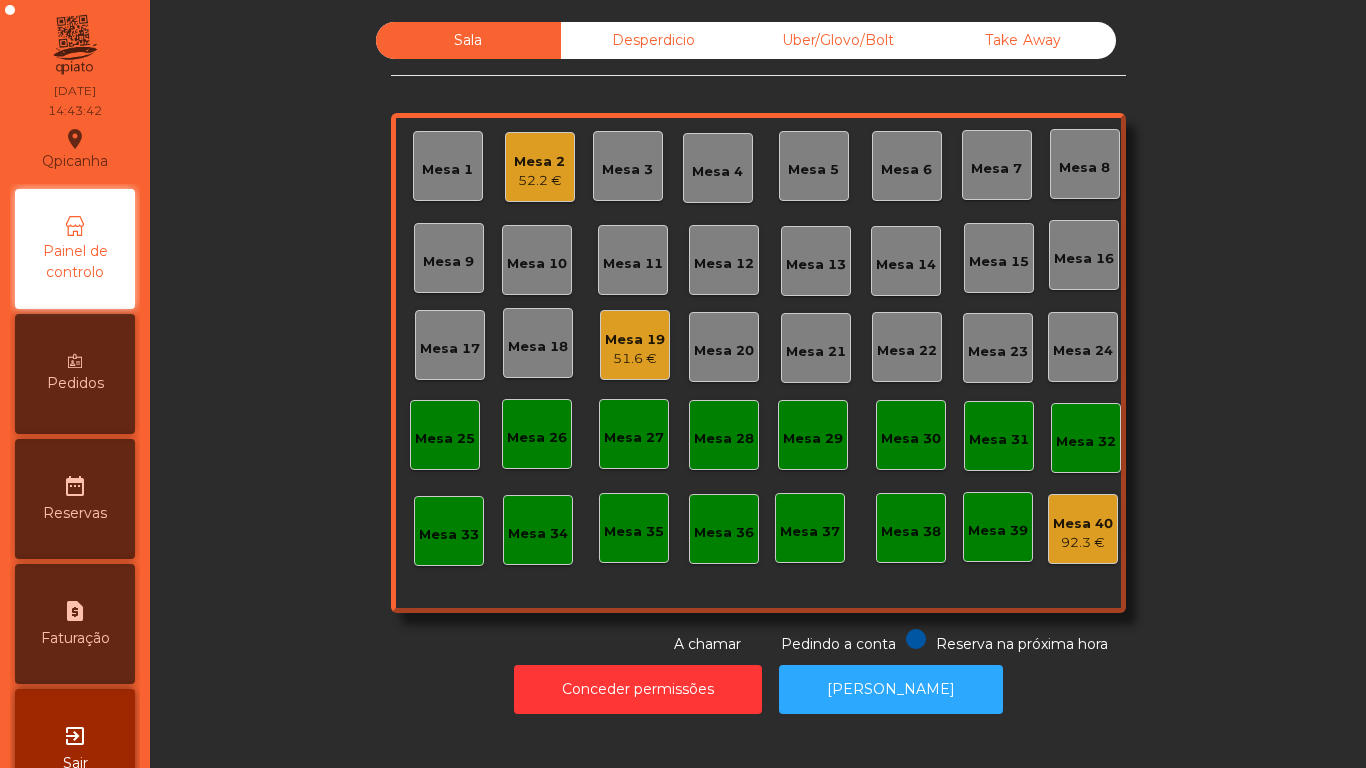 click on "Mesa 19" 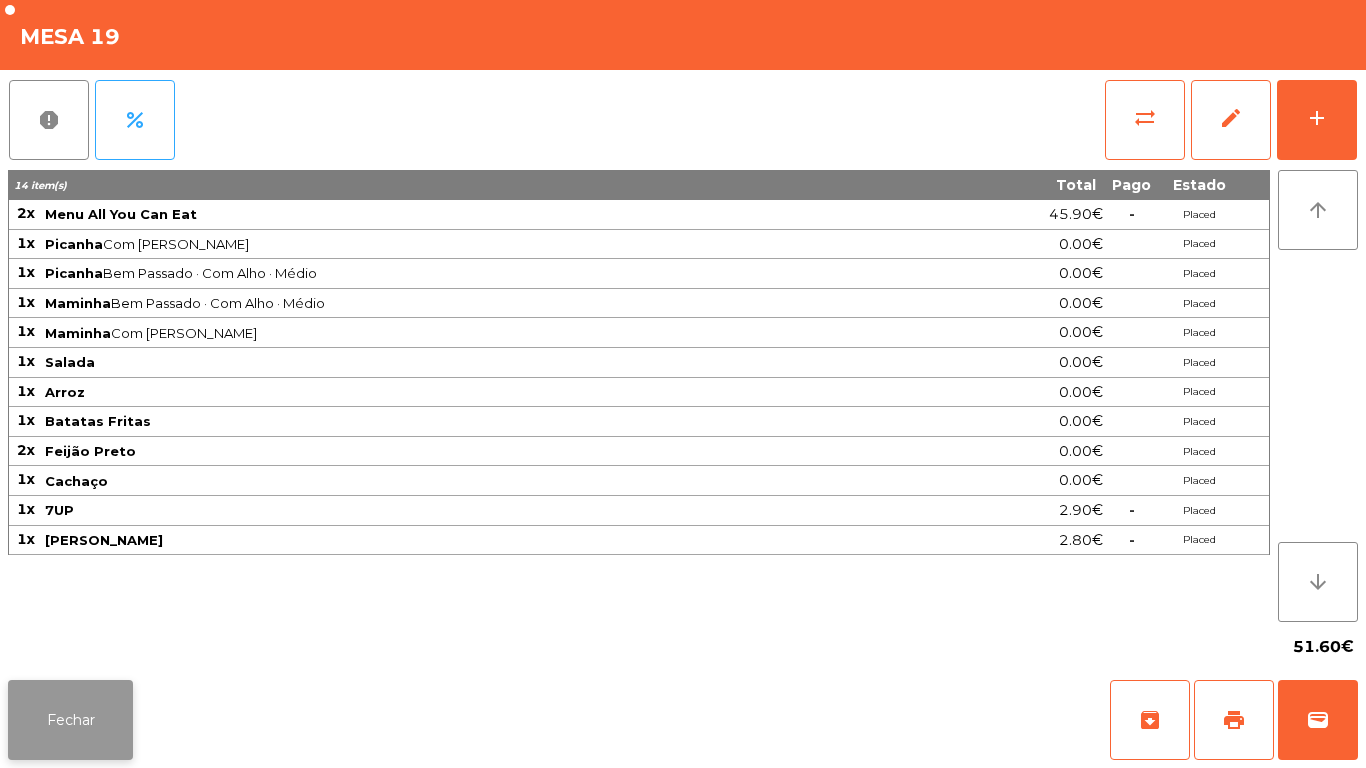 click on "Fechar" 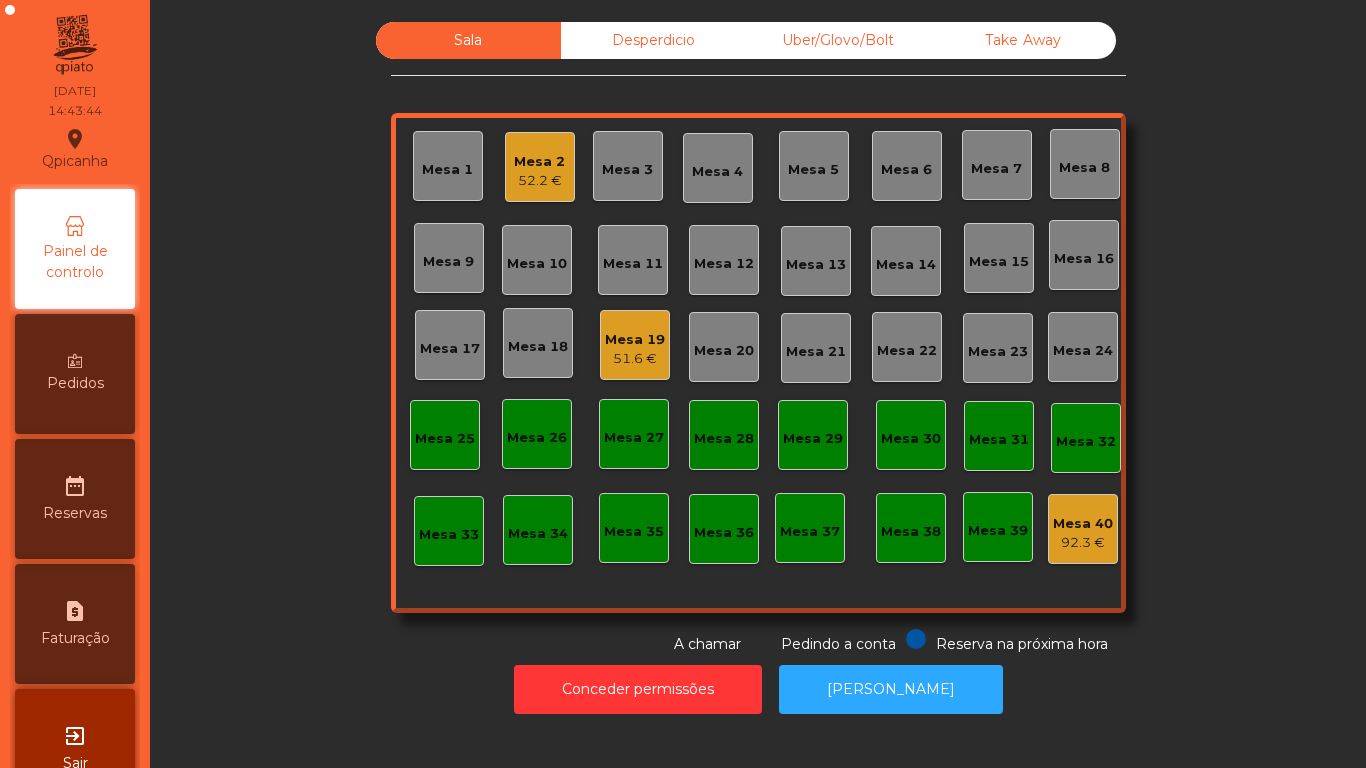 click on "52.2 €" 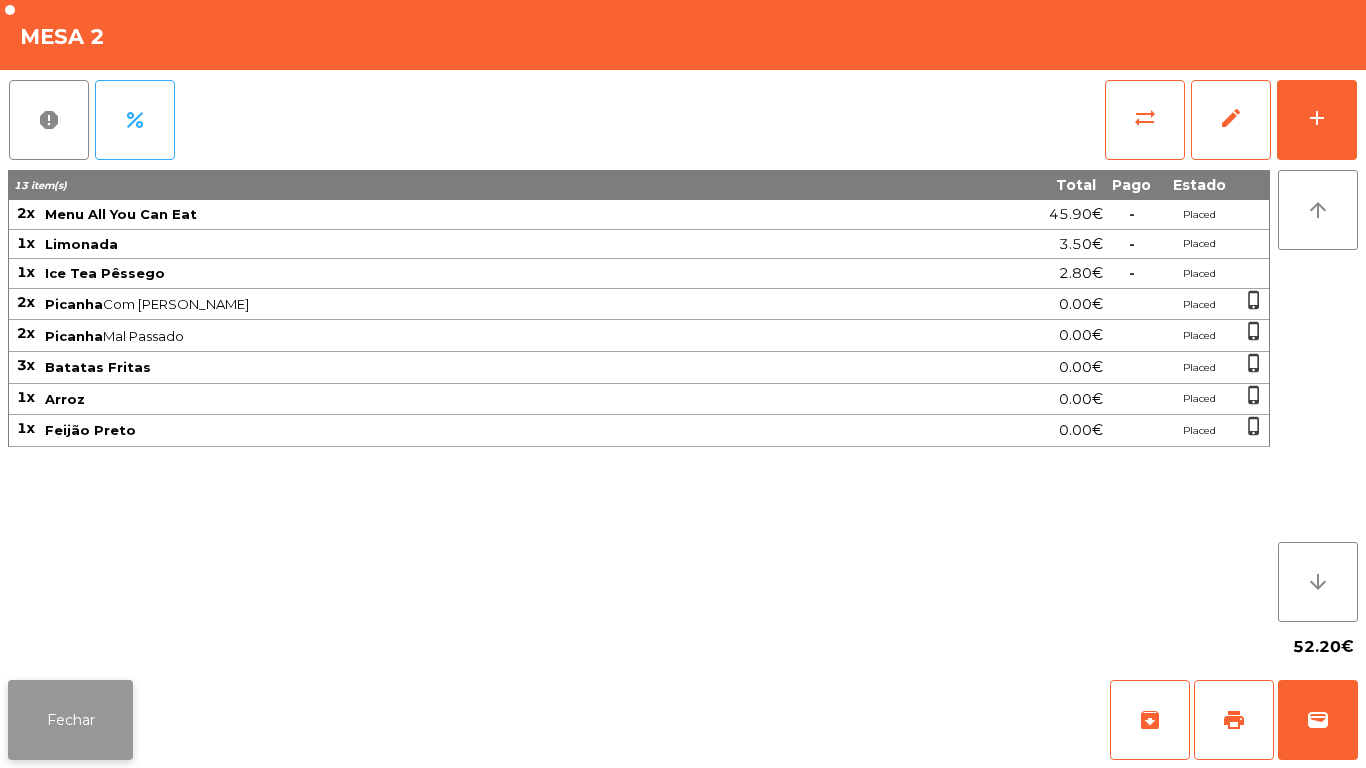 click on "Fechar" 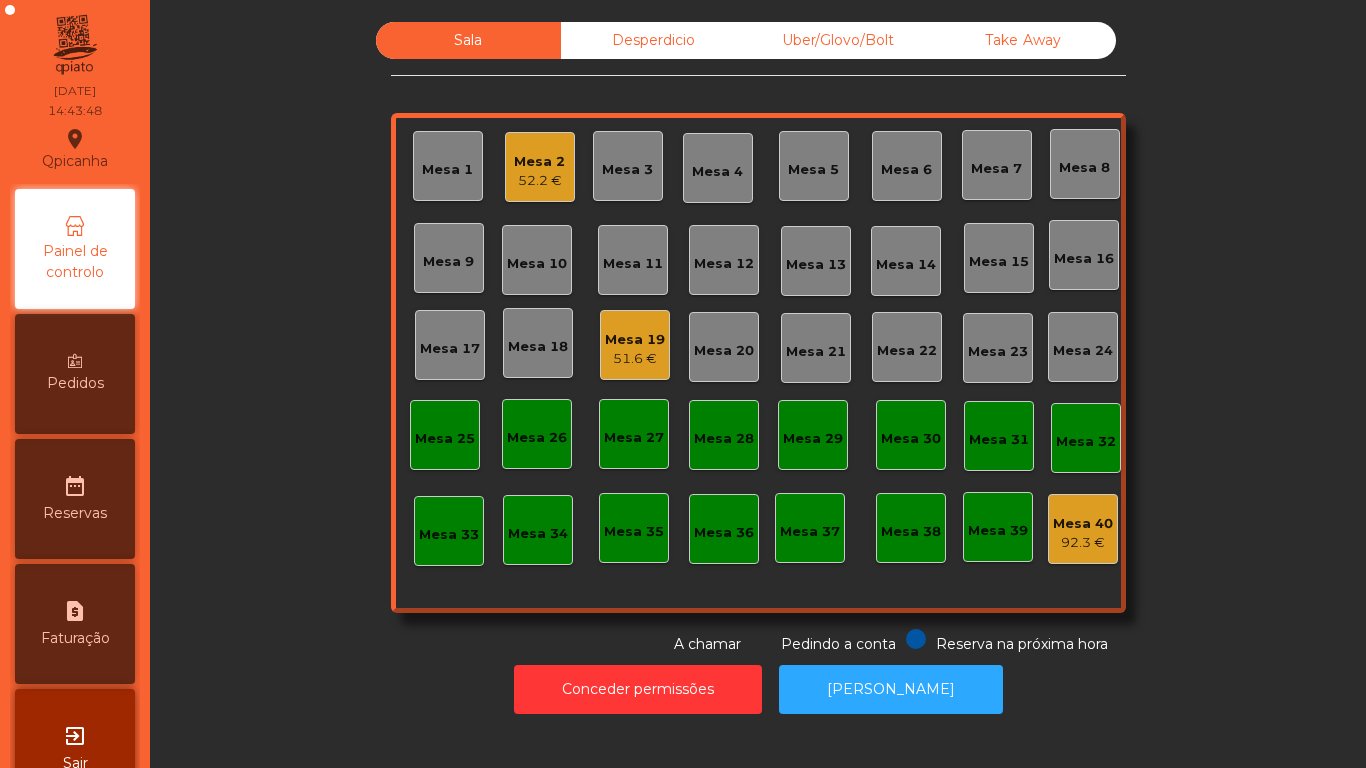click on "52.2 €" 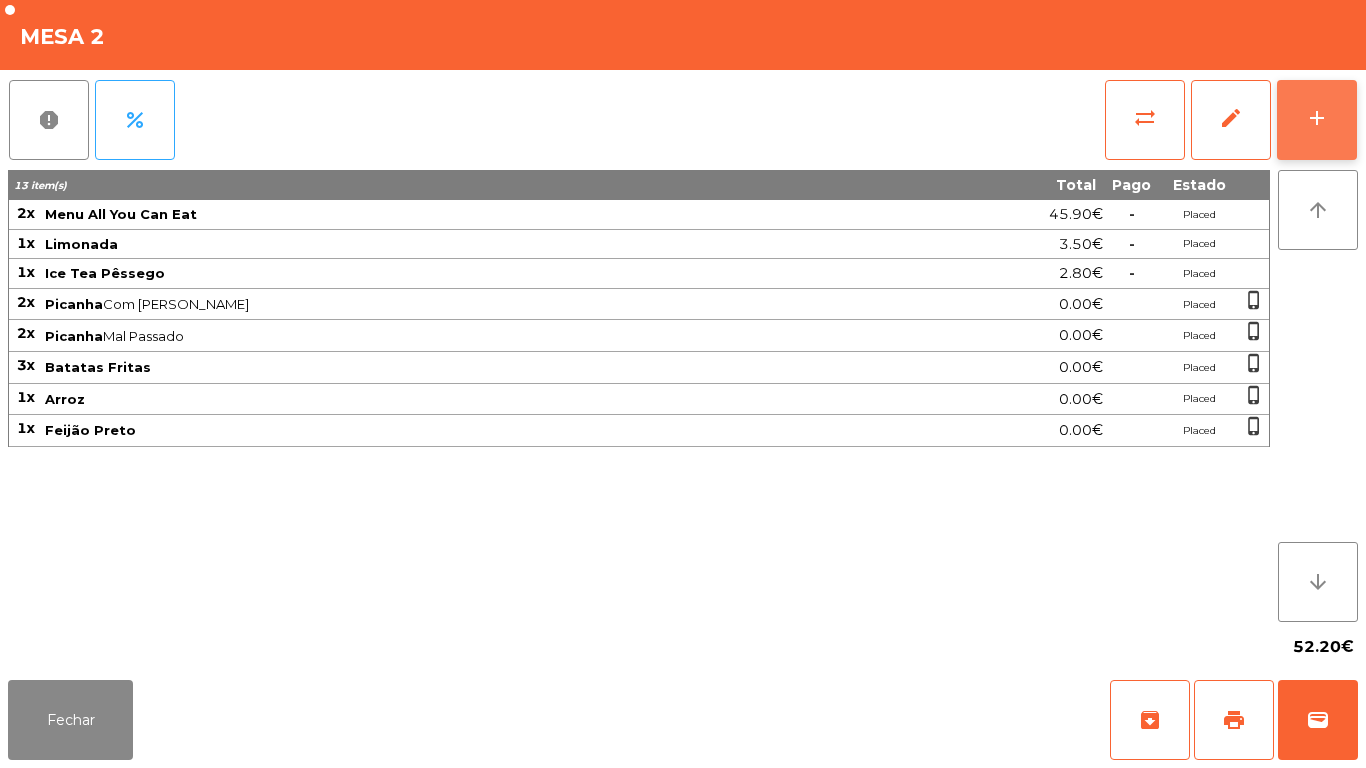 click on "add" 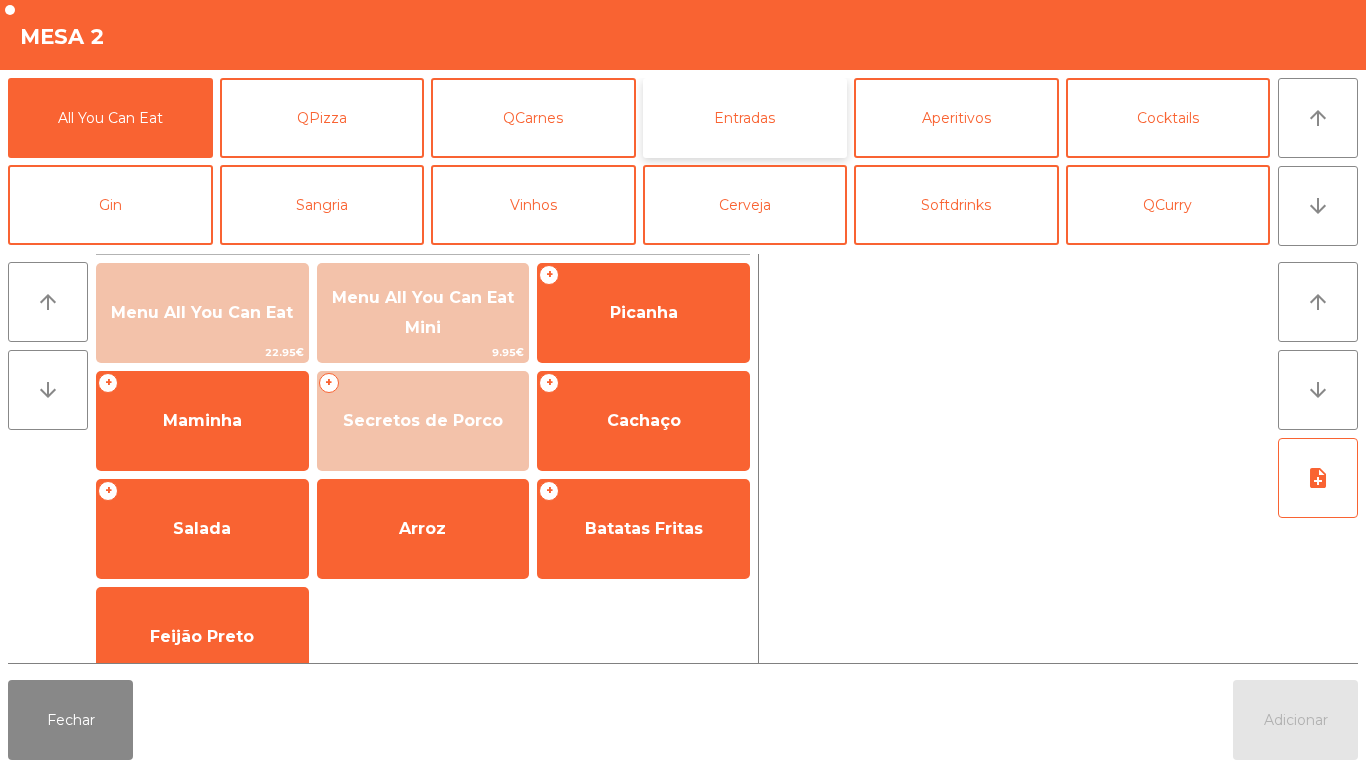 click on "Entradas" 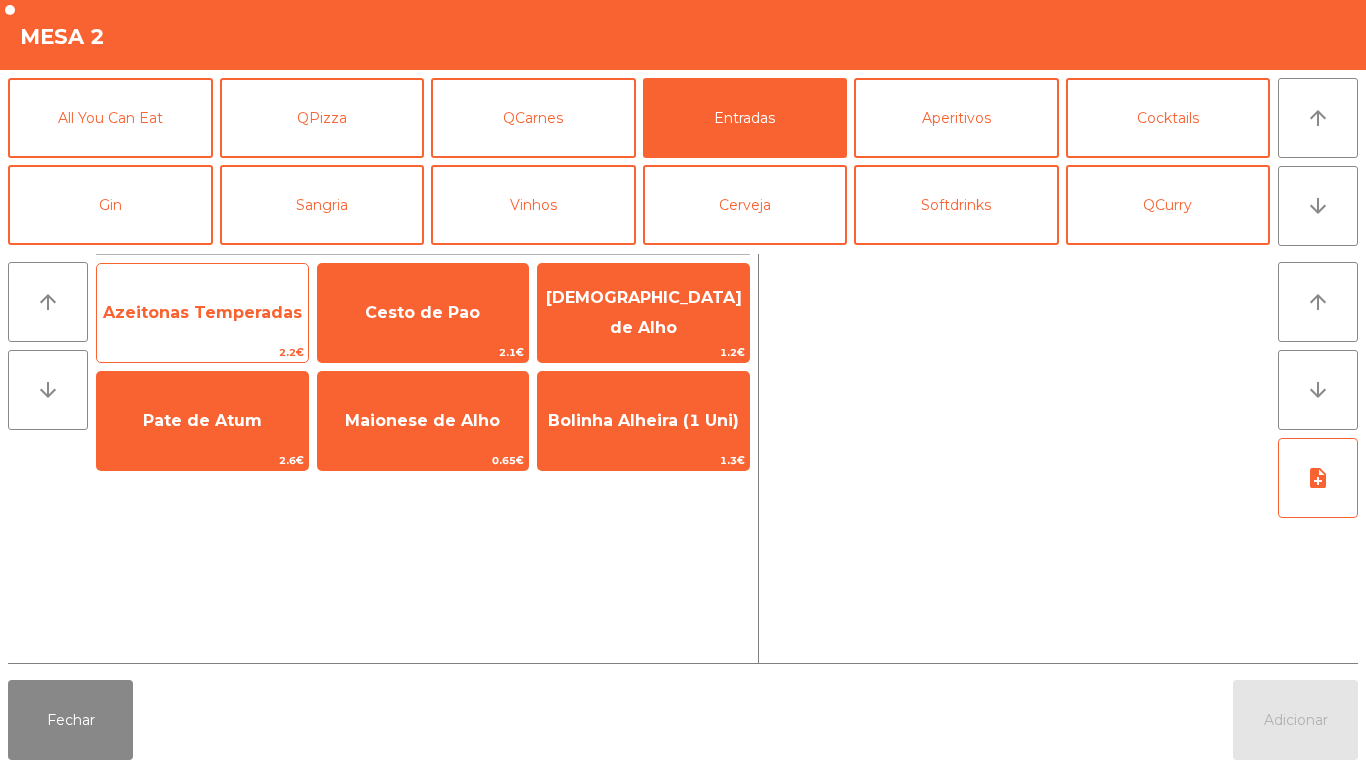 click on "Azeitonas Temperadas" 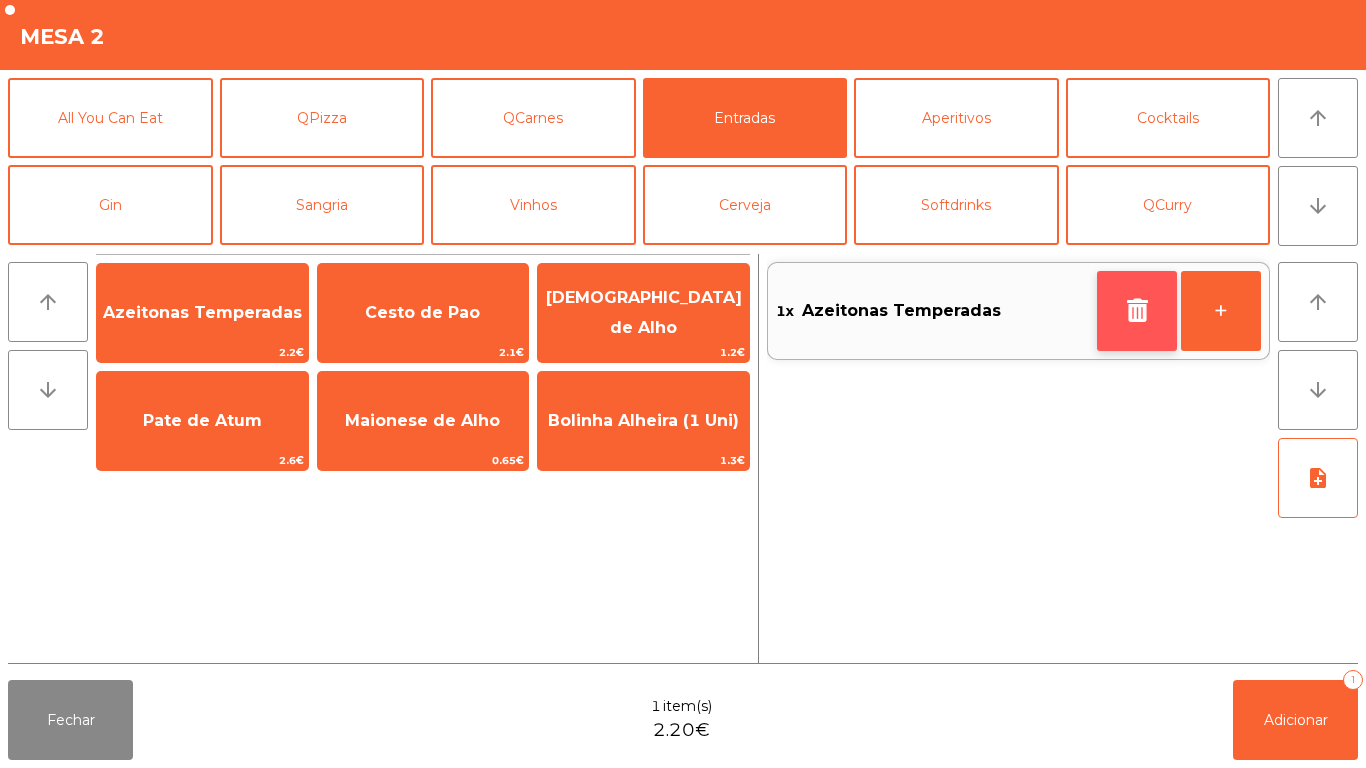 click 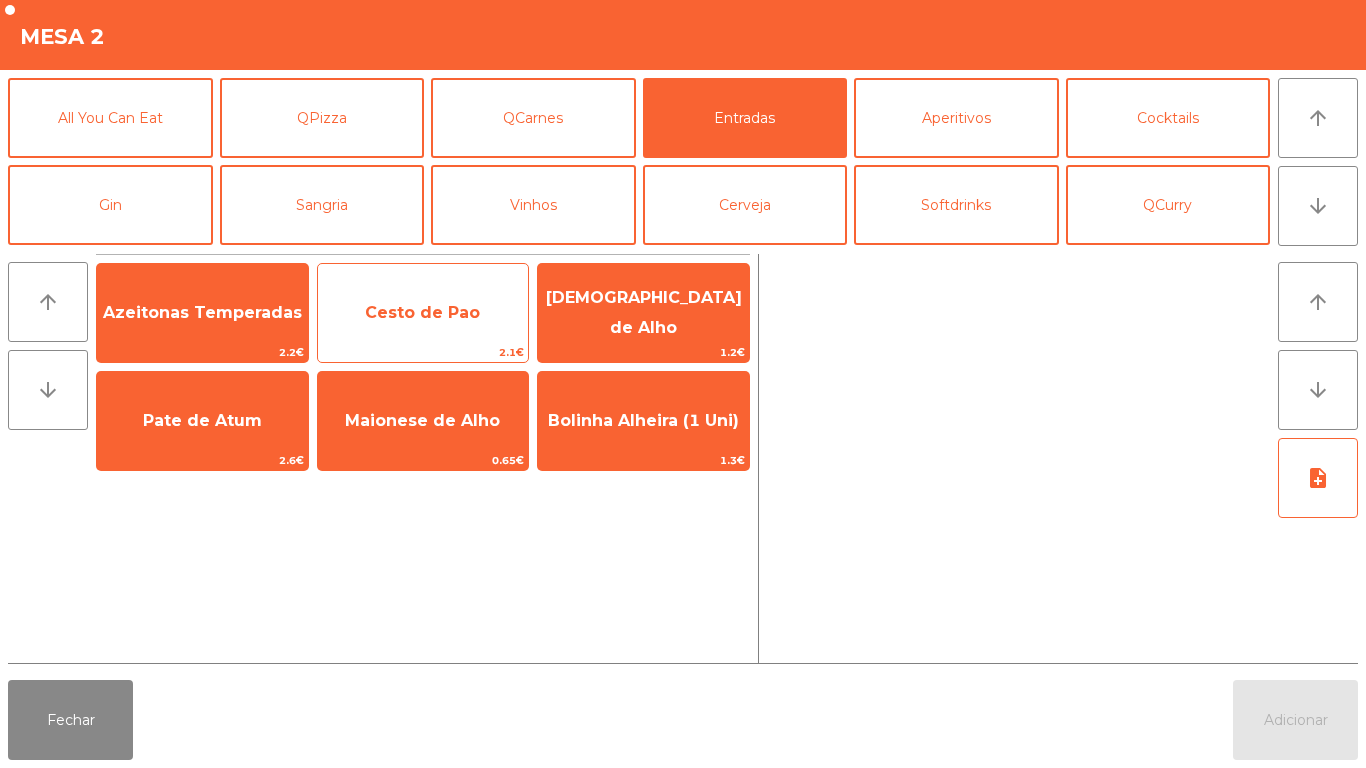 click on "Cesto de Pao" 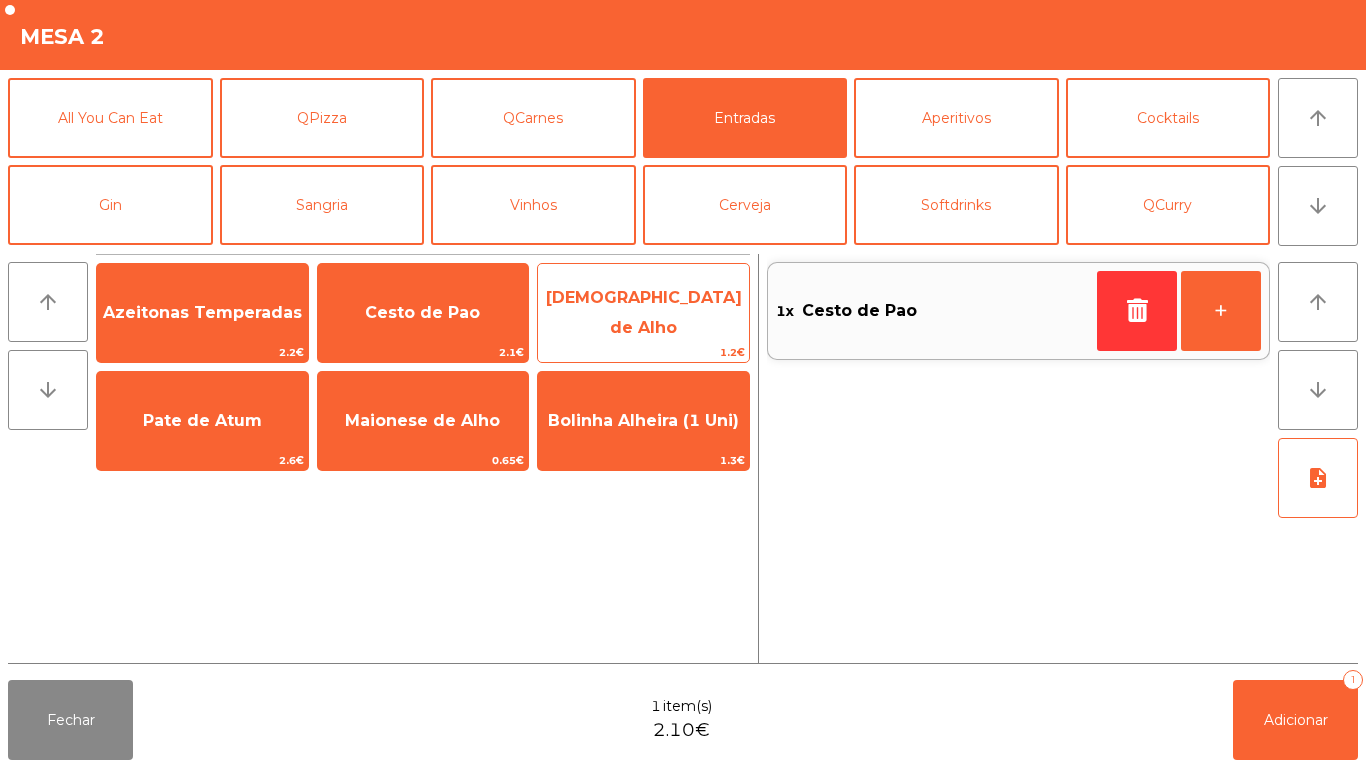click on "[DEMOGRAPHIC_DATA] de Alho" 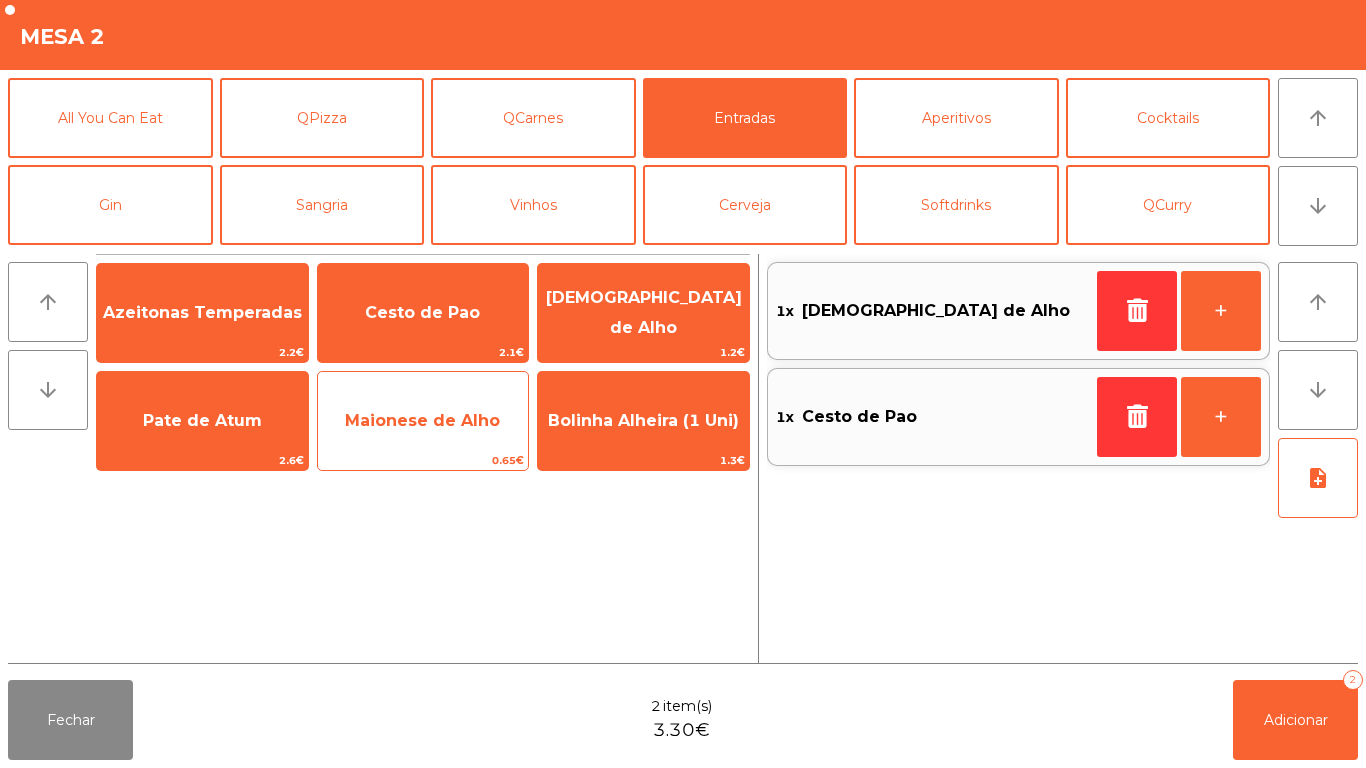 click on "Pate de Atum" 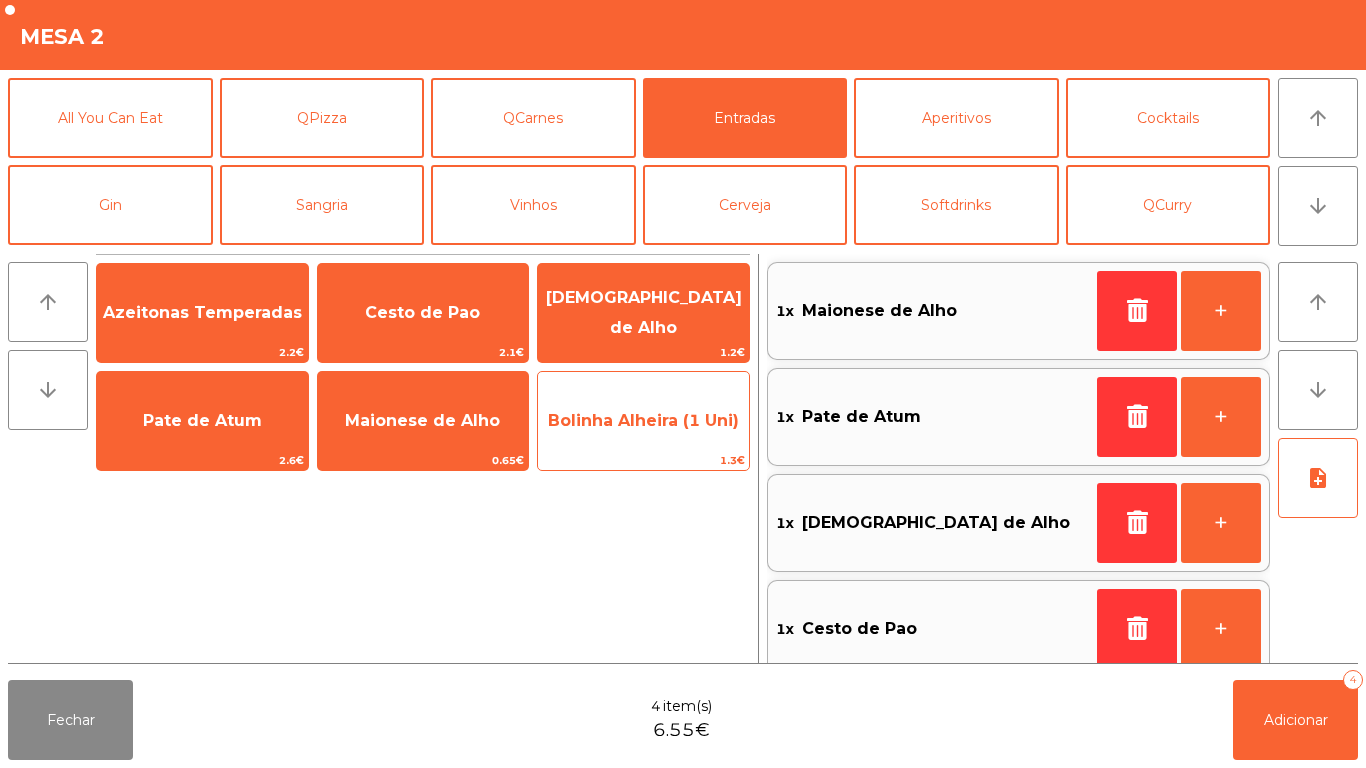click on "Bolinha Alheira (1 Uni)" 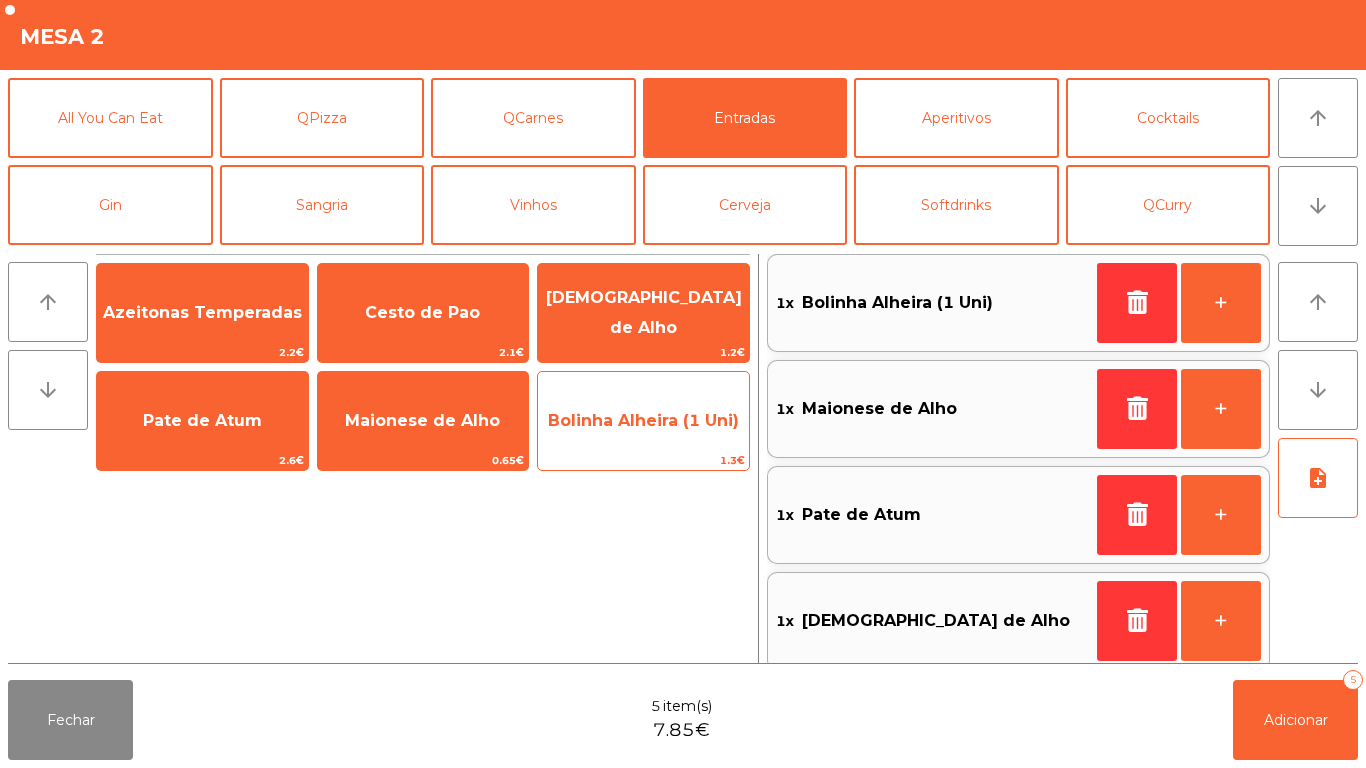 click on "Bolinha Alheira (1 Uni)" 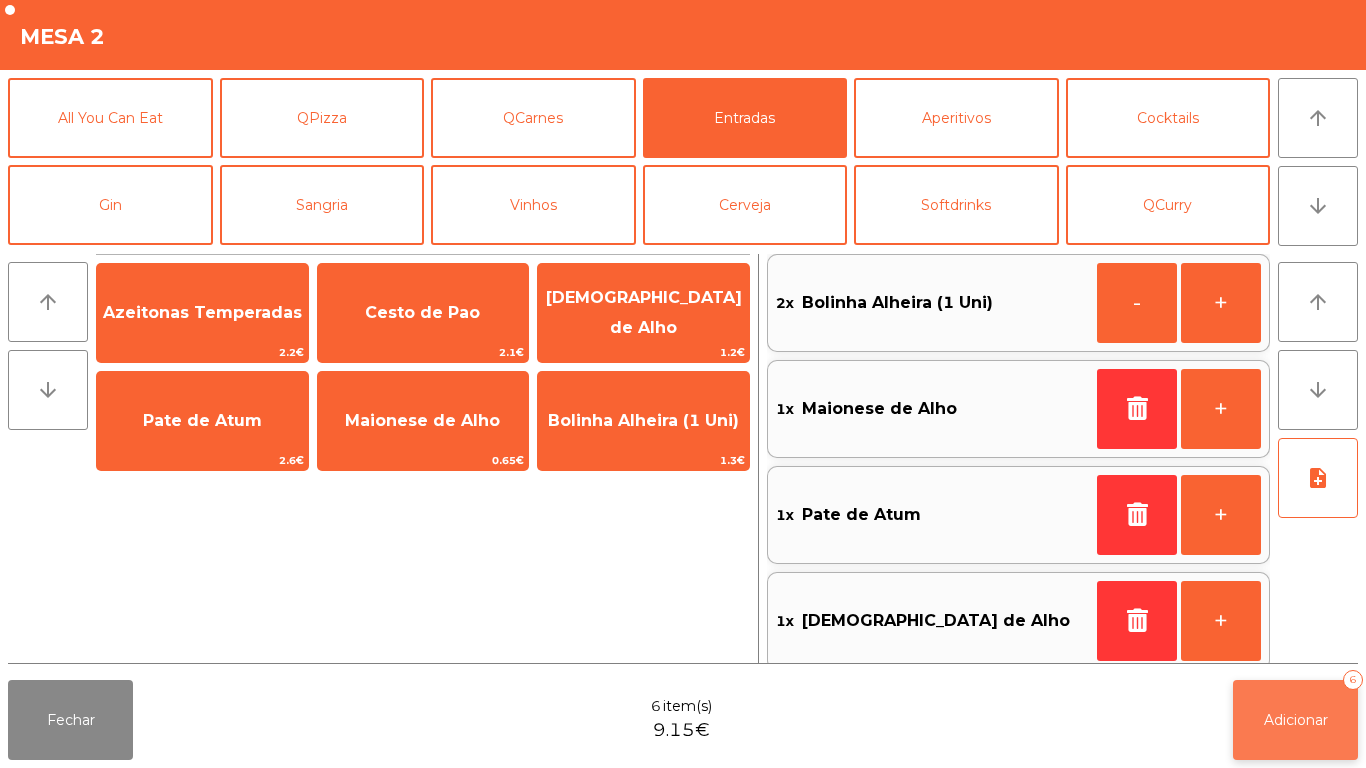 click on "Adicionar" 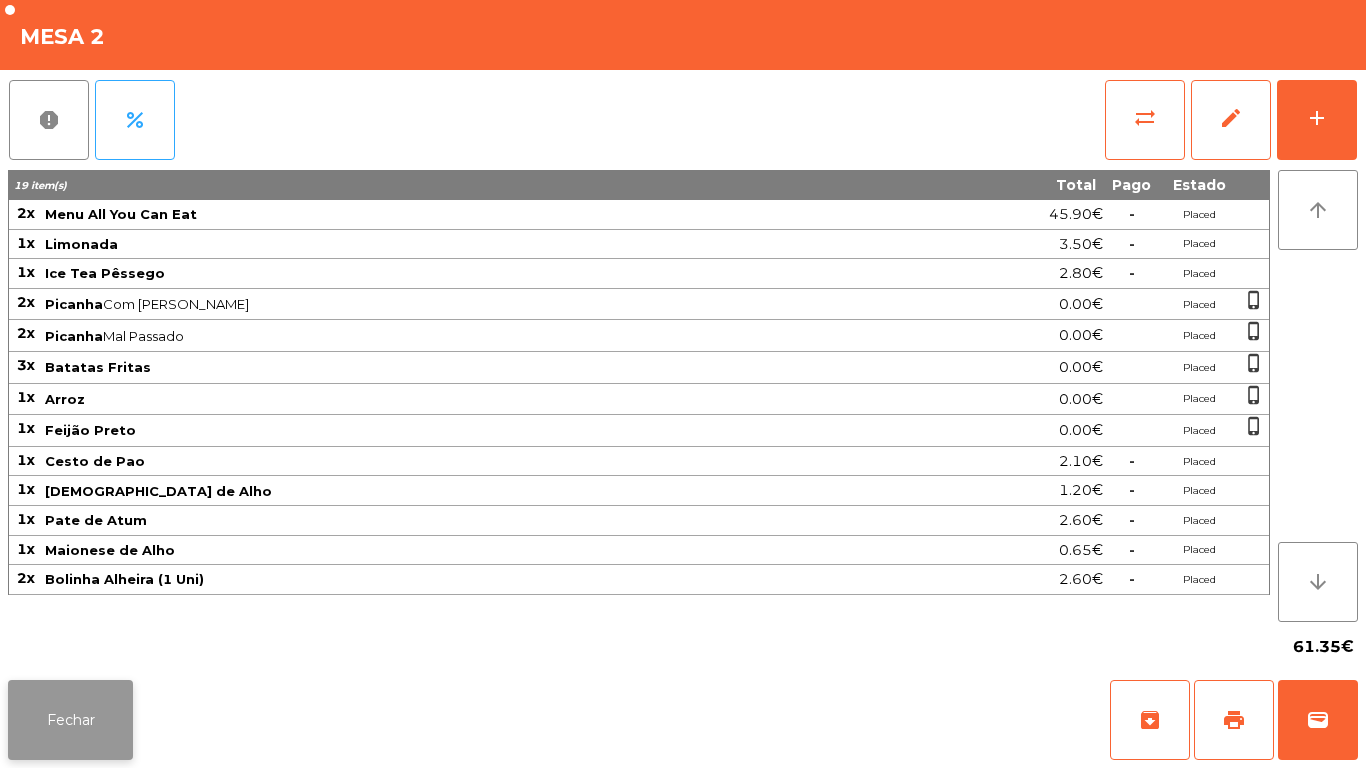 click on "Fechar" 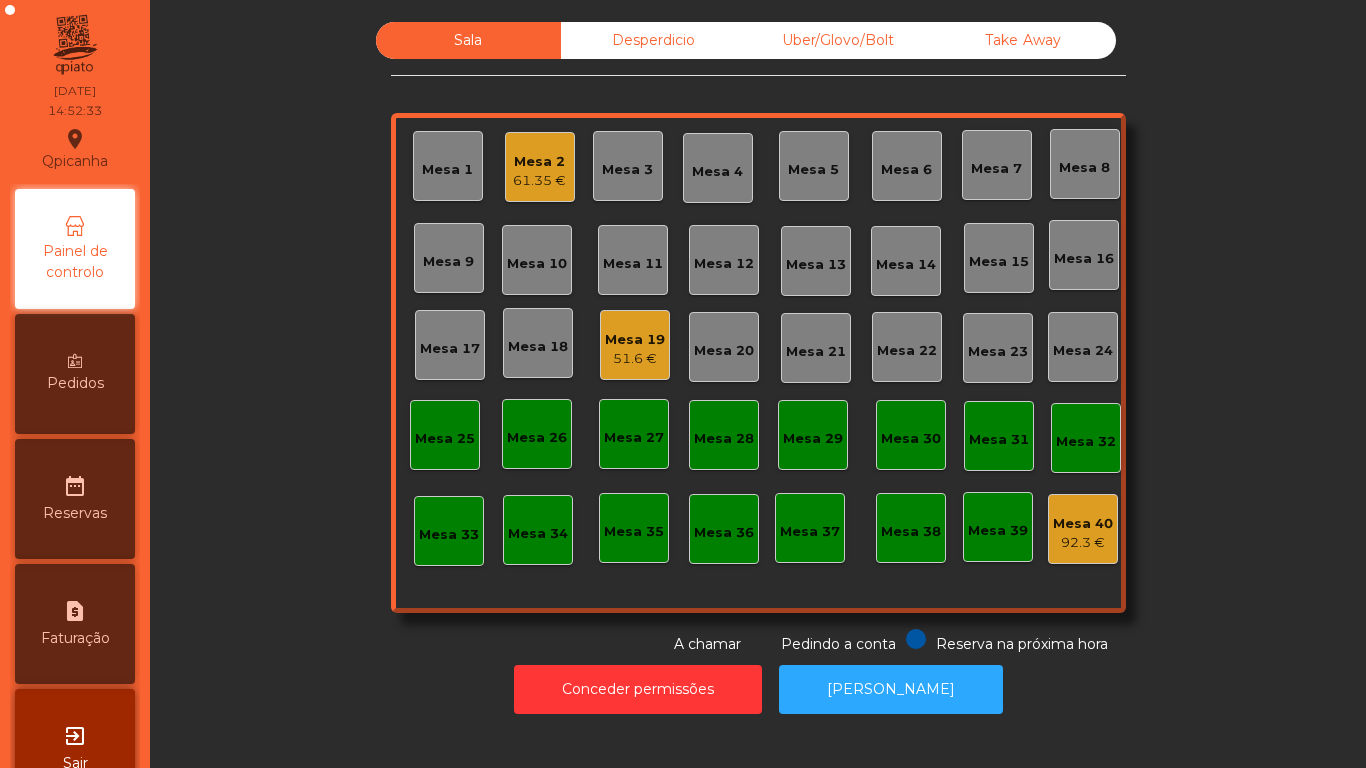 click on "61.35 €" 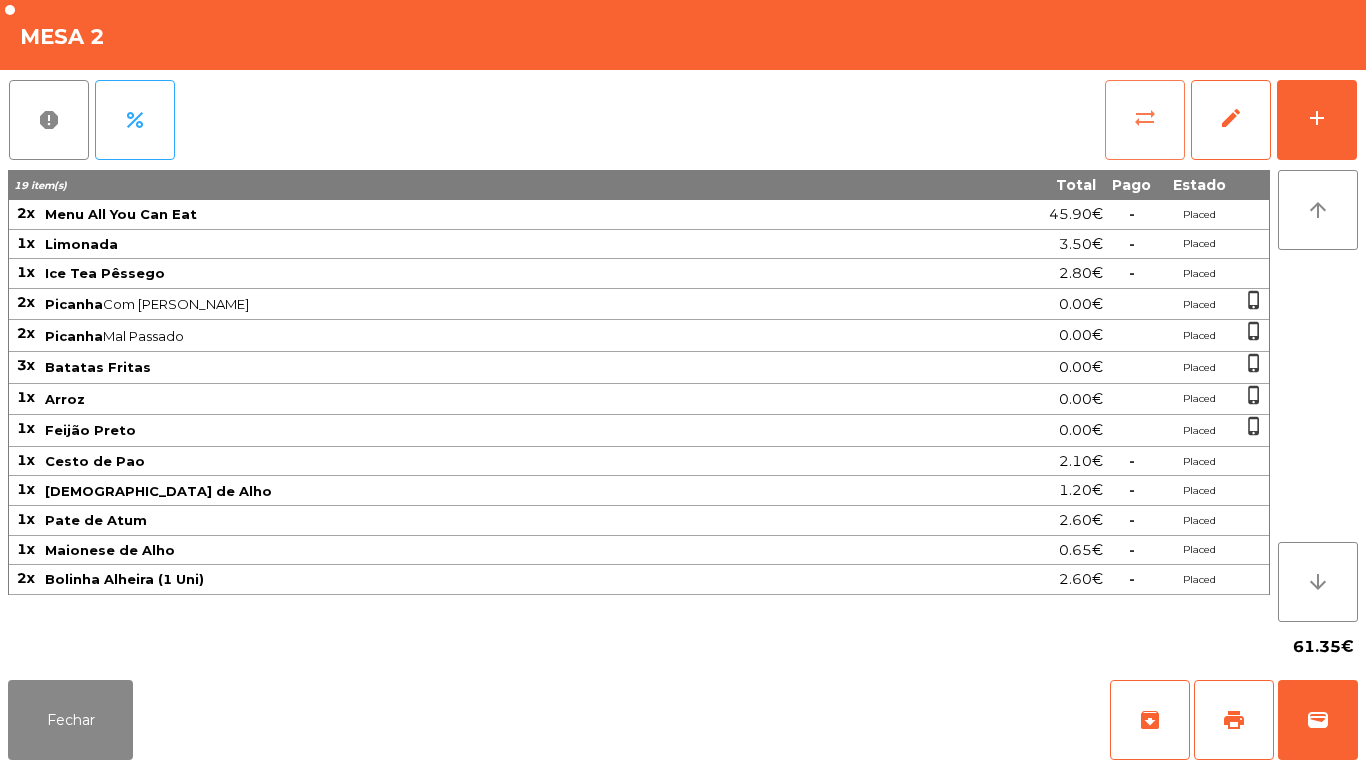 click on "sync_alt" 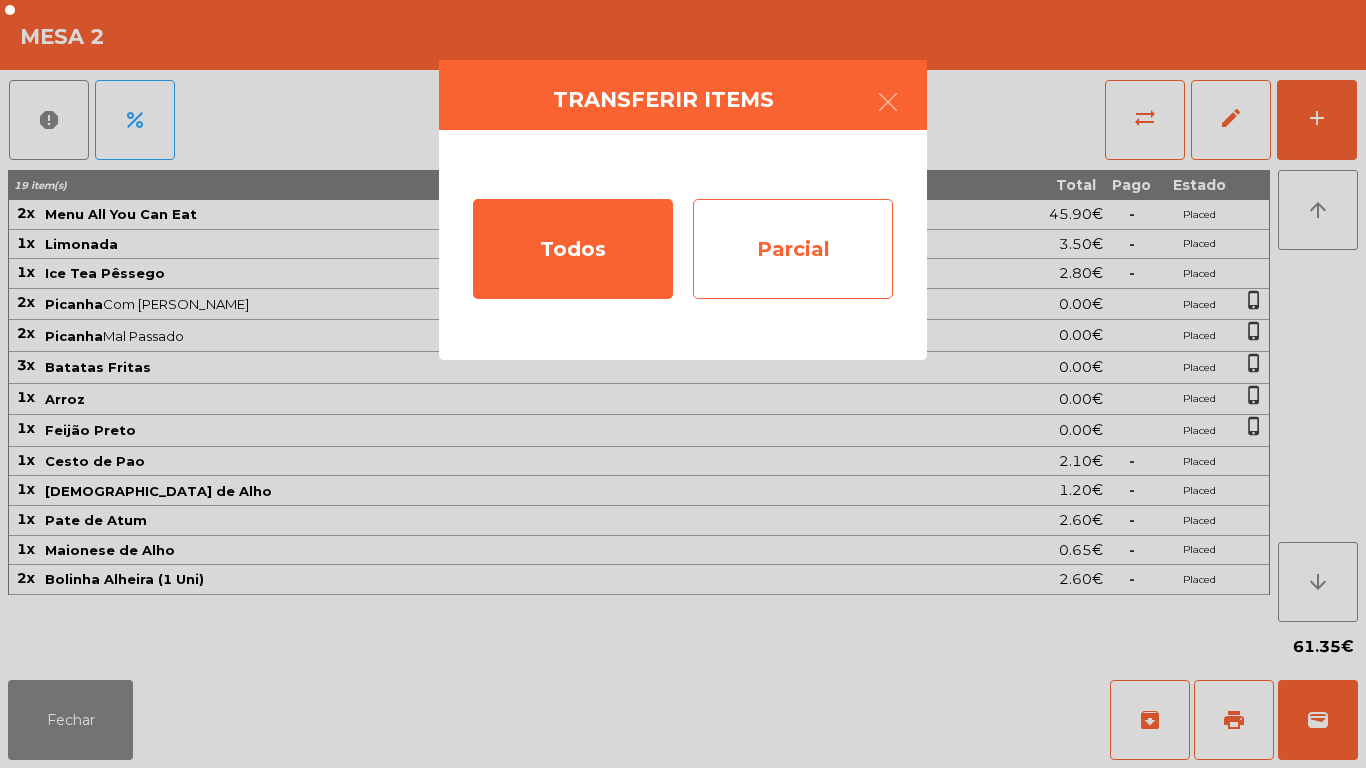 click on "Parcial" 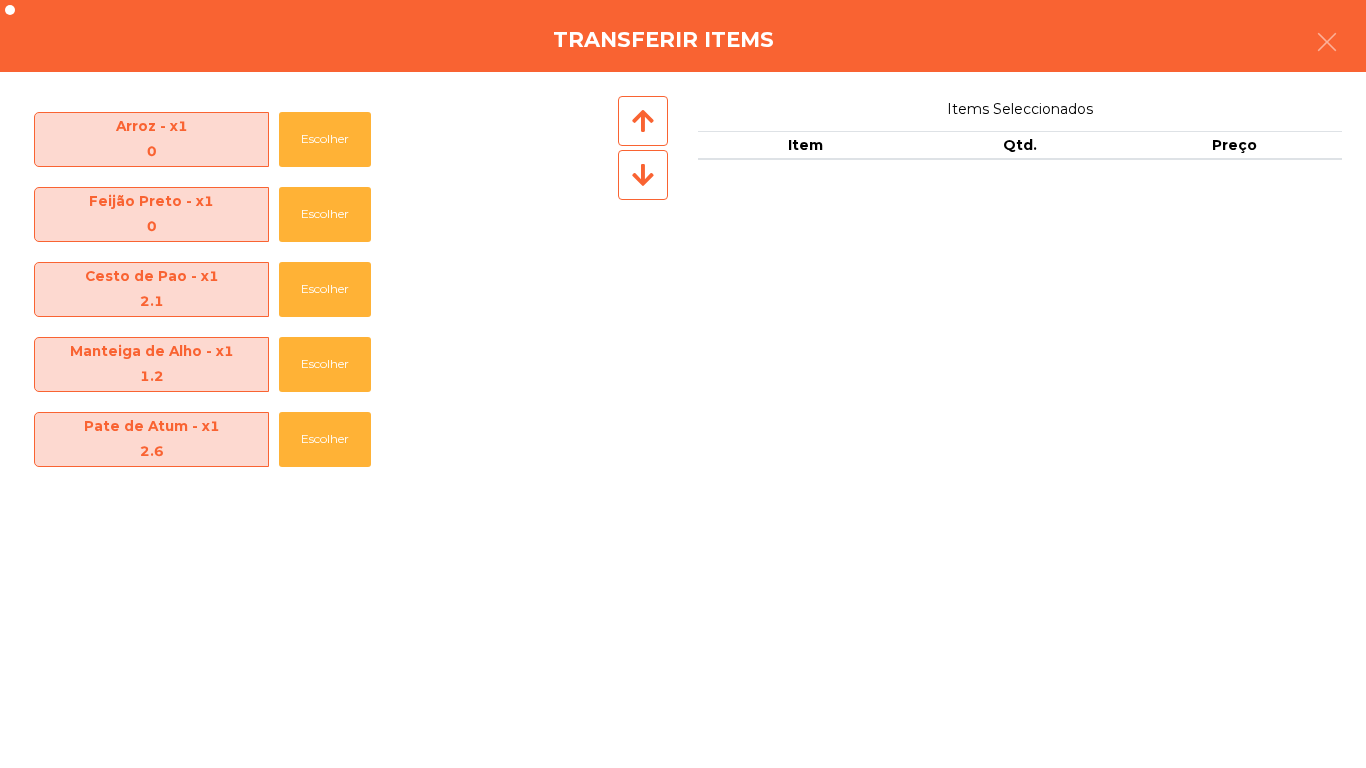 scroll, scrollTop: 368, scrollLeft: 0, axis: vertical 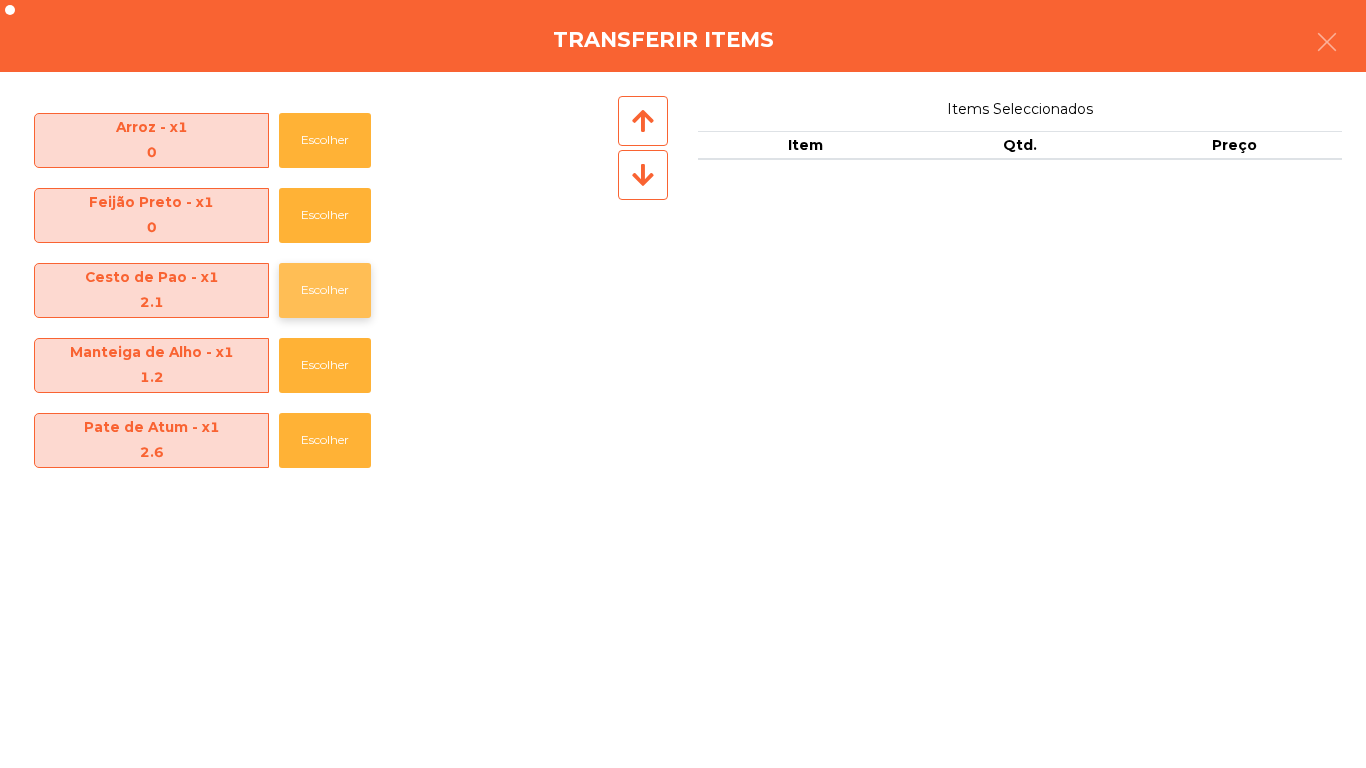 click on "Escolher" 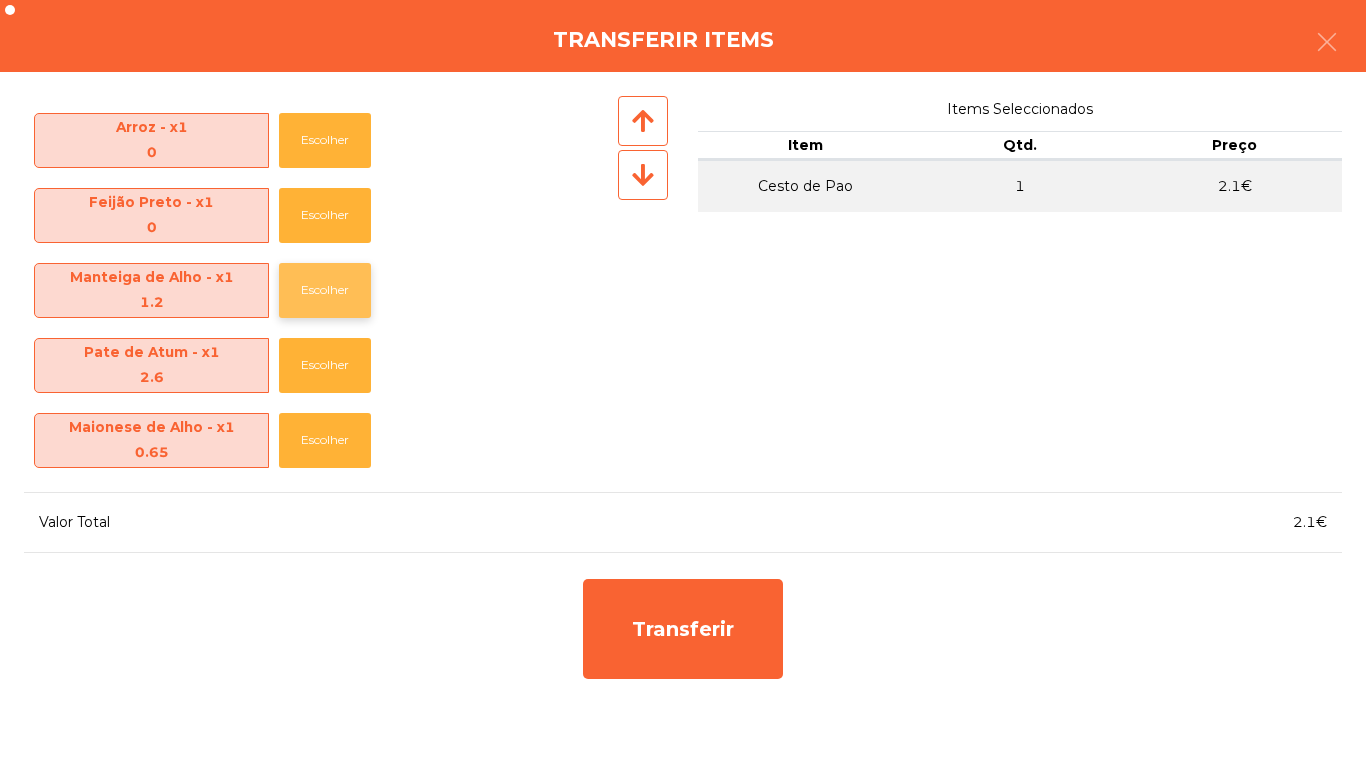 click on "Escolher" 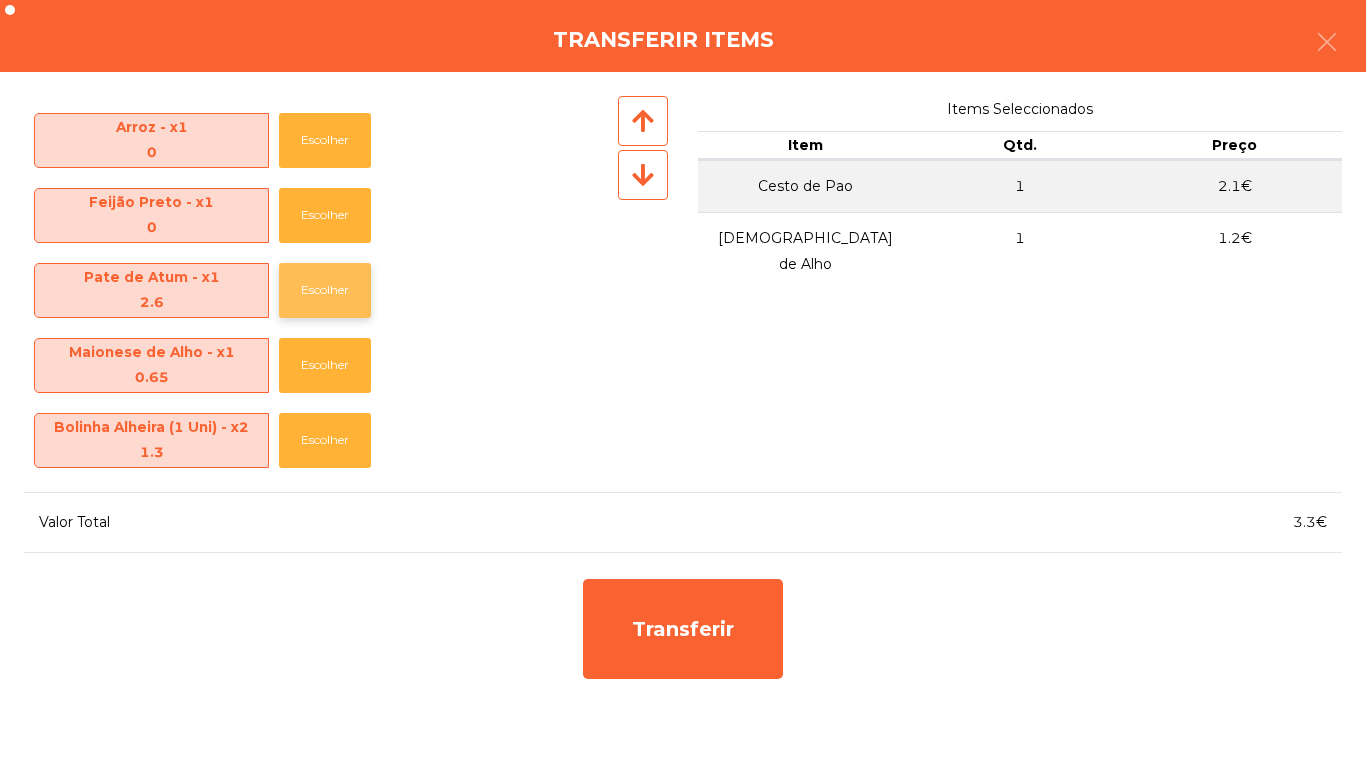 click on "Escolher" 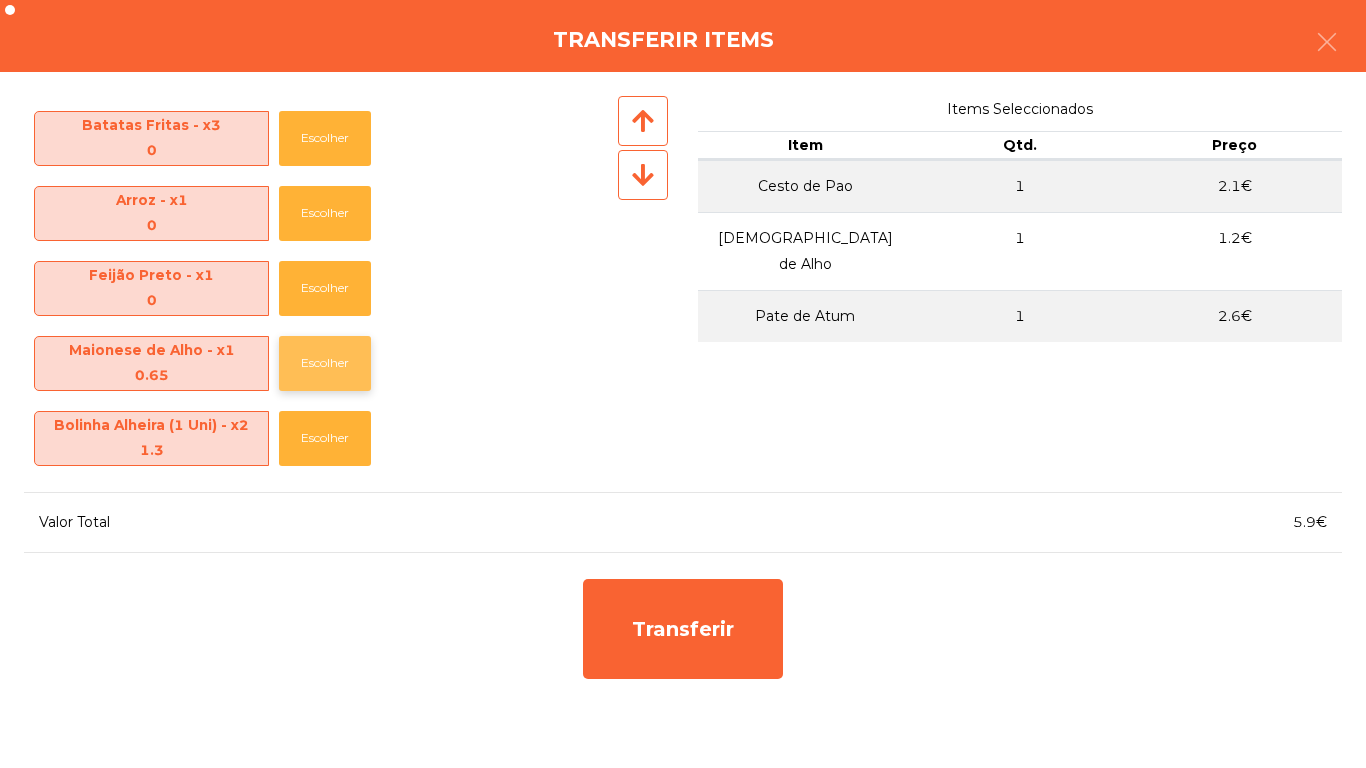 click on "Escolher" 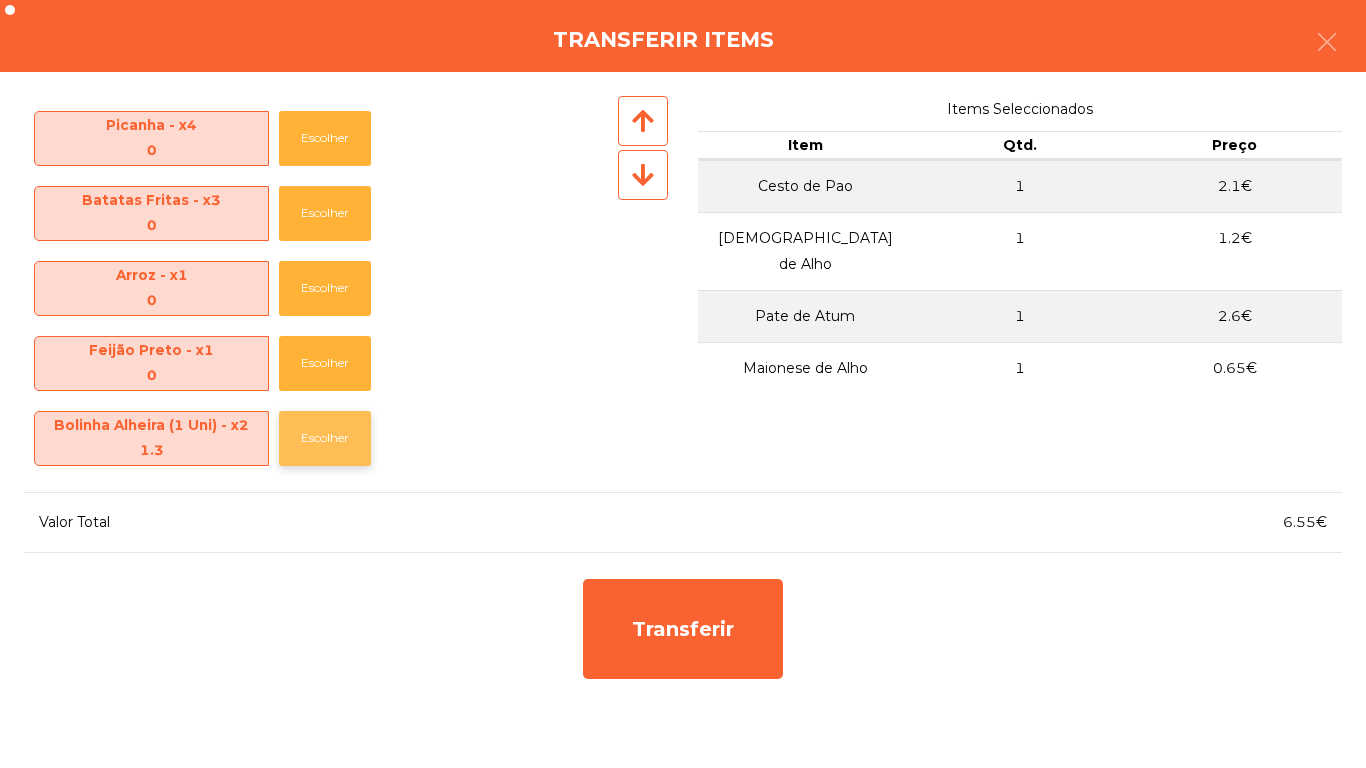 click on "Escolher" 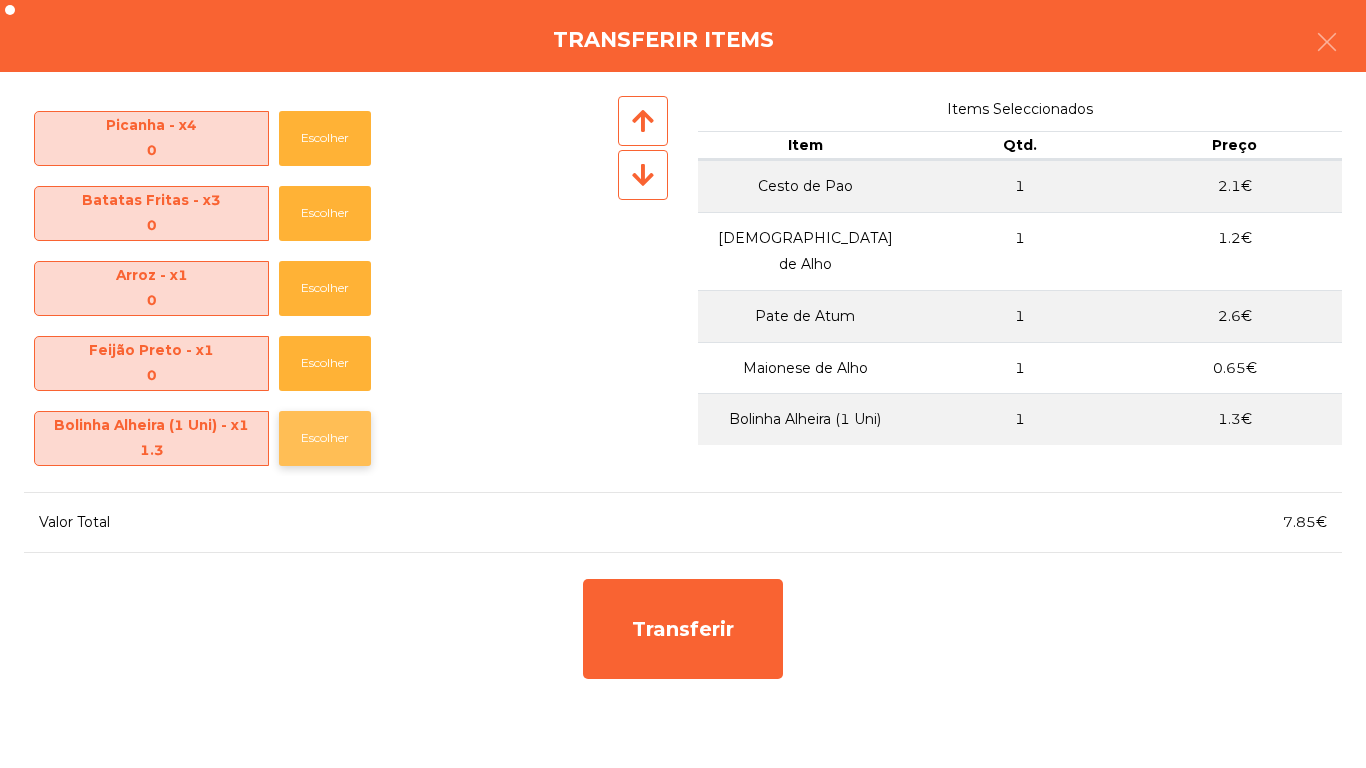 click on "Escolher" 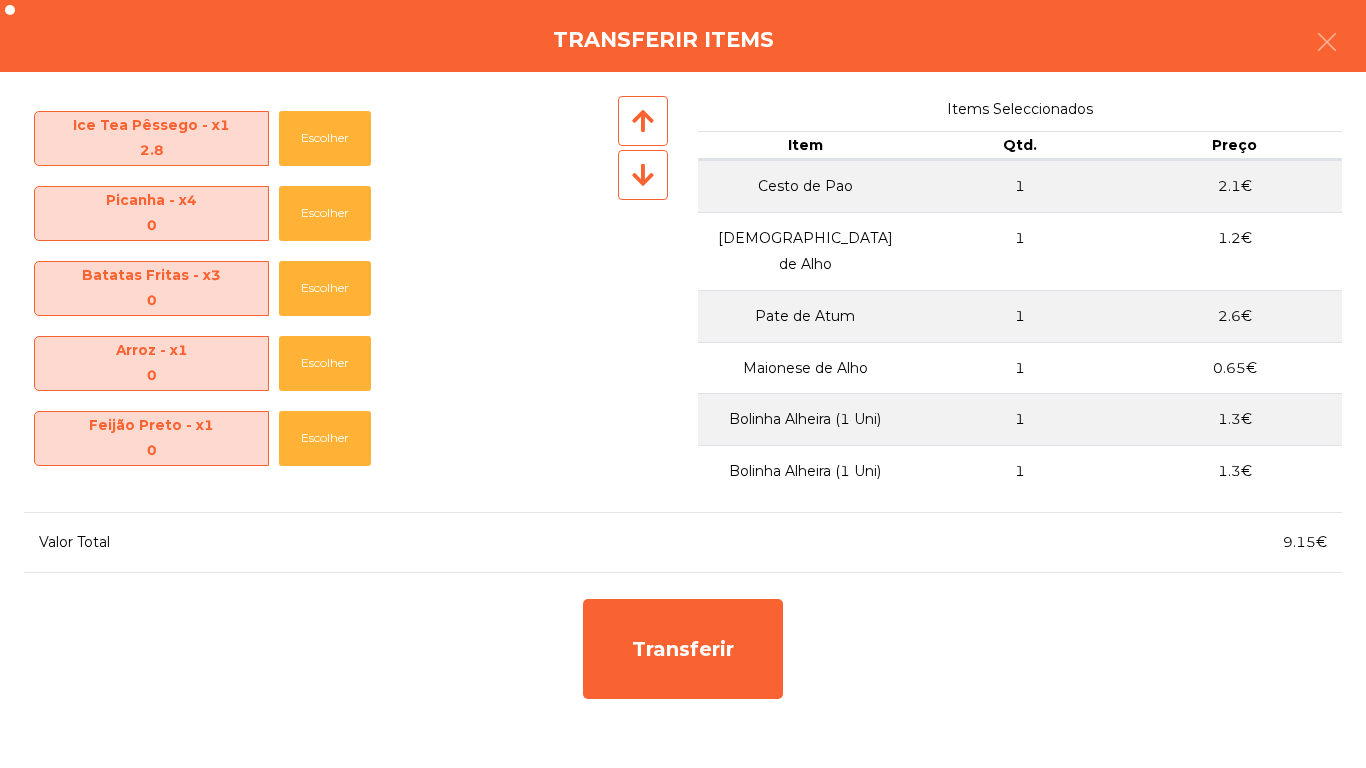 scroll, scrollTop: 145, scrollLeft: 0, axis: vertical 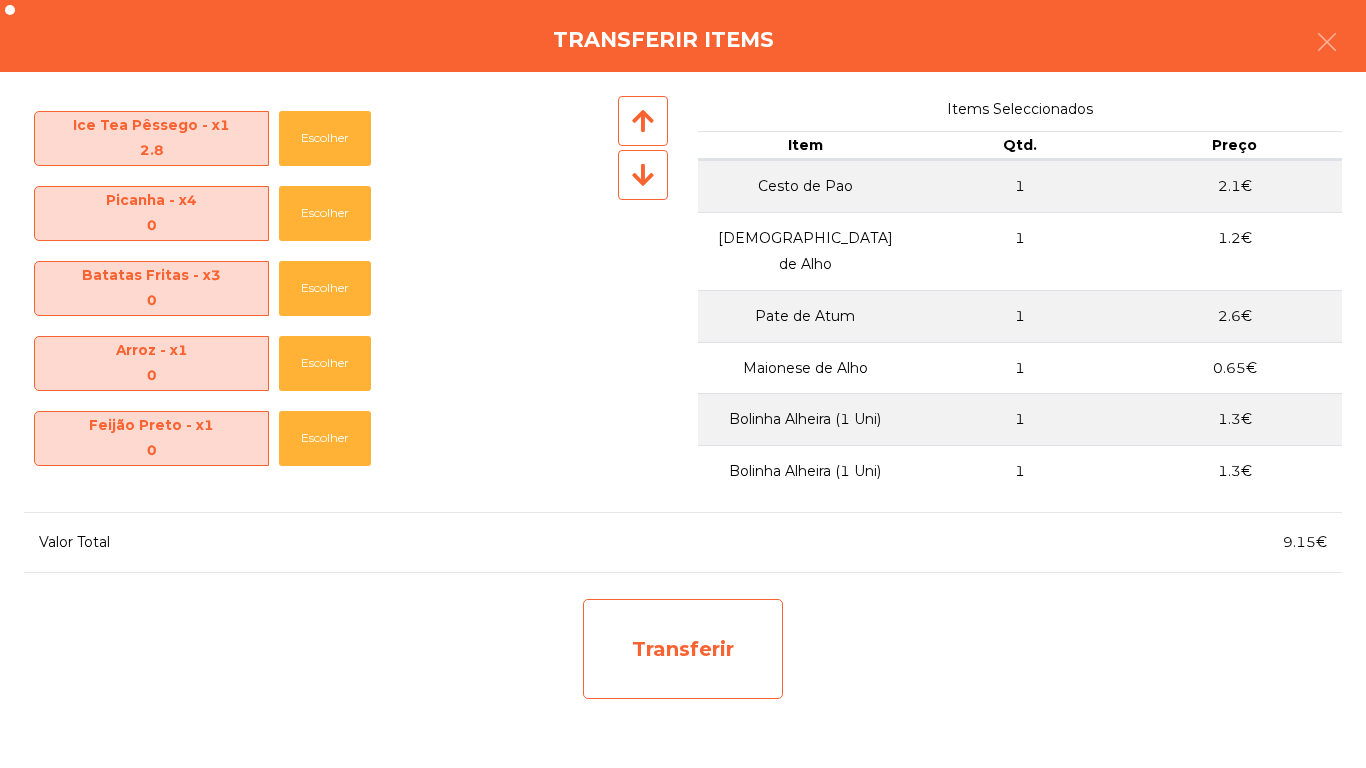 click on "Transferir" 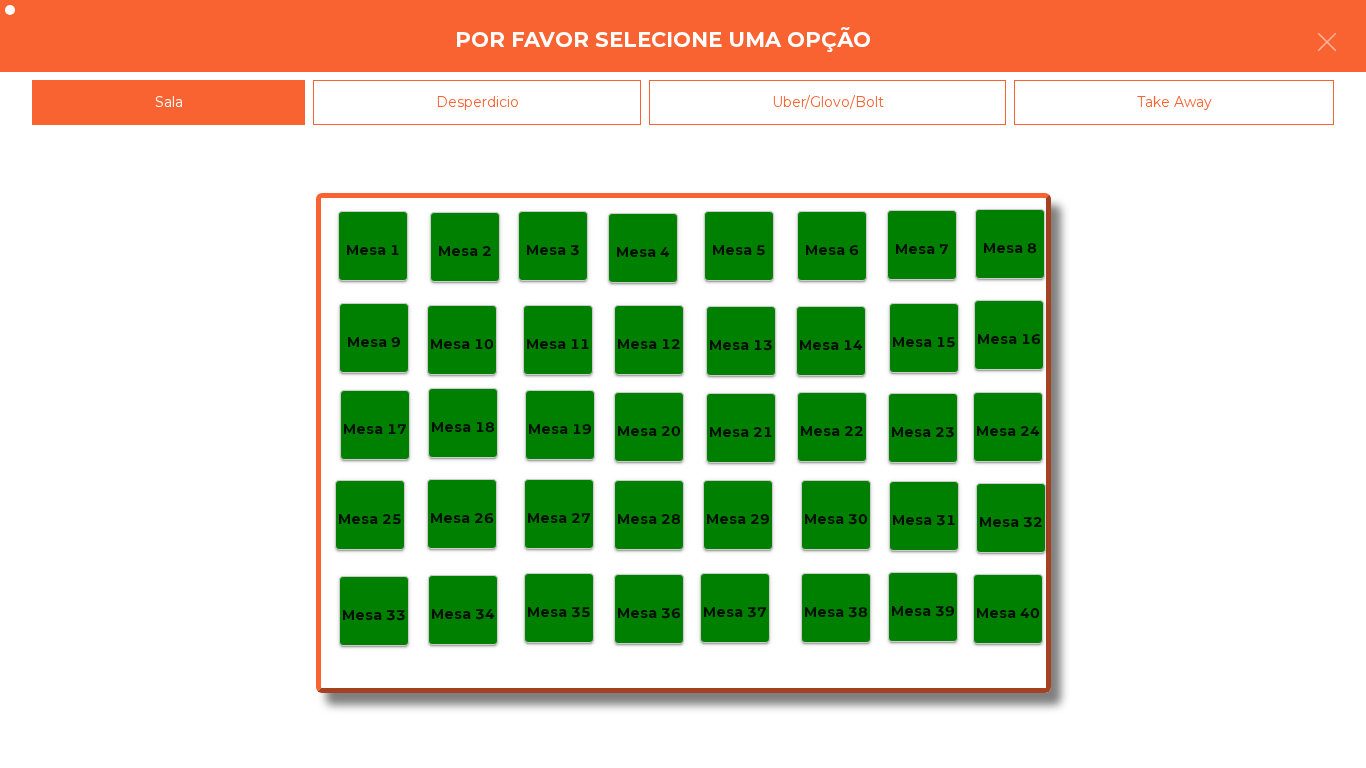 click on "Mesa 19" 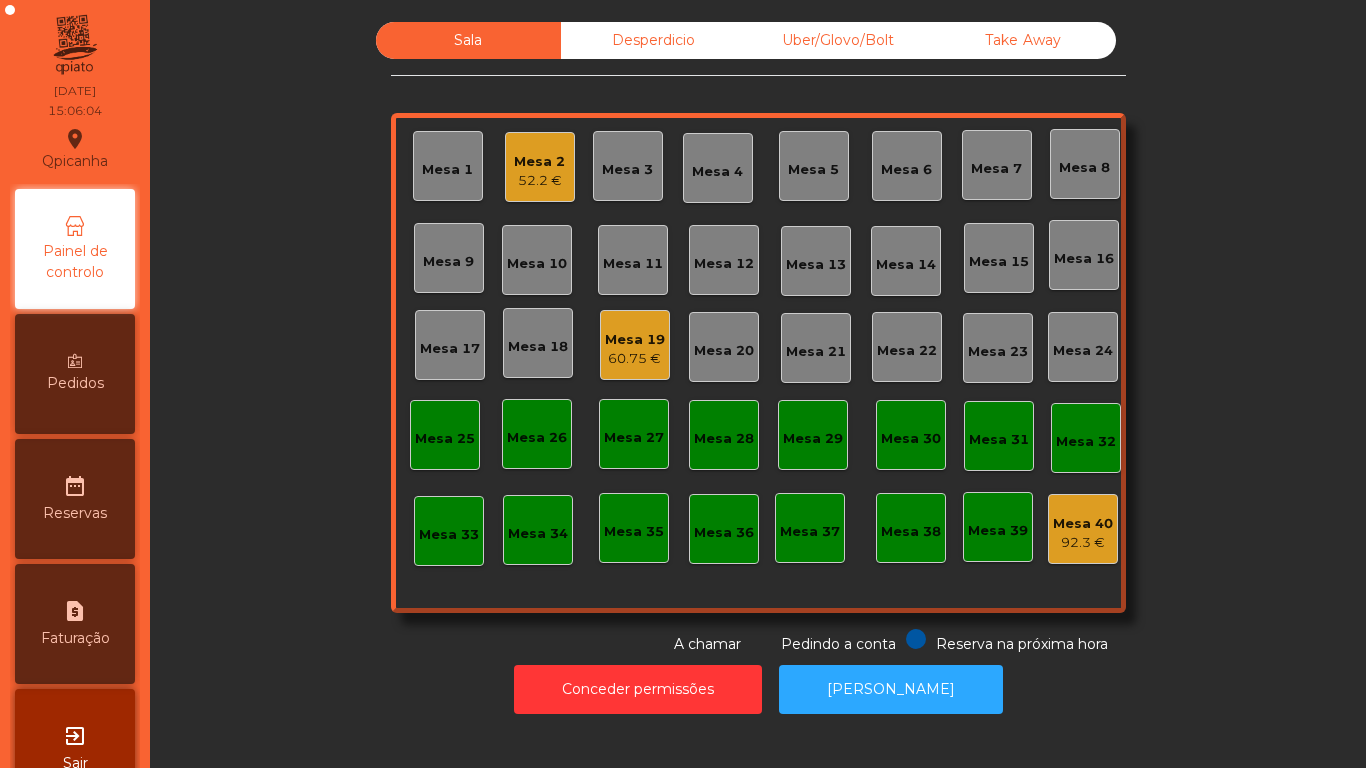 click on "Mesa 19" 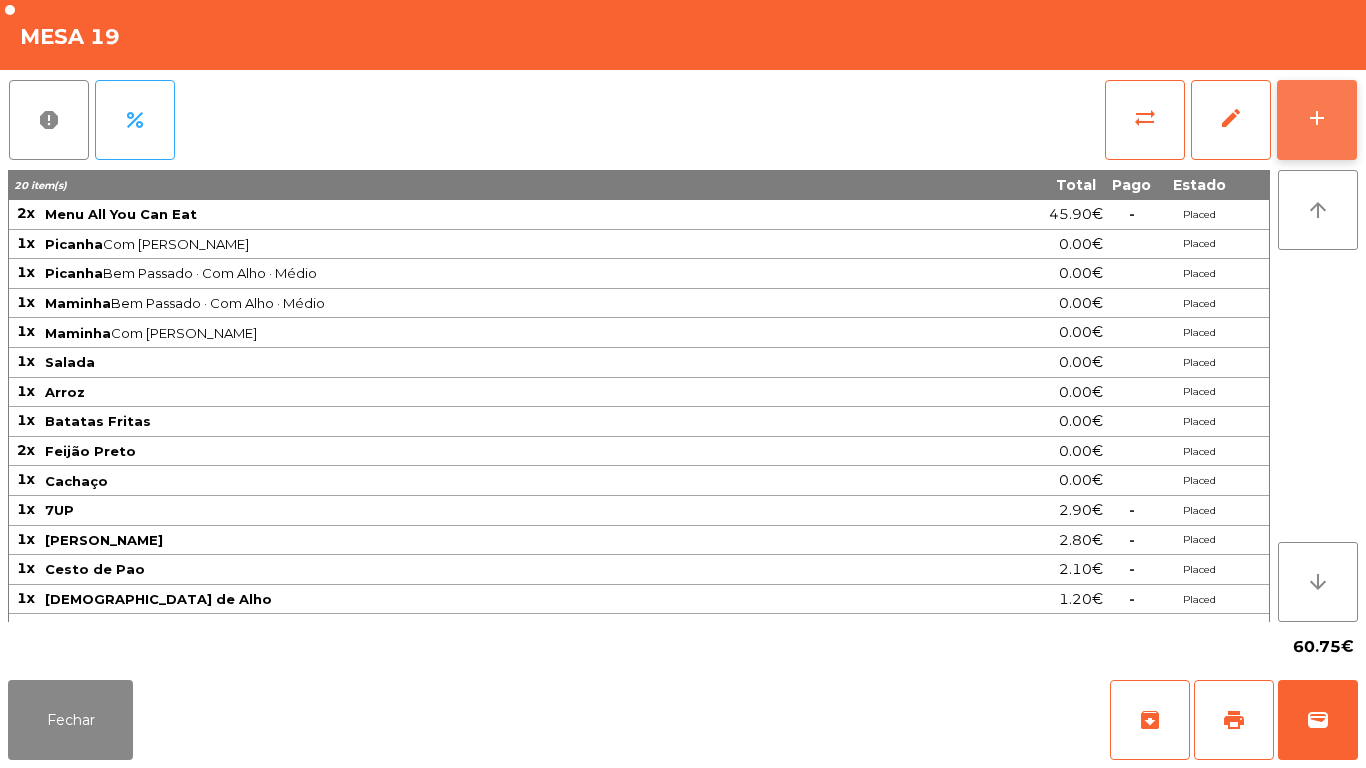 click on "add" 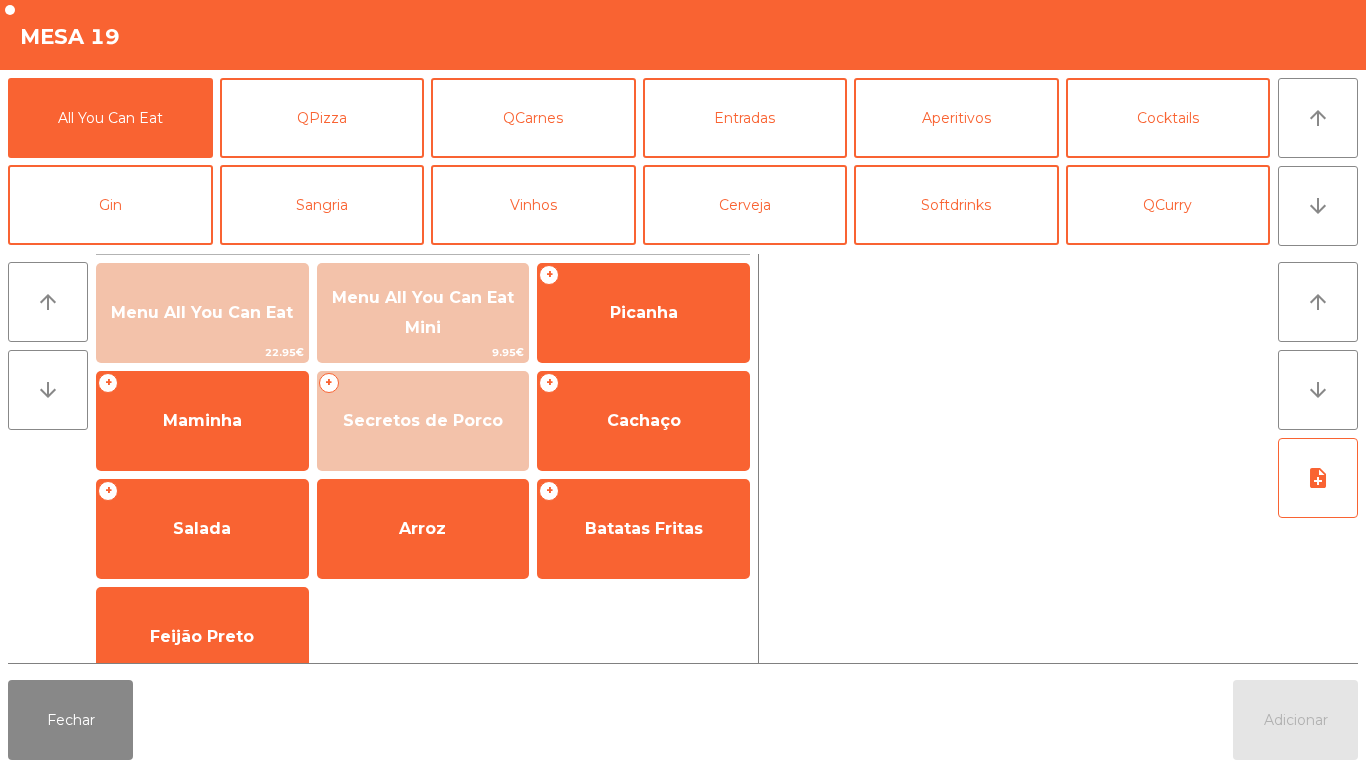 scroll, scrollTop: 66, scrollLeft: 0, axis: vertical 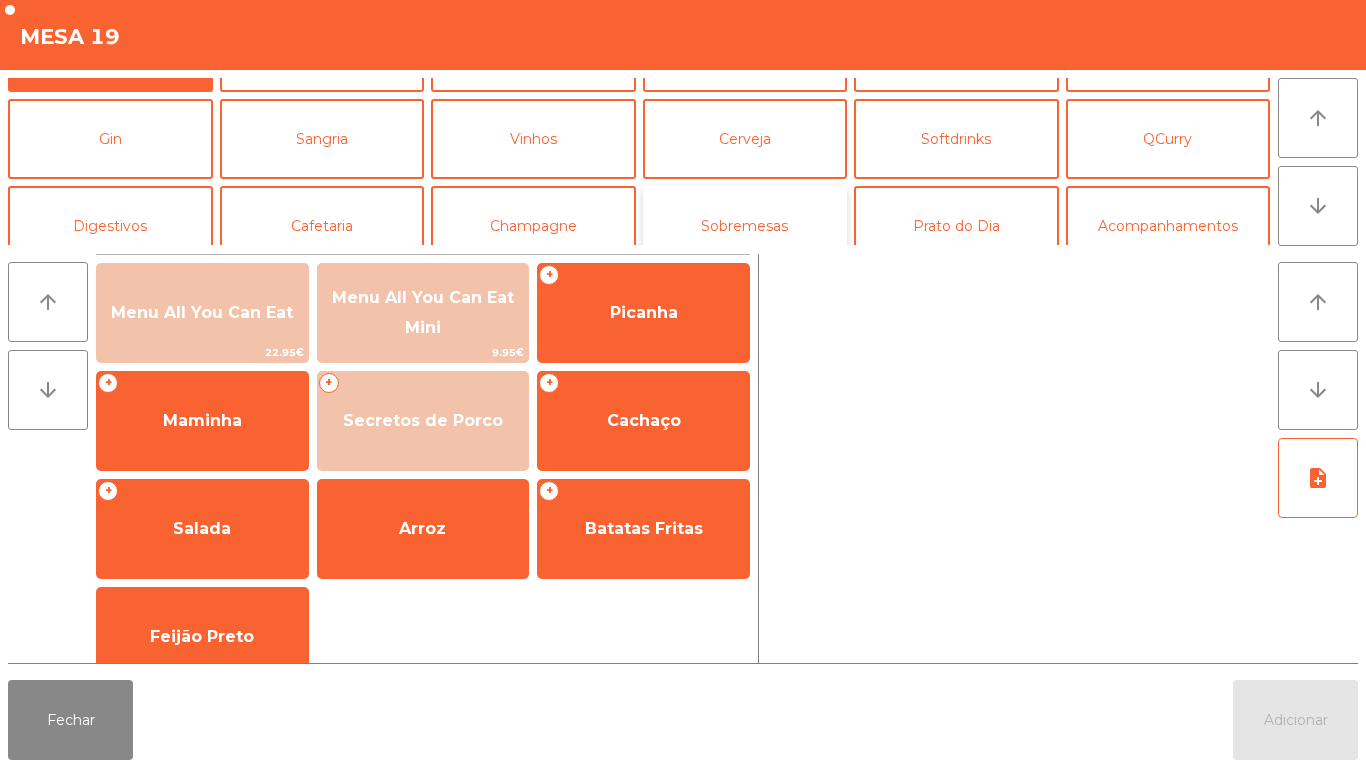 click on "Sobremesas" 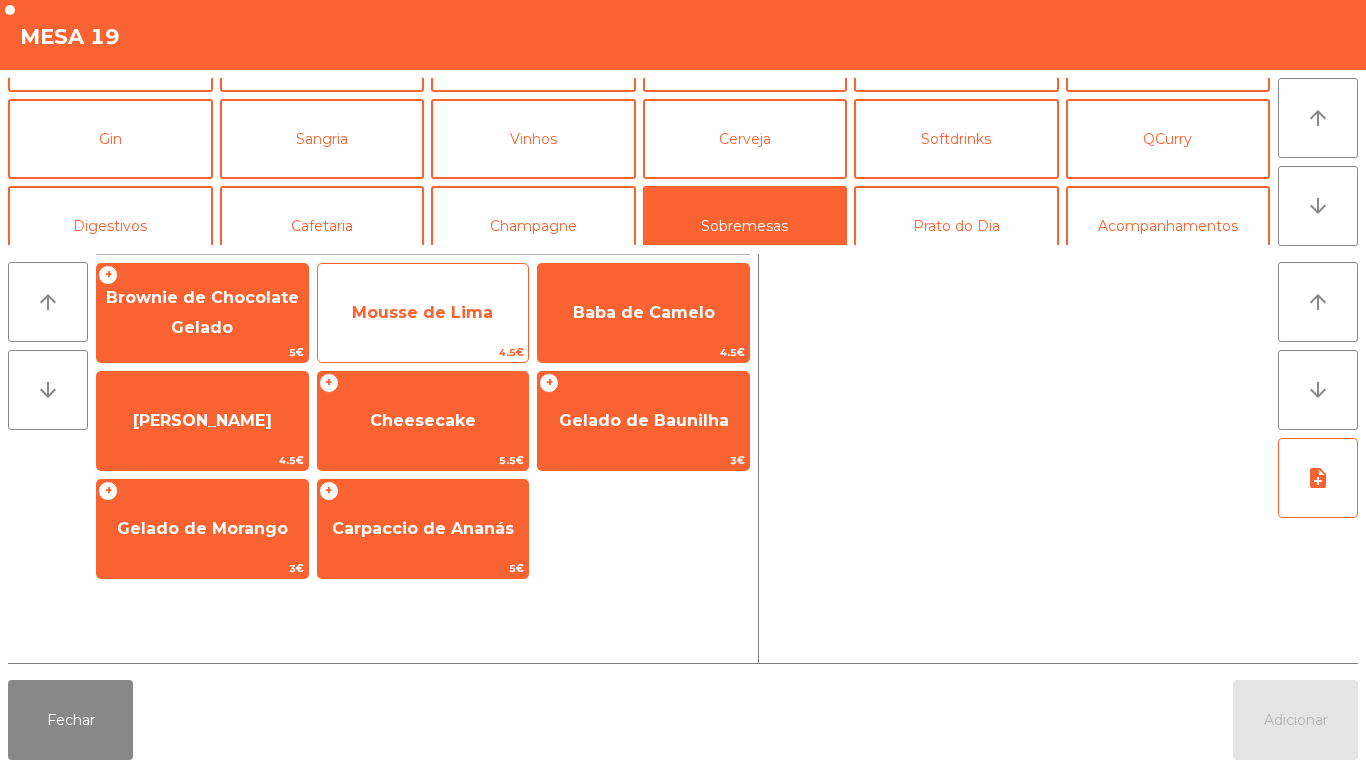 click on "Mousse de Lima" 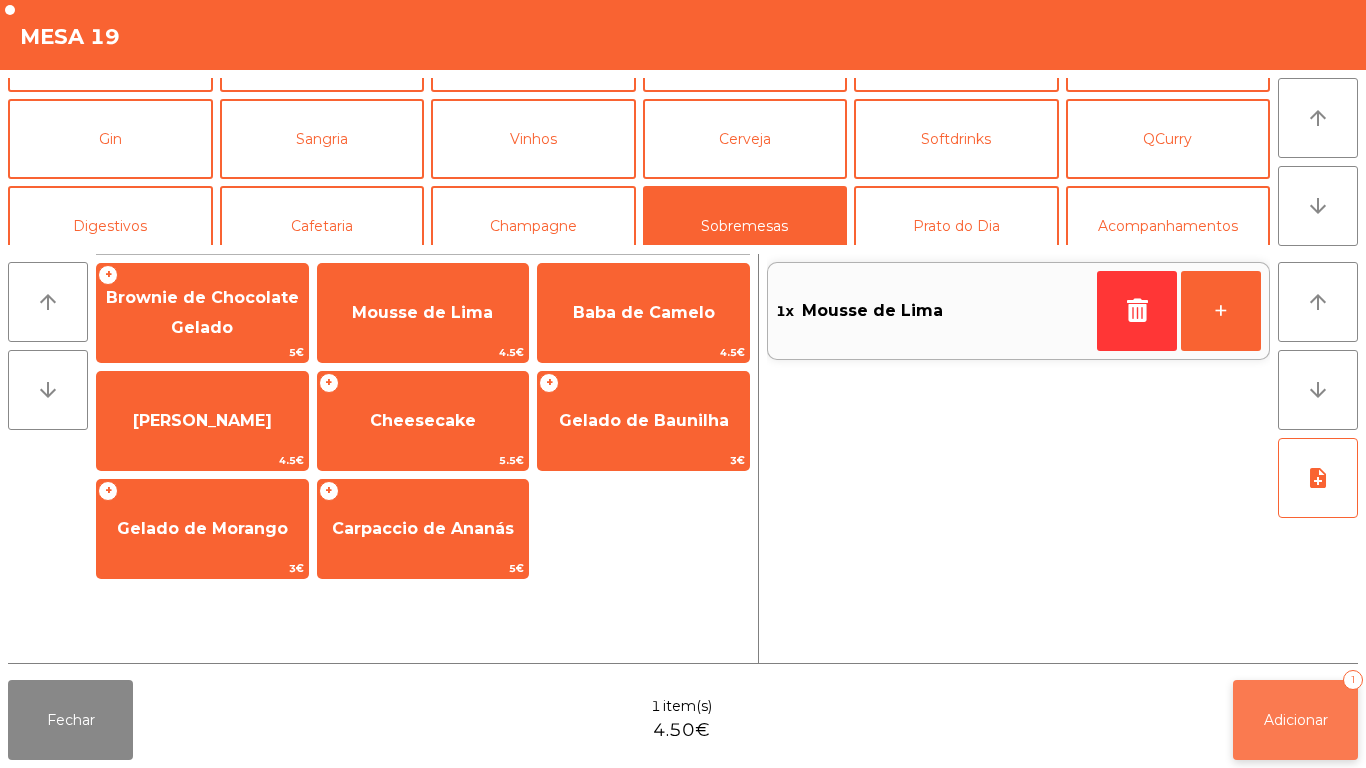 click on "Adicionar" 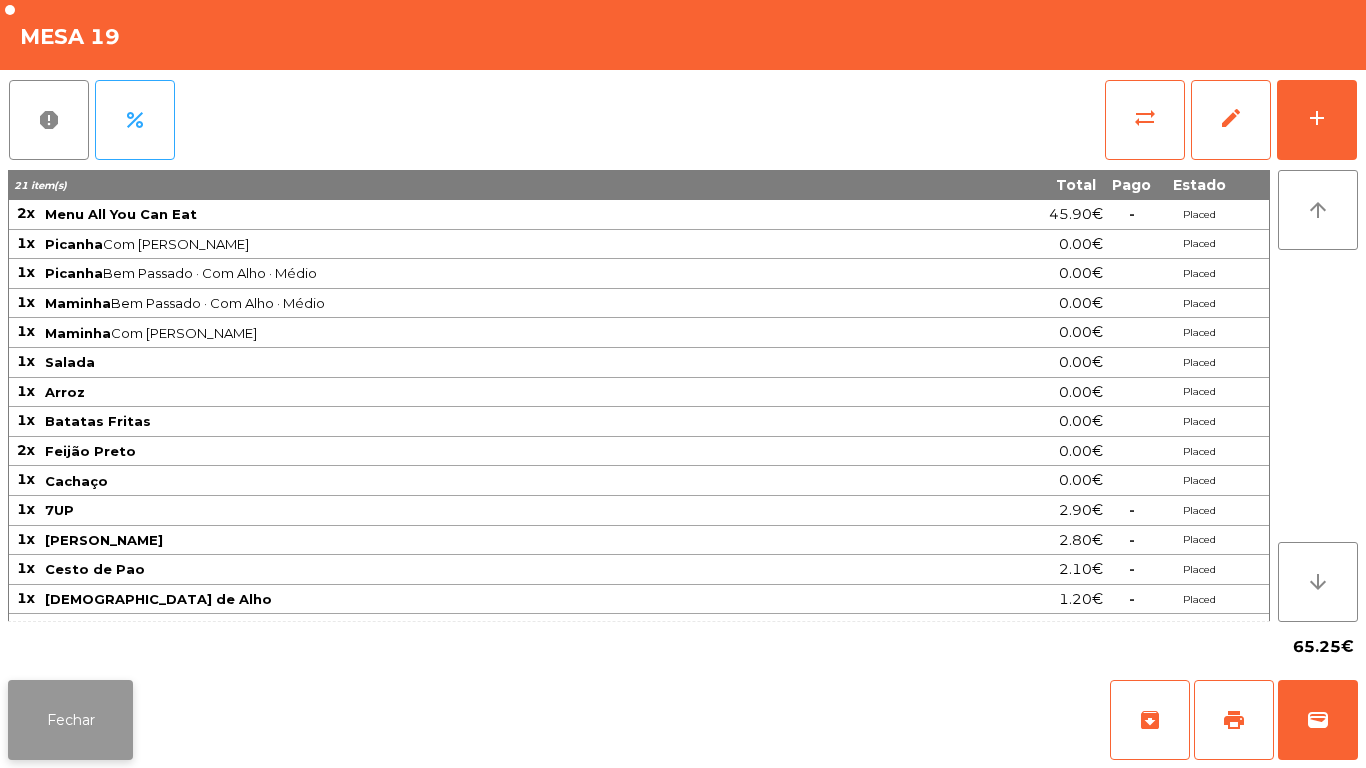 click on "Fechar" 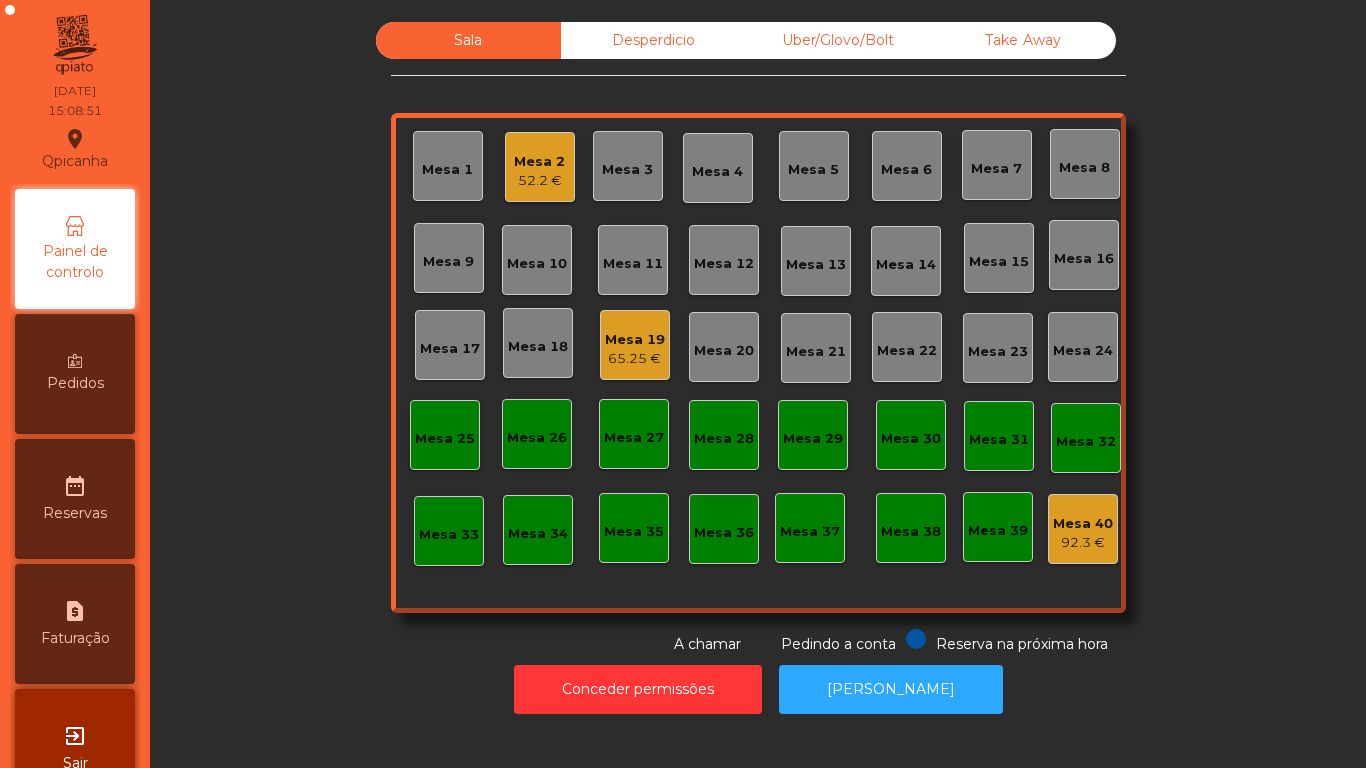 click on "Mesa 2" 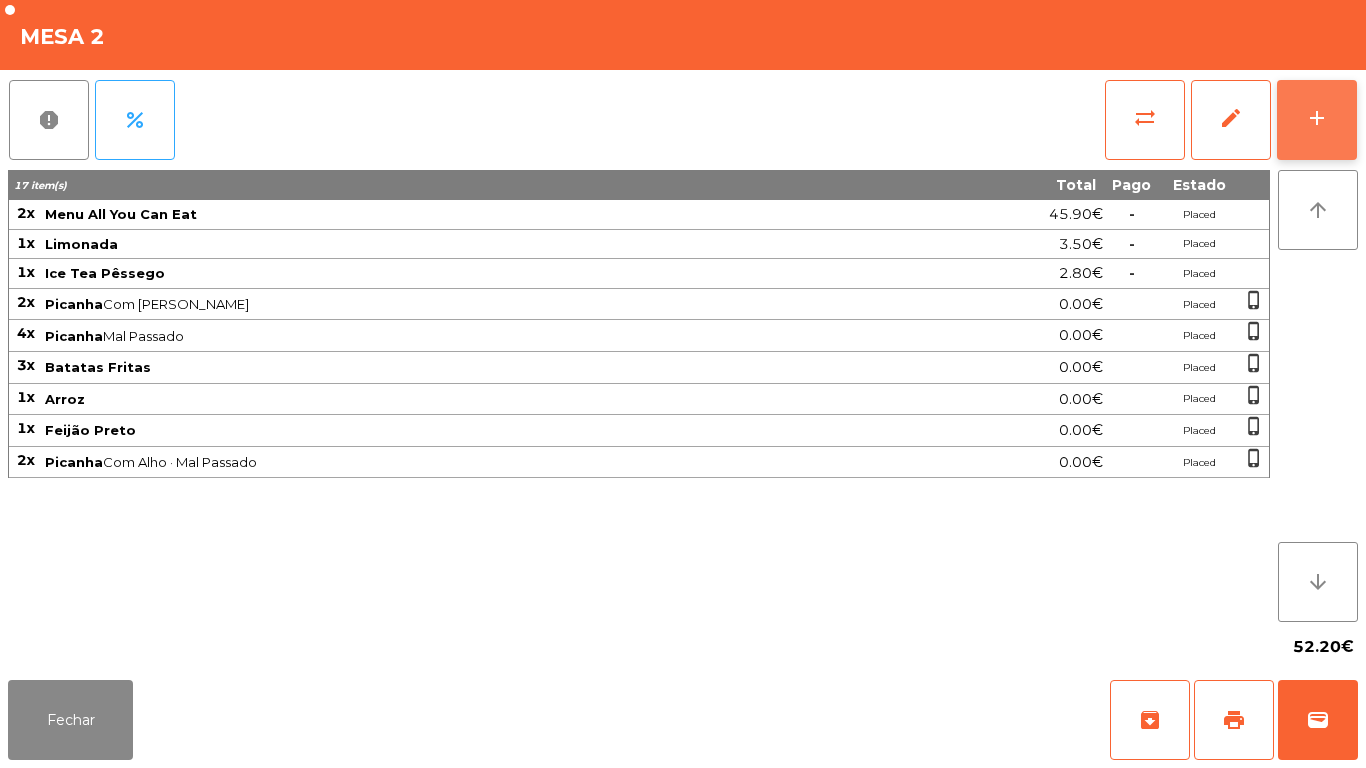 click on "add" 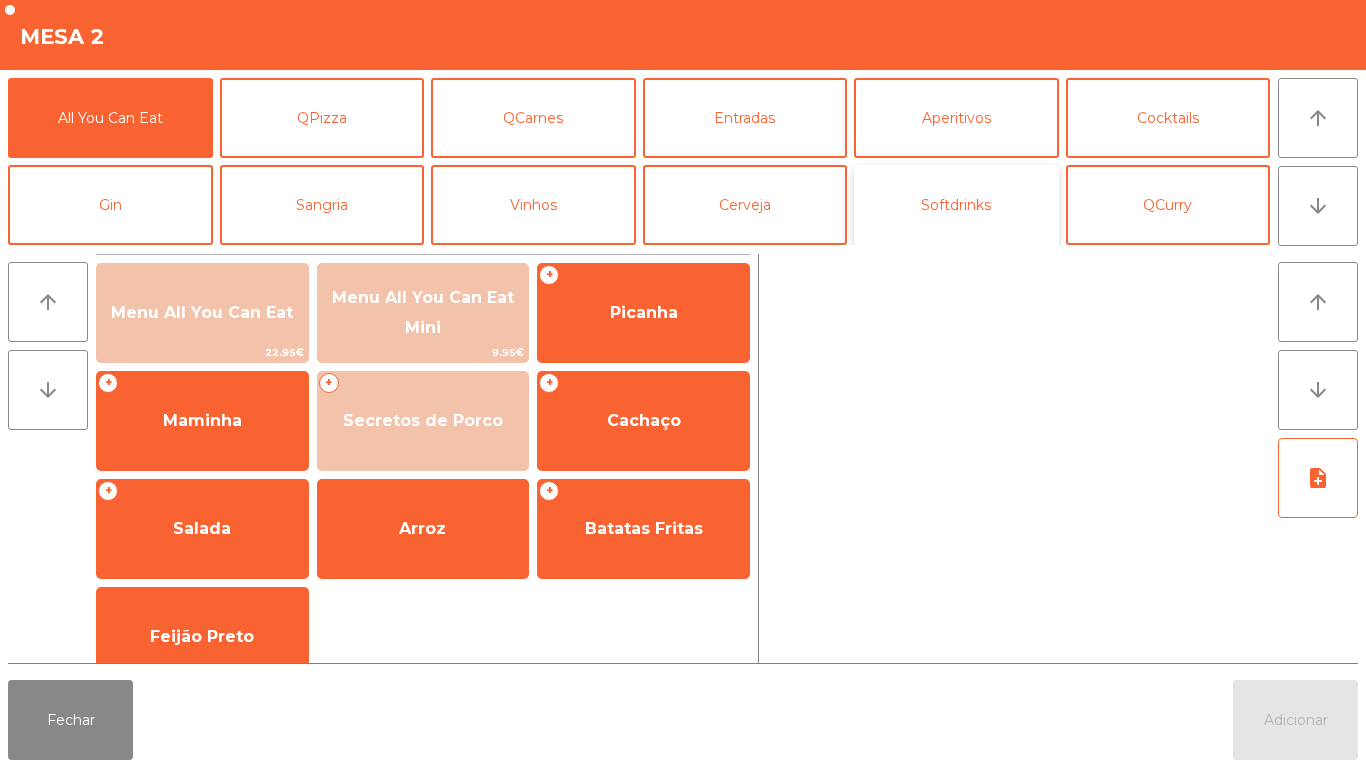 click on "Softdrinks" 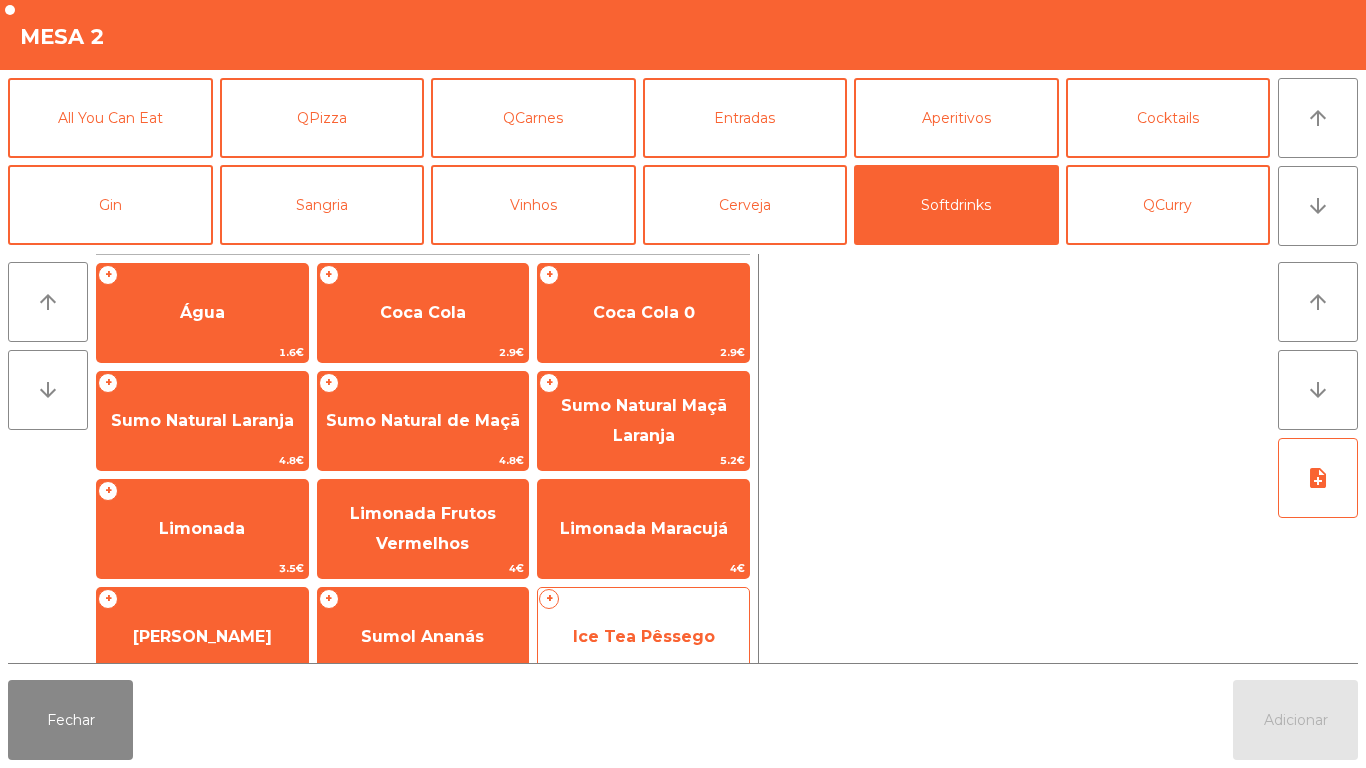 click on "Ice Tea Pêssego" 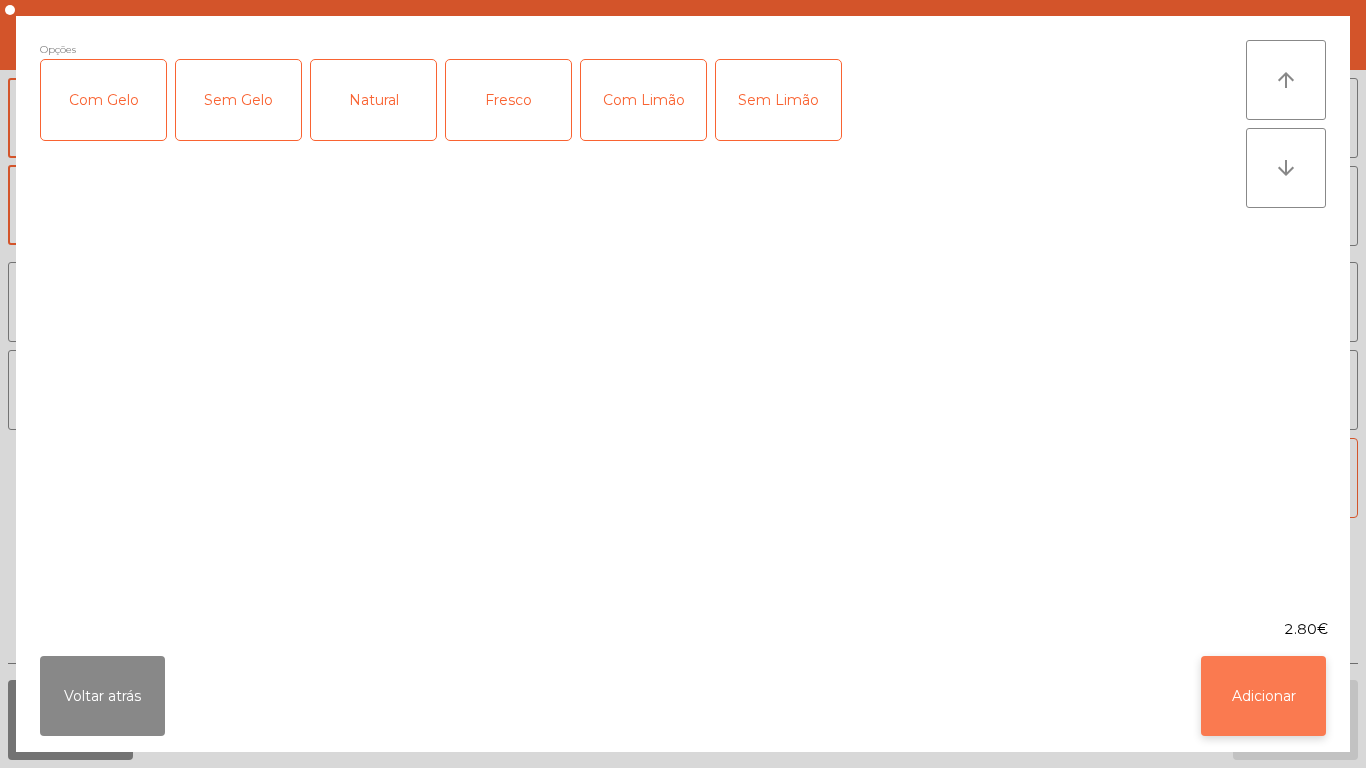 click on "Adicionar" 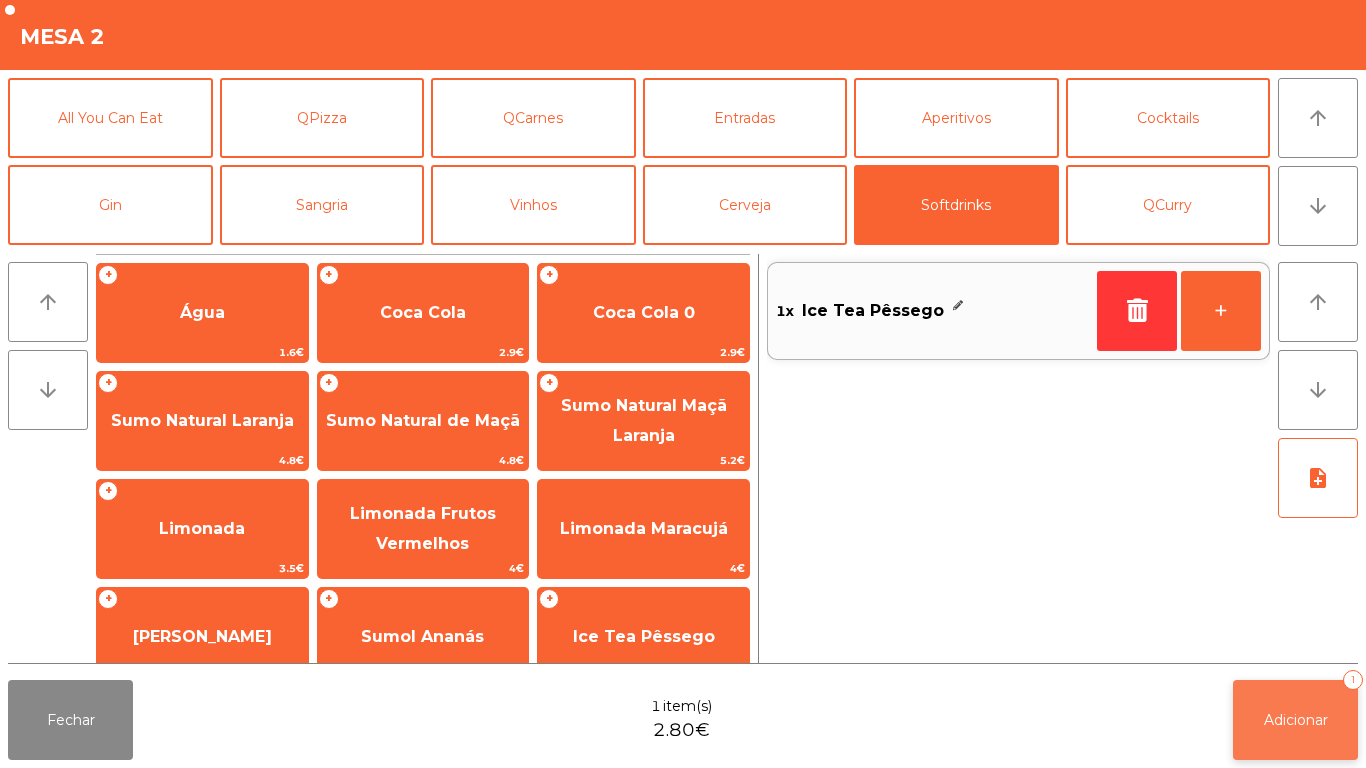 click on "Adicionar" 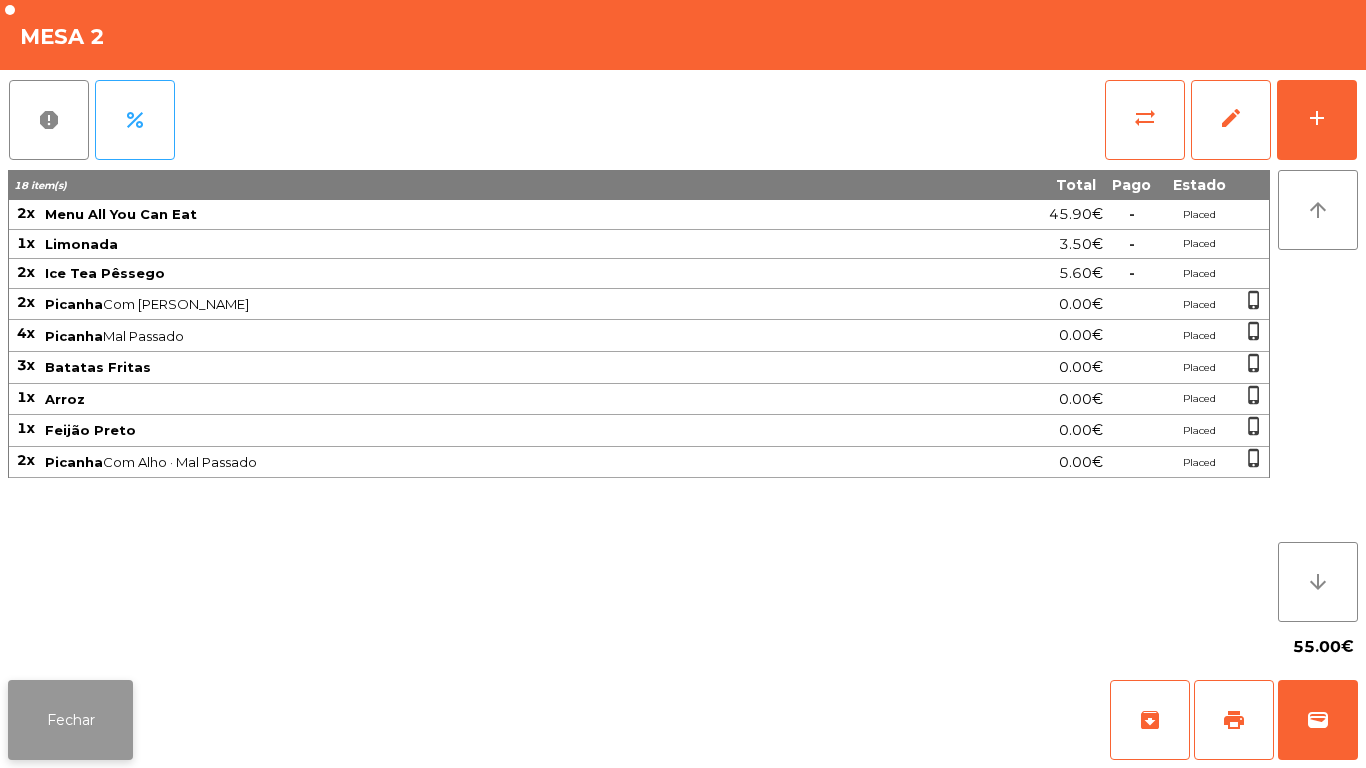 click on "Fechar" 